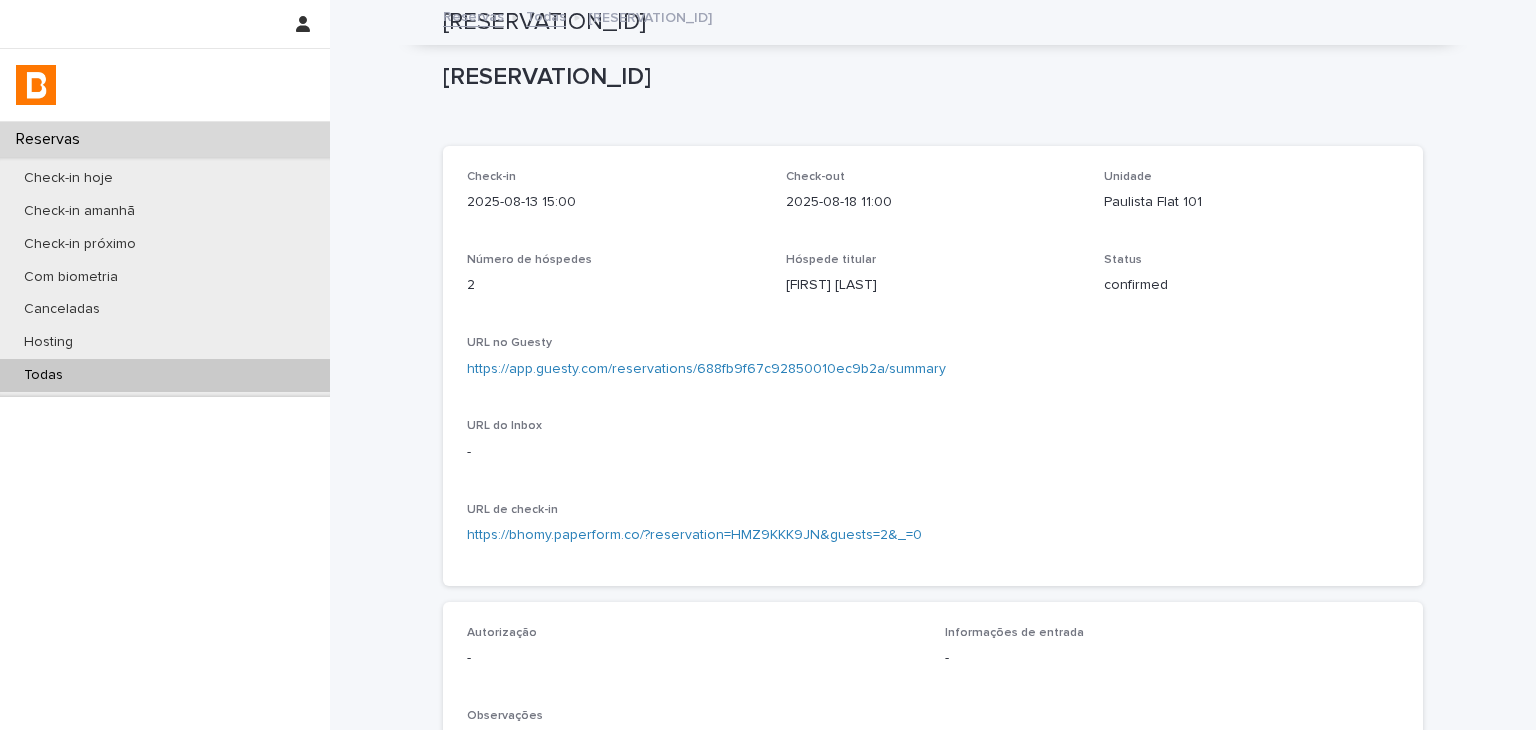 scroll, scrollTop: 0, scrollLeft: 0, axis: both 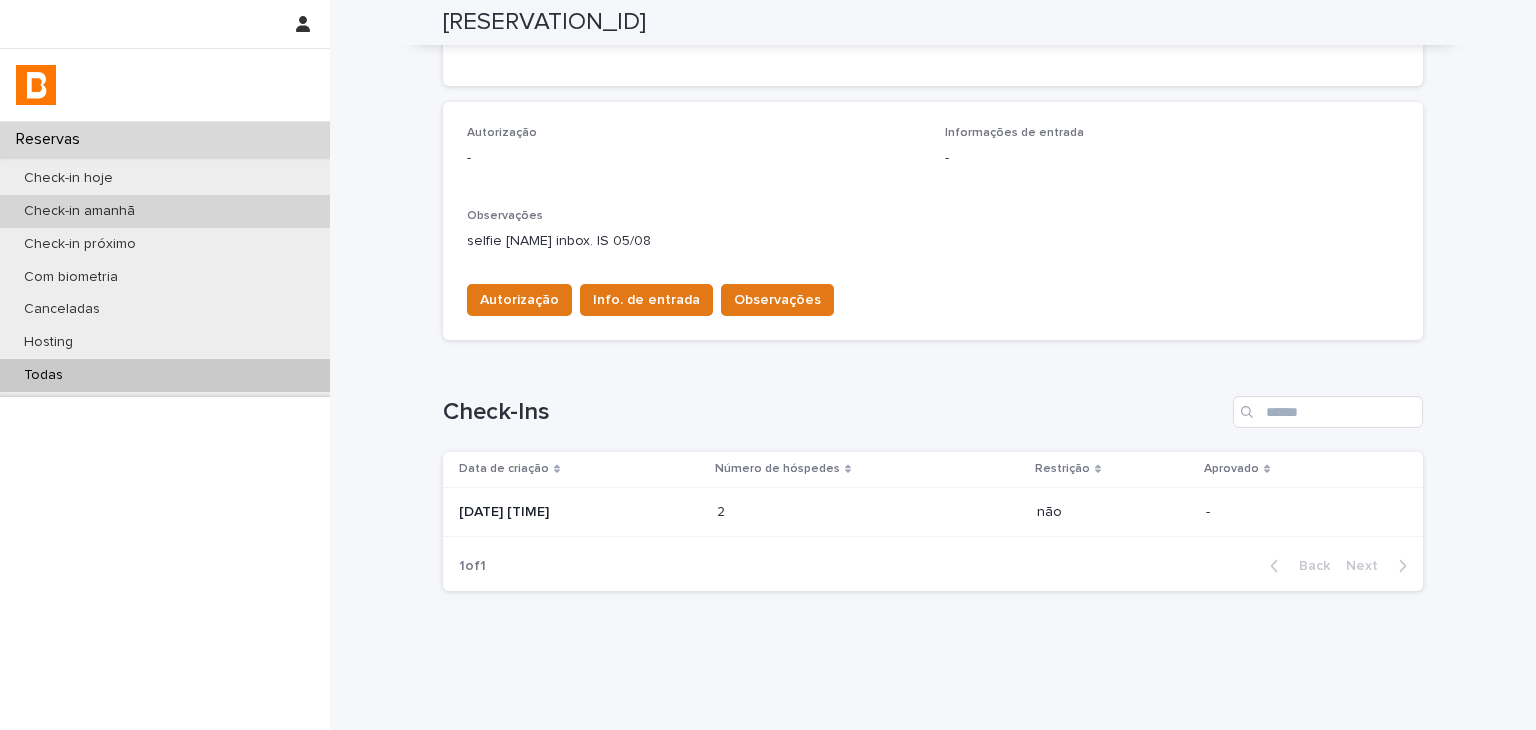 click on "Check-in amanhã" at bounding box center [165, 211] 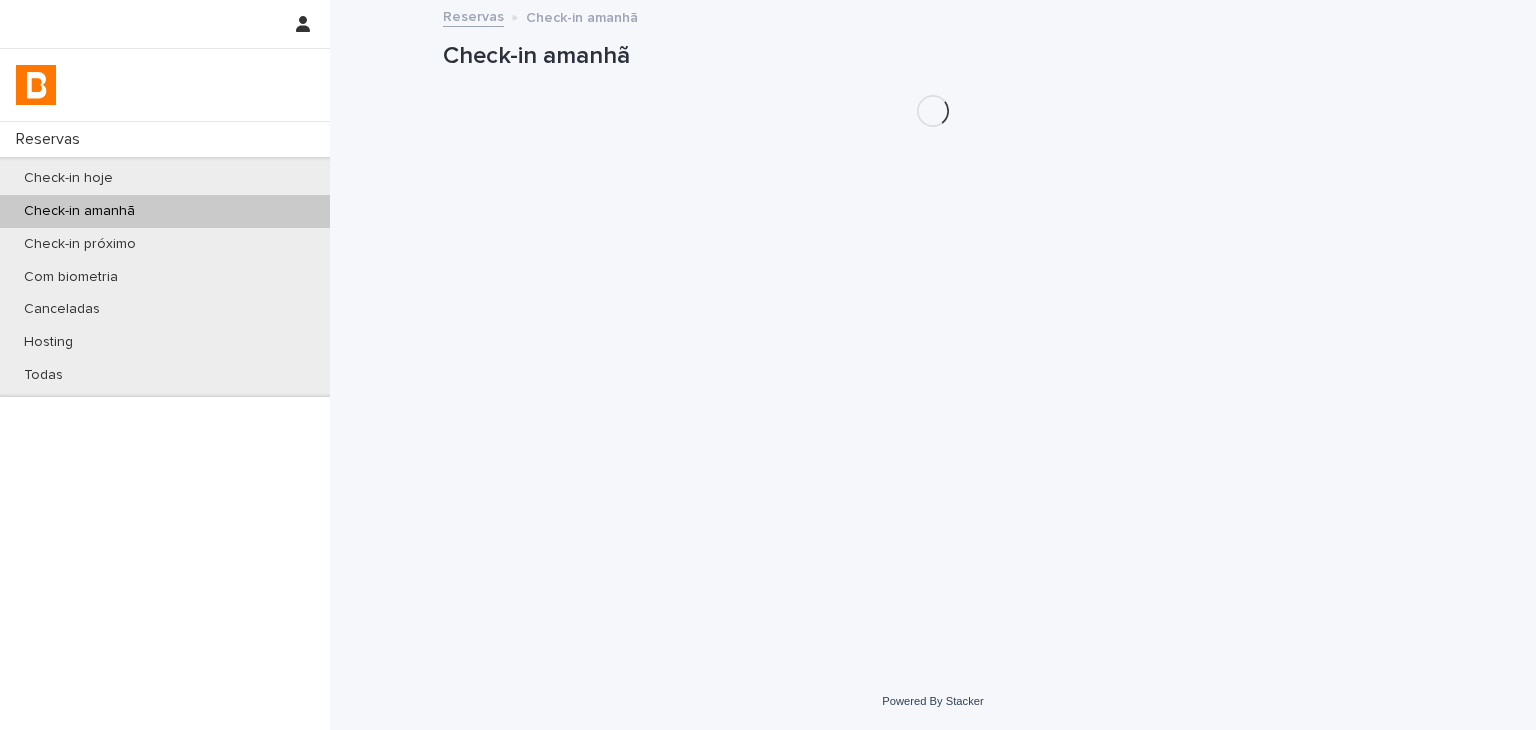 scroll, scrollTop: 0, scrollLeft: 0, axis: both 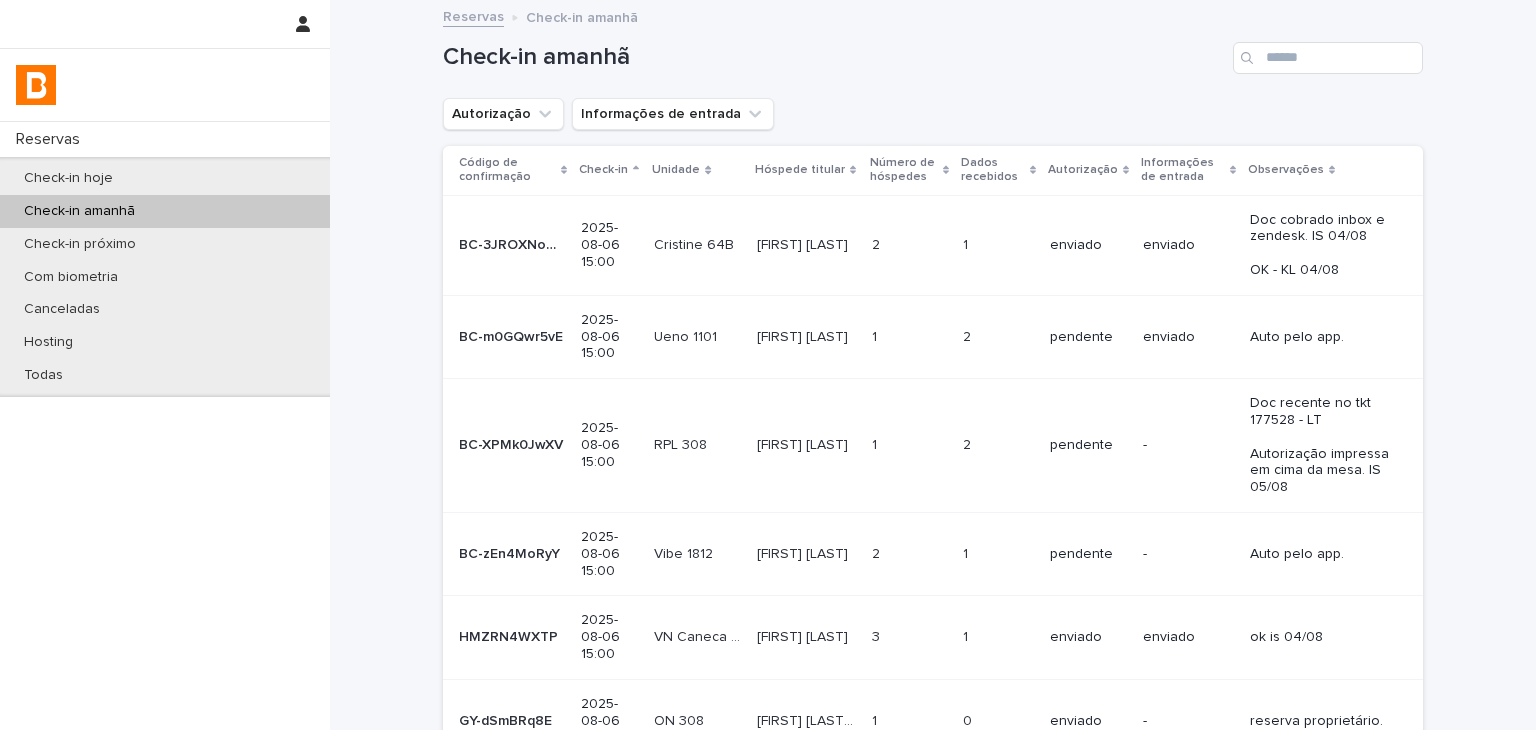 drag, startPoint x: 472, startPoint y: 133, endPoint x: 498, endPoint y: 179, distance: 52.83938 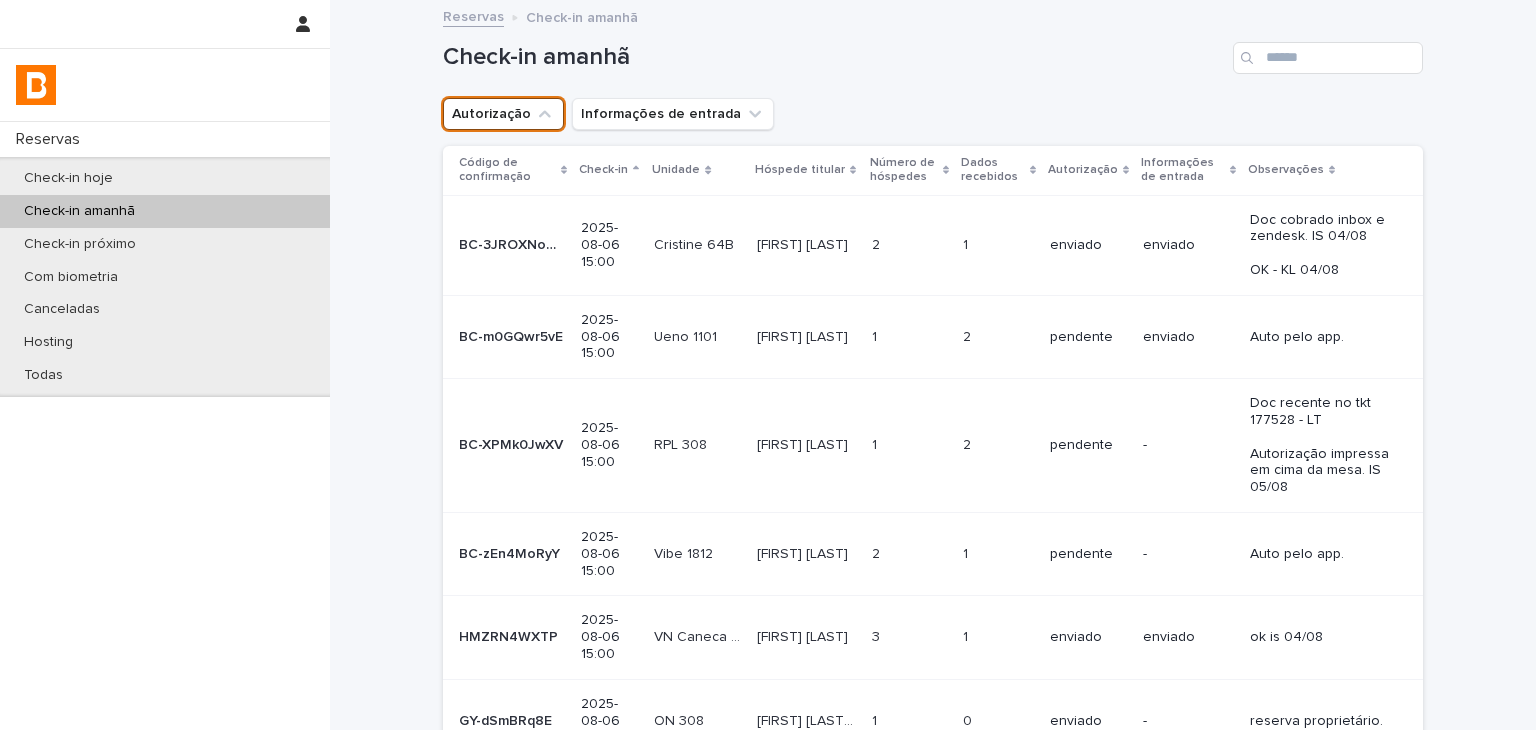 click at bounding box center (551, 189) 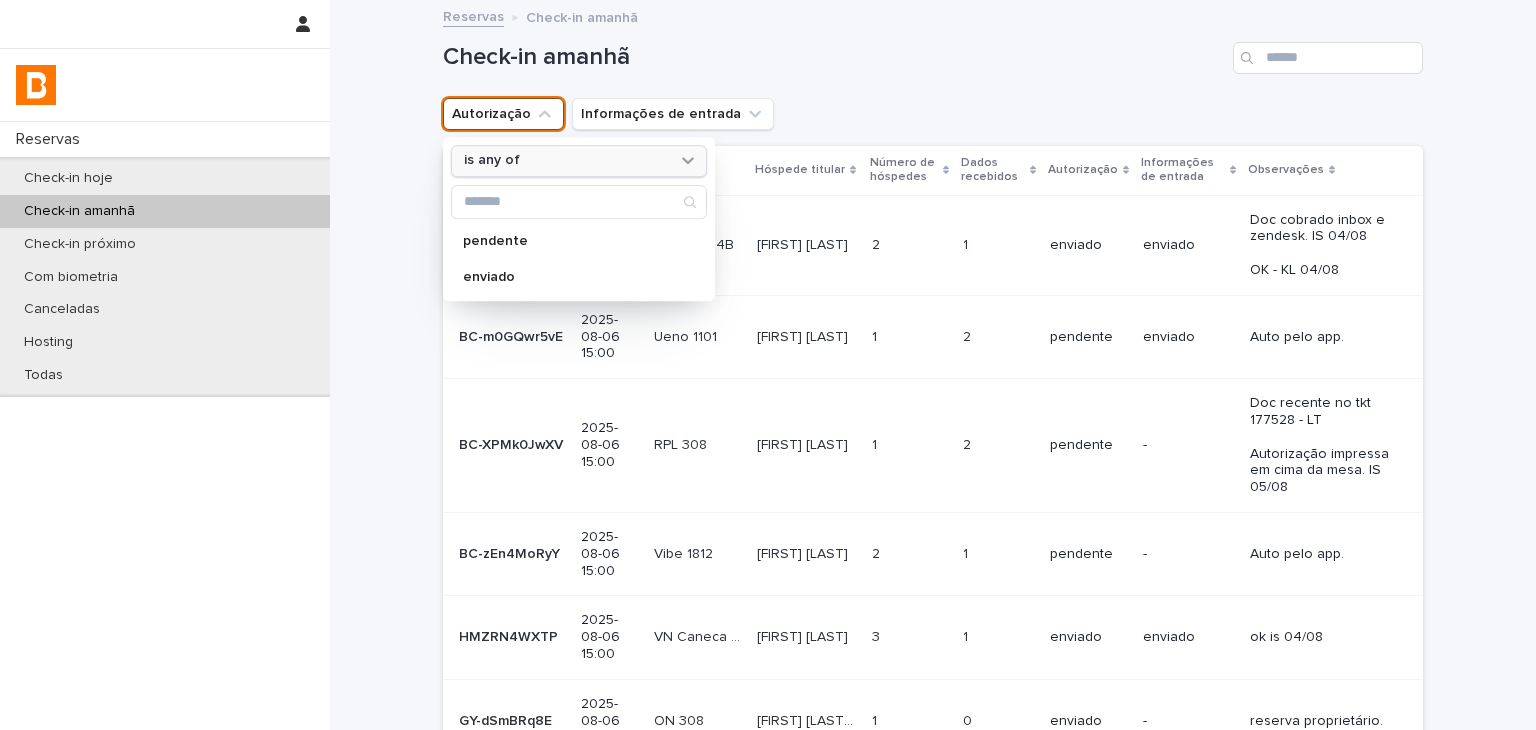click on "is any of" at bounding box center [566, 161] 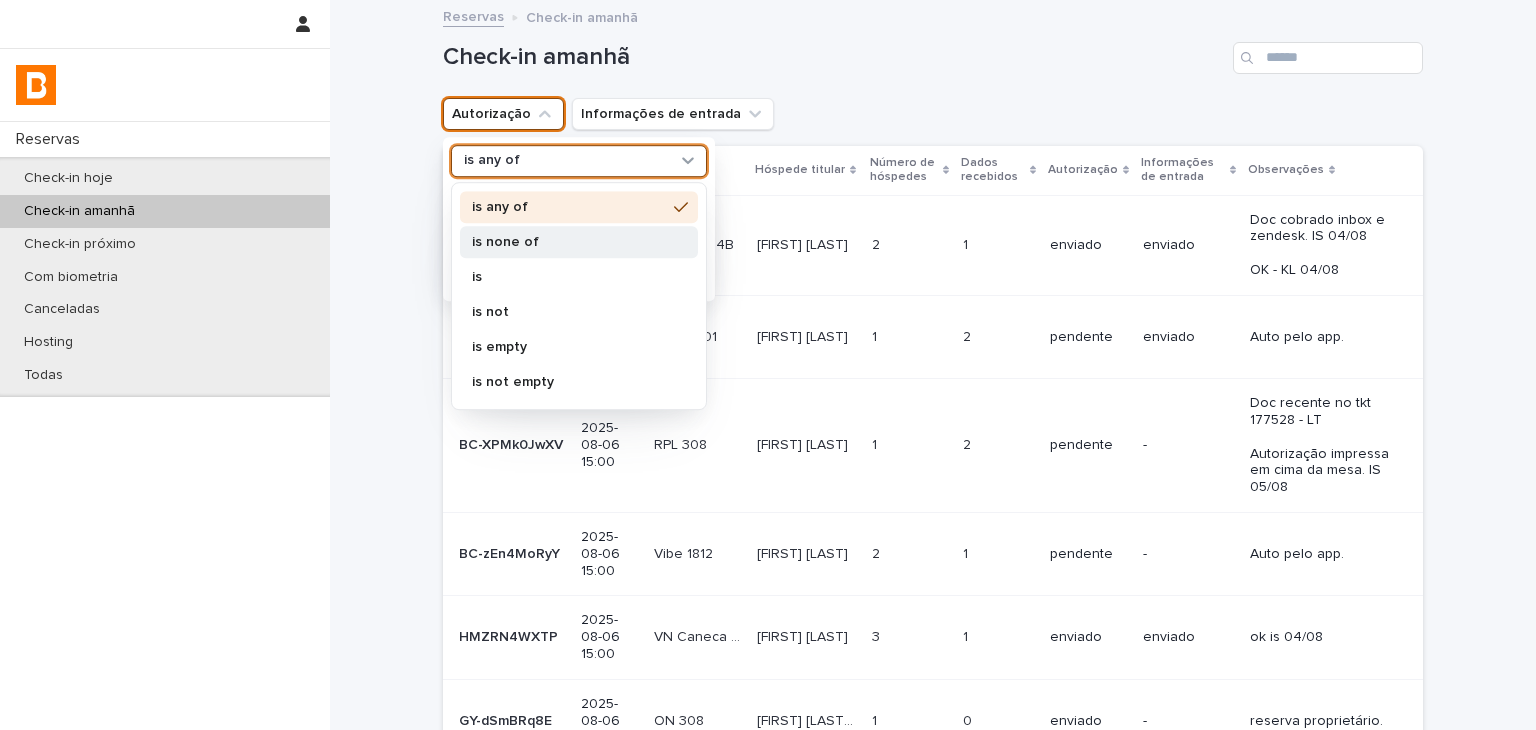 click on "is none of" at bounding box center (579, 242) 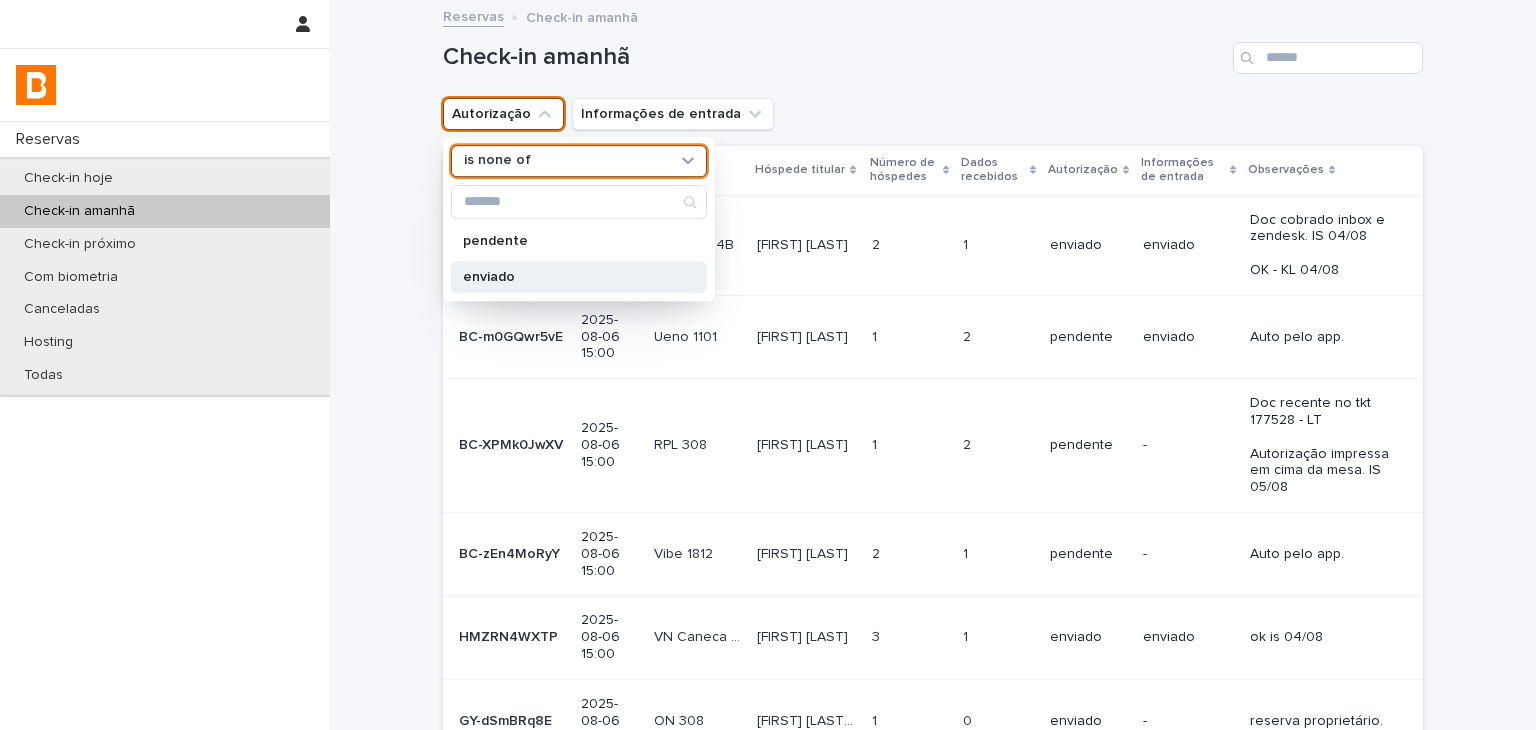 click on "enviado" at bounding box center [579, 277] 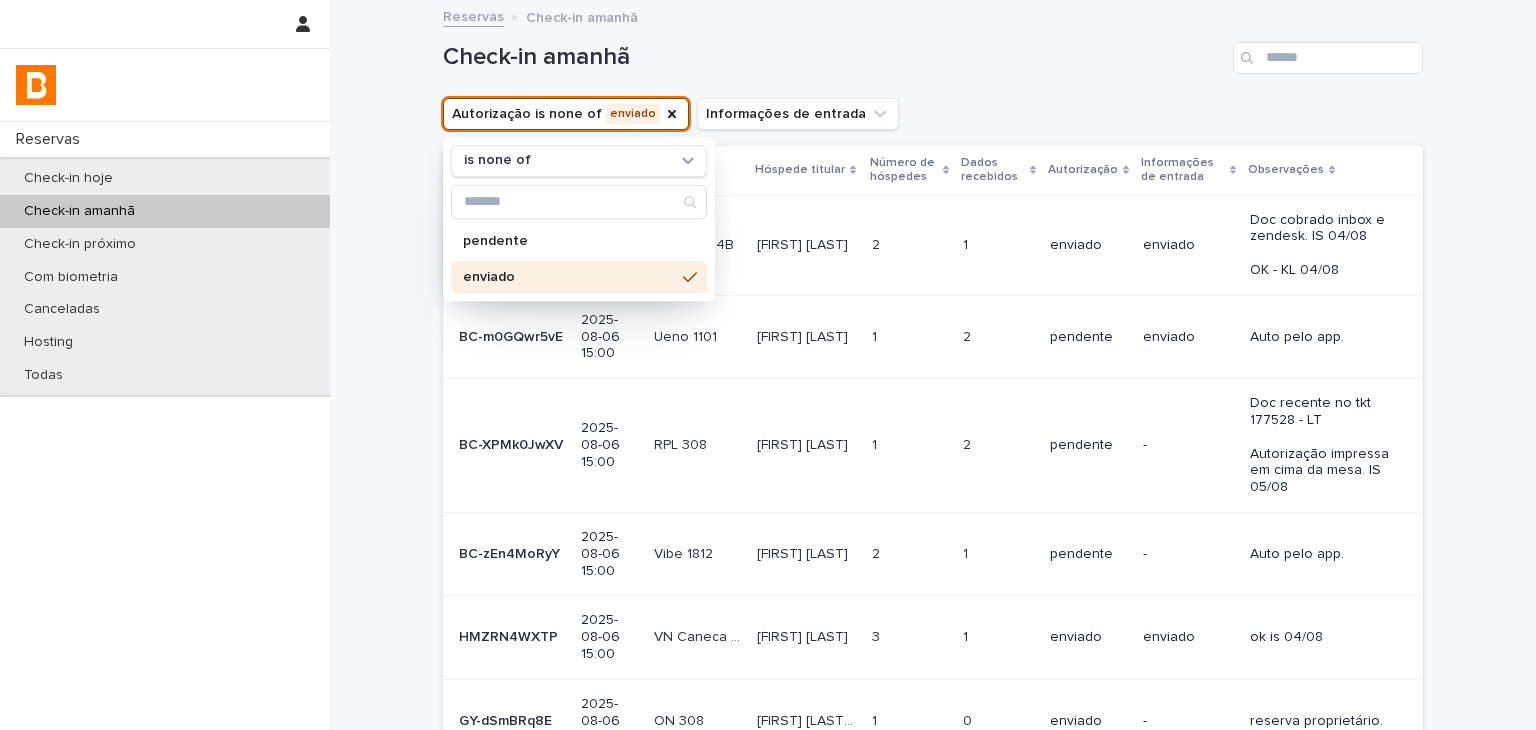 click on "Check-in amanhã" at bounding box center [834, 57] 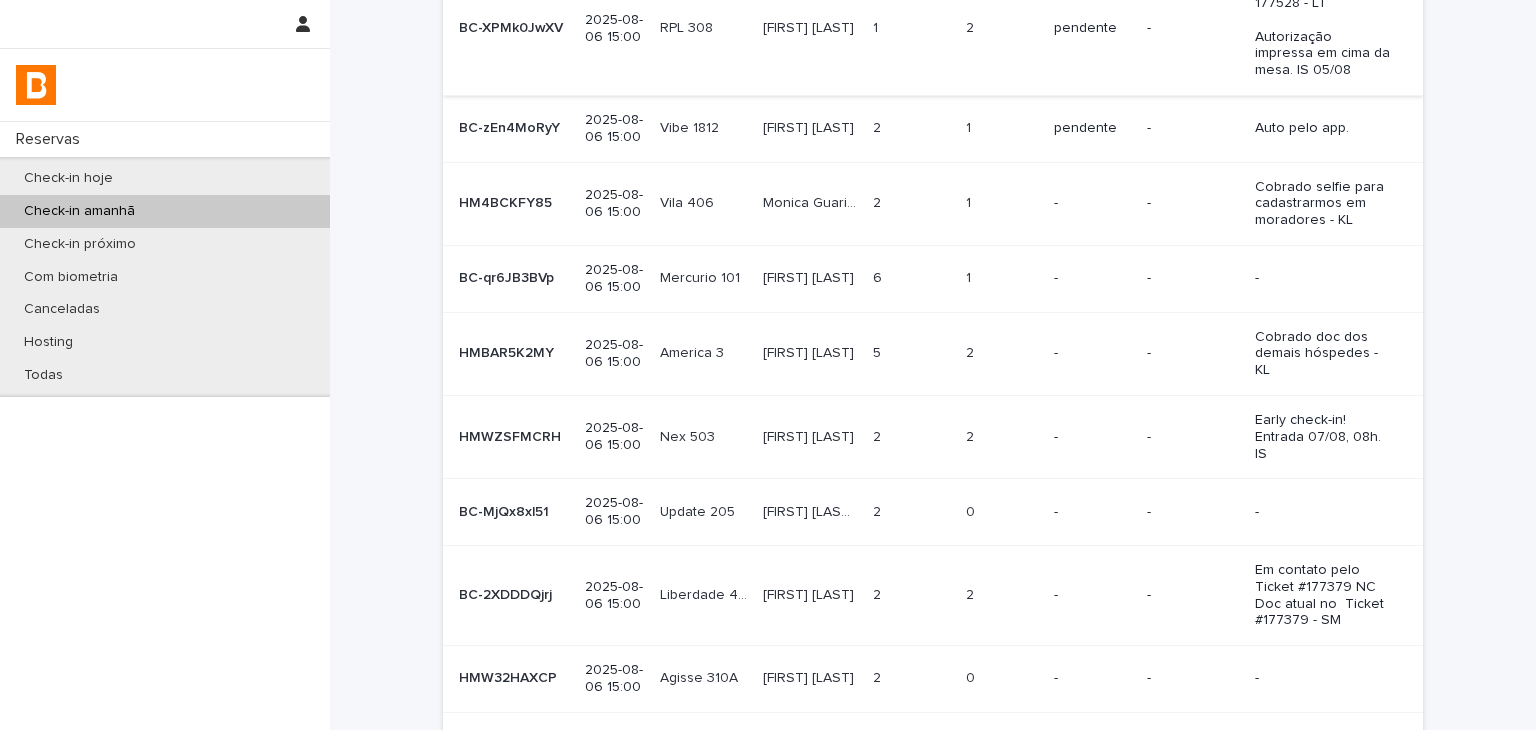scroll, scrollTop: 473, scrollLeft: 0, axis: vertical 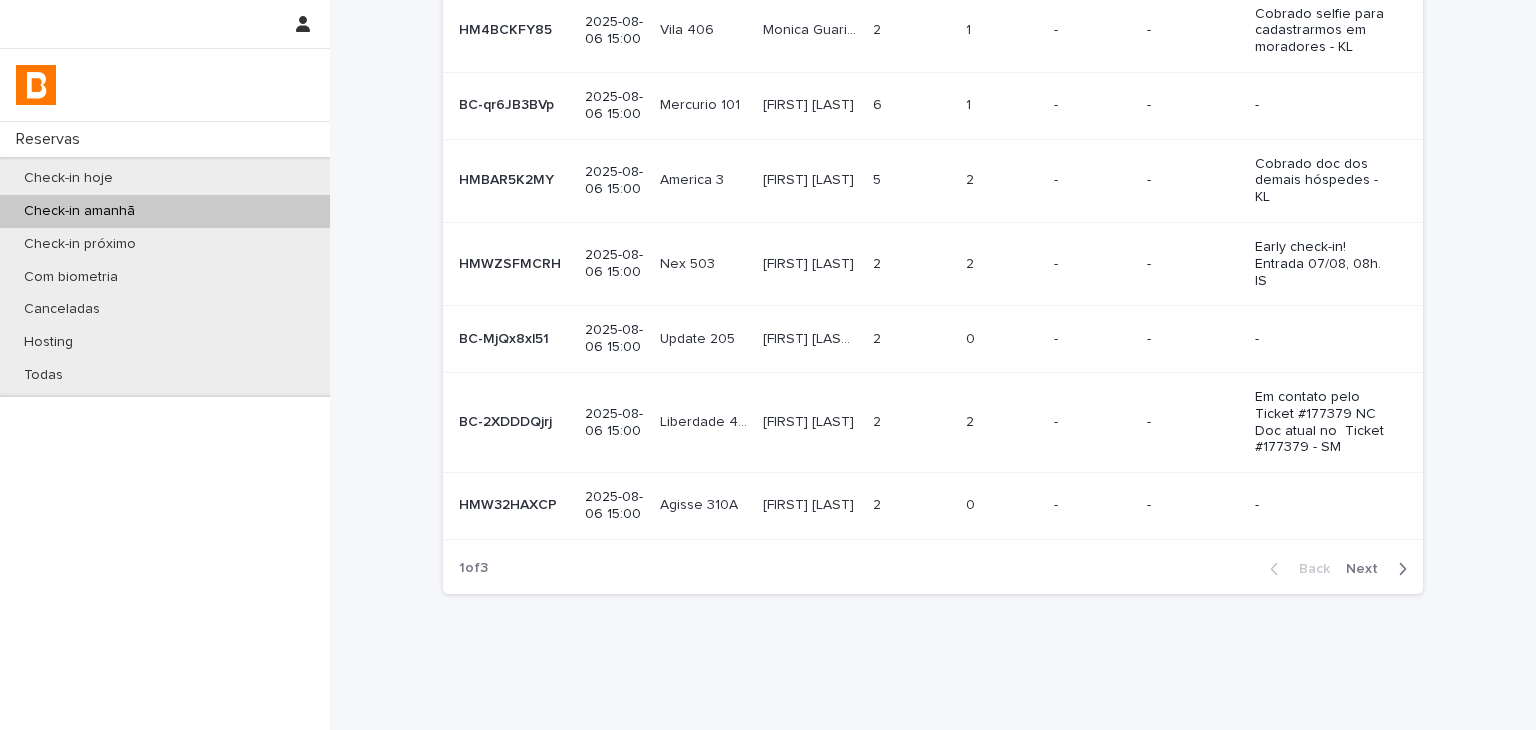 click on "Check-in amanhã" at bounding box center [165, 211] 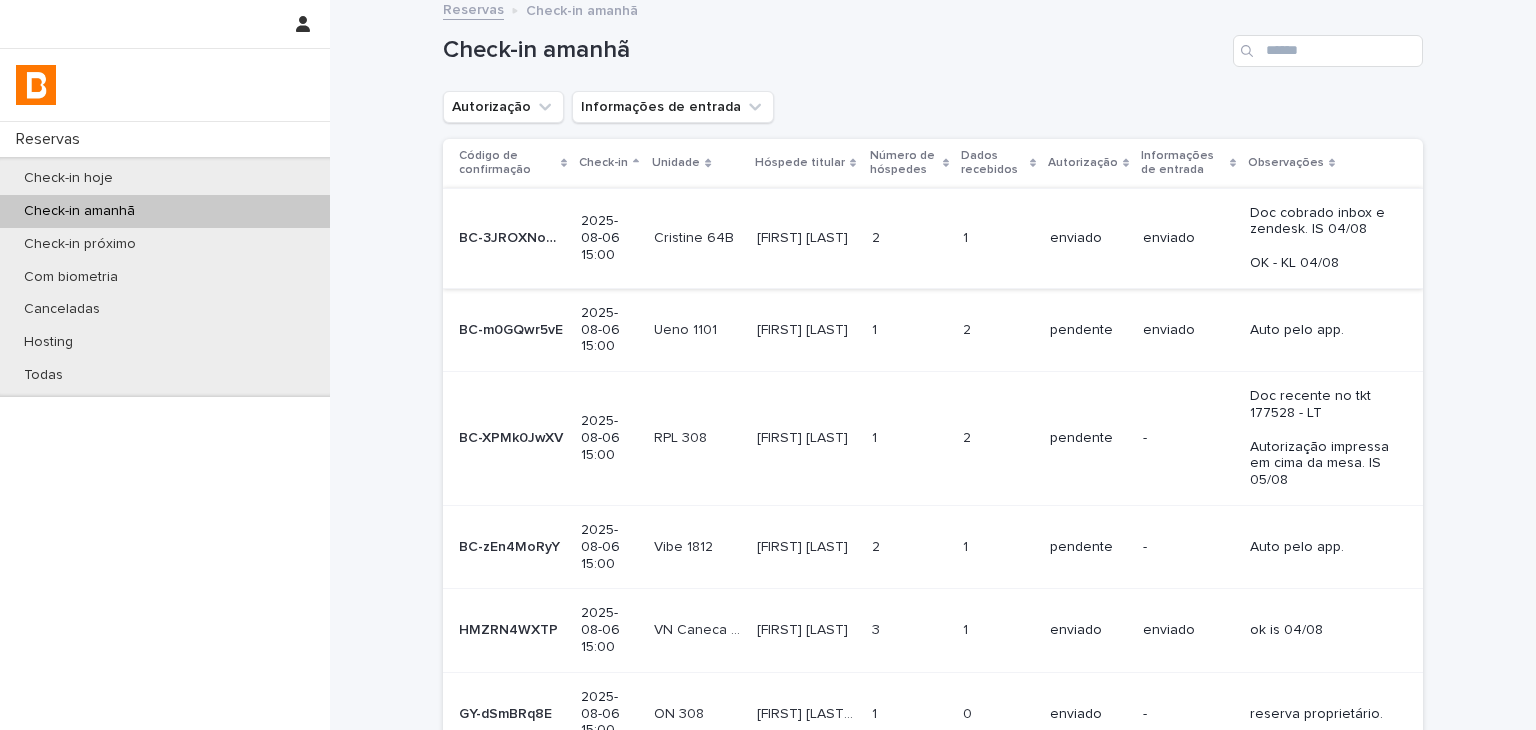 scroll, scrollTop: 0, scrollLeft: 0, axis: both 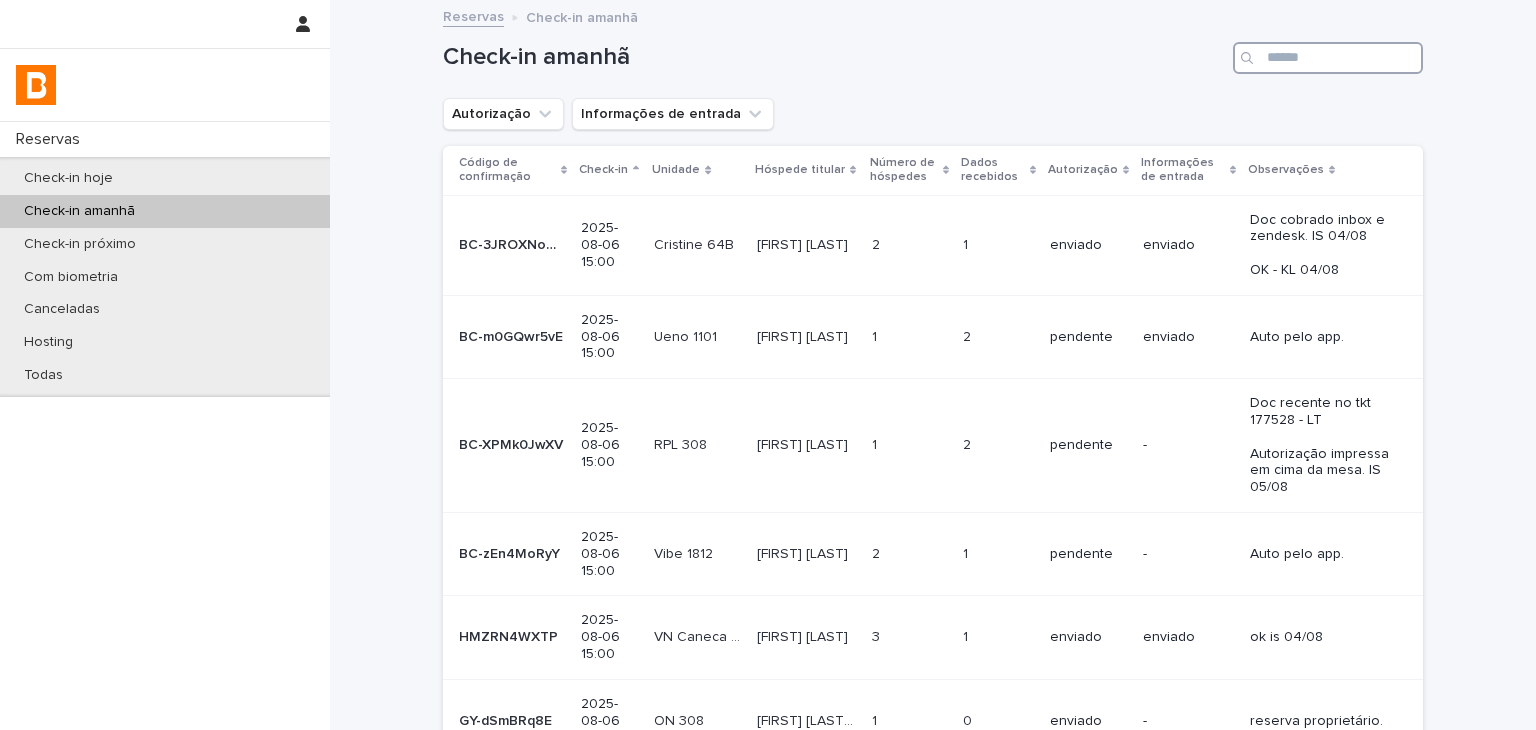 click at bounding box center [1328, 58] 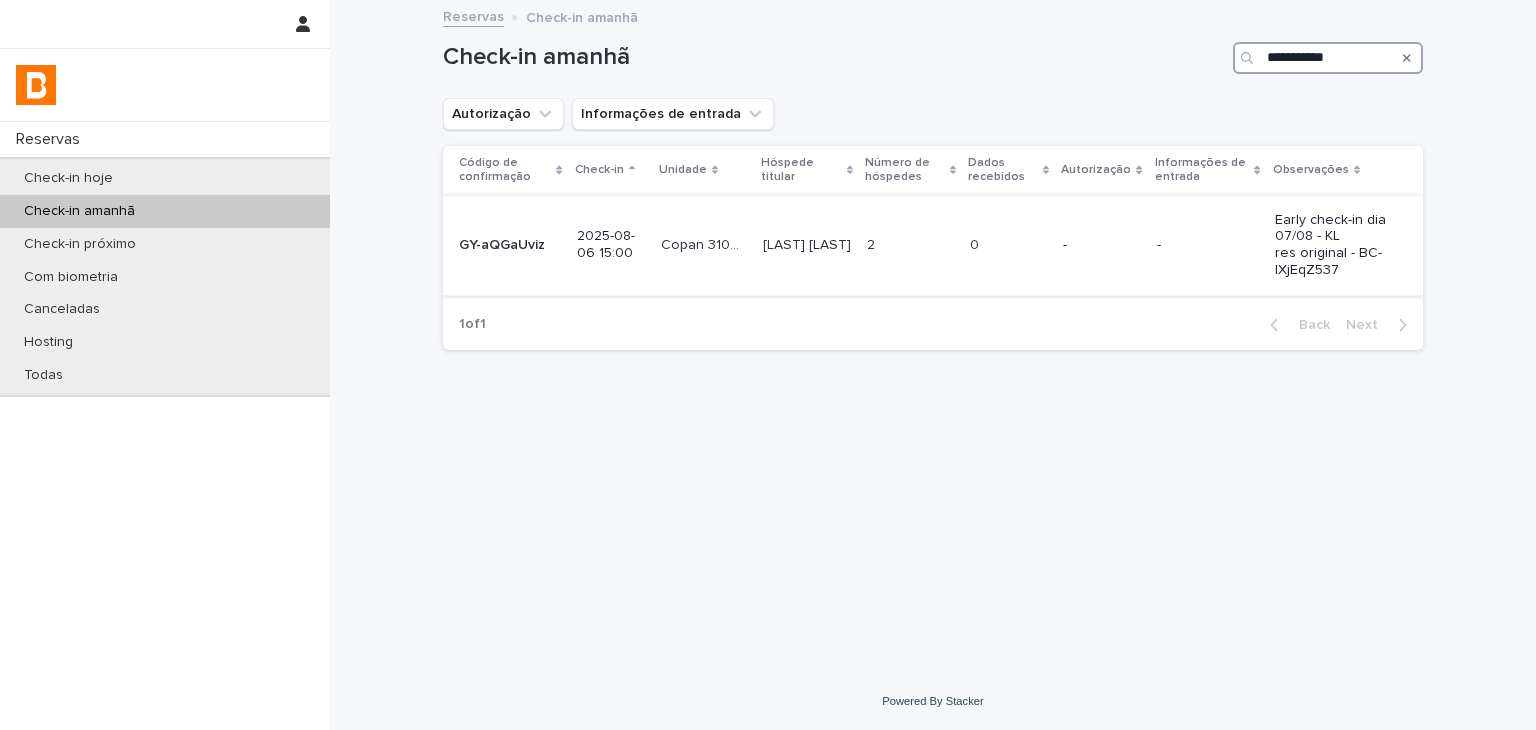 type on "**********" 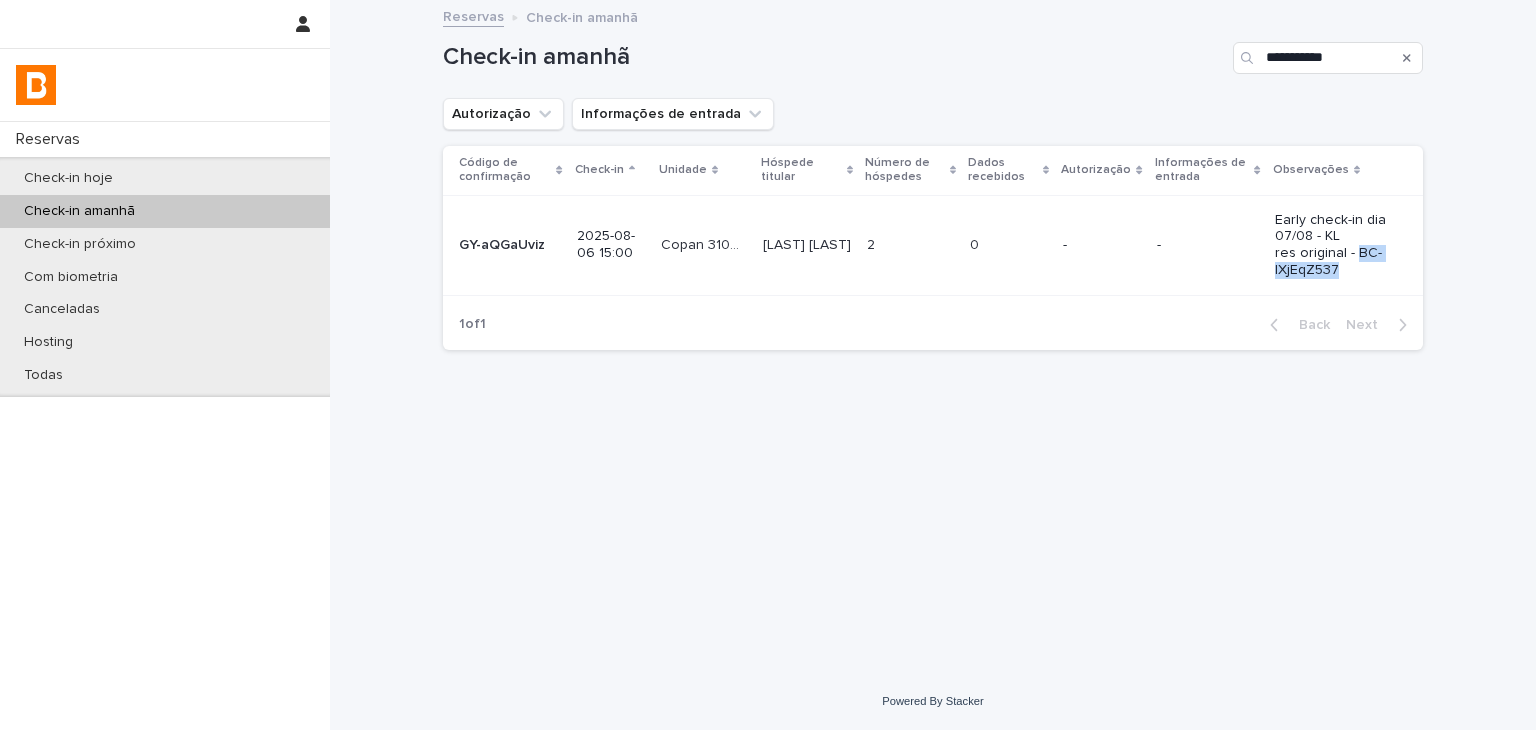 drag, startPoint x: 1353, startPoint y: 251, endPoint x: 1368, endPoint y: 267, distance: 21.931713 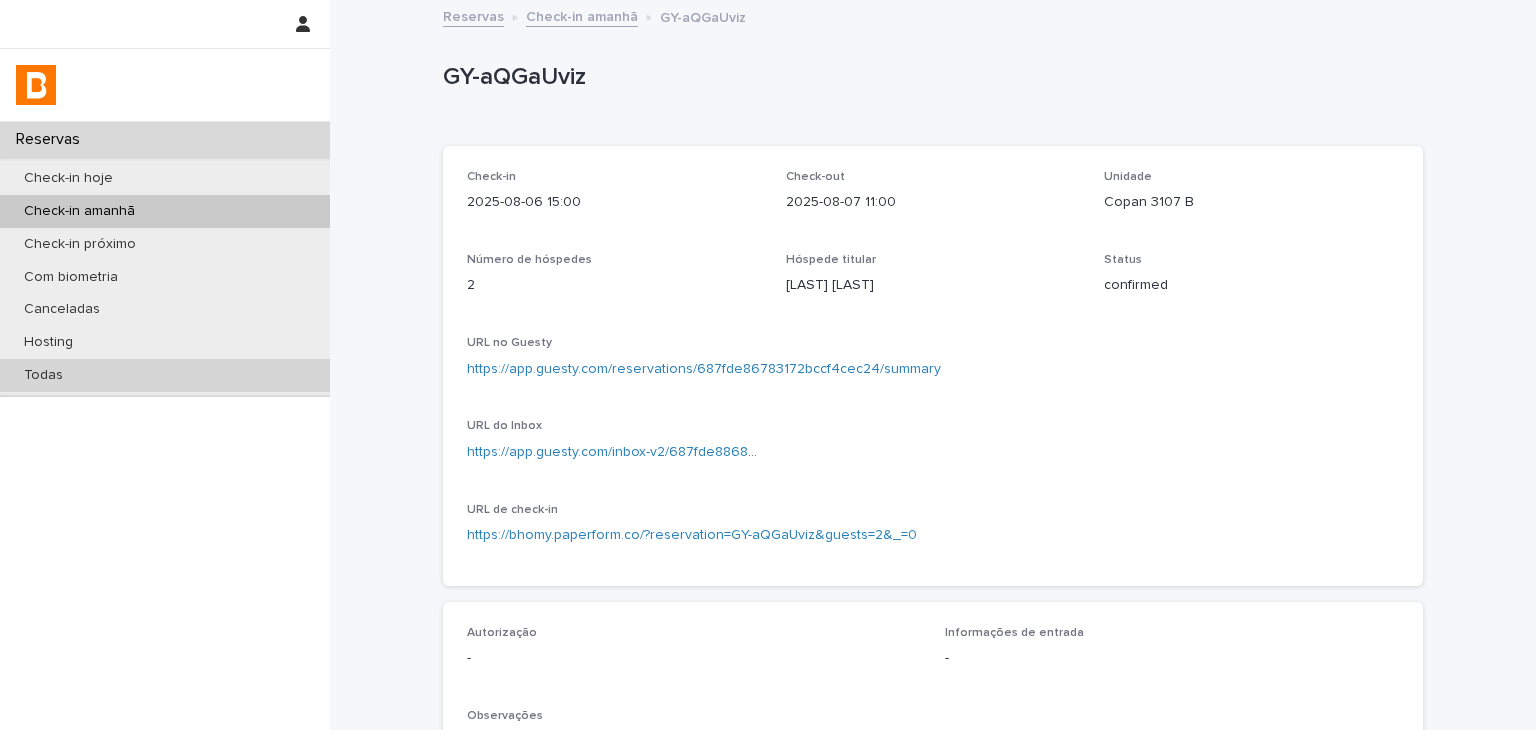 click on "Todas" at bounding box center [165, 375] 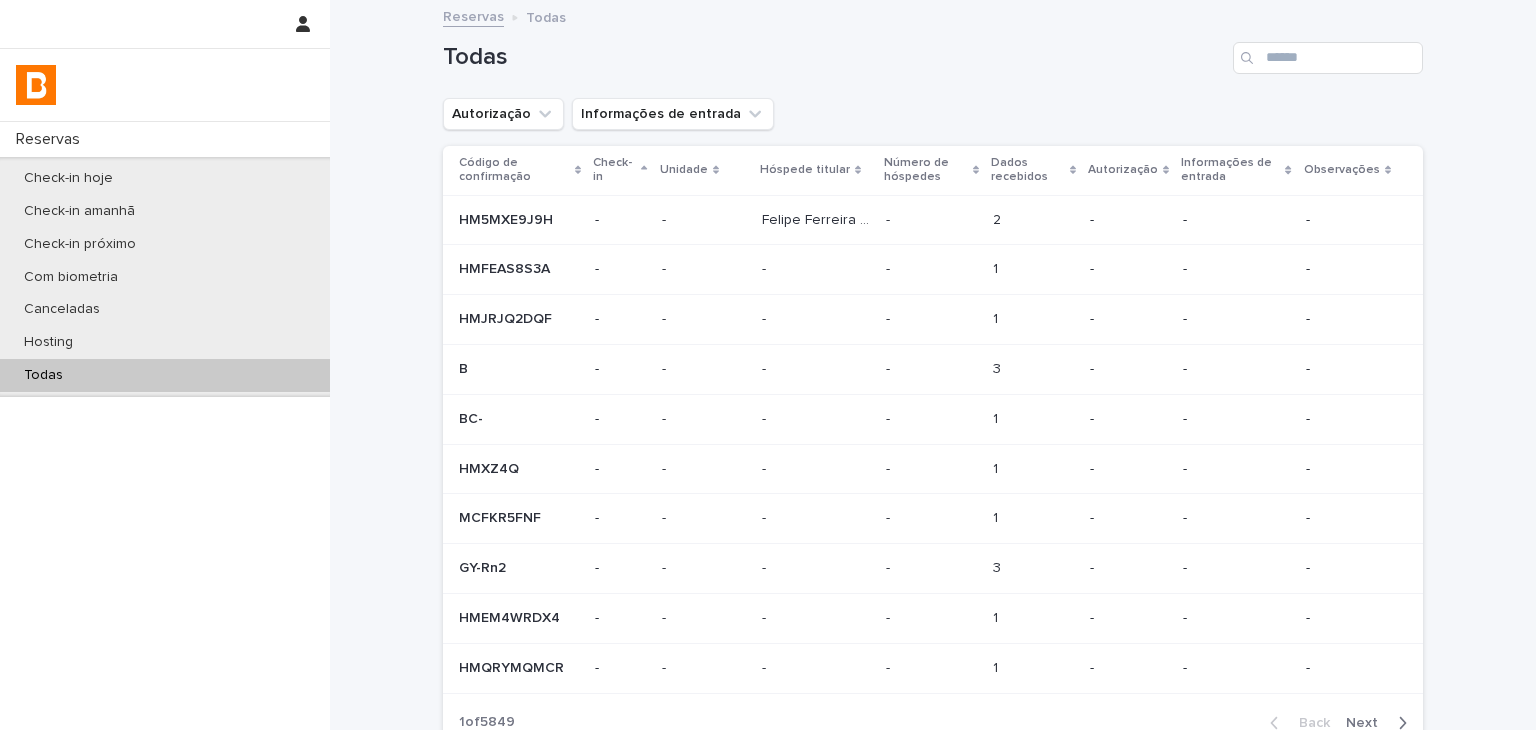 click at bounding box center [1249, 58] 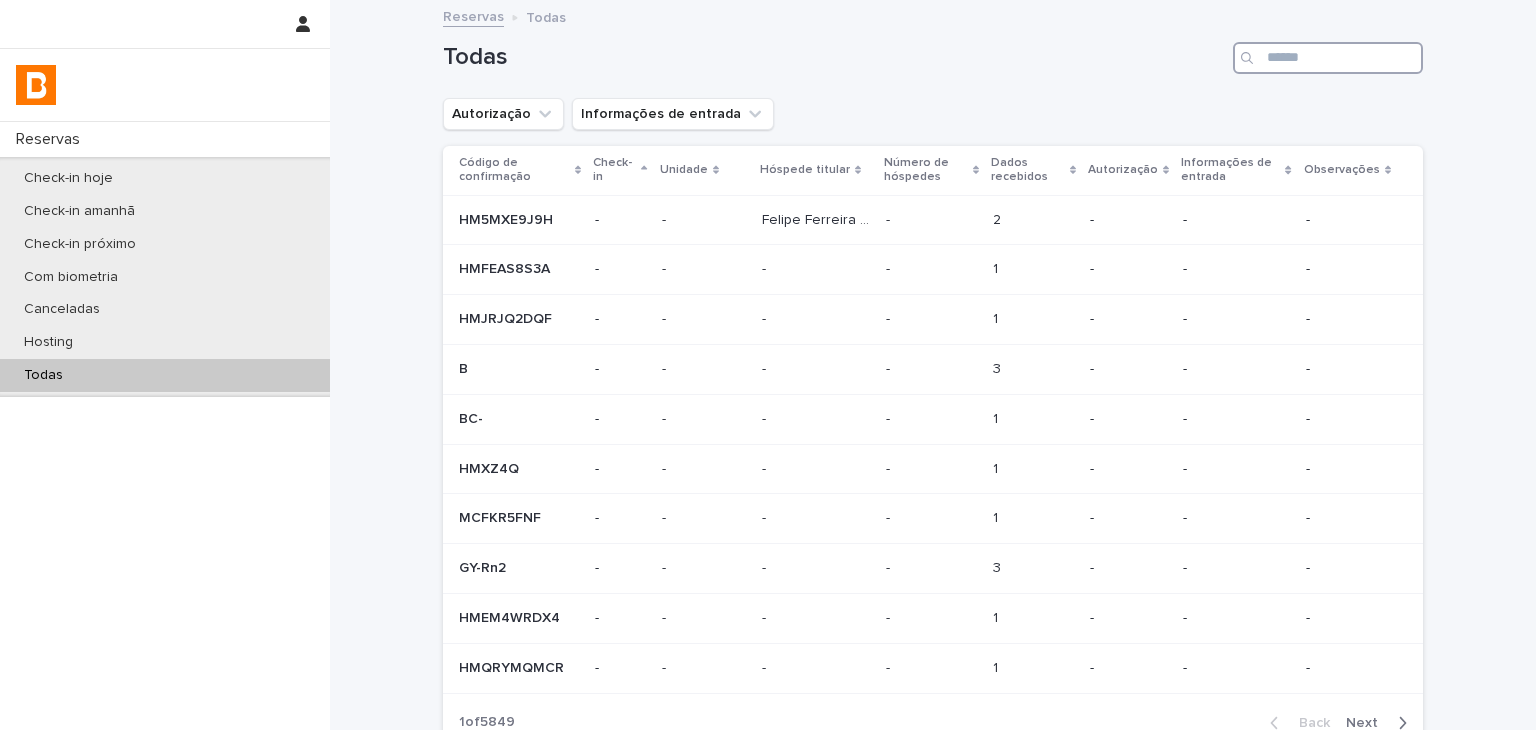 click at bounding box center [1328, 58] 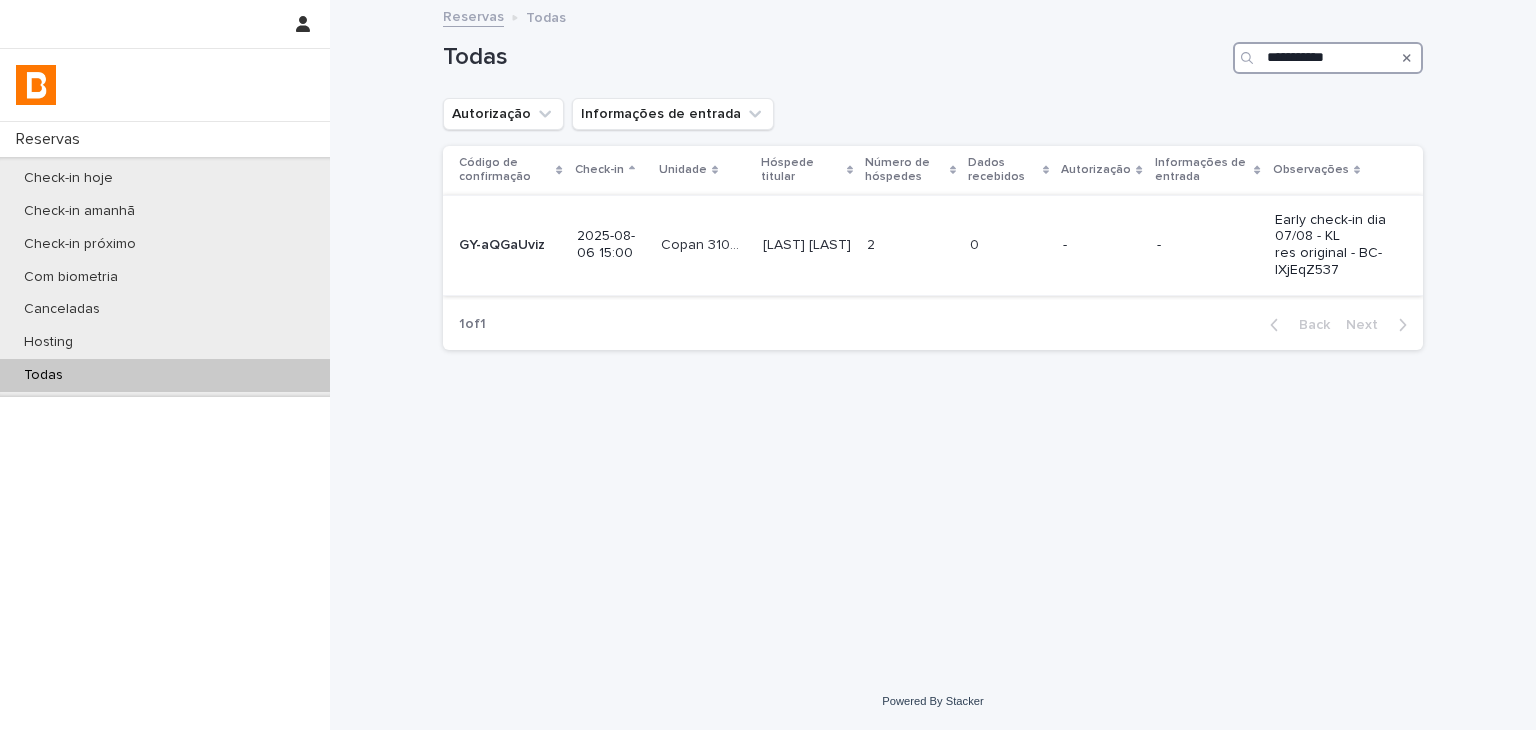 type on "**********" 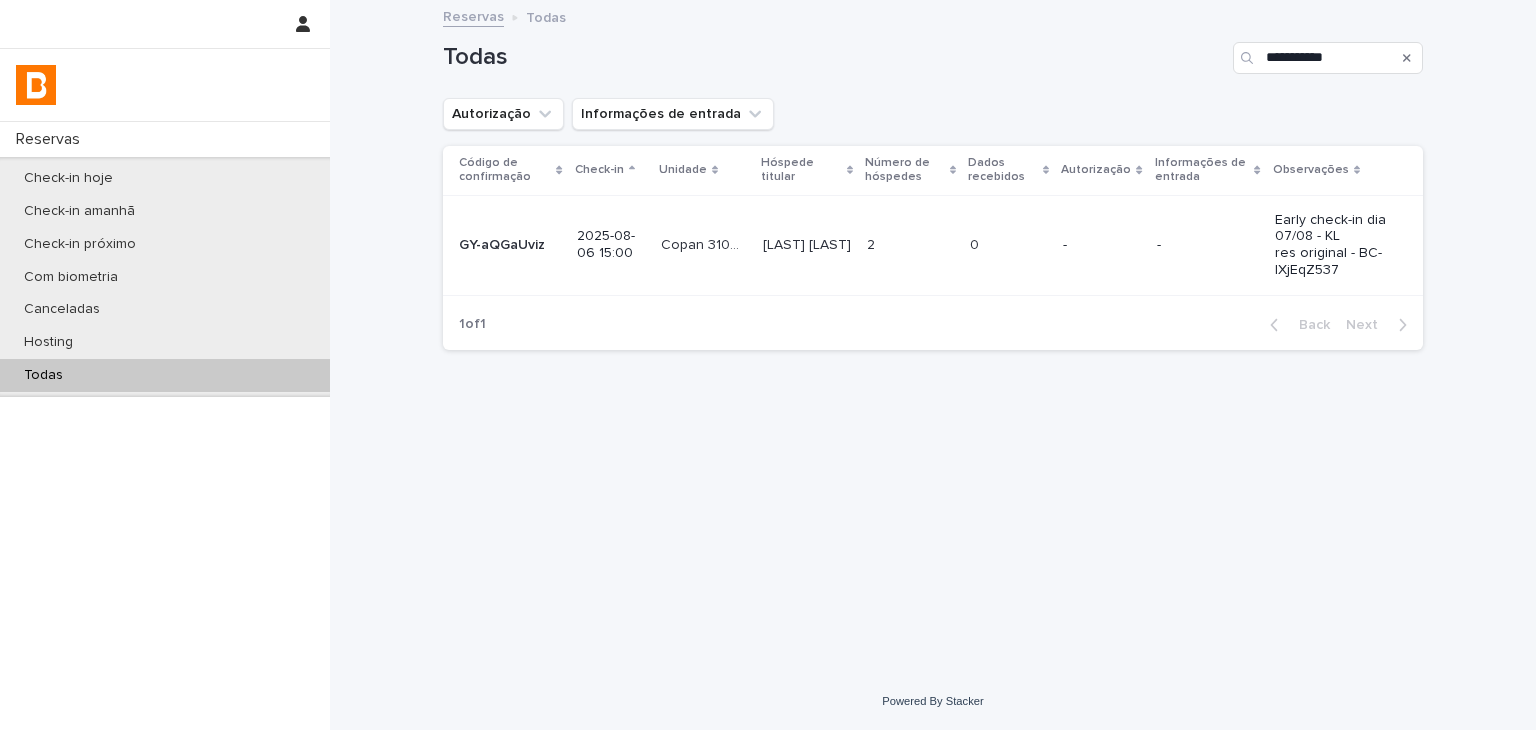 click on "Early check-in dia 07/08 - KL
res original - BC-lXjEqZ537" at bounding box center (1333, 245) 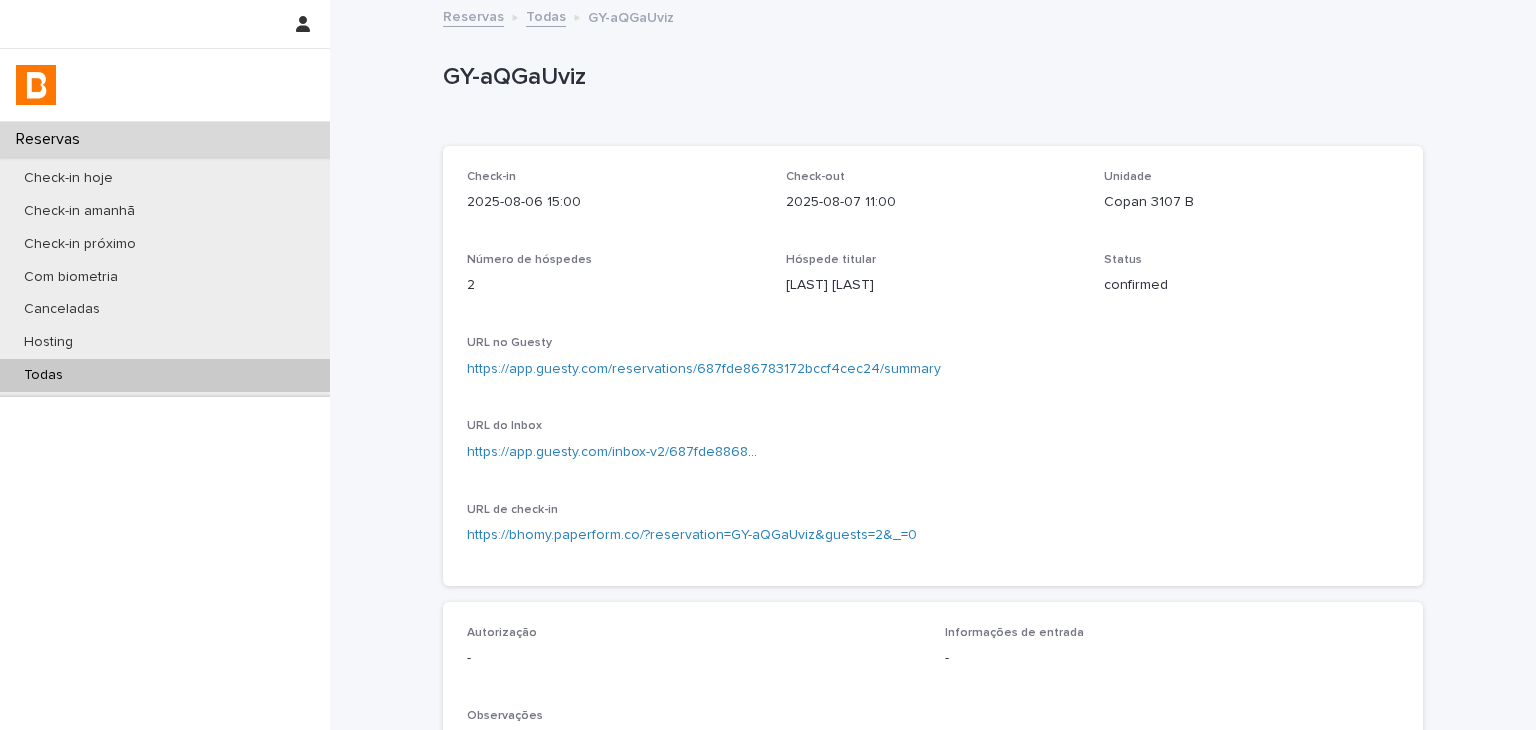 scroll, scrollTop: 400, scrollLeft: 0, axis: vertical 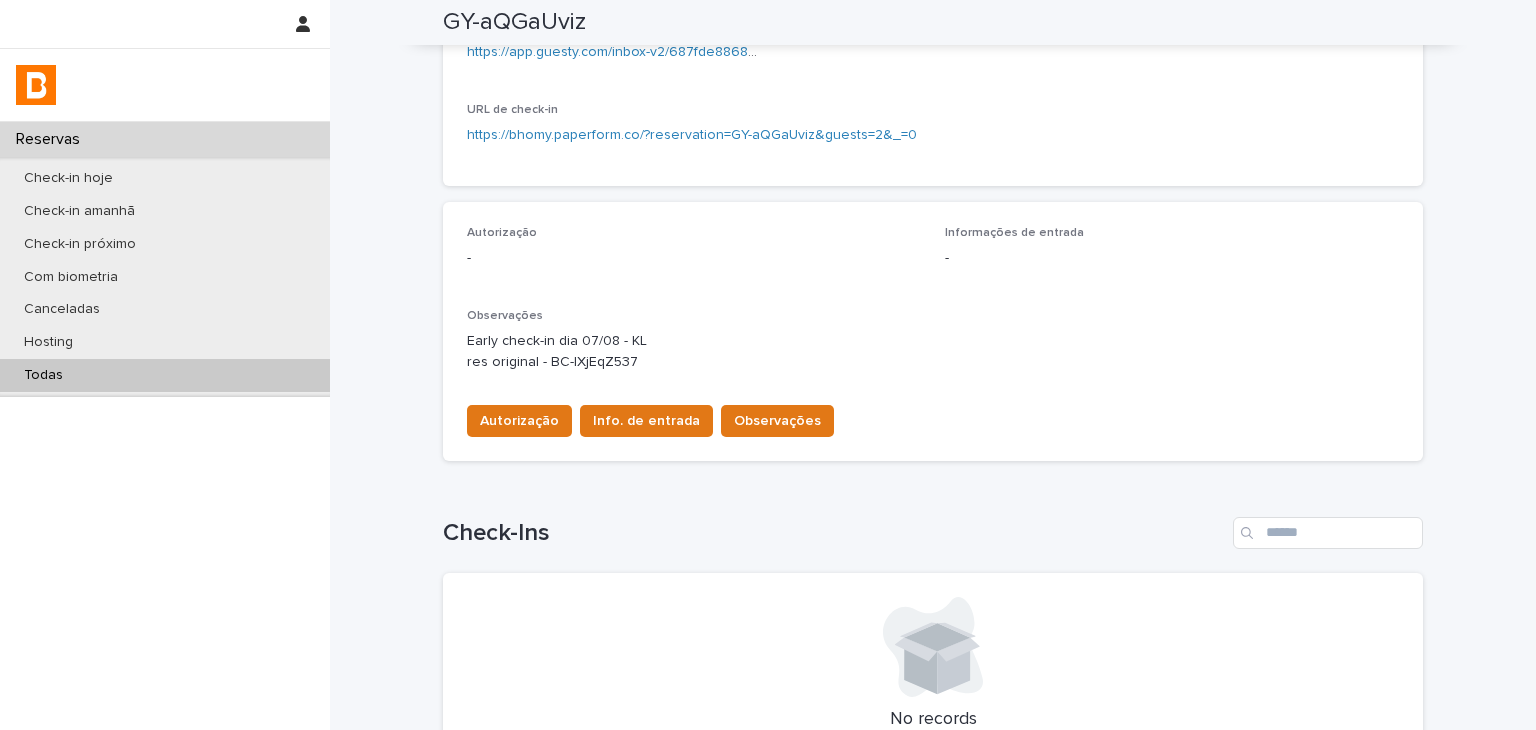 click on "Early check-in dia 07/08 - KL
res original - BC-lXjEqZ537" at bounding box center (933, 352) 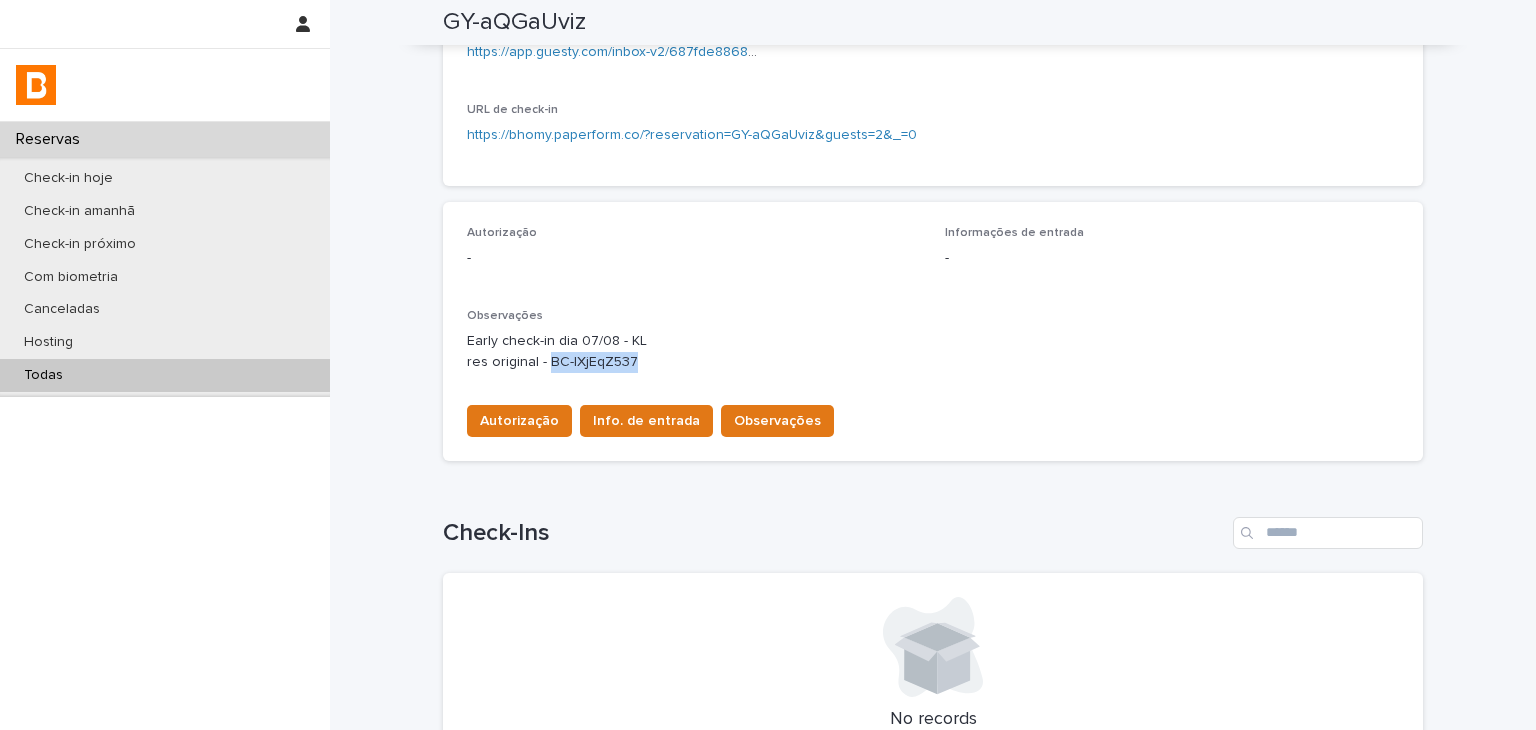 drag, startPoint x: 539, startPoint y: 360, endPoint x: 593, endPoint y: 360, distance: 54 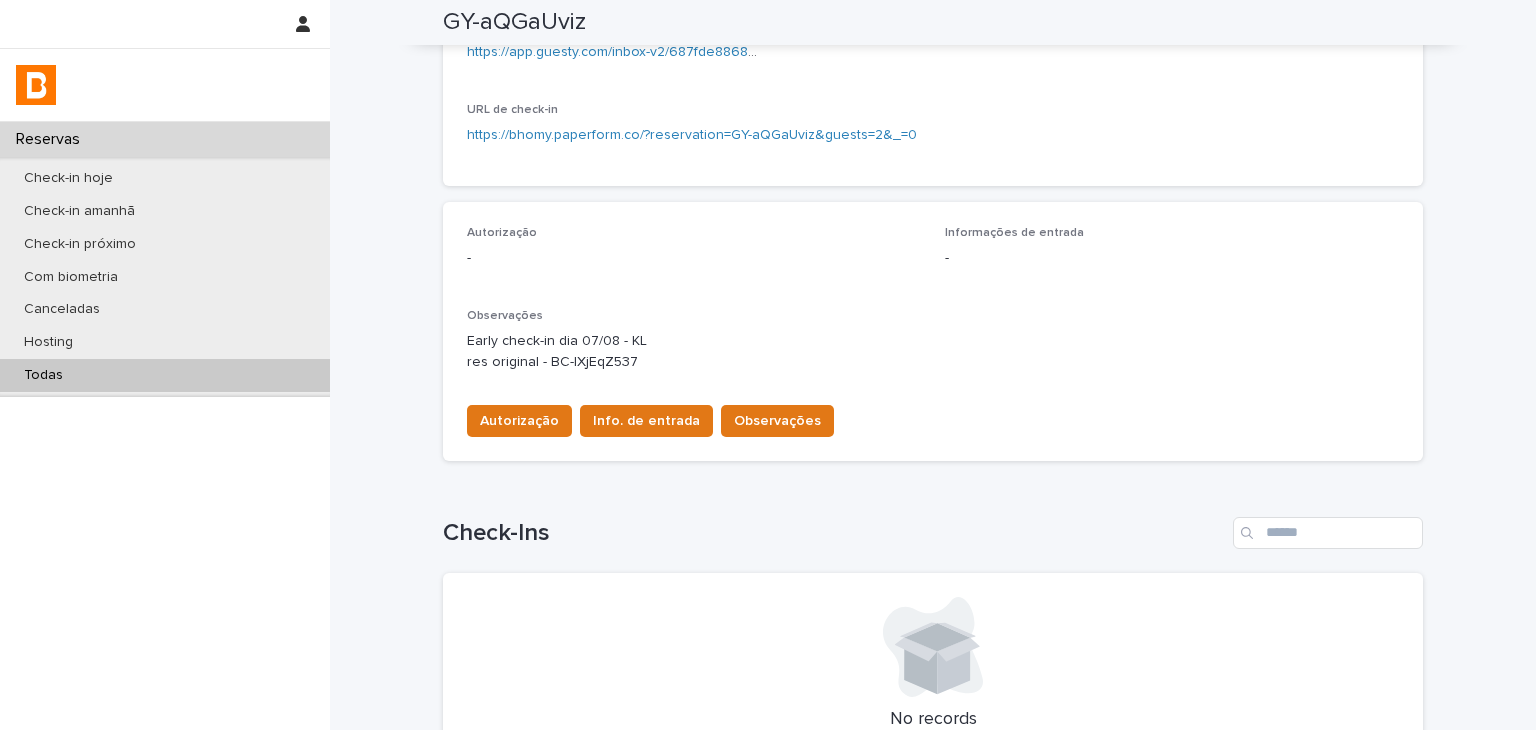 click on "Check-in hoje Check-in amanhã Check-in próximo Com biometria Canceladas Hosting Todas" at bounding box center [165, 277] 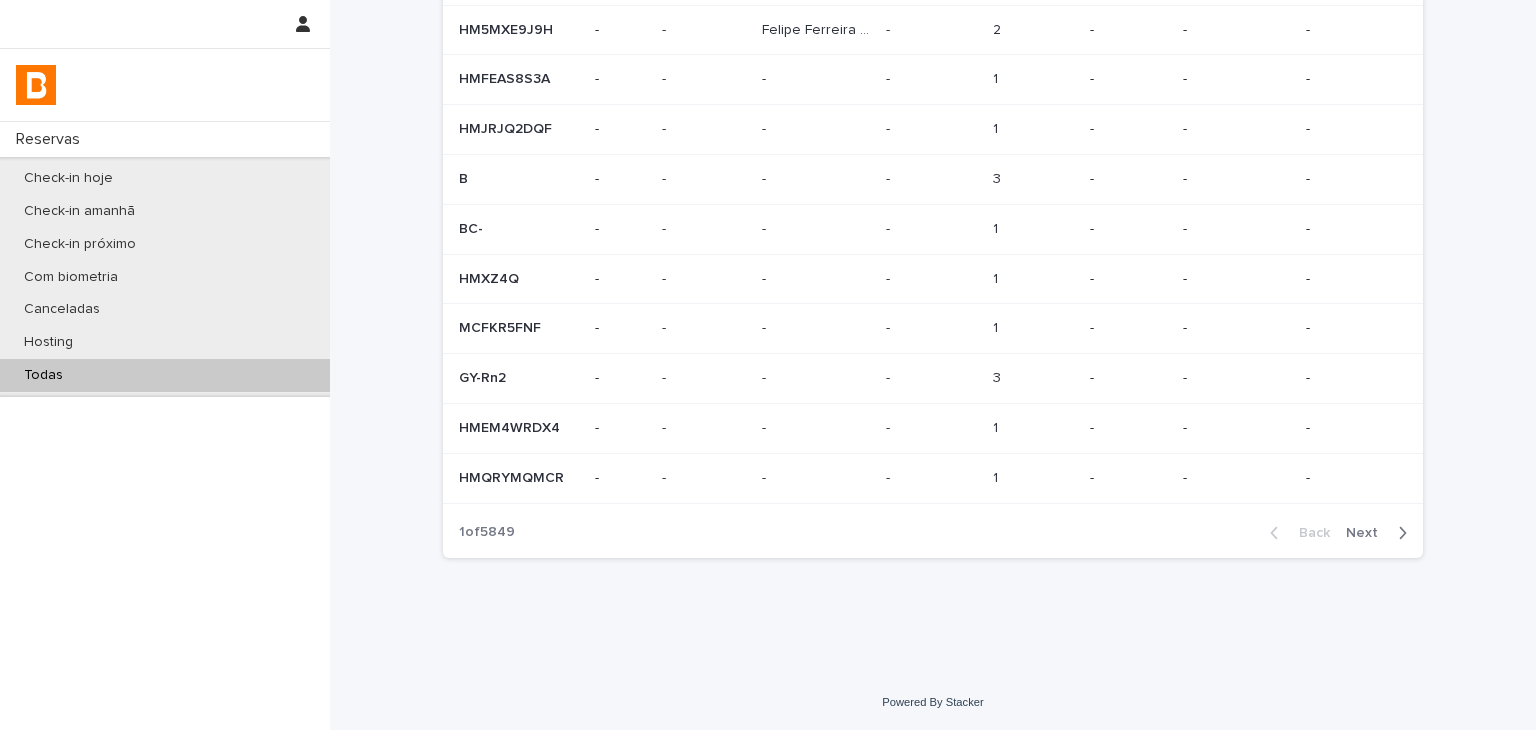scroll, scrollTop: 0, scrollLeft: 0, axis: both 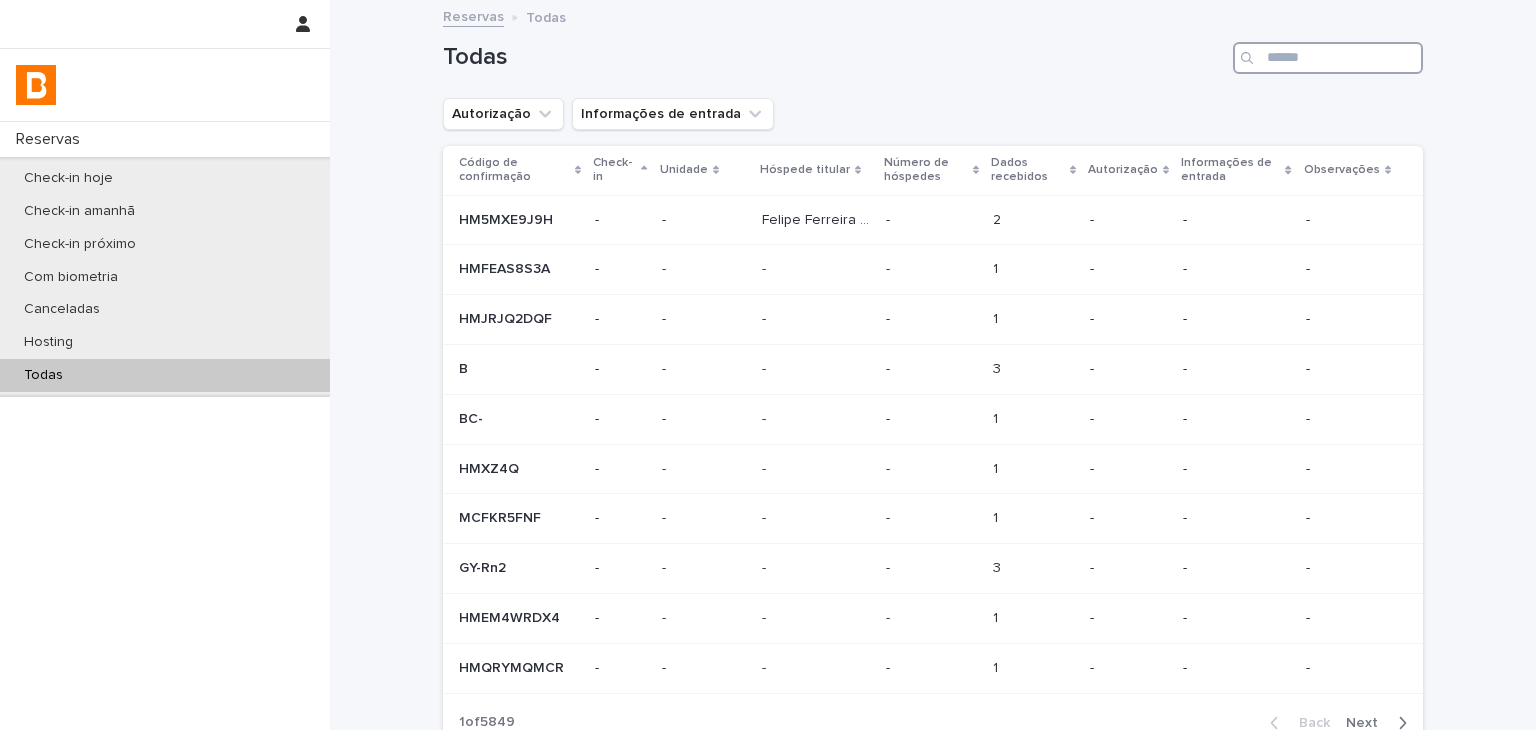 click at bounding box center [1328, 58] 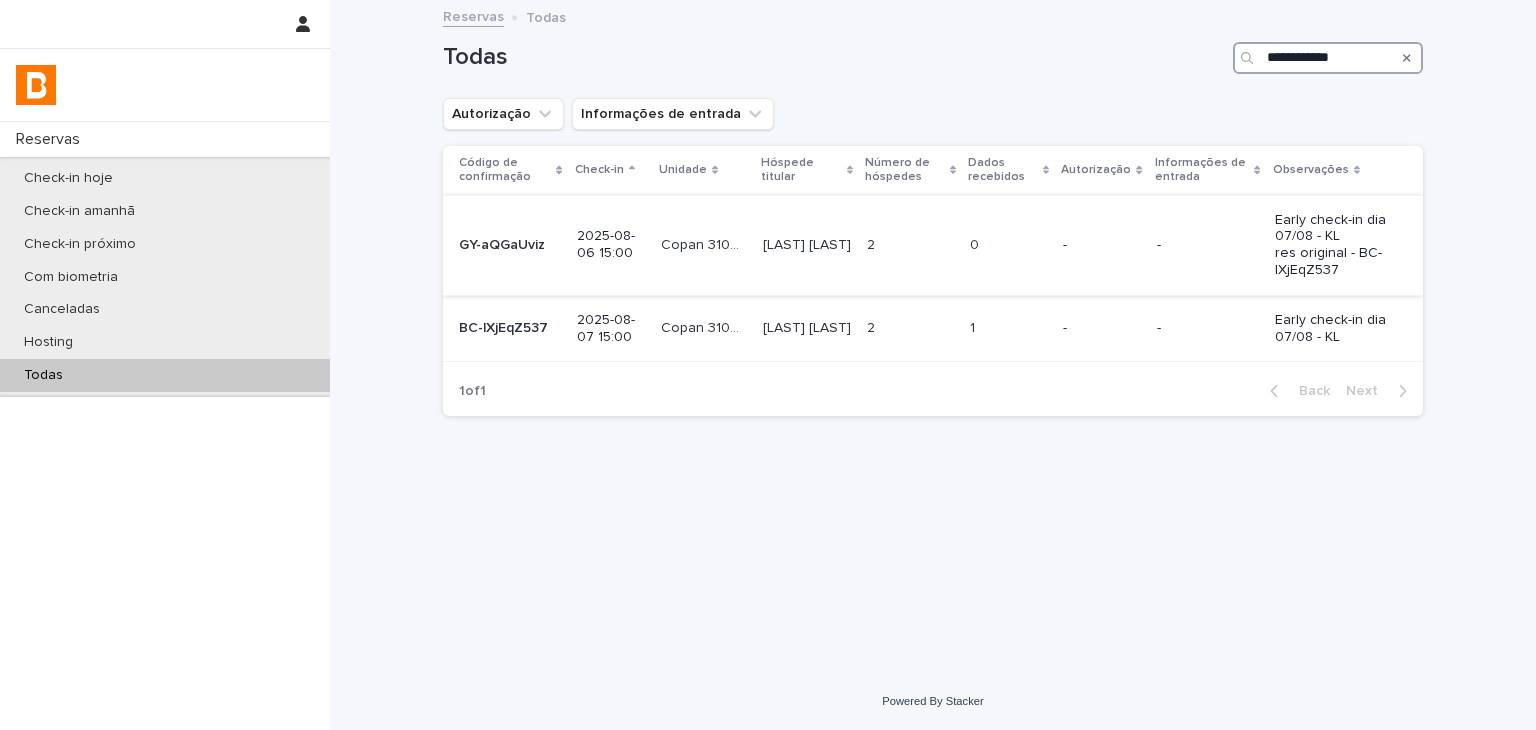 type on "**********" 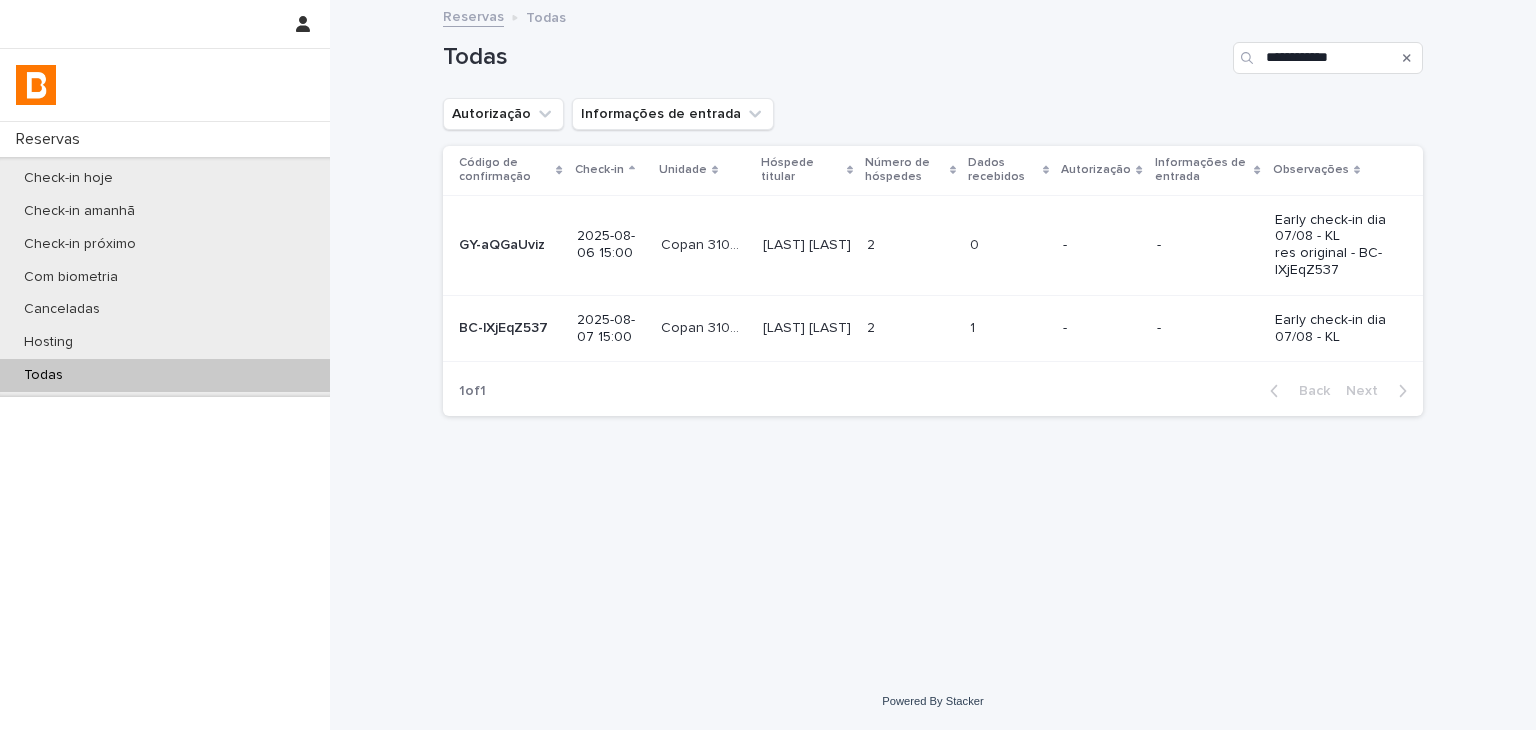click on "2 2" at bounding box center (910, 245) 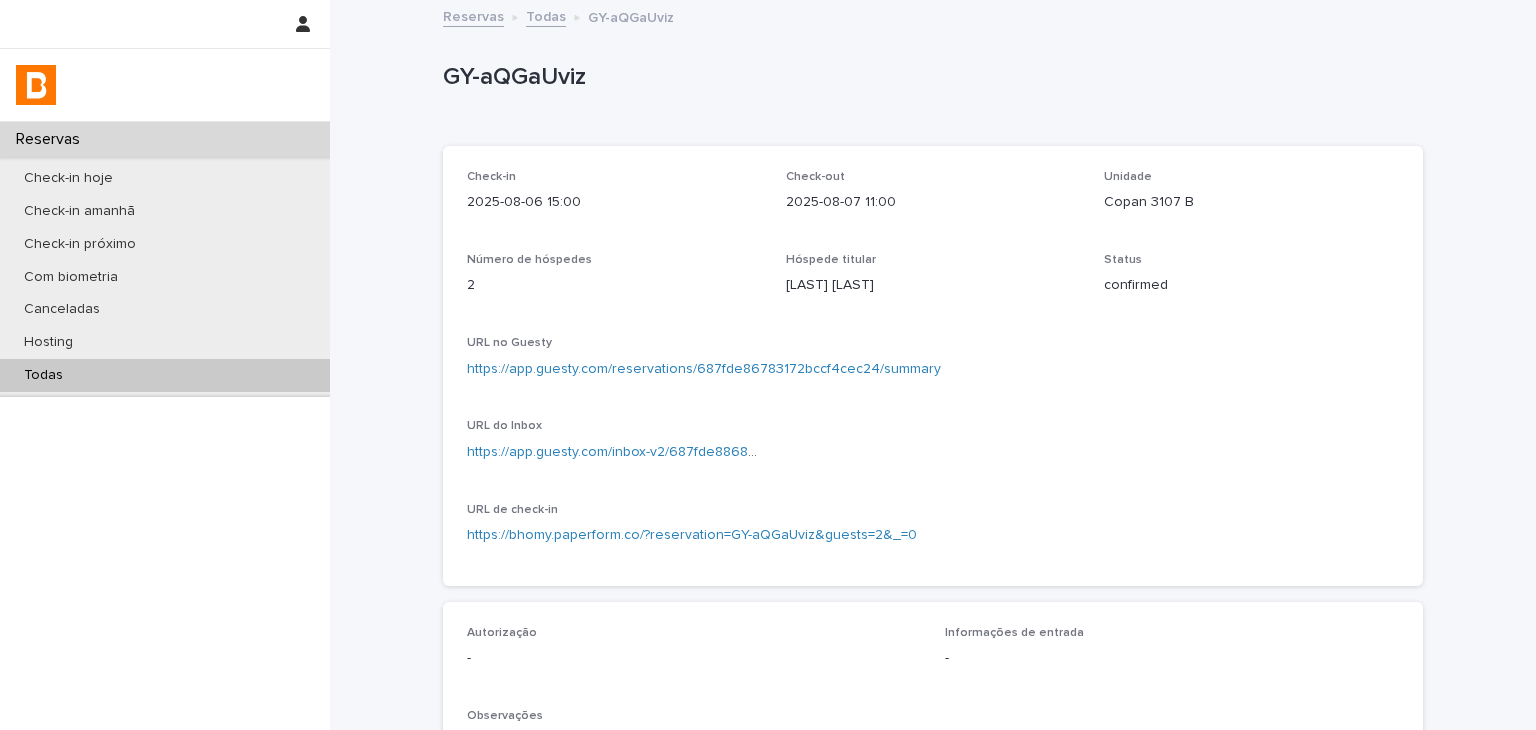 scroll, scrollTop: 600, scrollLeft: 0, axis: vertical 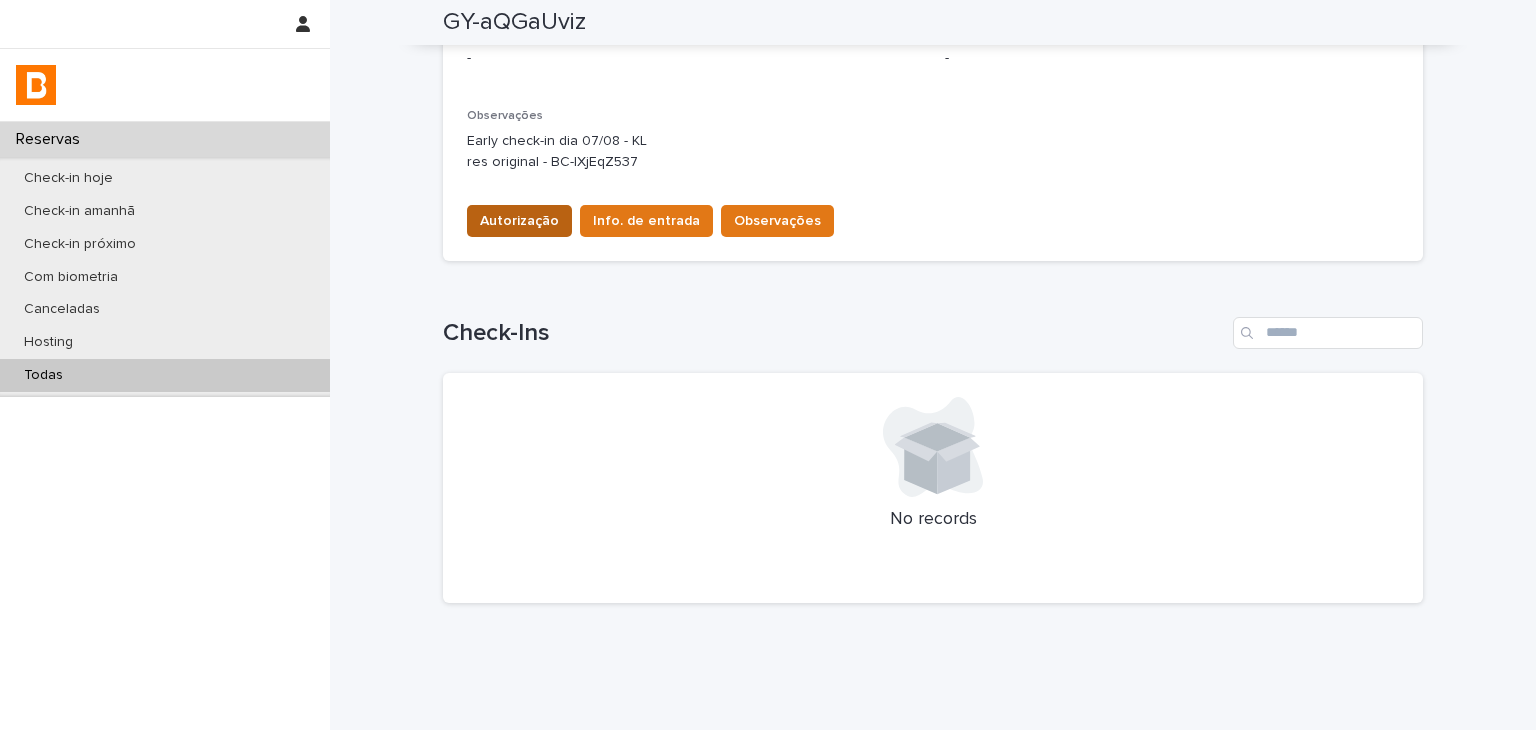 click on "Autorização" at bounding box center (519, 221) 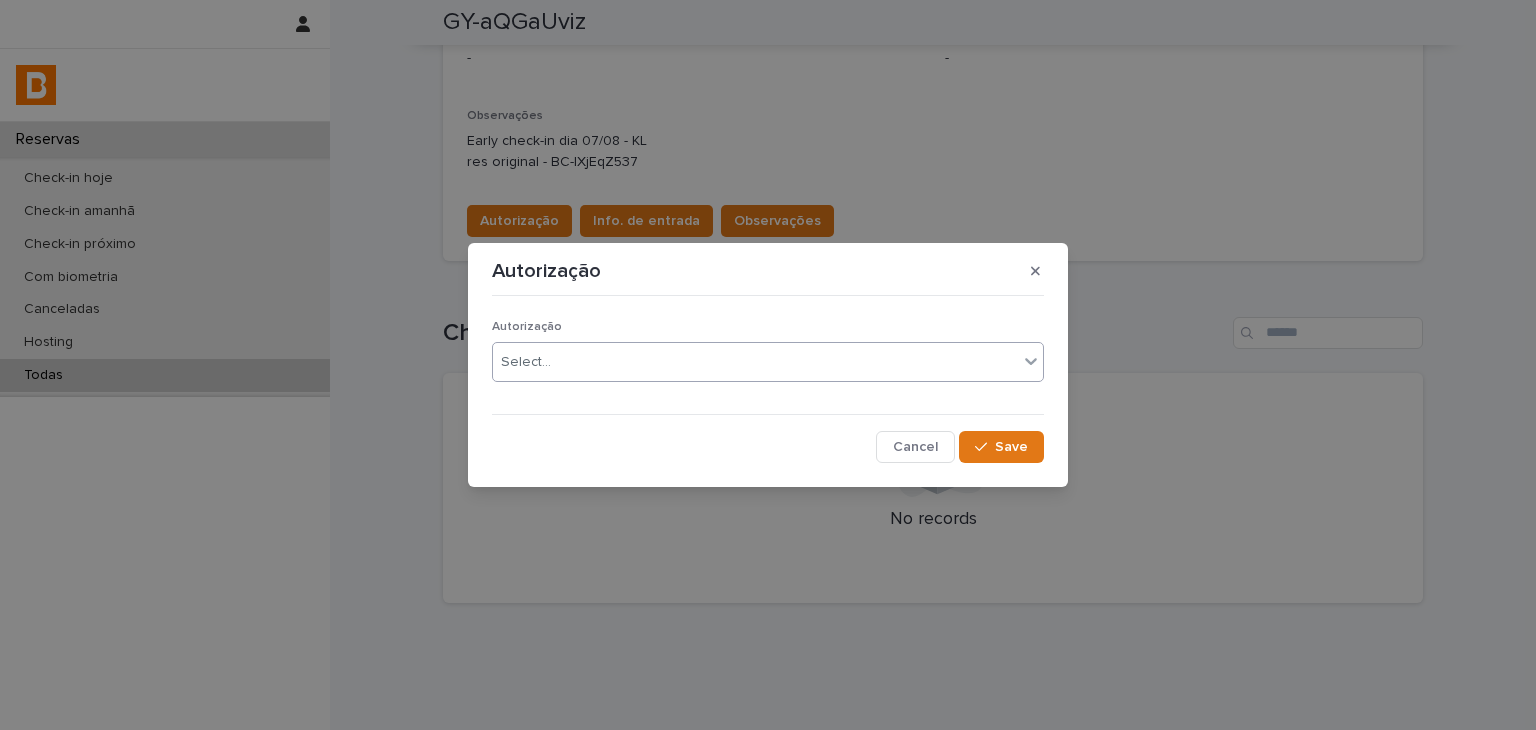 drag, startPoint x: 524, startPoint y: 358, endPoint x: 528, endPoint y: 377, distance: 19.416489 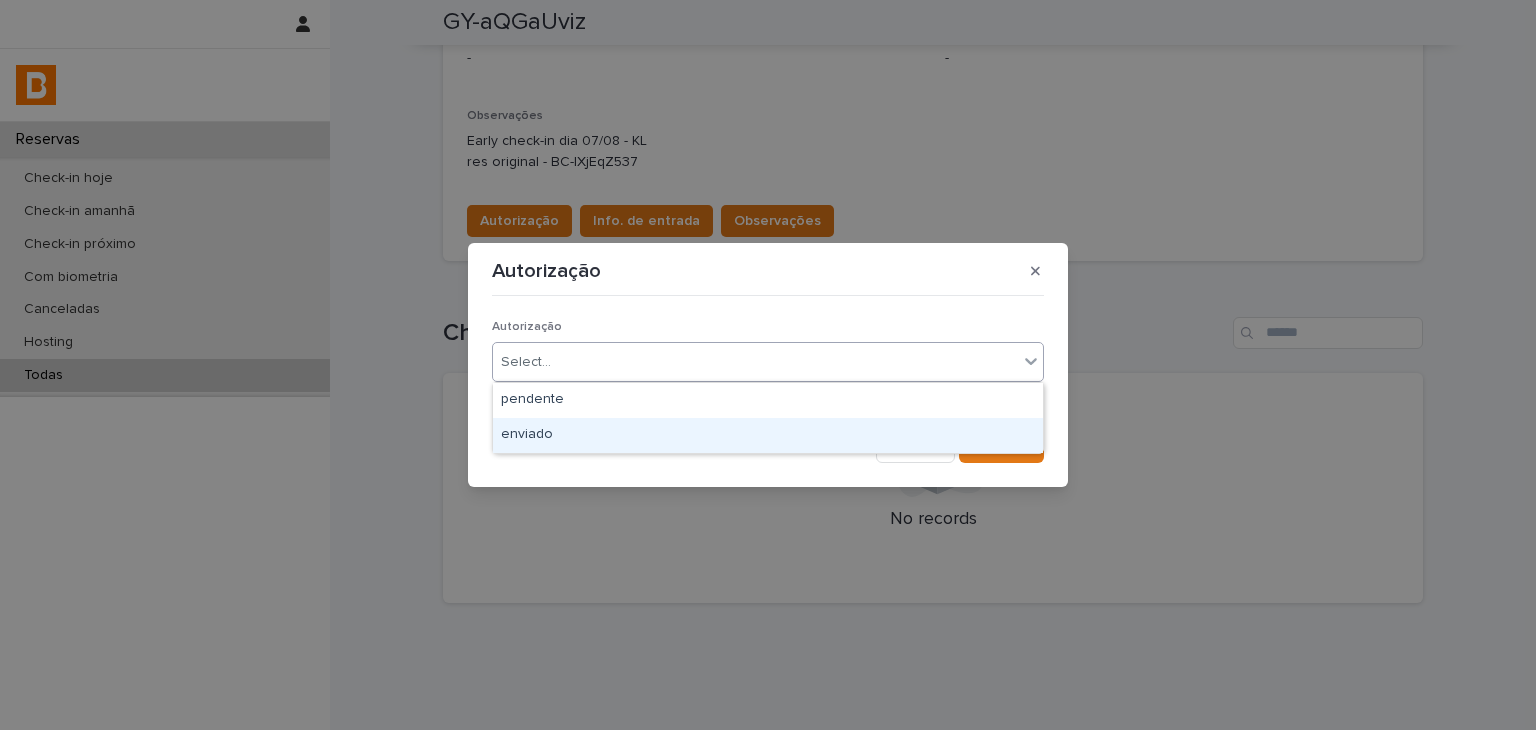 drag, startPoint x: 548, startPoint y: 415, endPoint x: 902, endPoint y: 444, distance: 355.18585 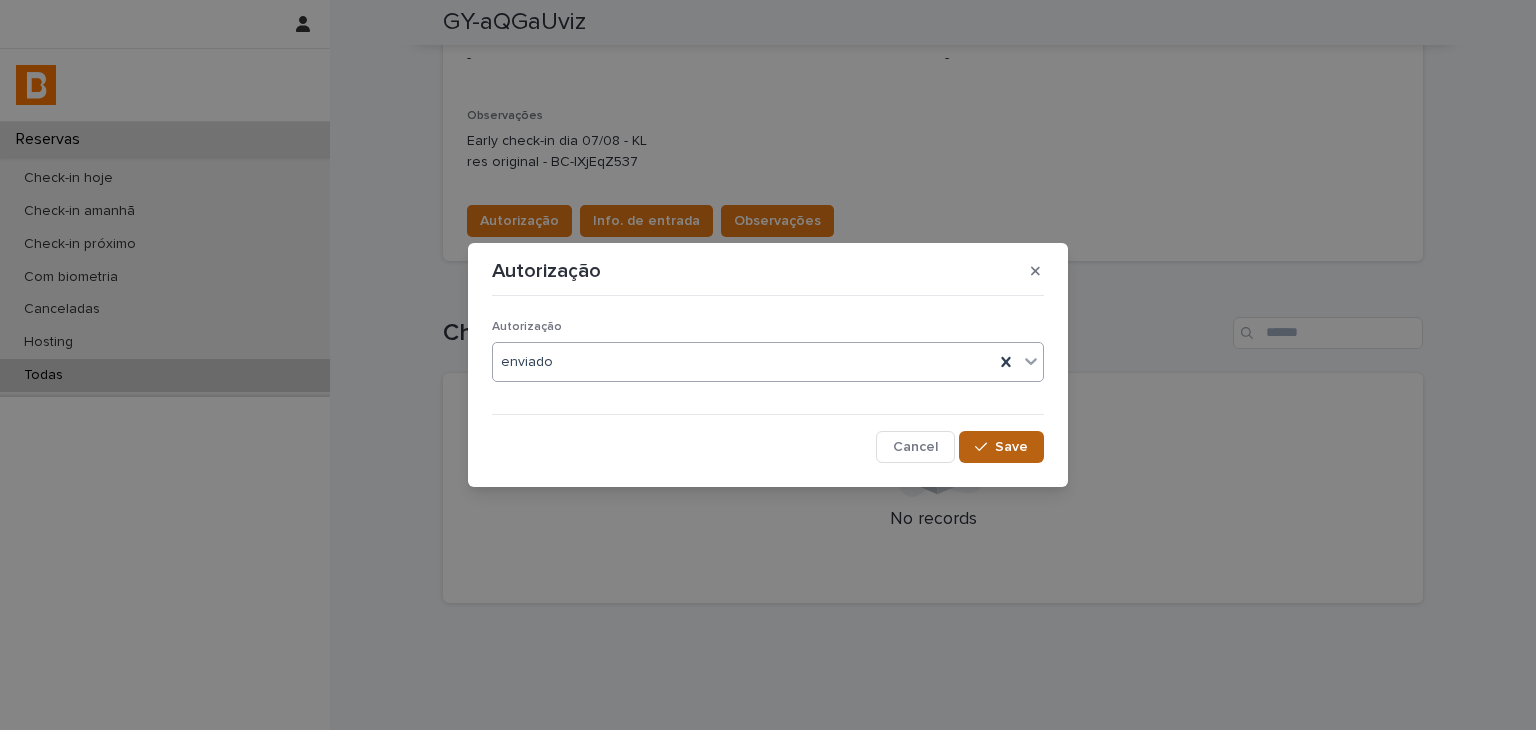 click on "Save" at bounding box center (1011, 447) 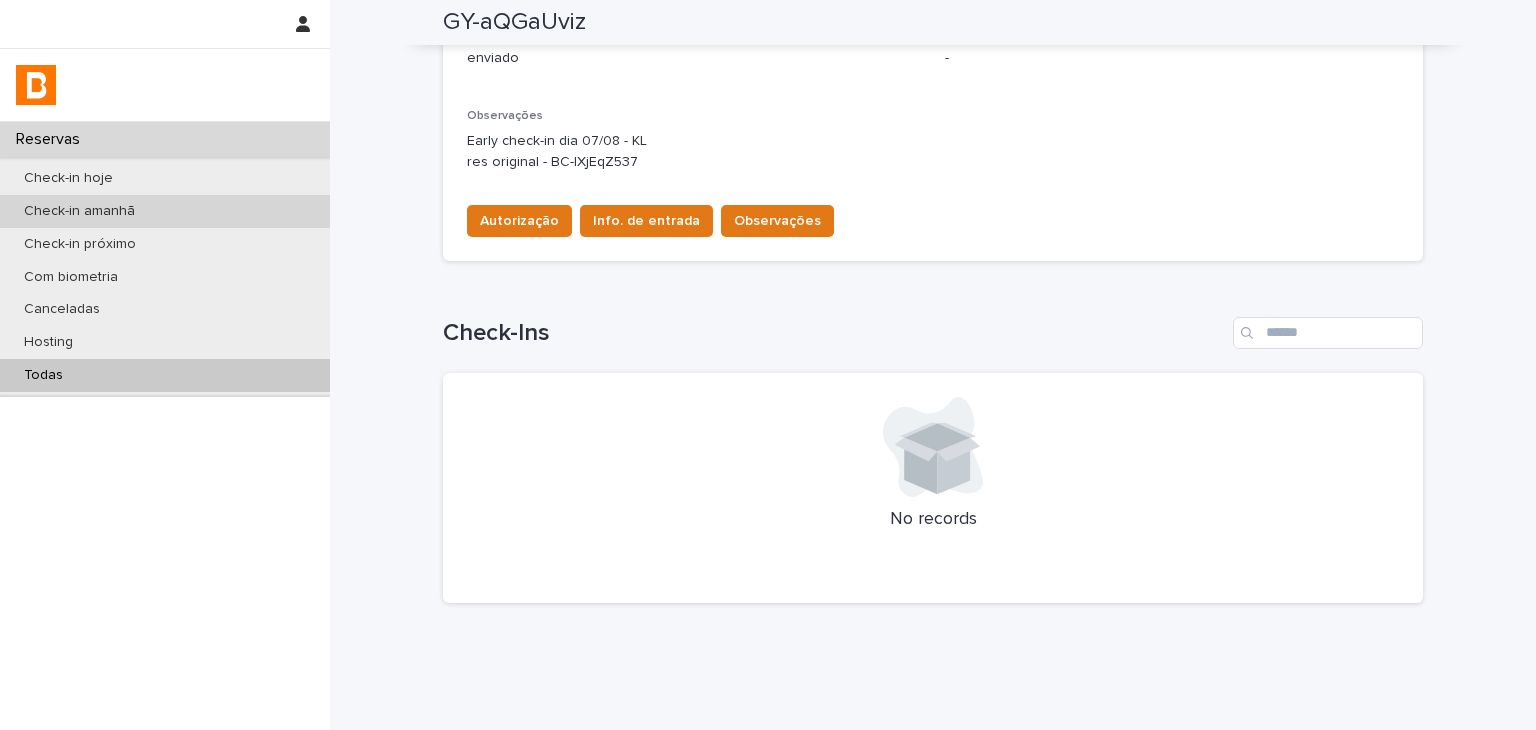 click on "Check-in amanhã" at bounding box center (165, 211) 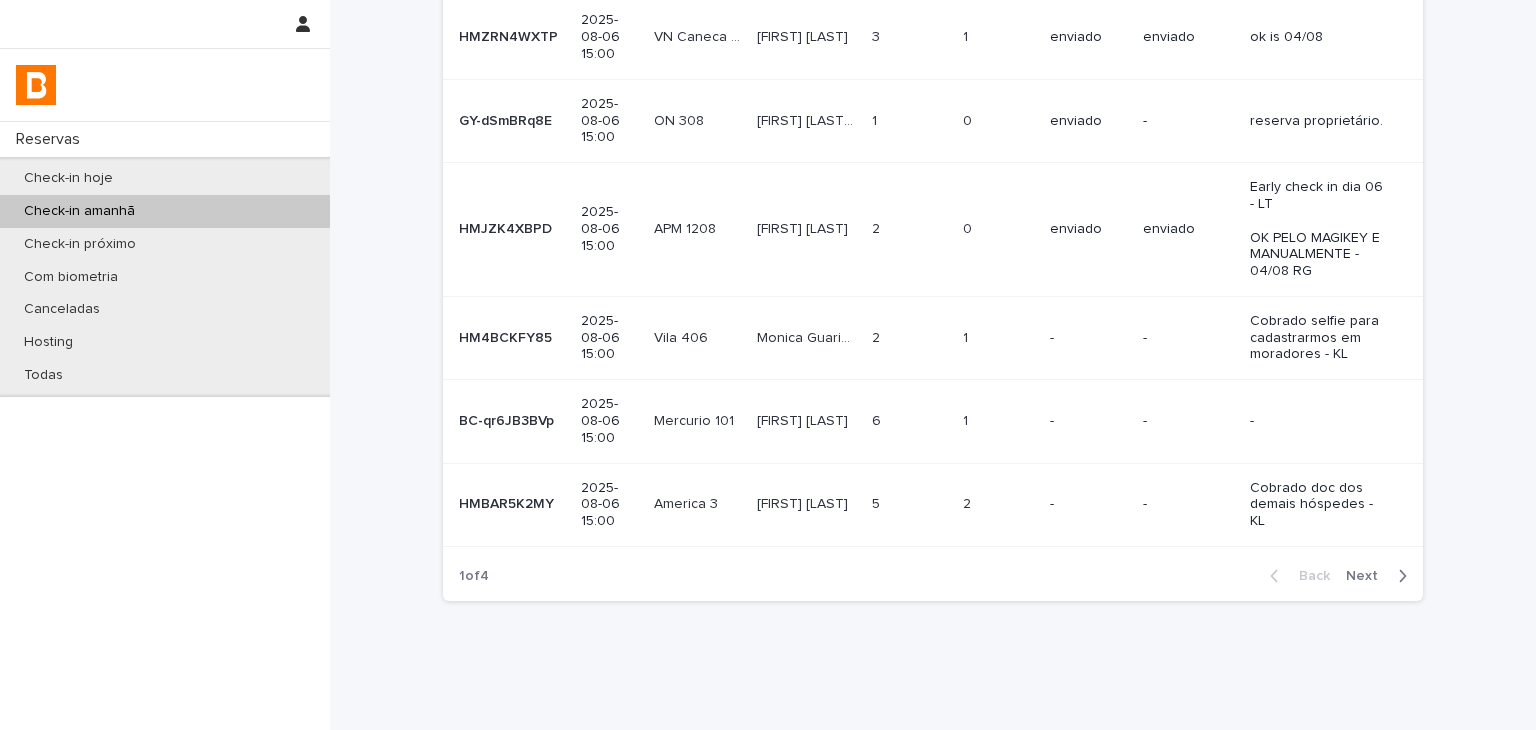 scroll, scrollTop: 0, scrollLeft: 0, axis: both 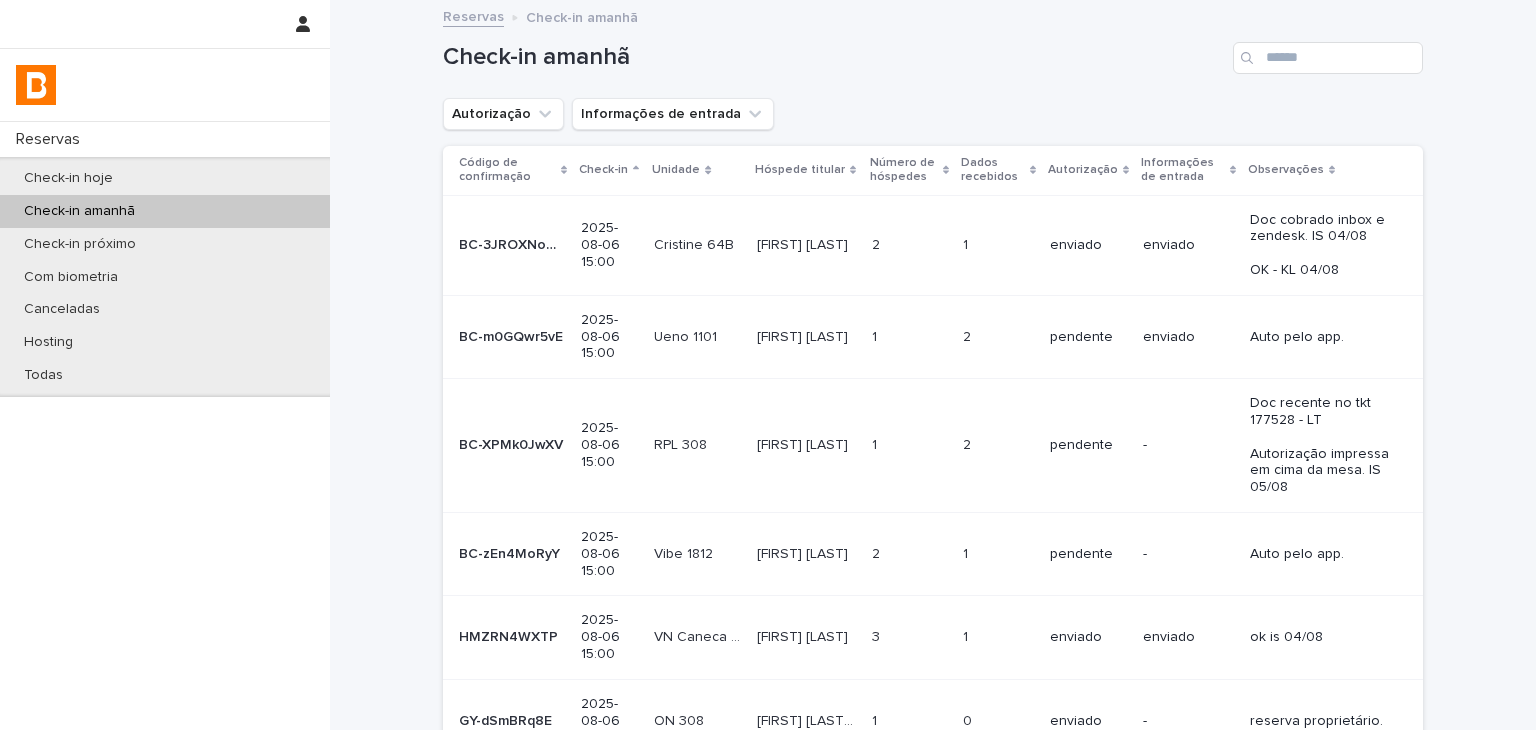 click on "Autorização Informações de entrada" at bounding box center (608, 114) 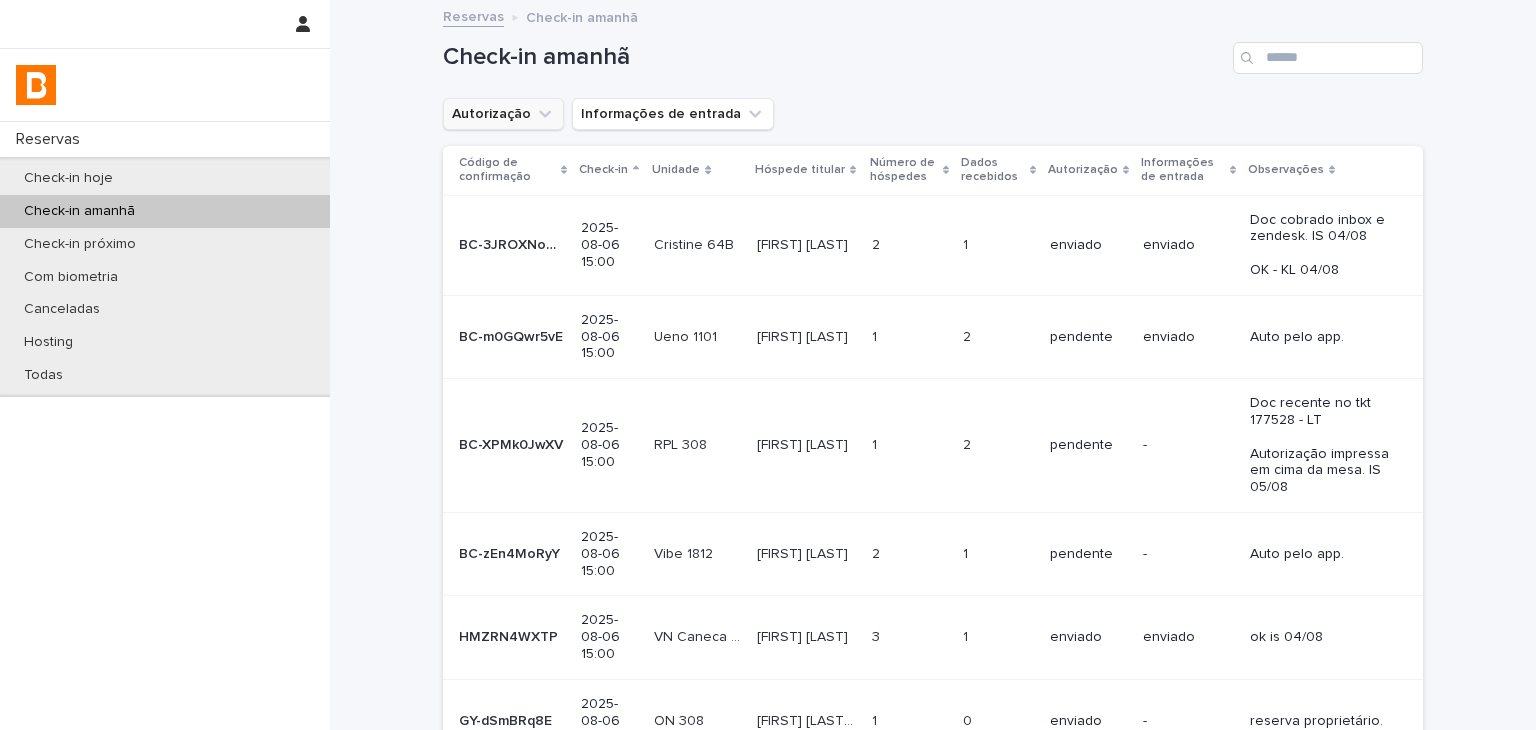 click on "Autorização" at bounding box center [503, 114] 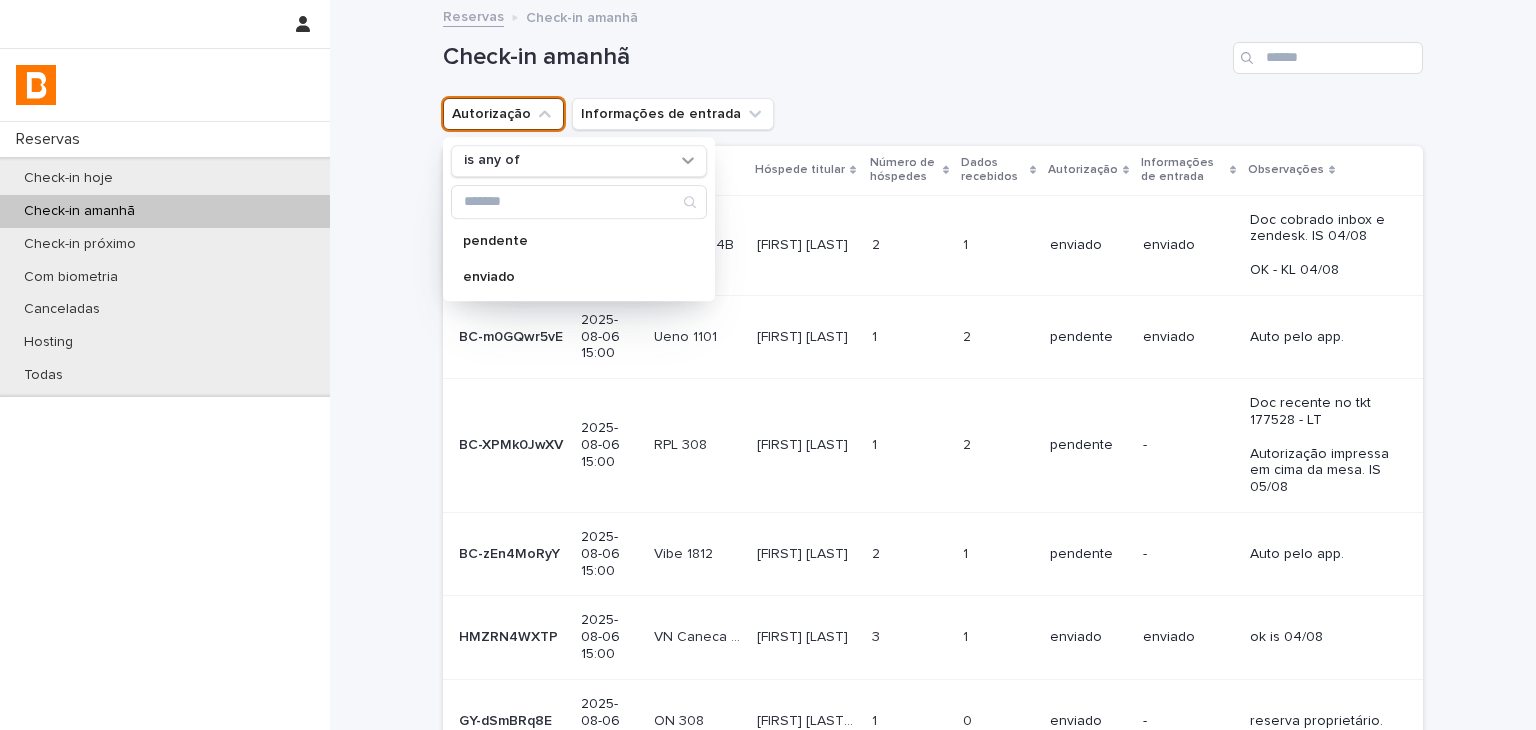 drag, startPoint x: 944, startPoint y: 110, endPoint x: 892, endPoint y: 134, distance: 57.271286 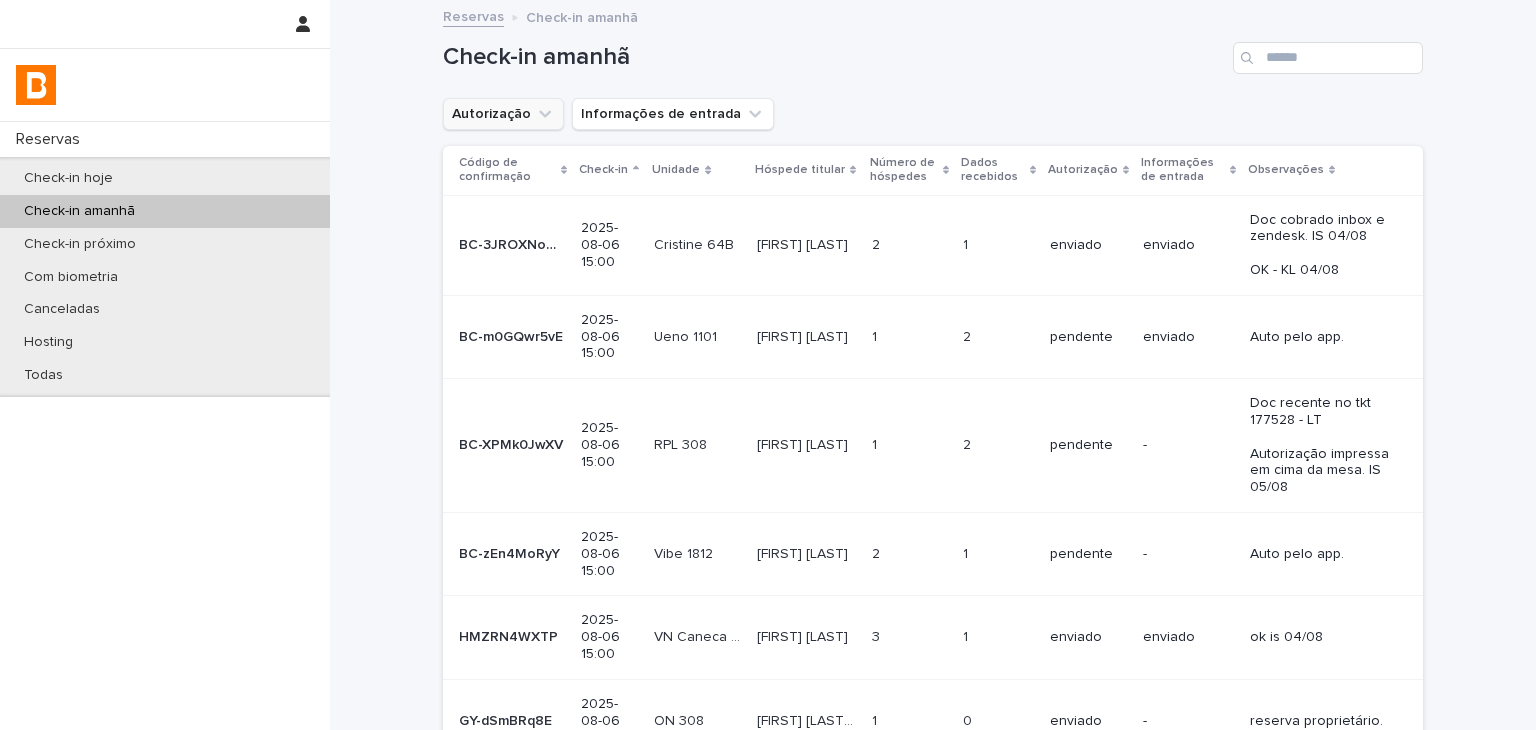 click on "Autorização" at bounding box center [503, 114] 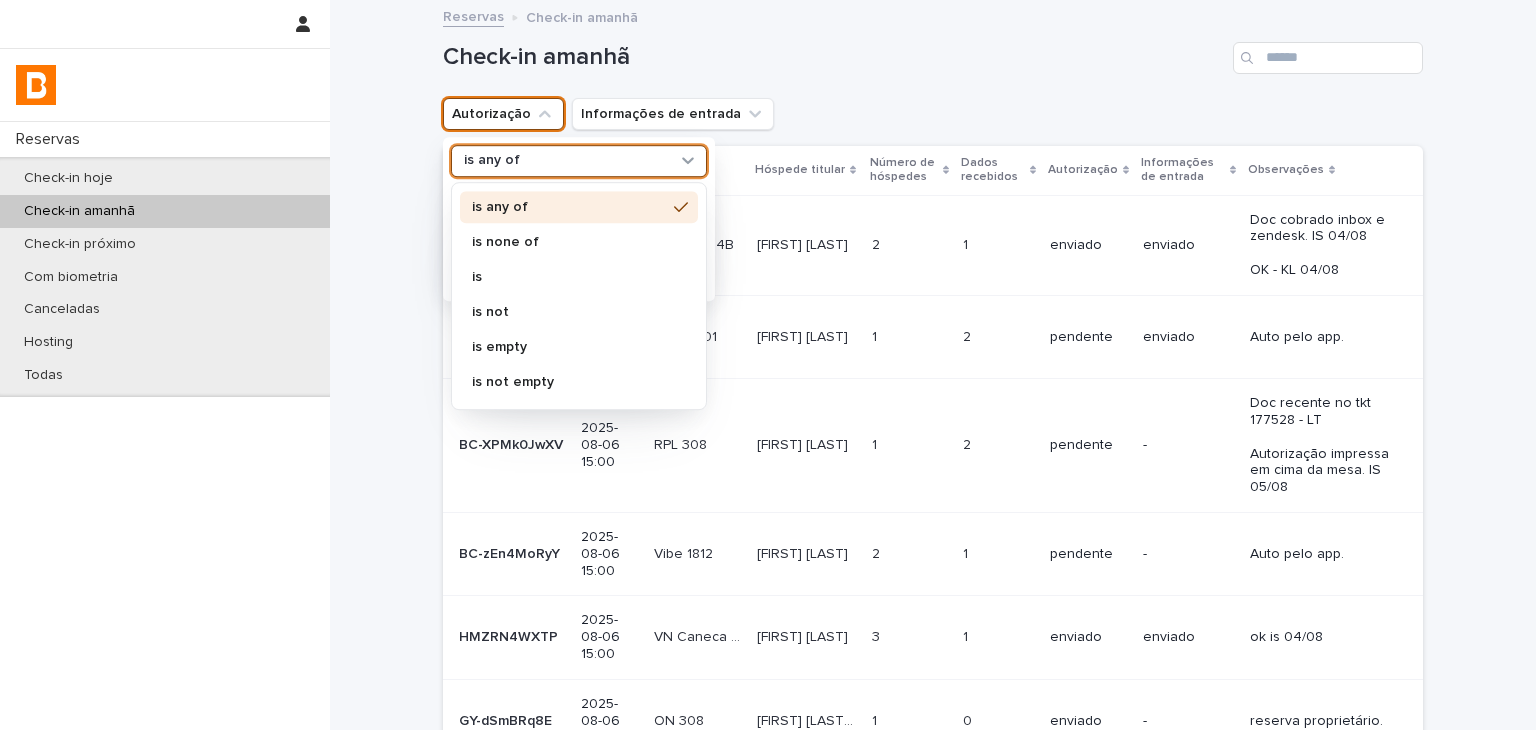 click on "is any of" at bounding box center (492, 161) 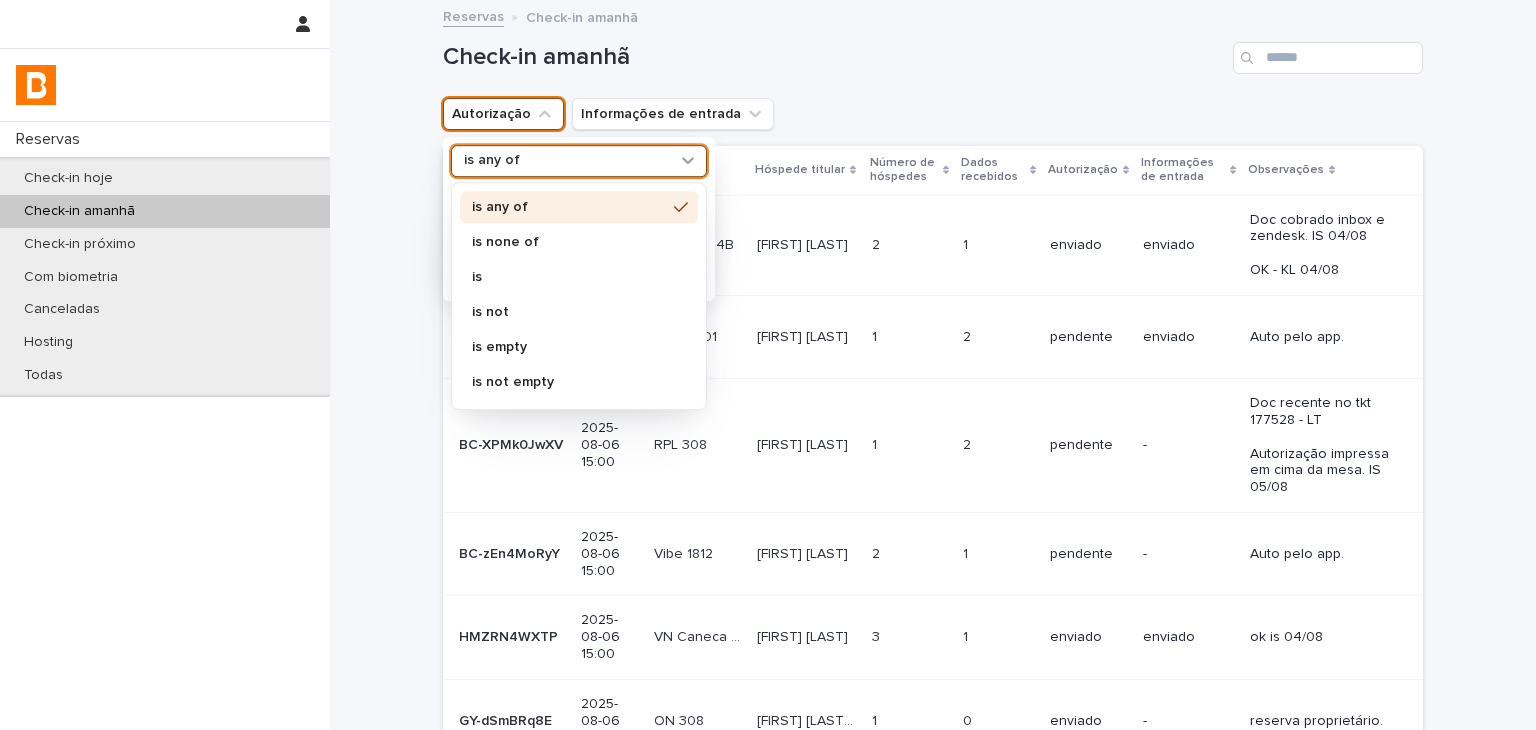 drag, startPoint x: 509, startPoint y: 237, endPoint x: 515, endPoint y: 285, distance: 48.373547 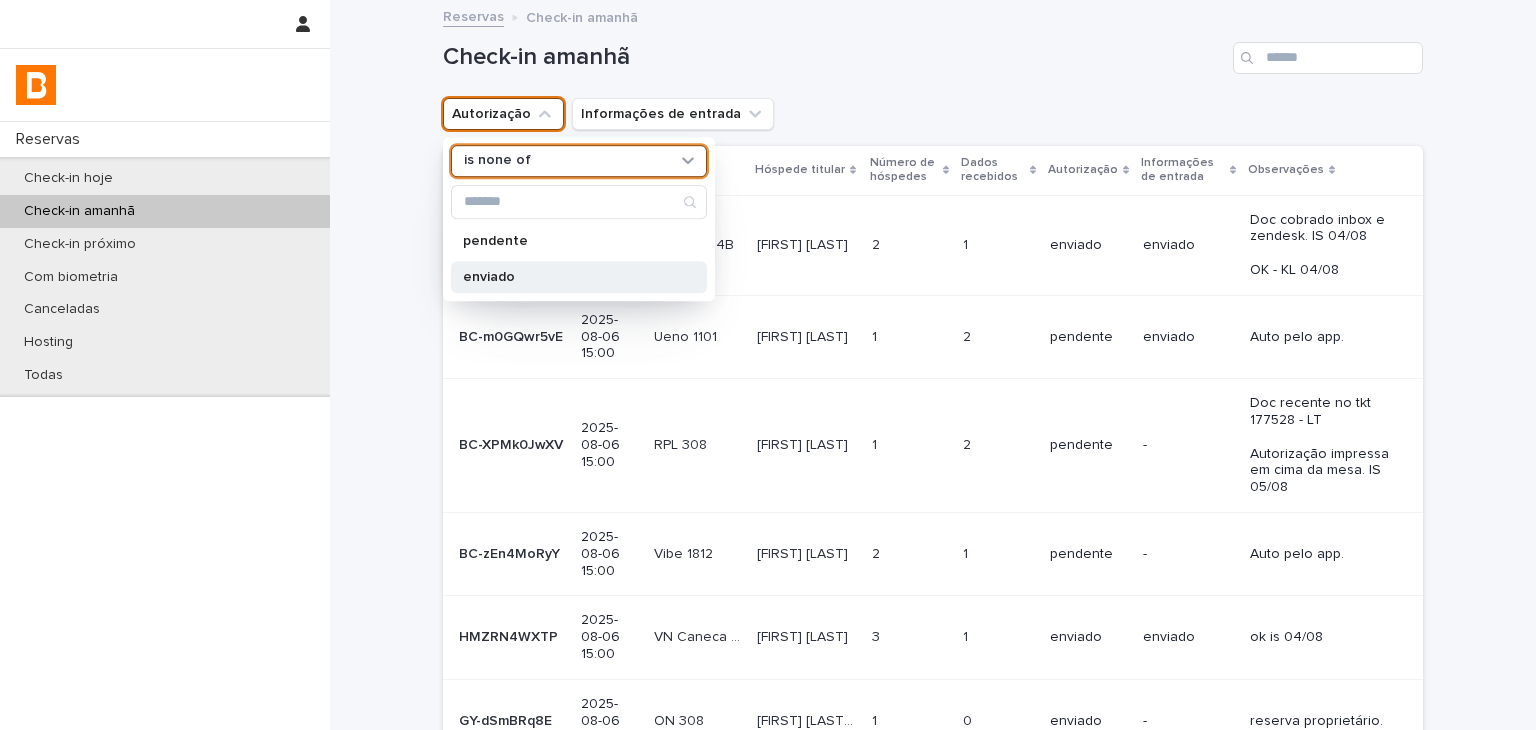 click on "enviado" at bounding box center (569, 277) 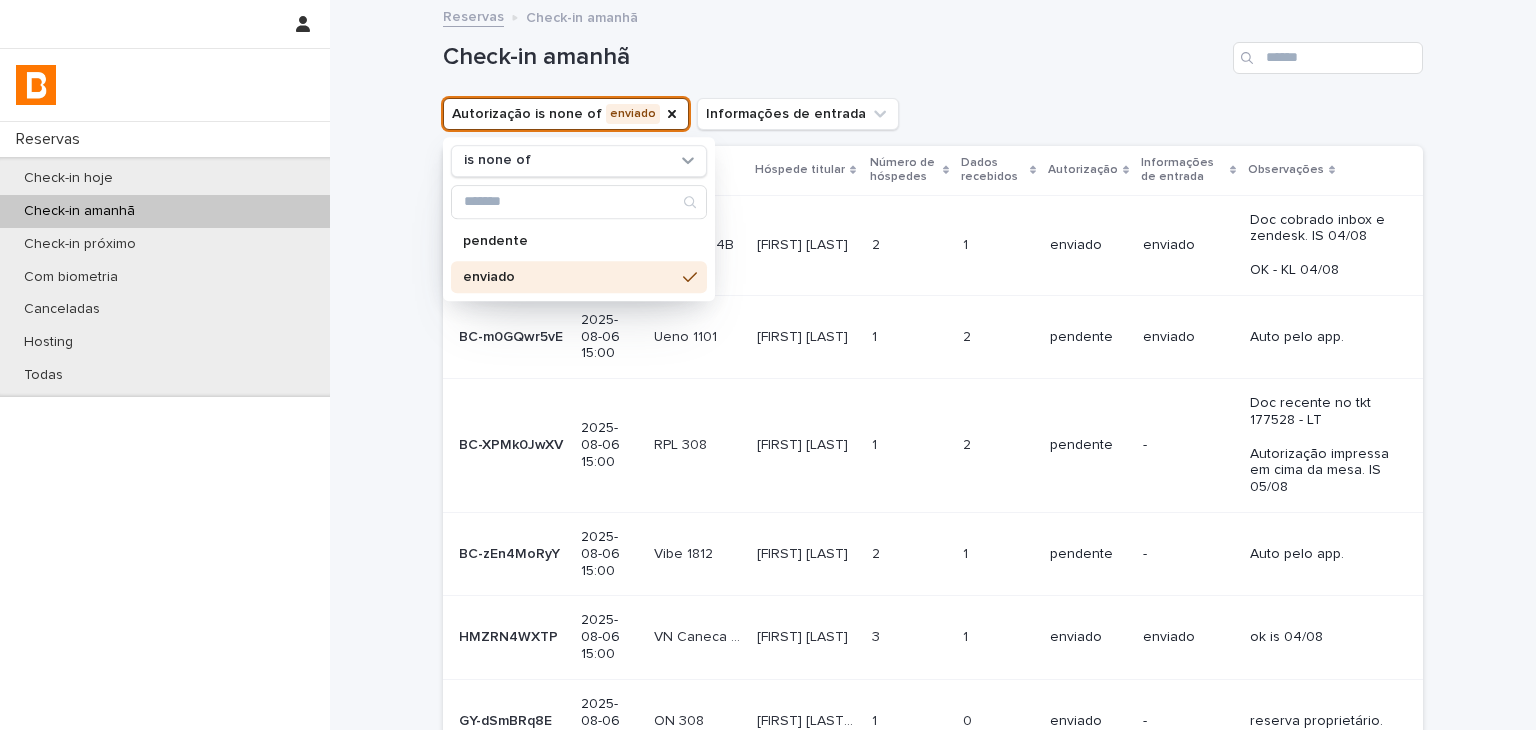 click on "Check-in amanhã" at bounding box center [933, 50] 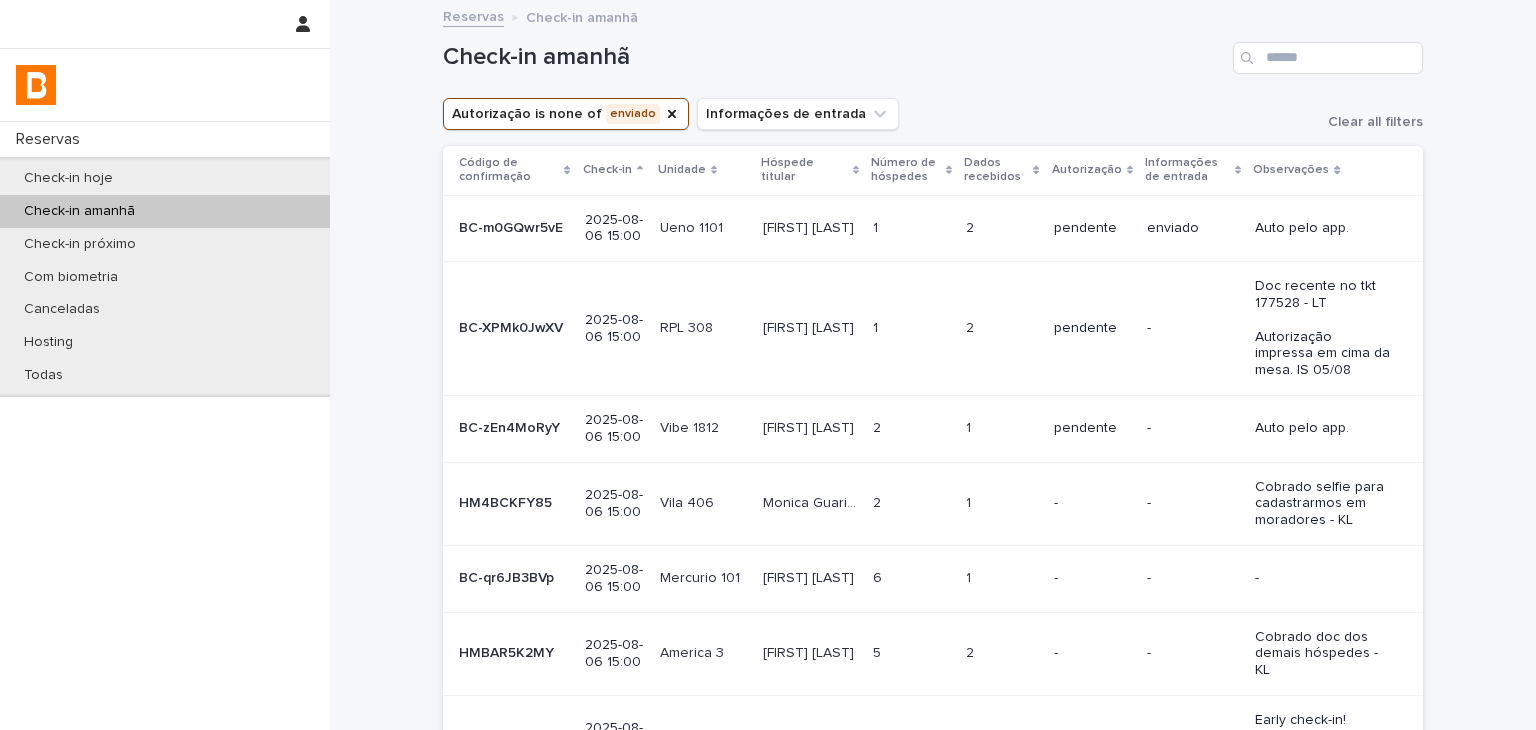 click at bounding box center (1002, 578) 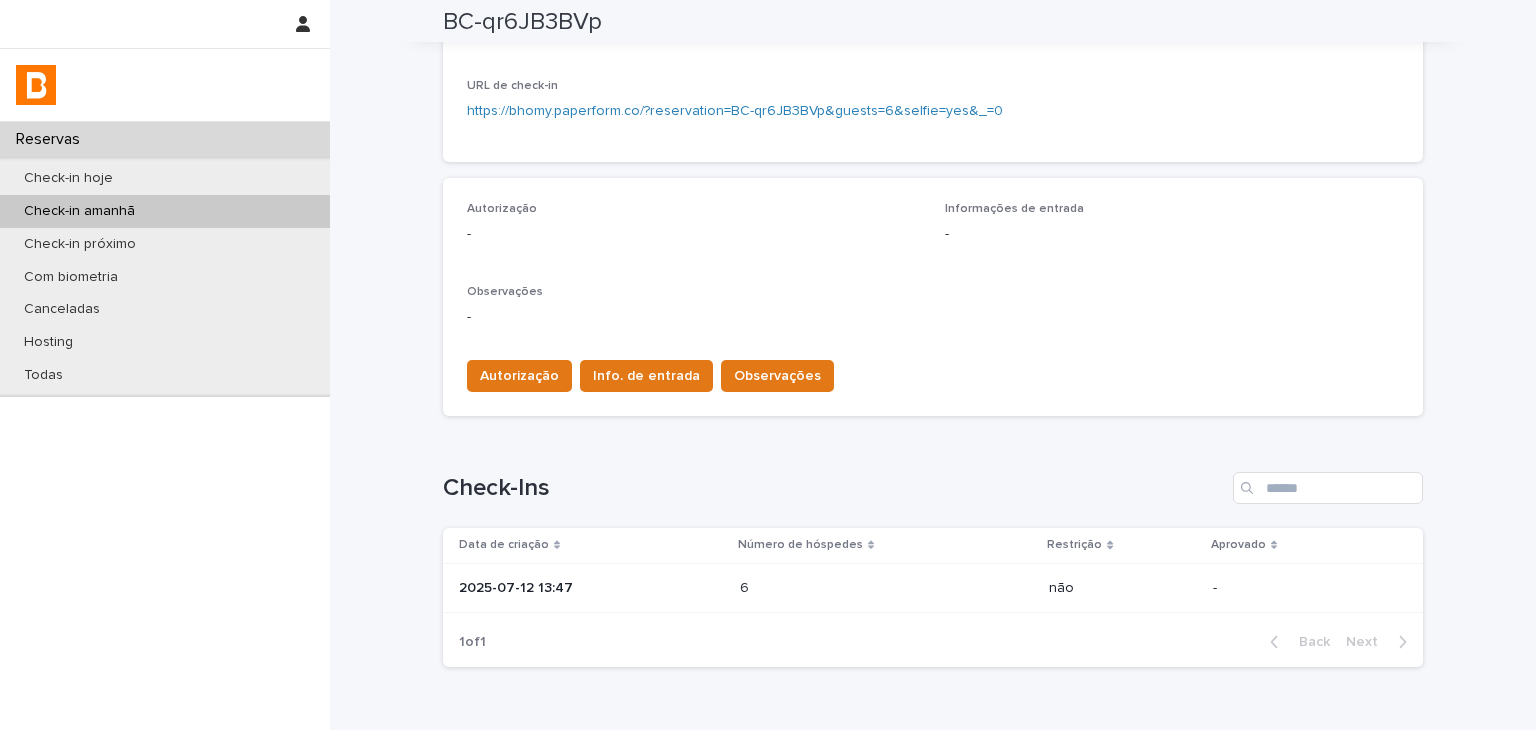 scroll, scrollTop: 478, scrollLeft: 0, axis: vertical 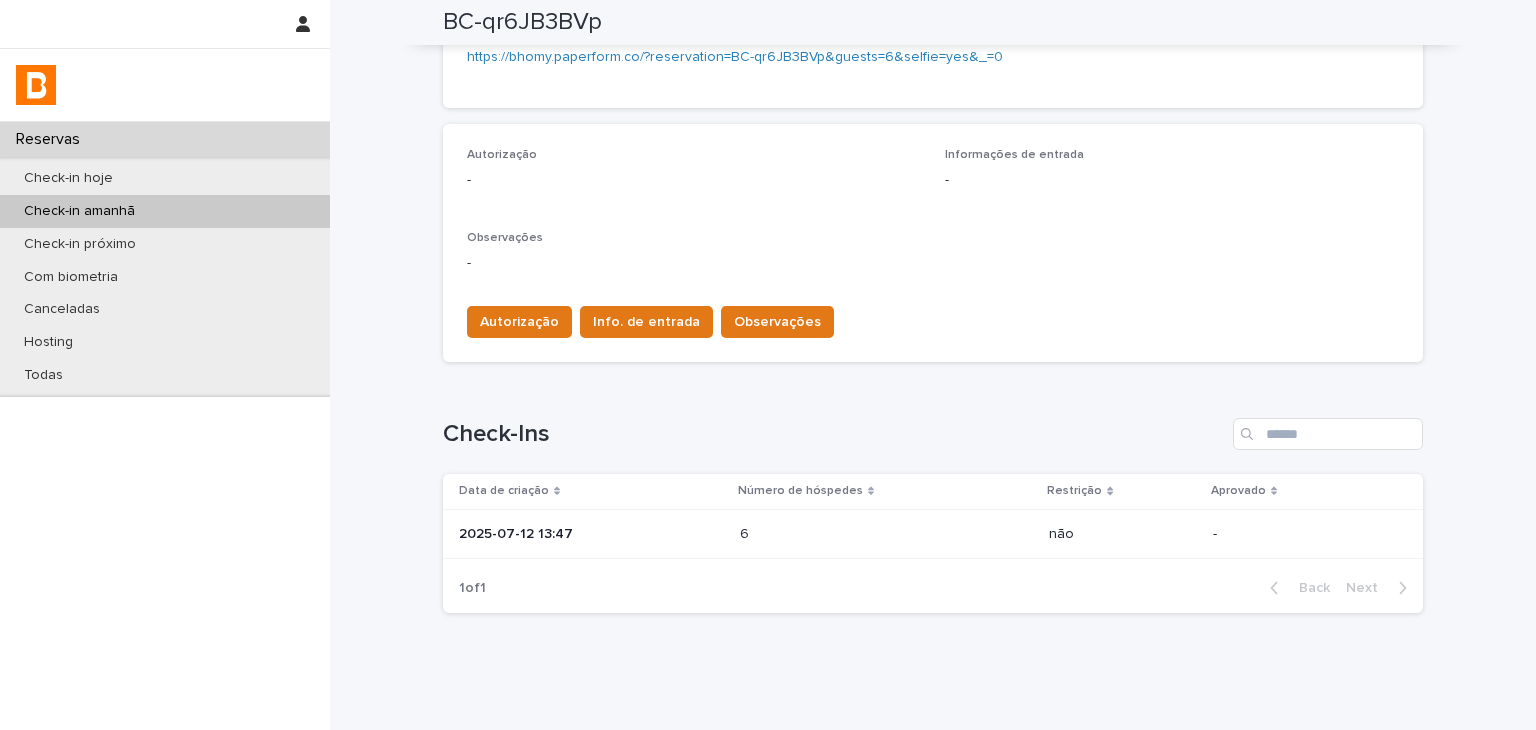 click on "6 6" at bounding box center [887, 534] 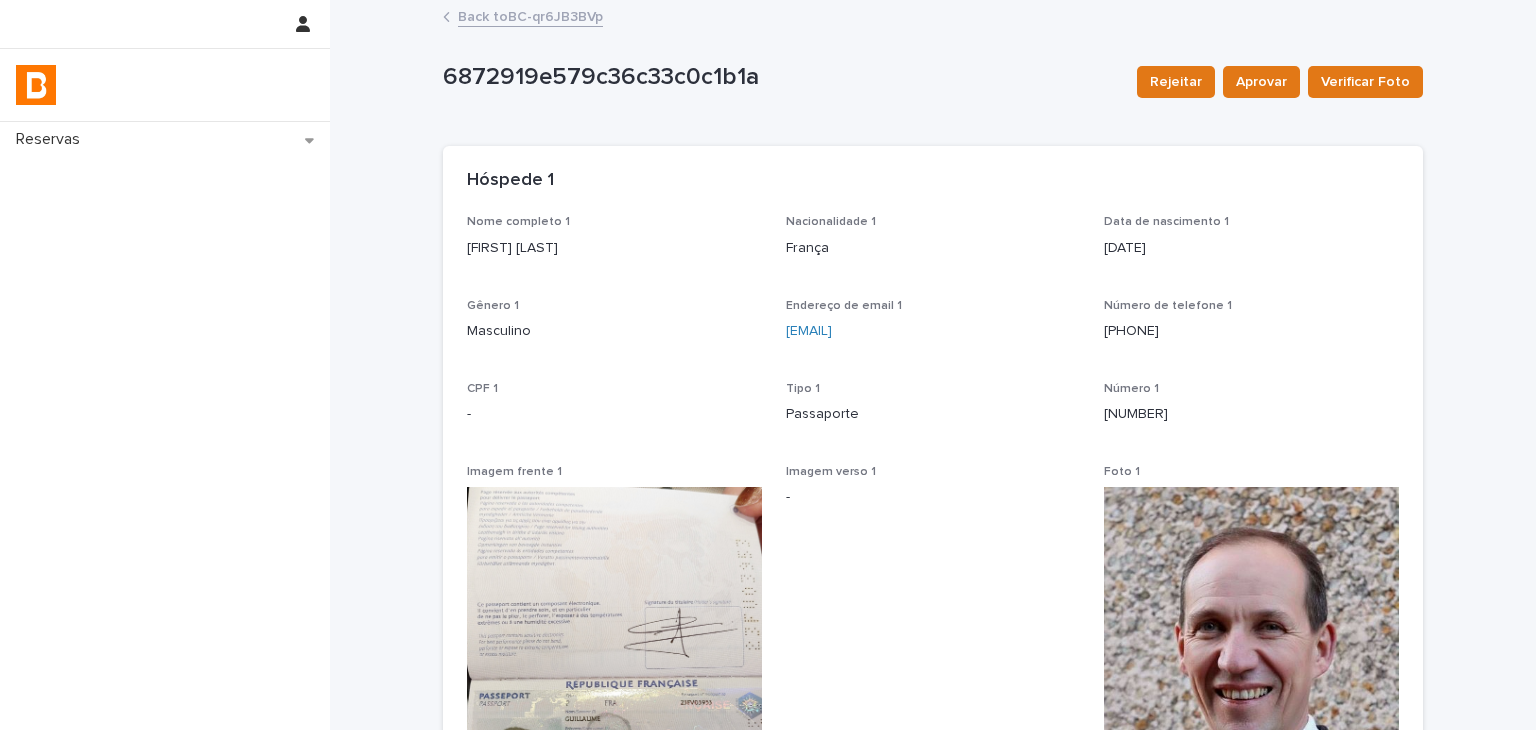 scroll, scrollTop: 456, scrollLeft: 0, axis: vertical 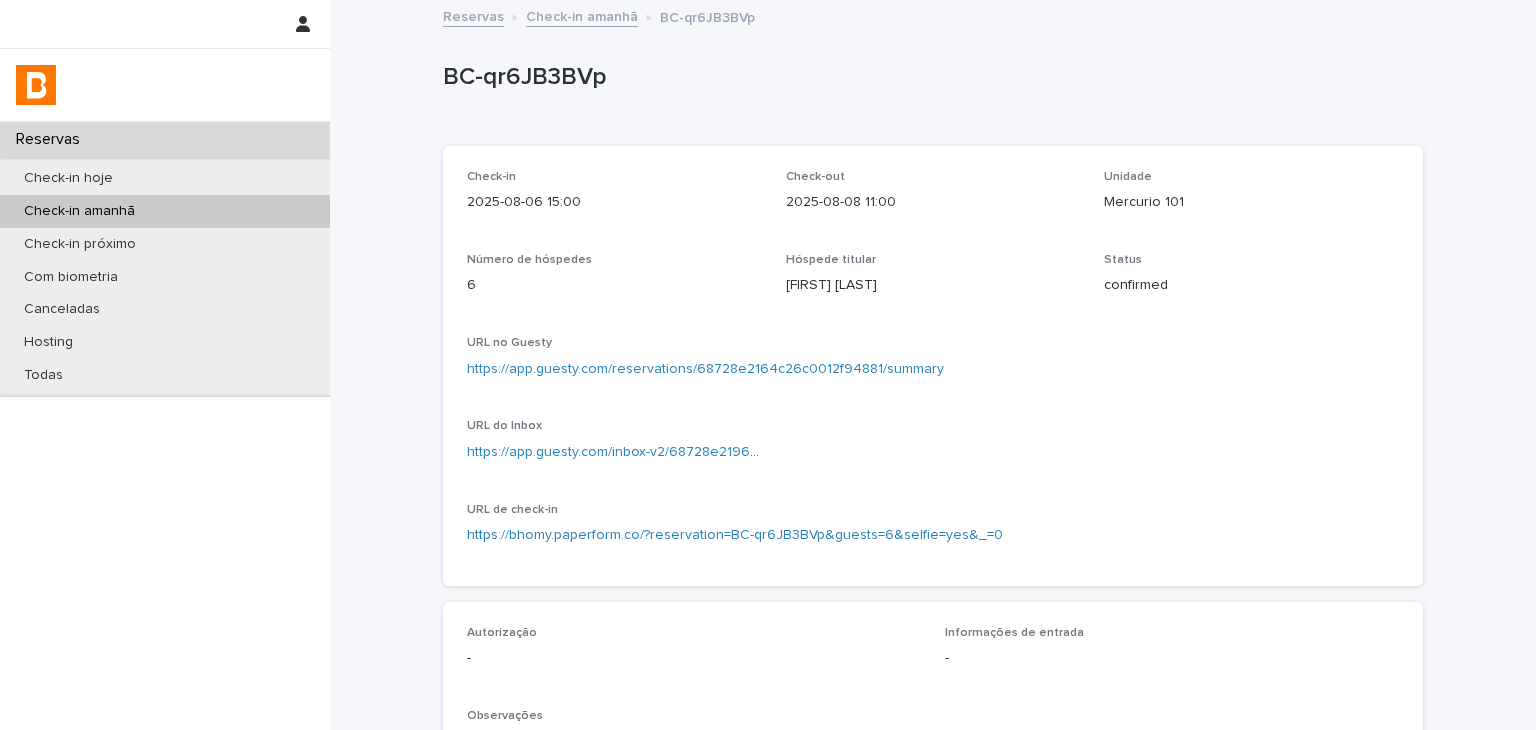 click on "https://app.guesty.com/reservations/68728e2164c26c0012f94881/summary" at bounding box center [705, 369] 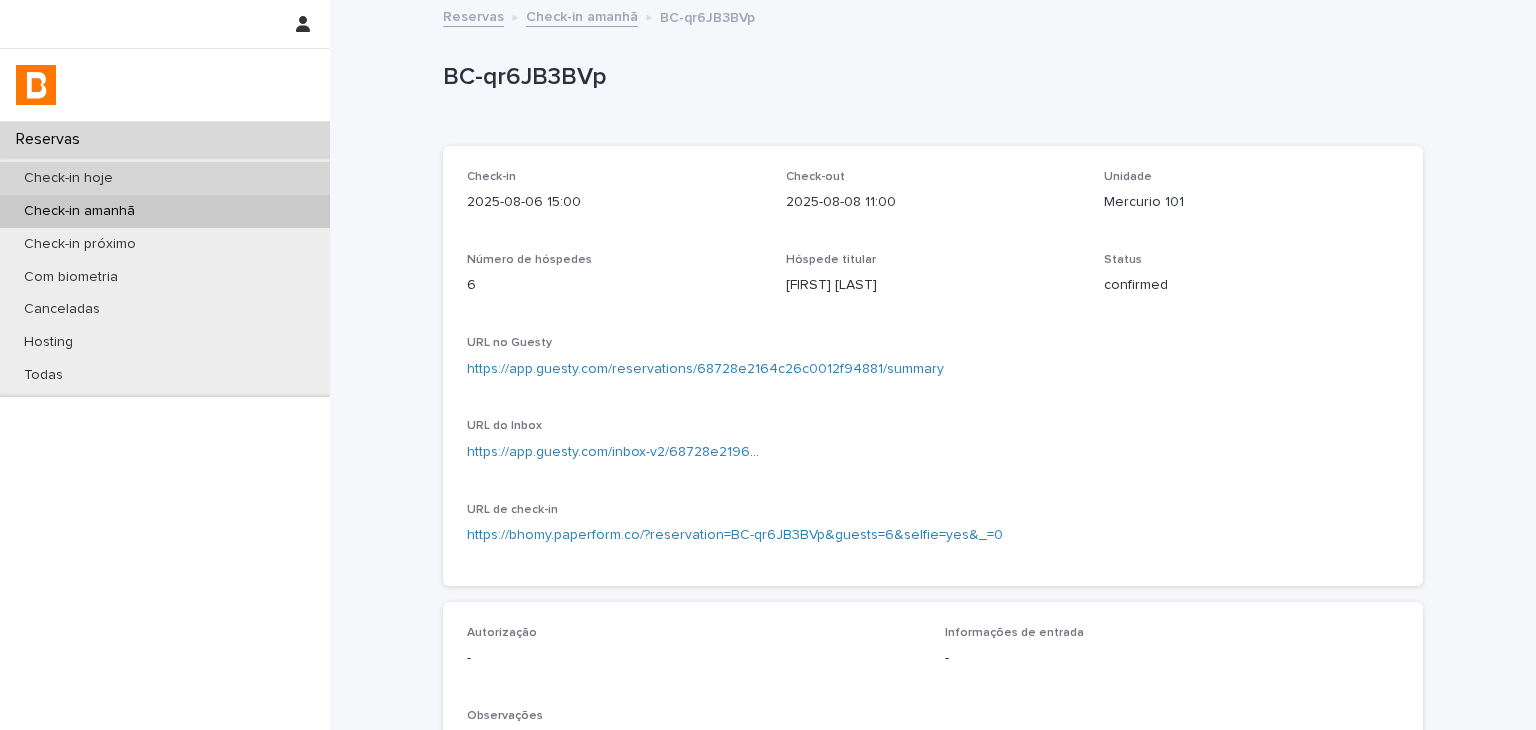 click on "Check-in hoje" at bounding box center (165, 178) 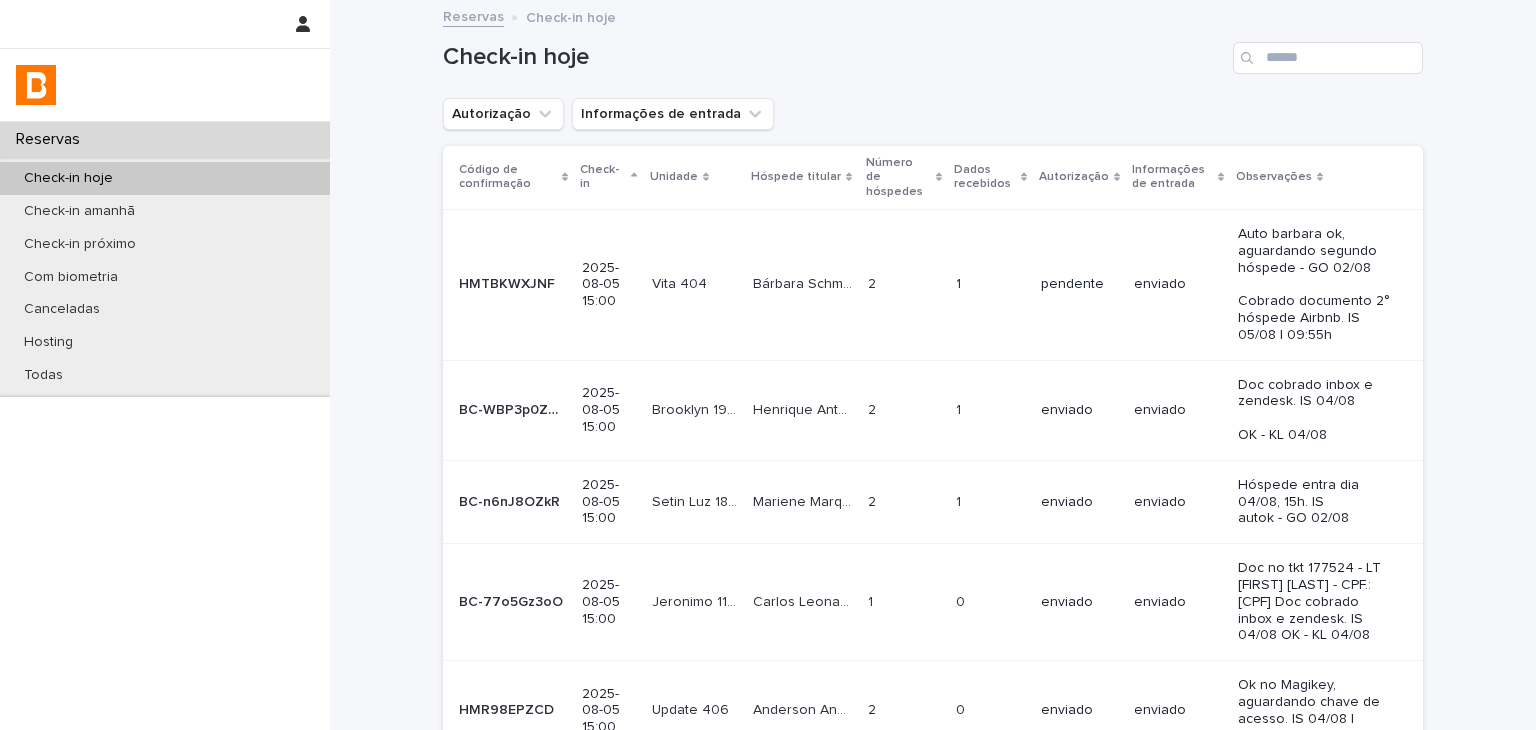 click on "Autorização" at bounding box center [503, 114] 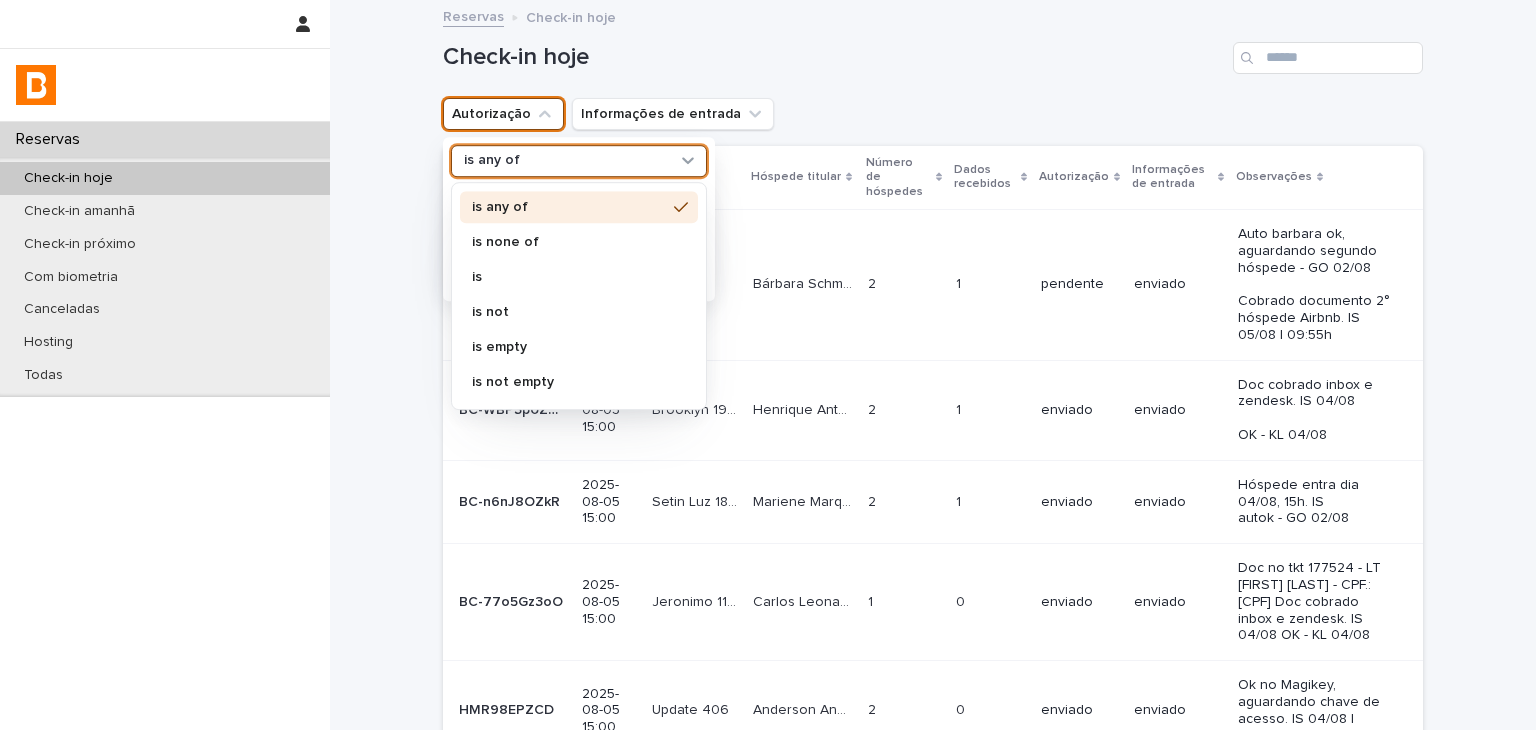 click on "is any of" at bounding box center (579, 161) 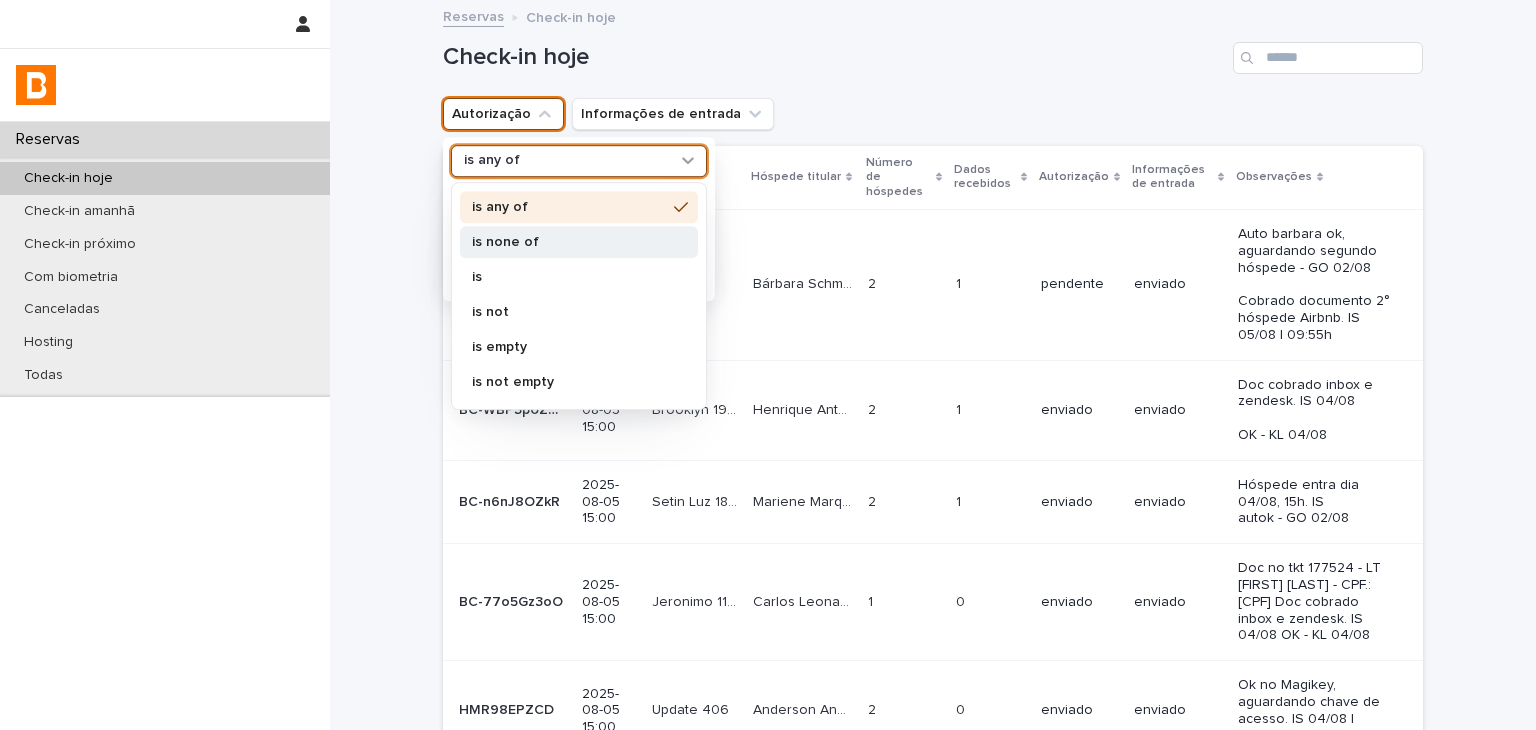 click on "is none of" at bounding box center (569, 242) 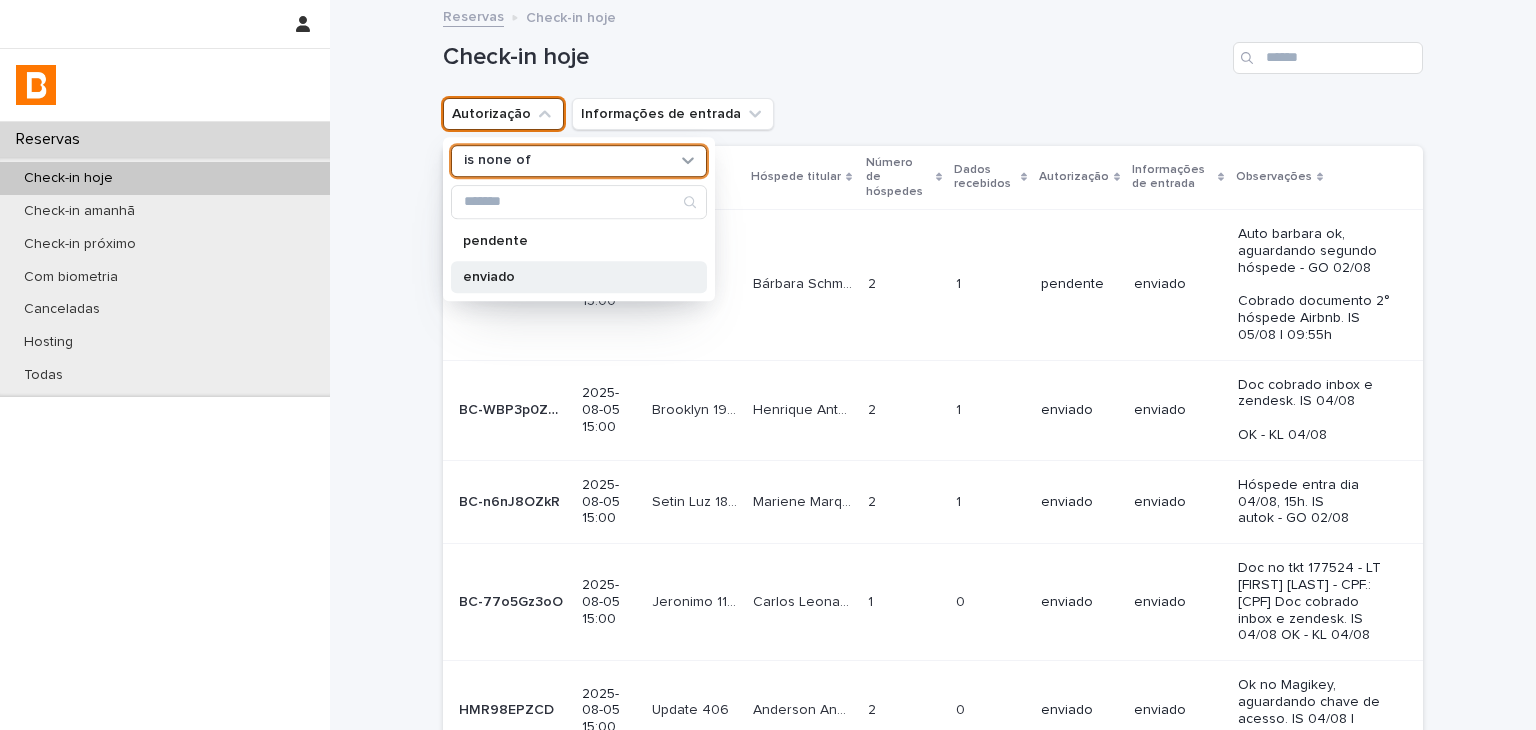 click on "enviado" at bounding box center [569, 277] 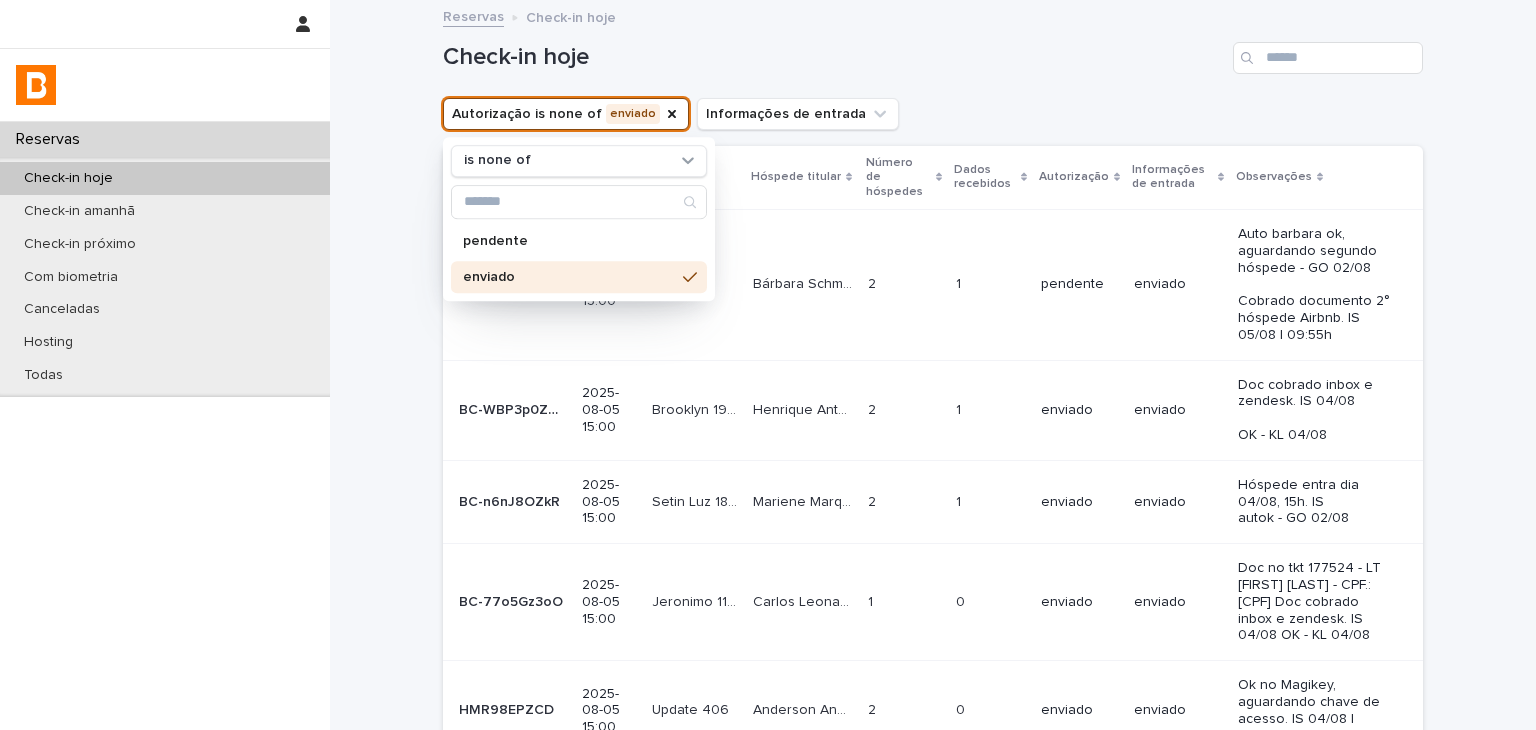 click on "Check-in hoje" at bounding box center (933, 50) 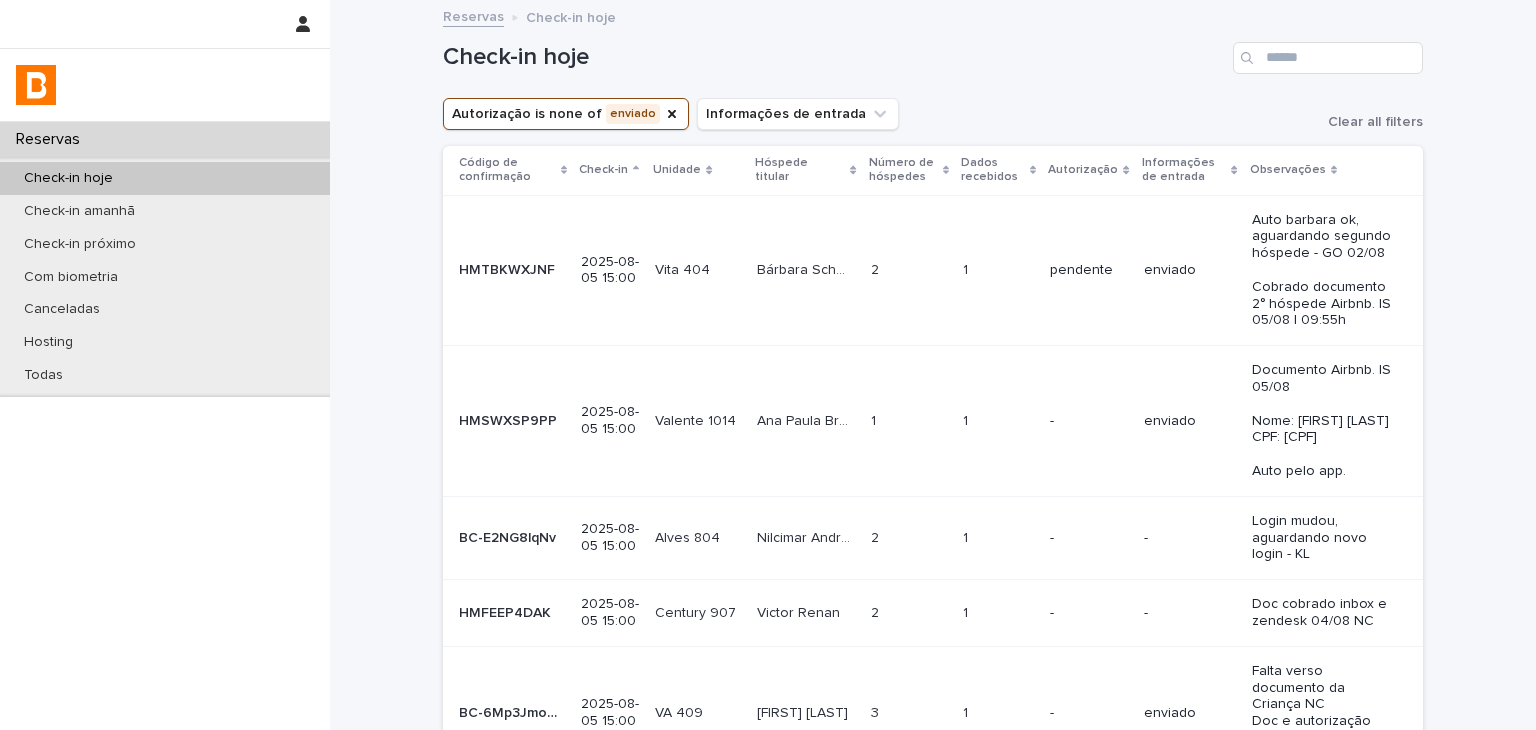 click on "1 1" at bounding box center [998, 537] 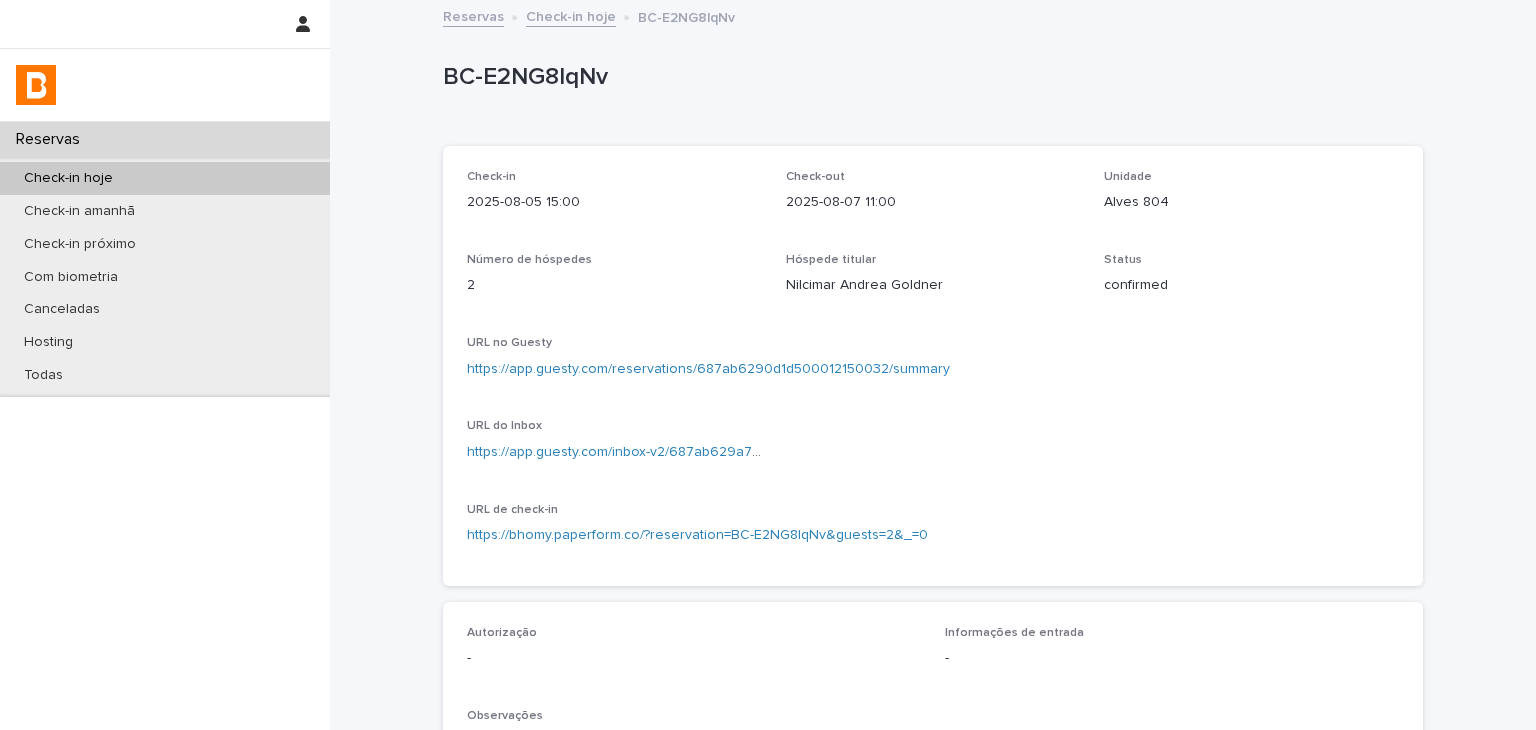 scroll, scrollTop: 500, scrollLeft: 0, axis: vertical 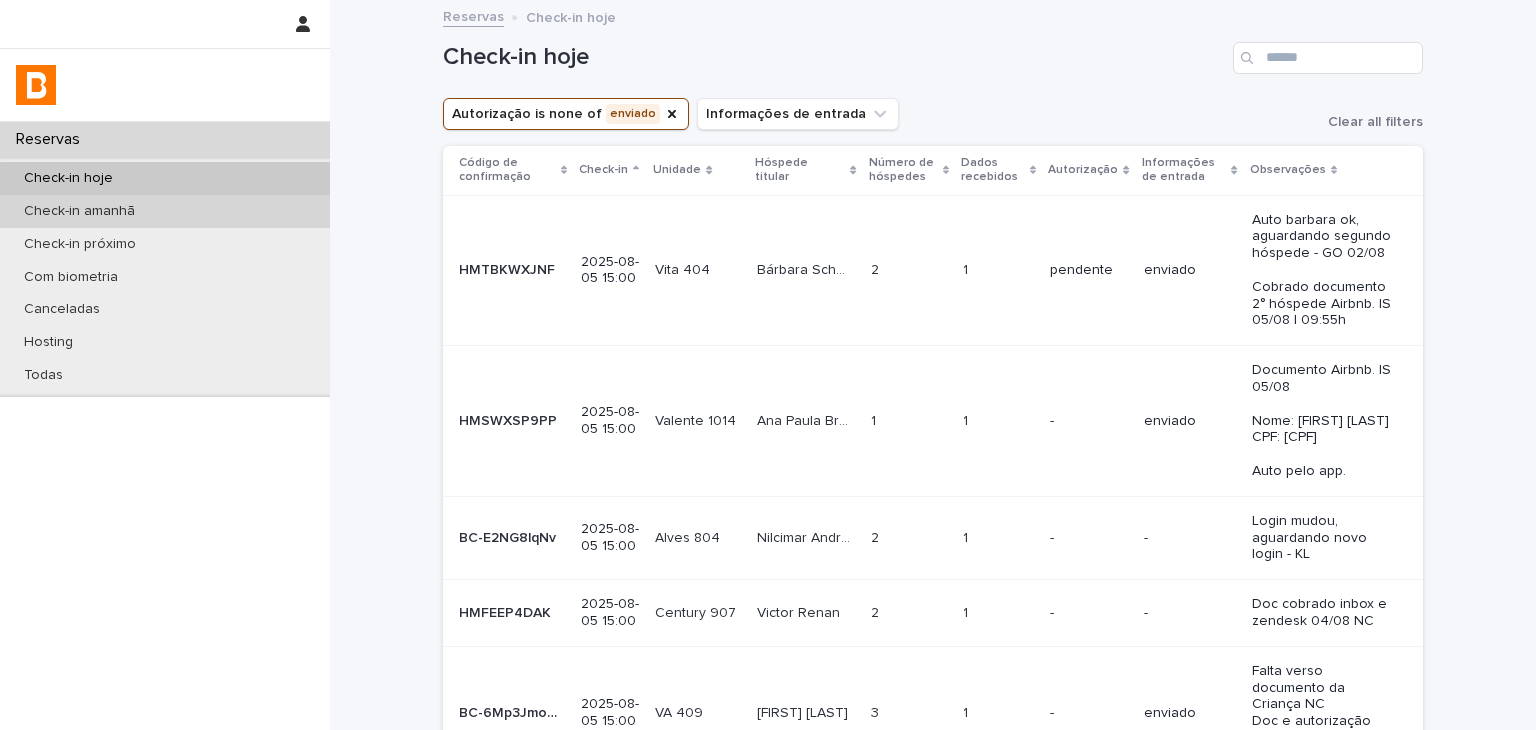 click on "Check-in amanhã" at bounding box center [165, 211] 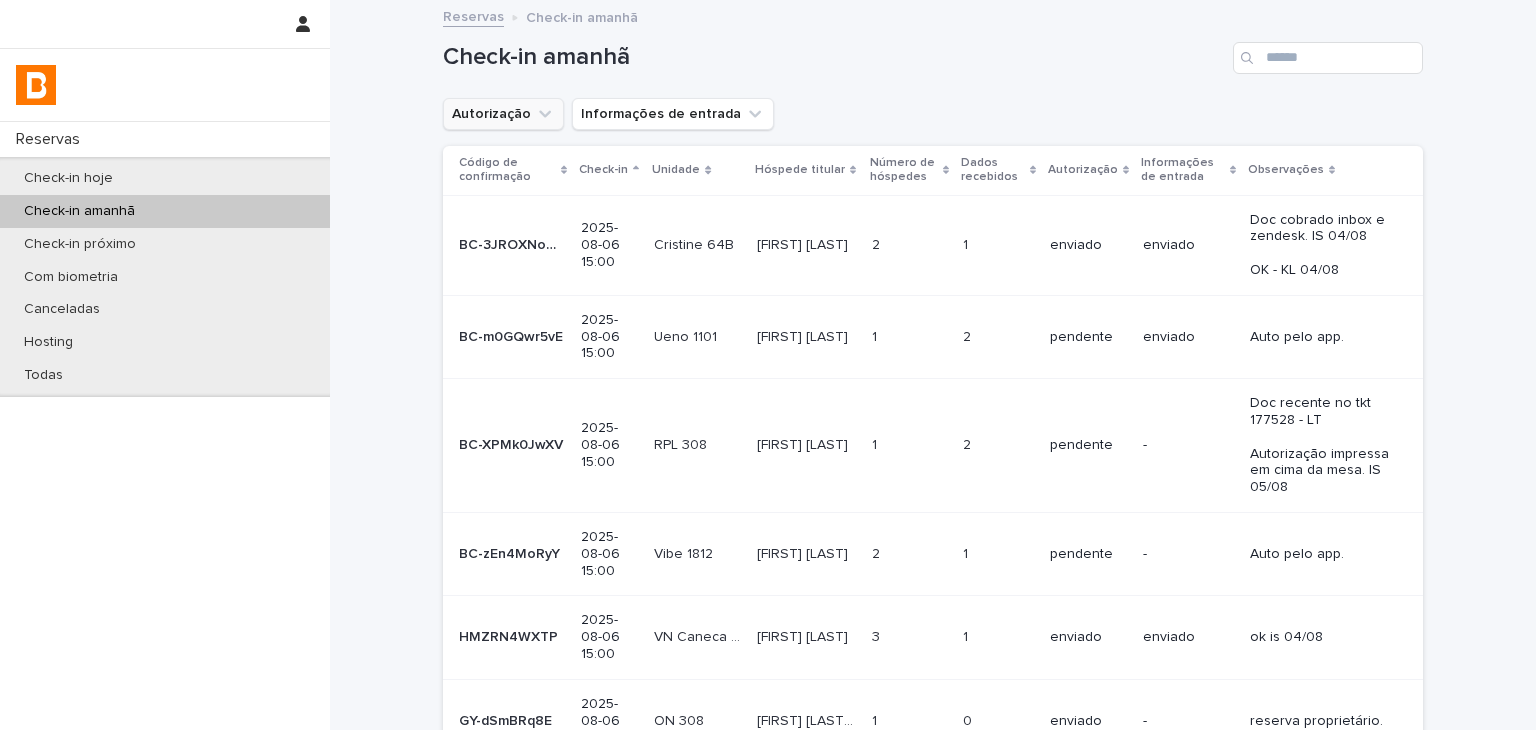 drag, startPoint x: 453, startPoint y: 106, endPoint x: 481, endPoint y: 123, distance: 32.75668 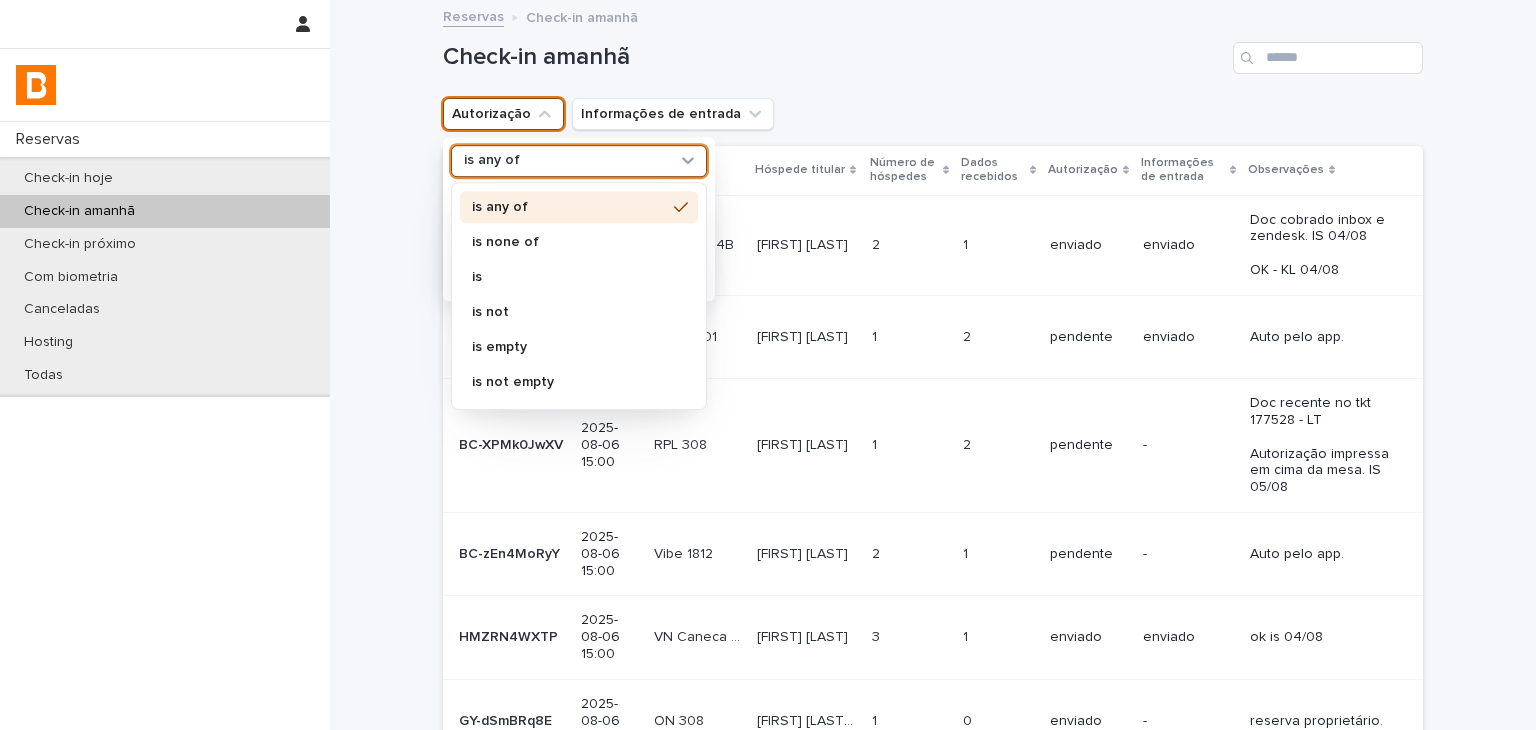 click on "is any of" at bounding box center (579, 161) 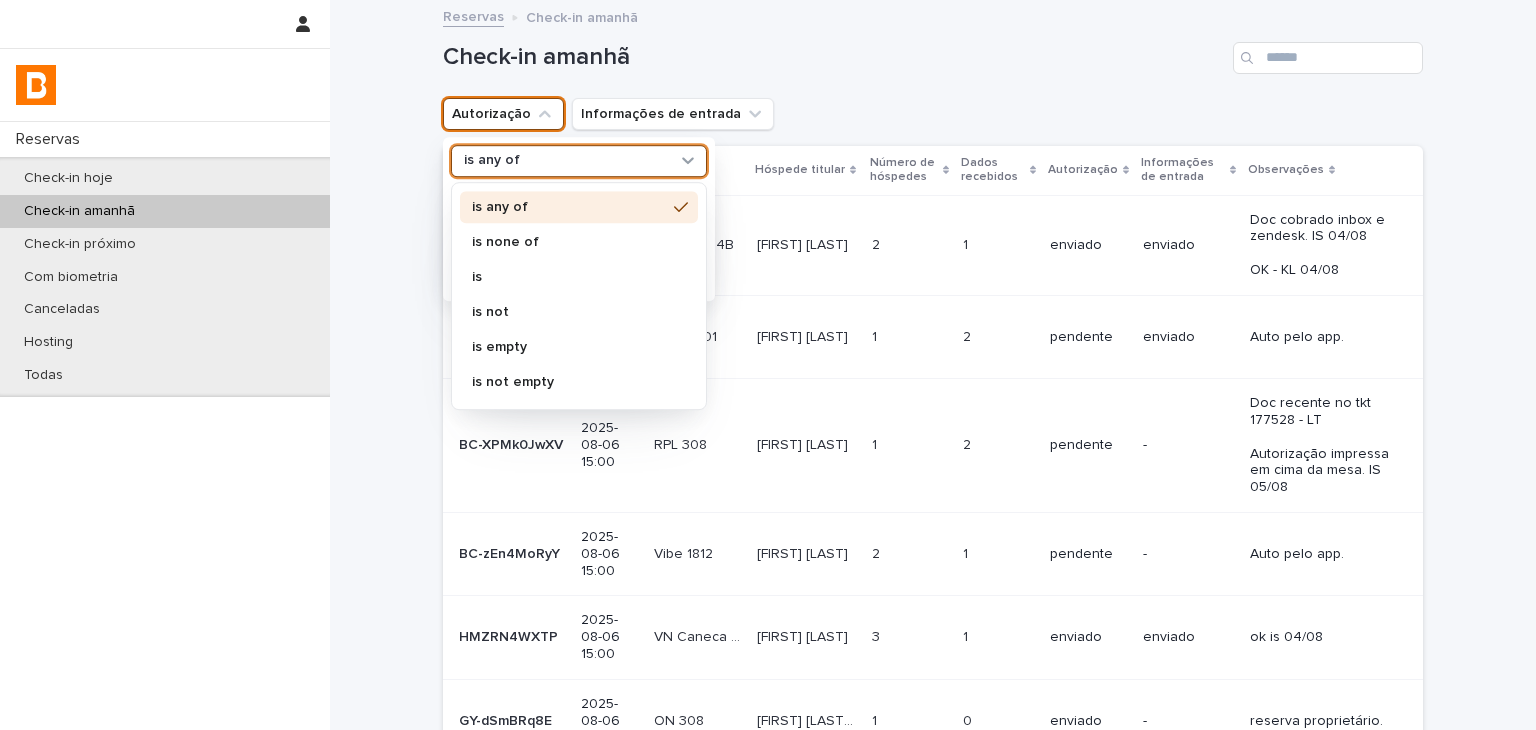 click on "is none of" at bounding box center (569, 242) 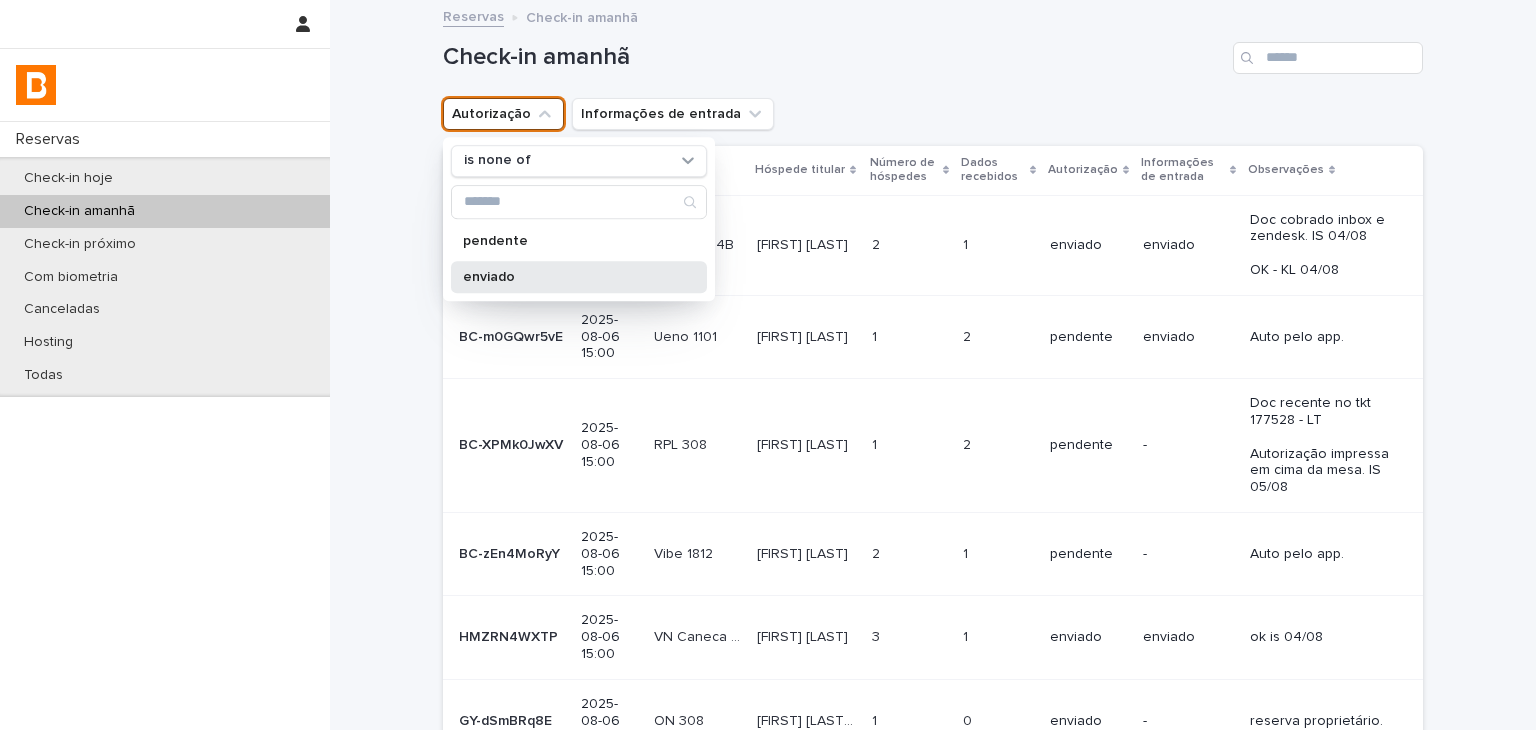 click on "enviado" at bounding box center [579, 277] 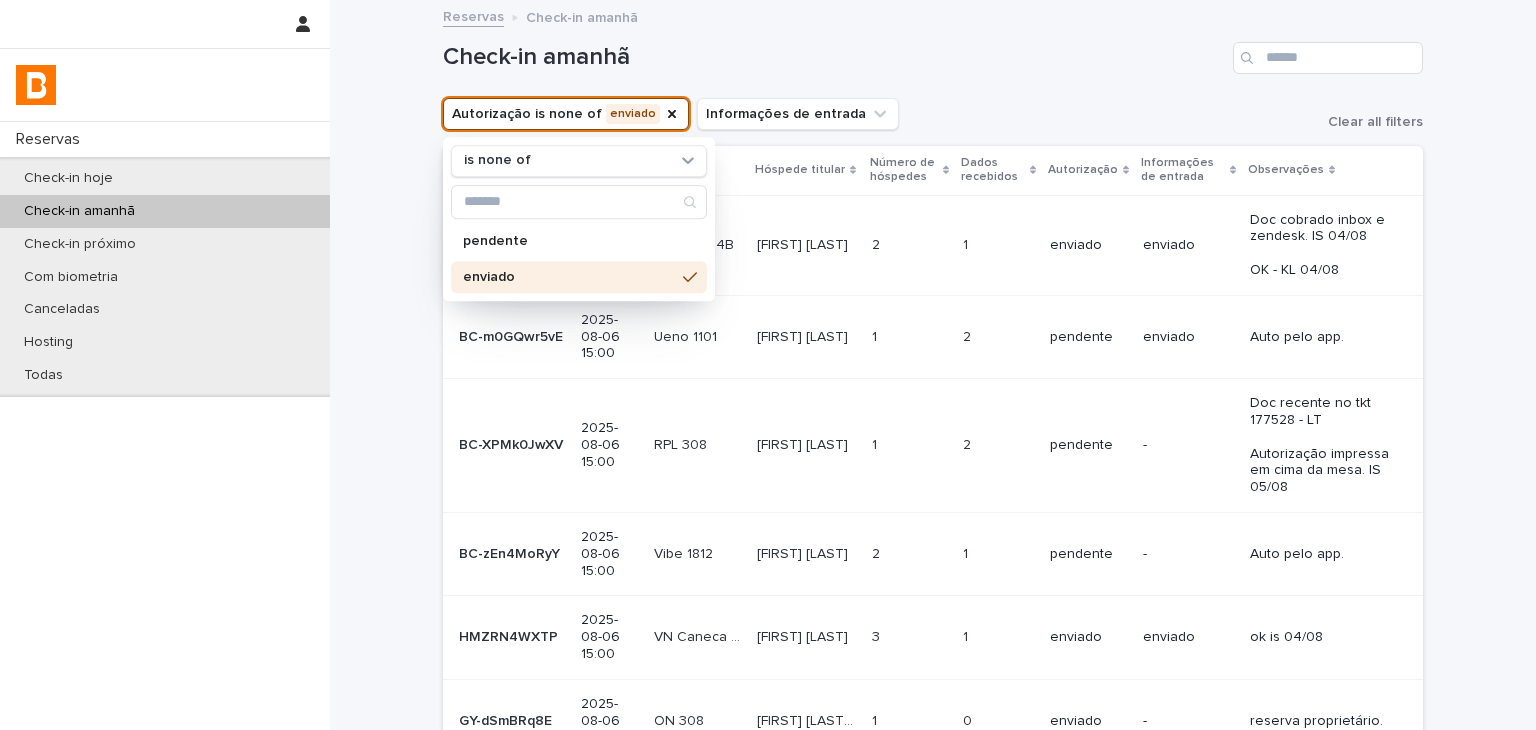 click on "Check-in amanhã" at bounding box center [933, 50] 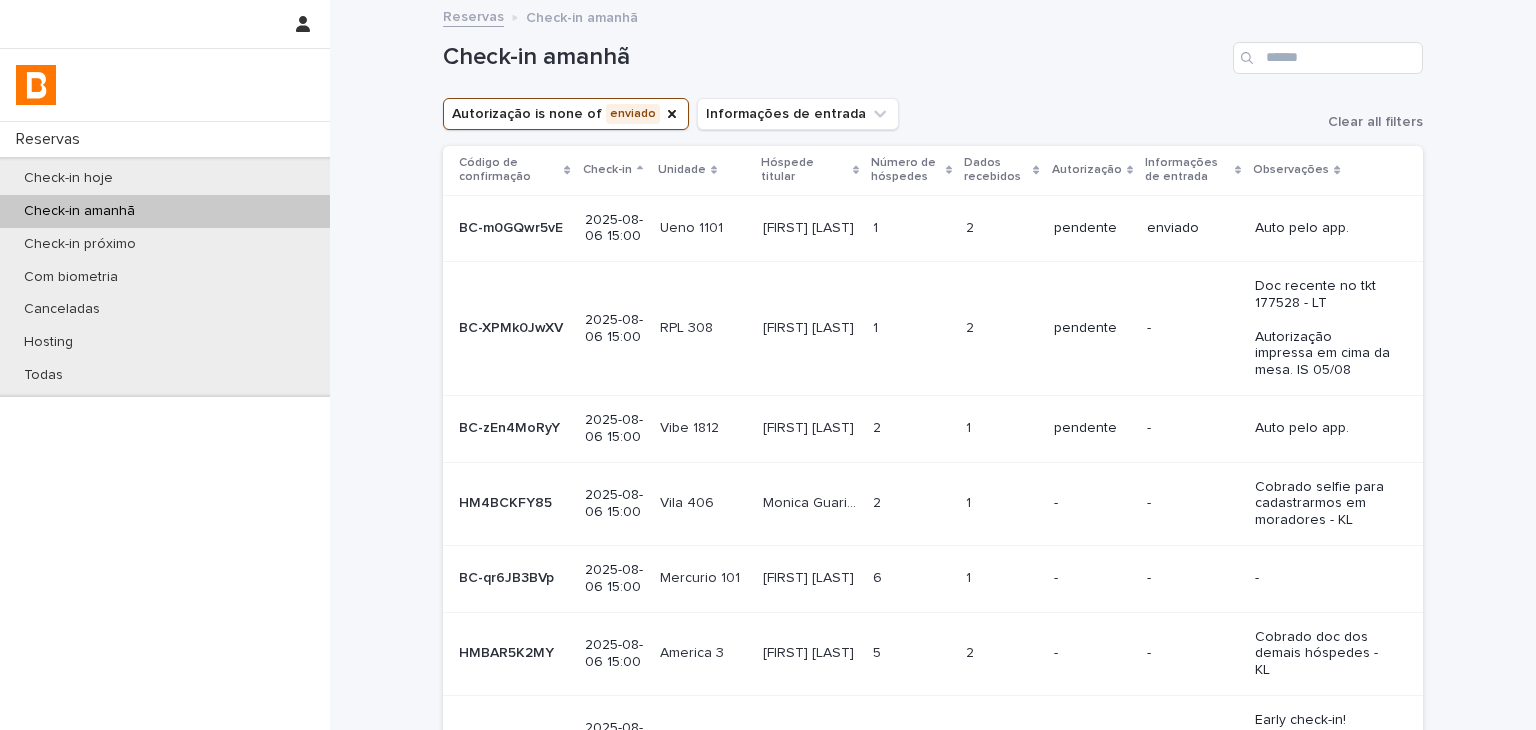 click at bounding box center (1002, 578) 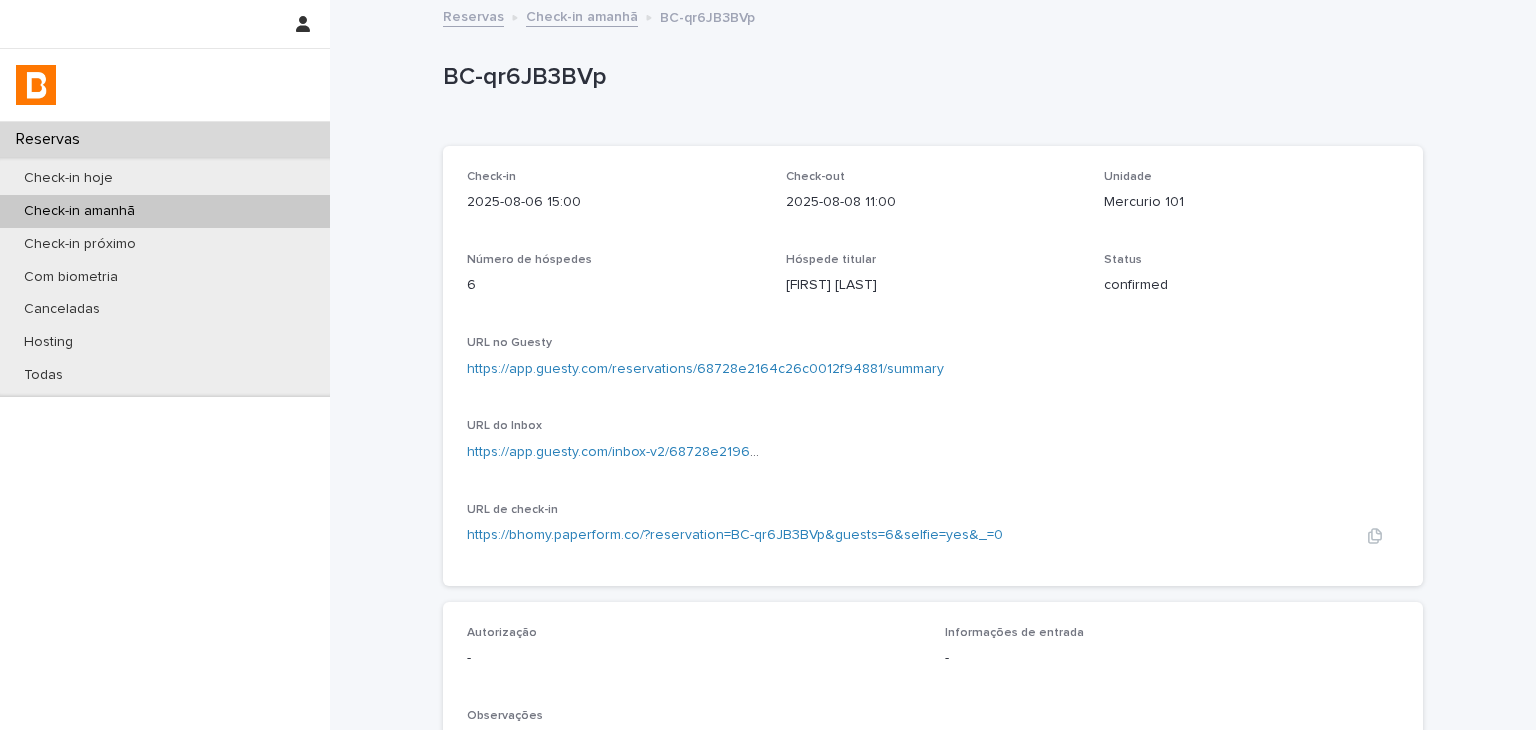 scroll, scrollTop: 400, scrollLeft: 0, axis: vertical 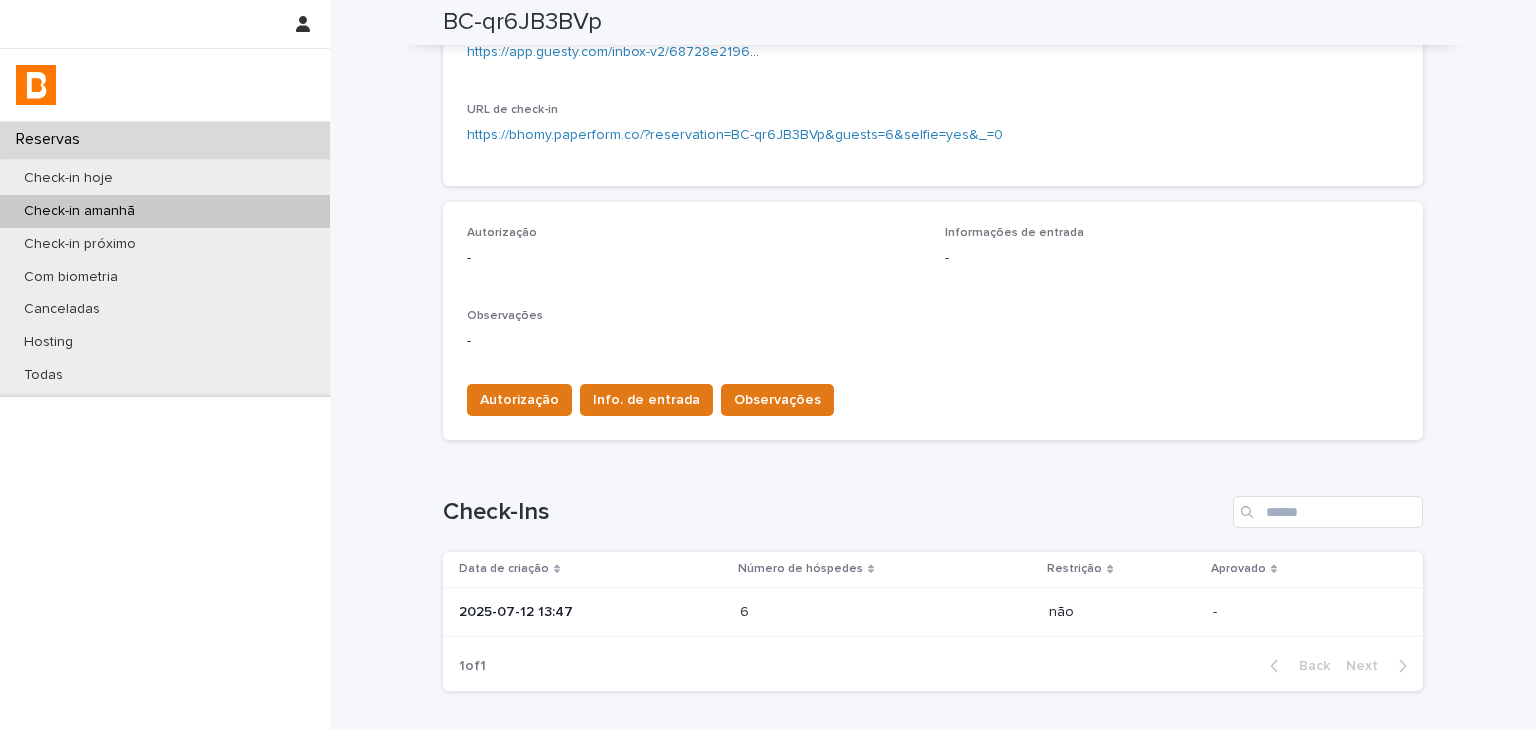 click on "Autorização Info. de entrada Observações" at bounding box center [933, 396] 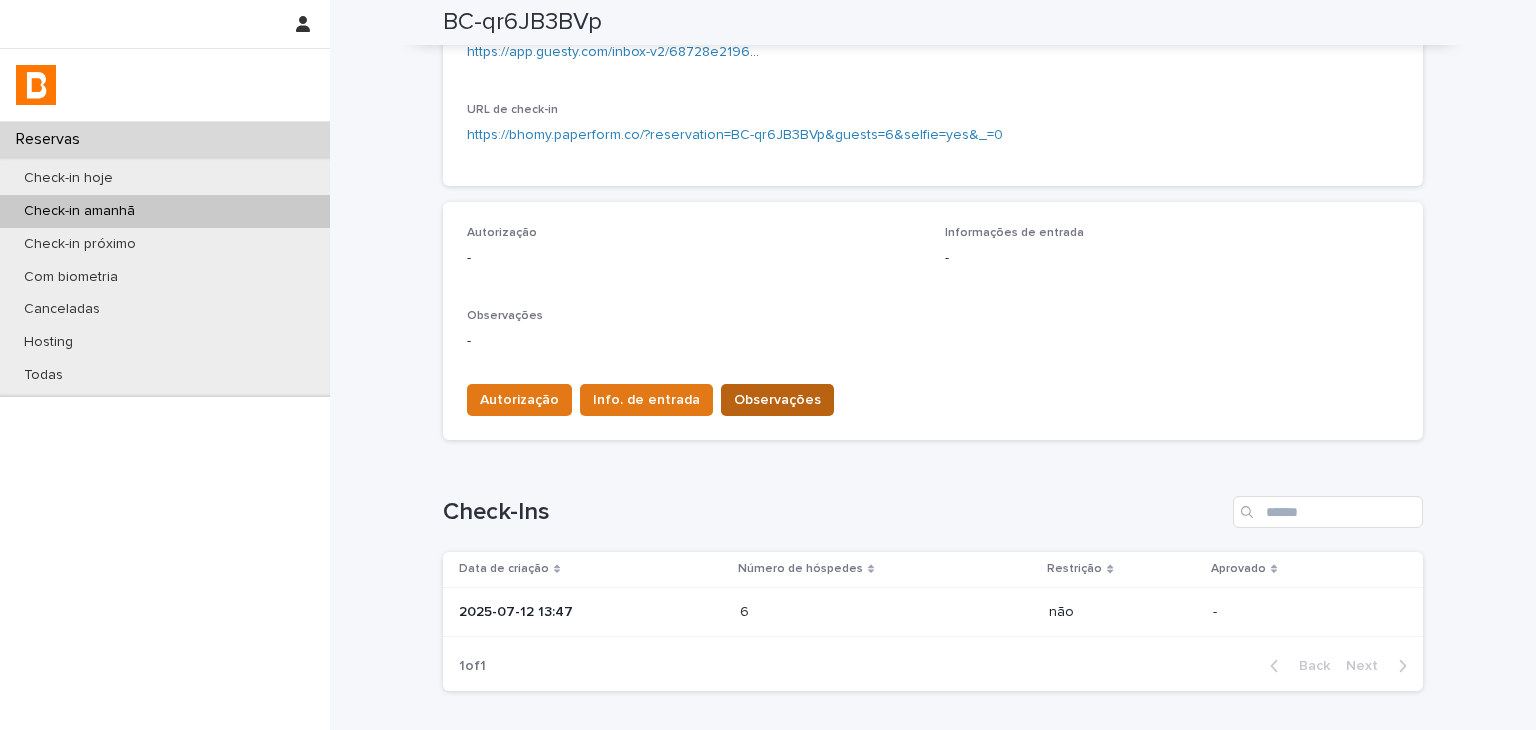 click on "Observações" at bounding box center (777, 400) 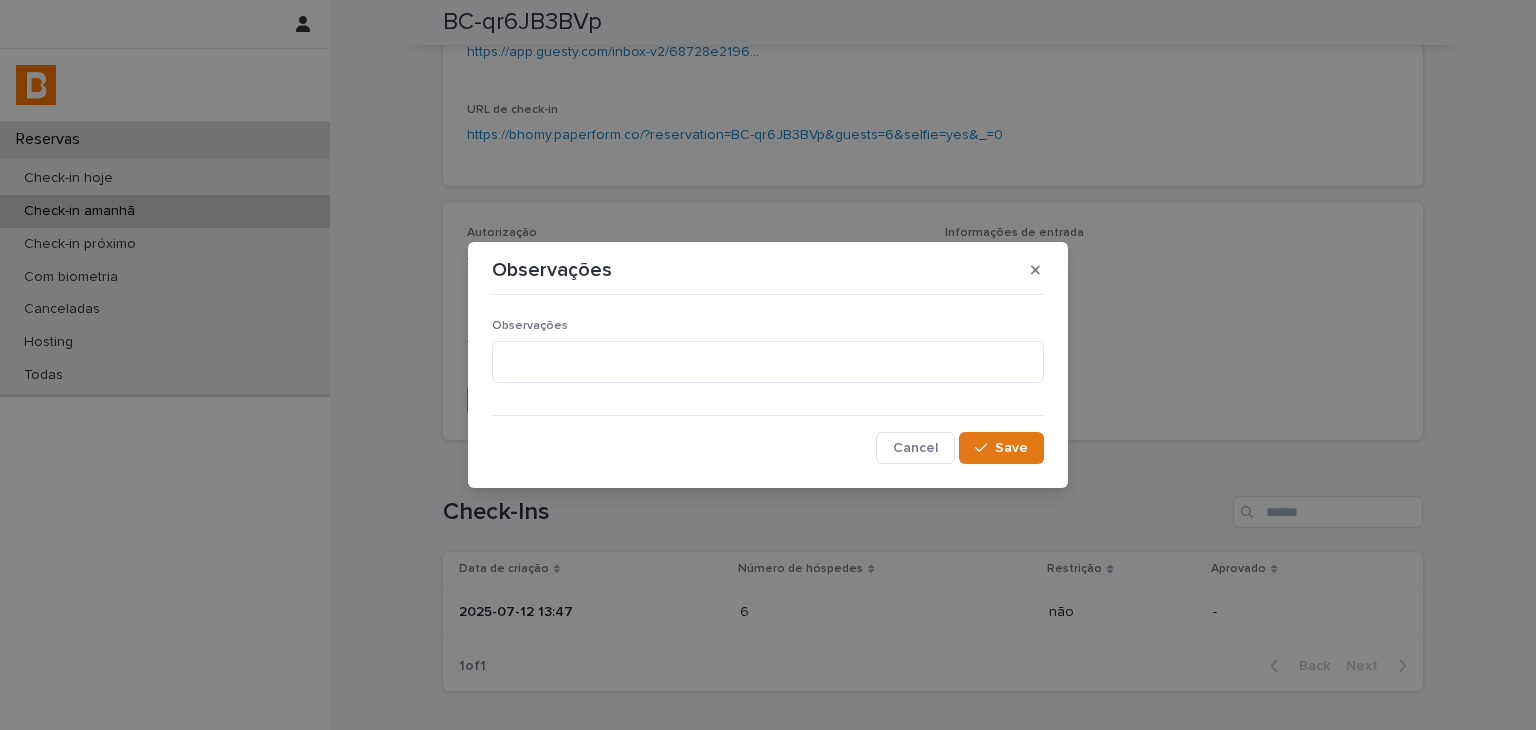 click at bounding box center (1035, 270) 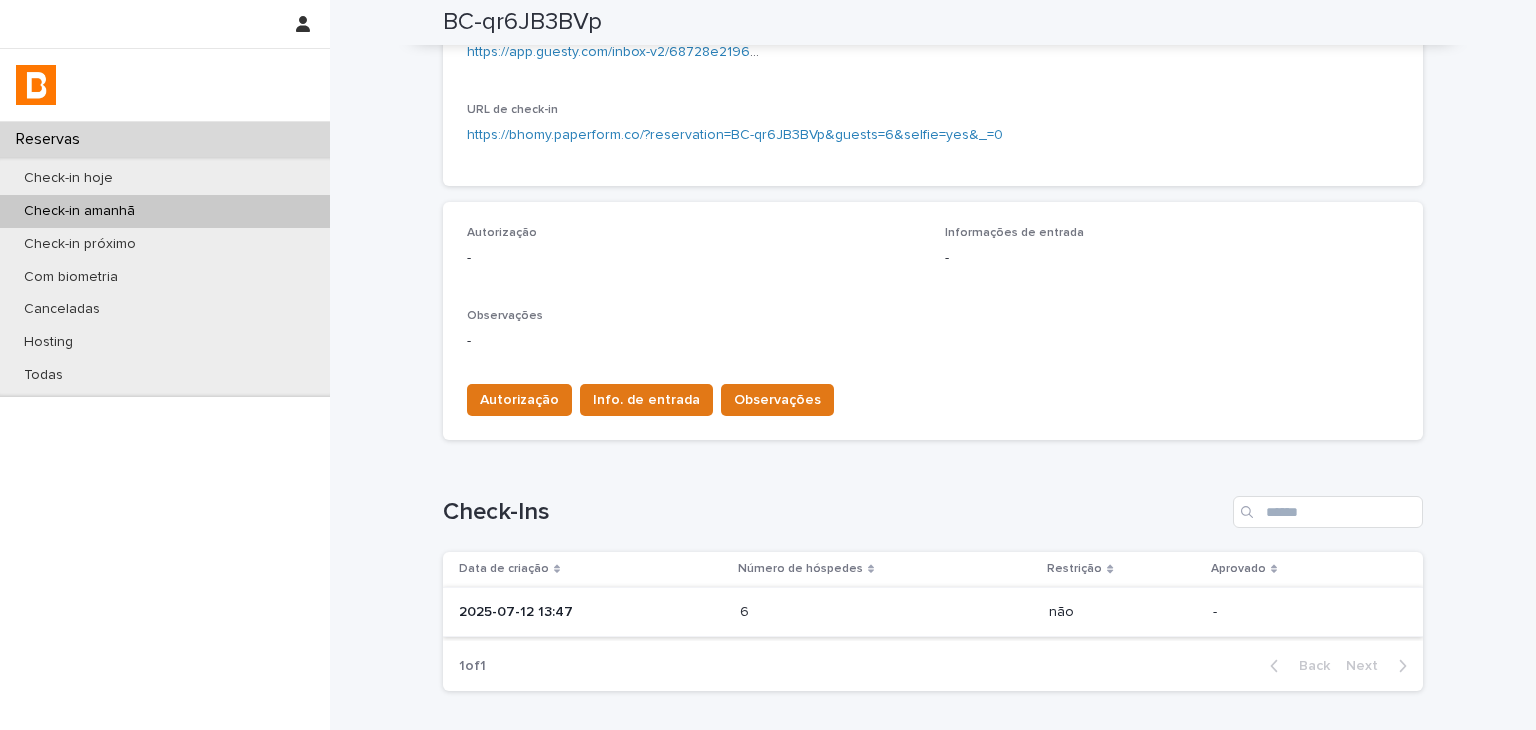 click on "Data de criação Número de hóspedes Restrição Aprovado [DATE] [TIME] 6 6   não -" at bounding box center [933, 596] 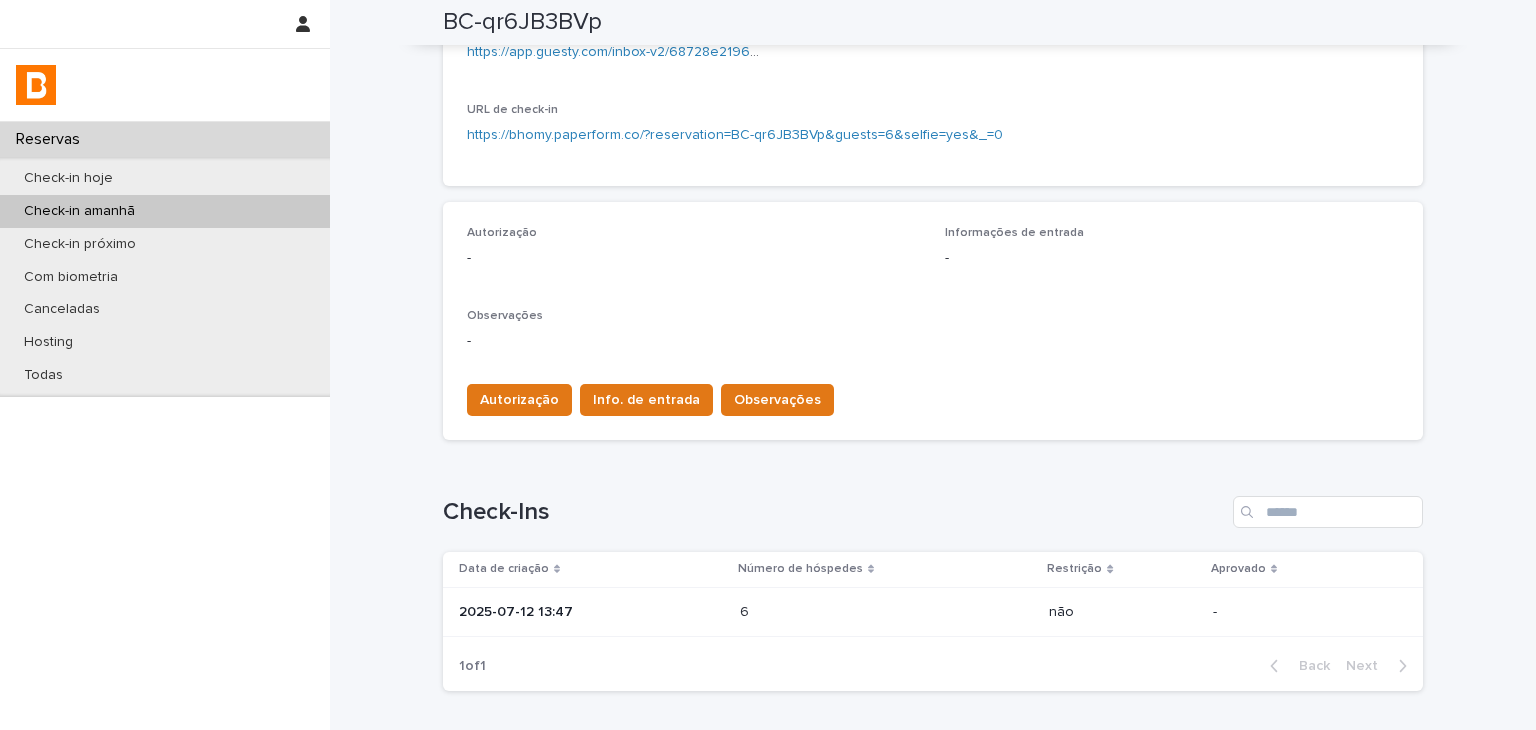 click on "6 6" at bounding box center (887, 612) 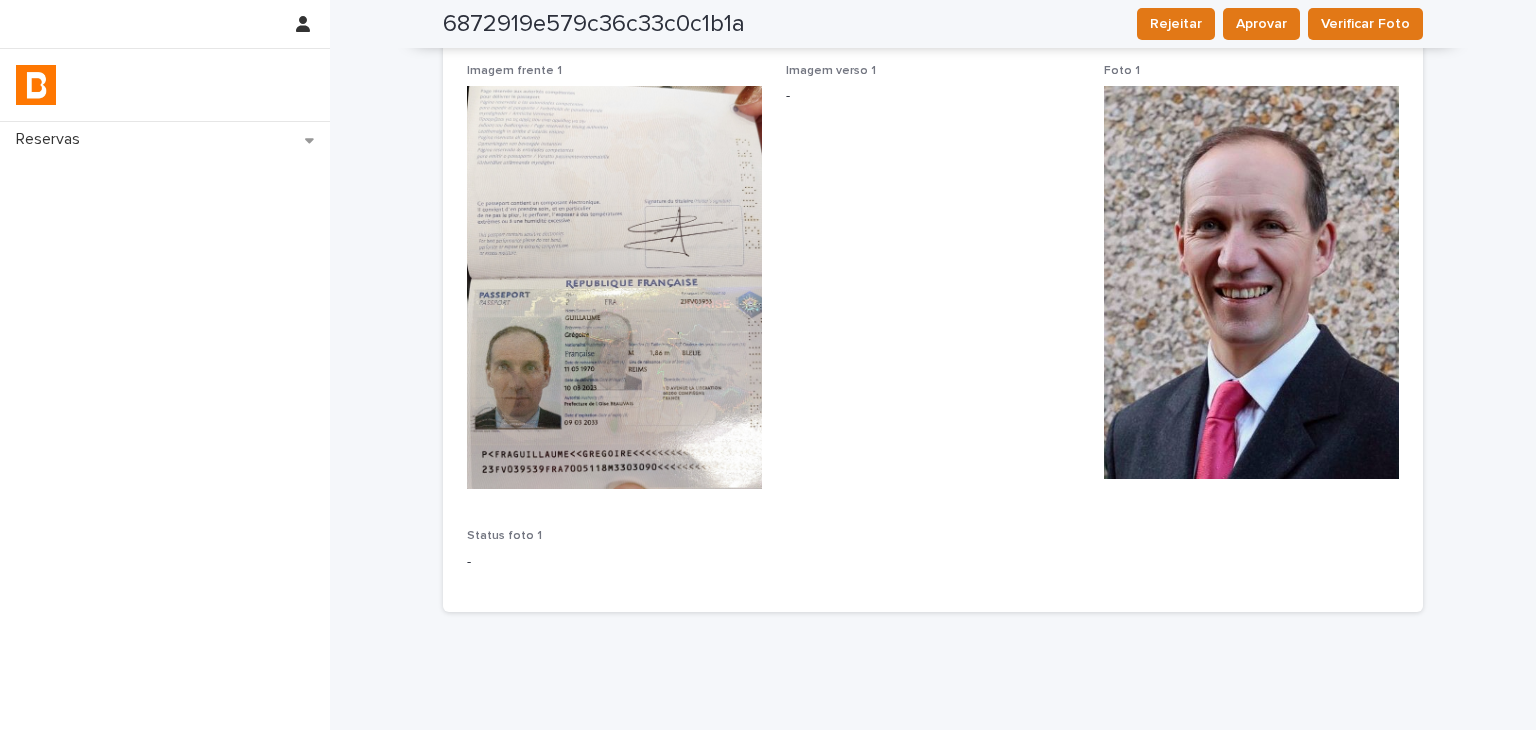 scroll, scrollTop: 456, scrollLeft: 0, axis: vertical 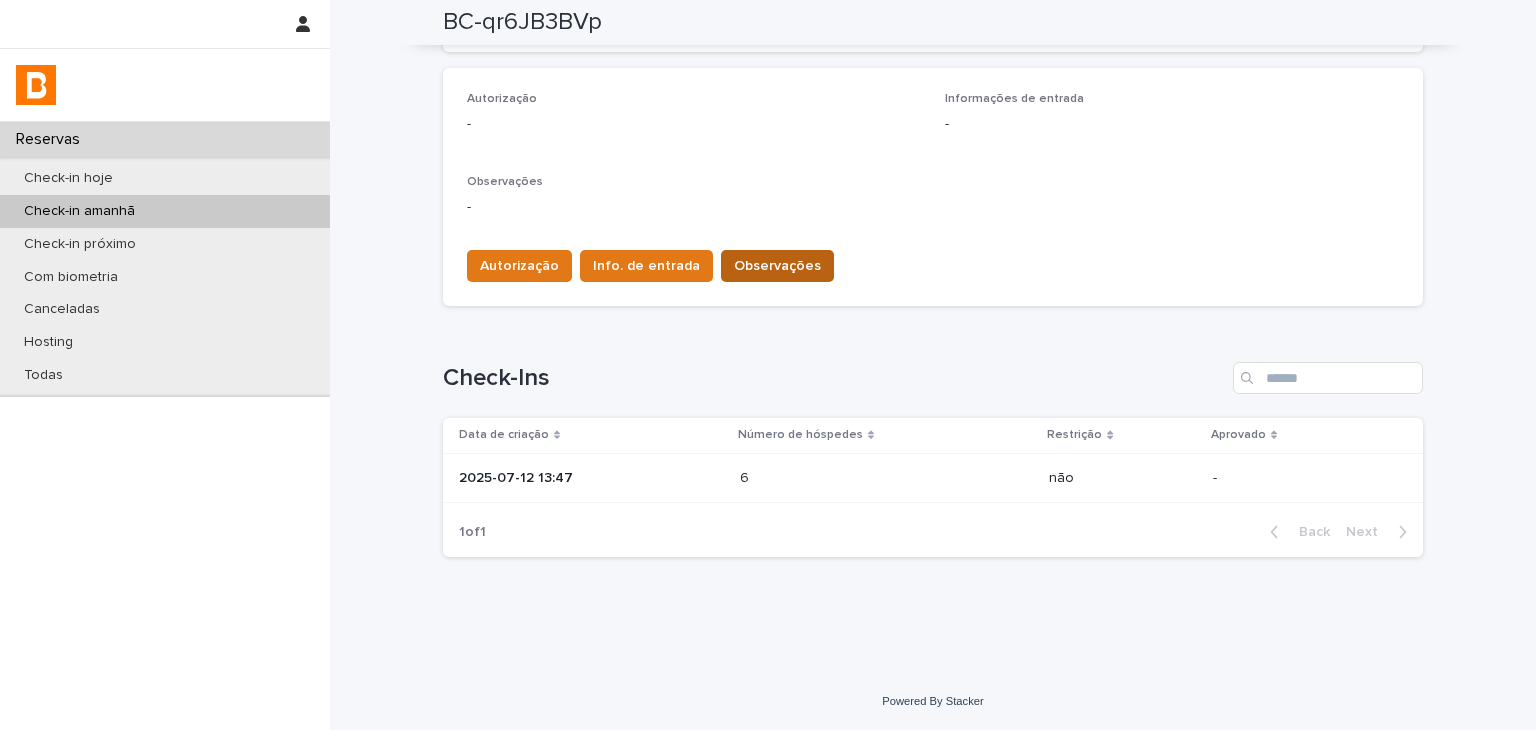 click on "Observações" at bounding box center (777, 266) 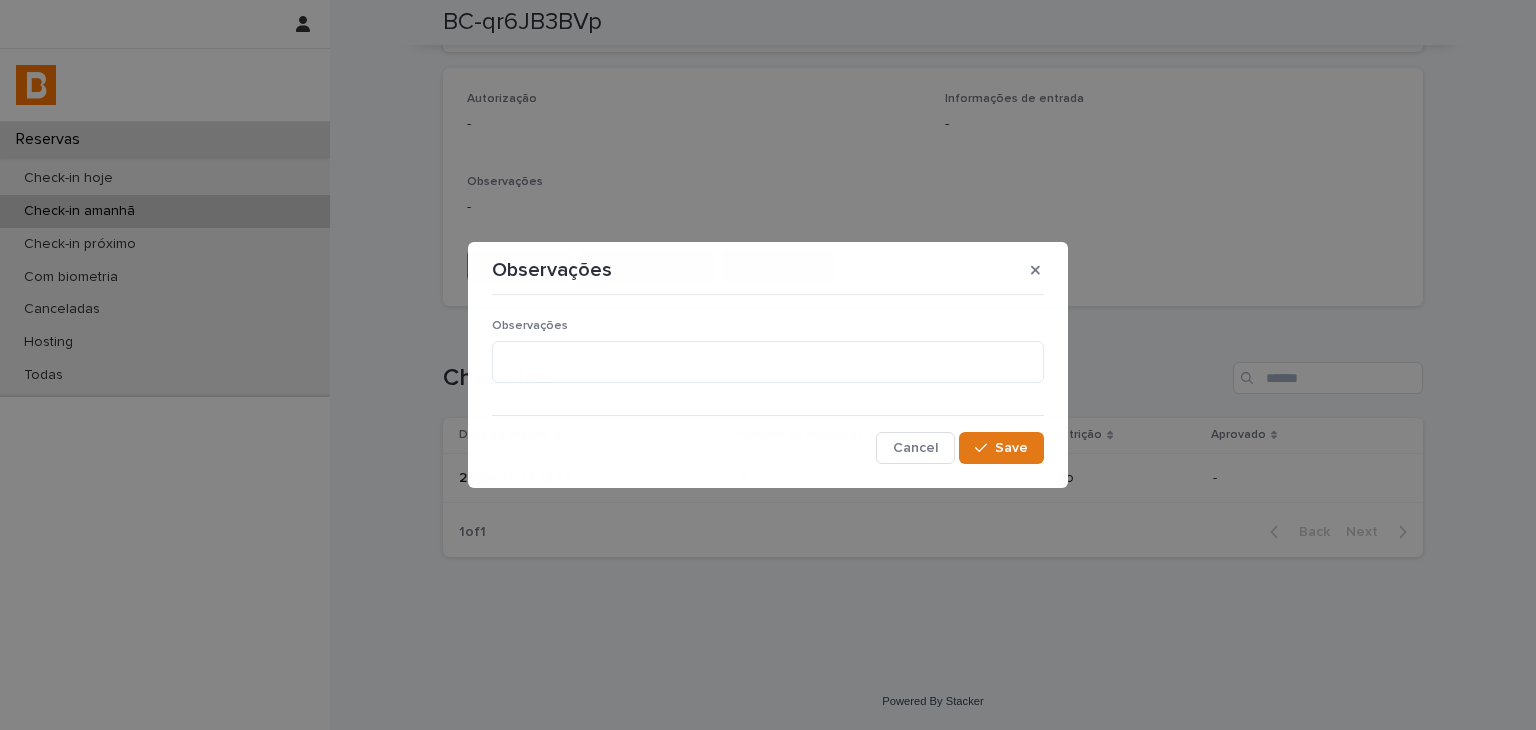 click on "Observações" at bounding box center (768, 359) 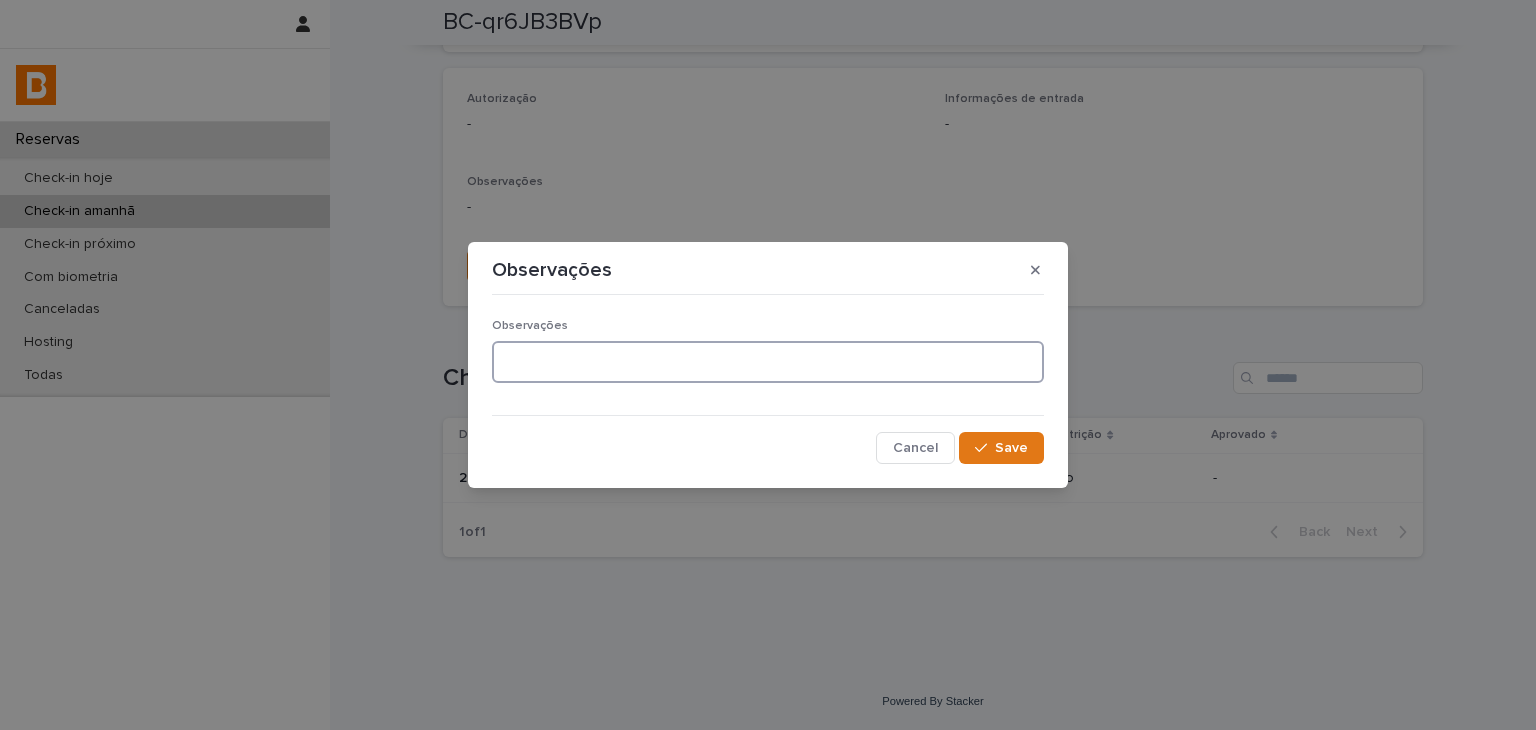 click at bounding box center [768, 362] 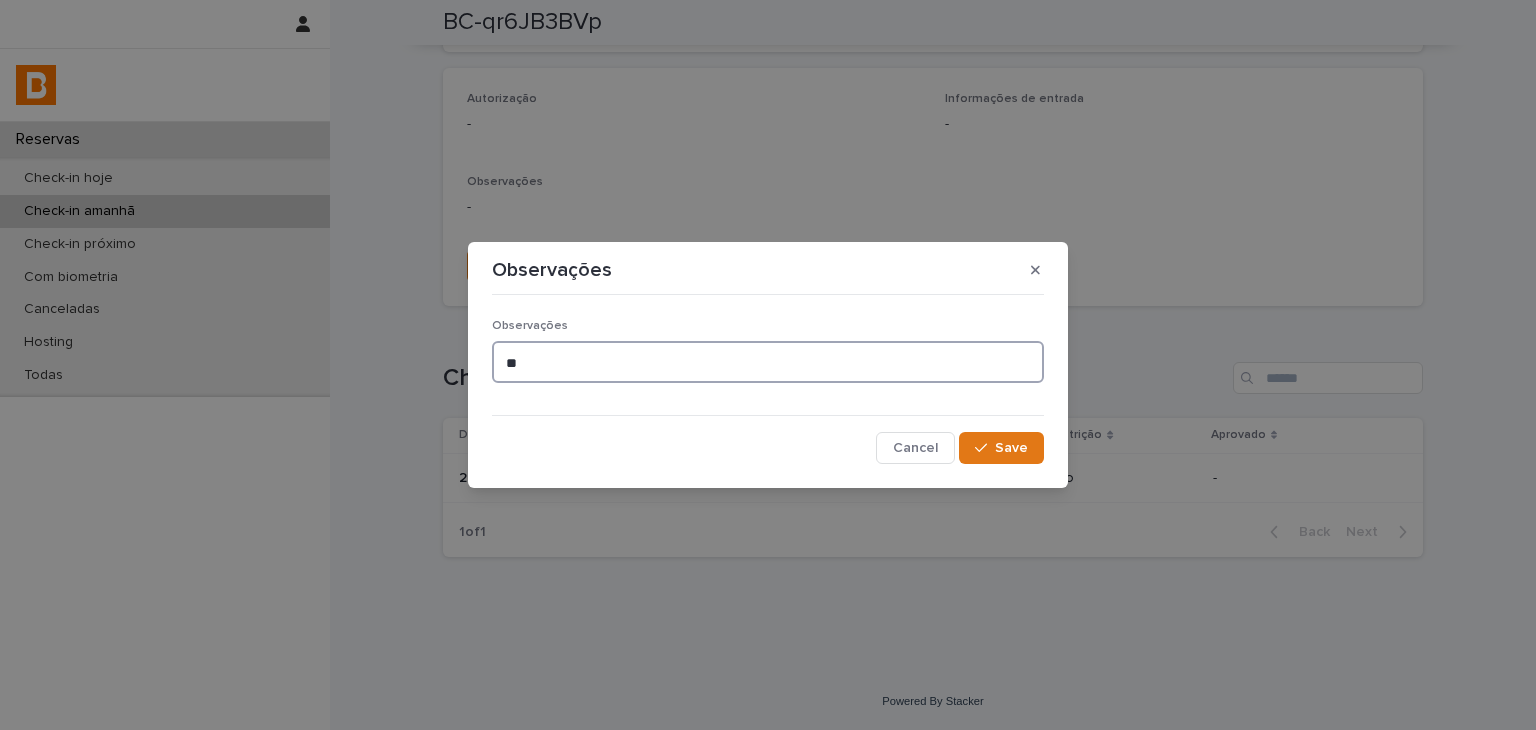 type on "*" 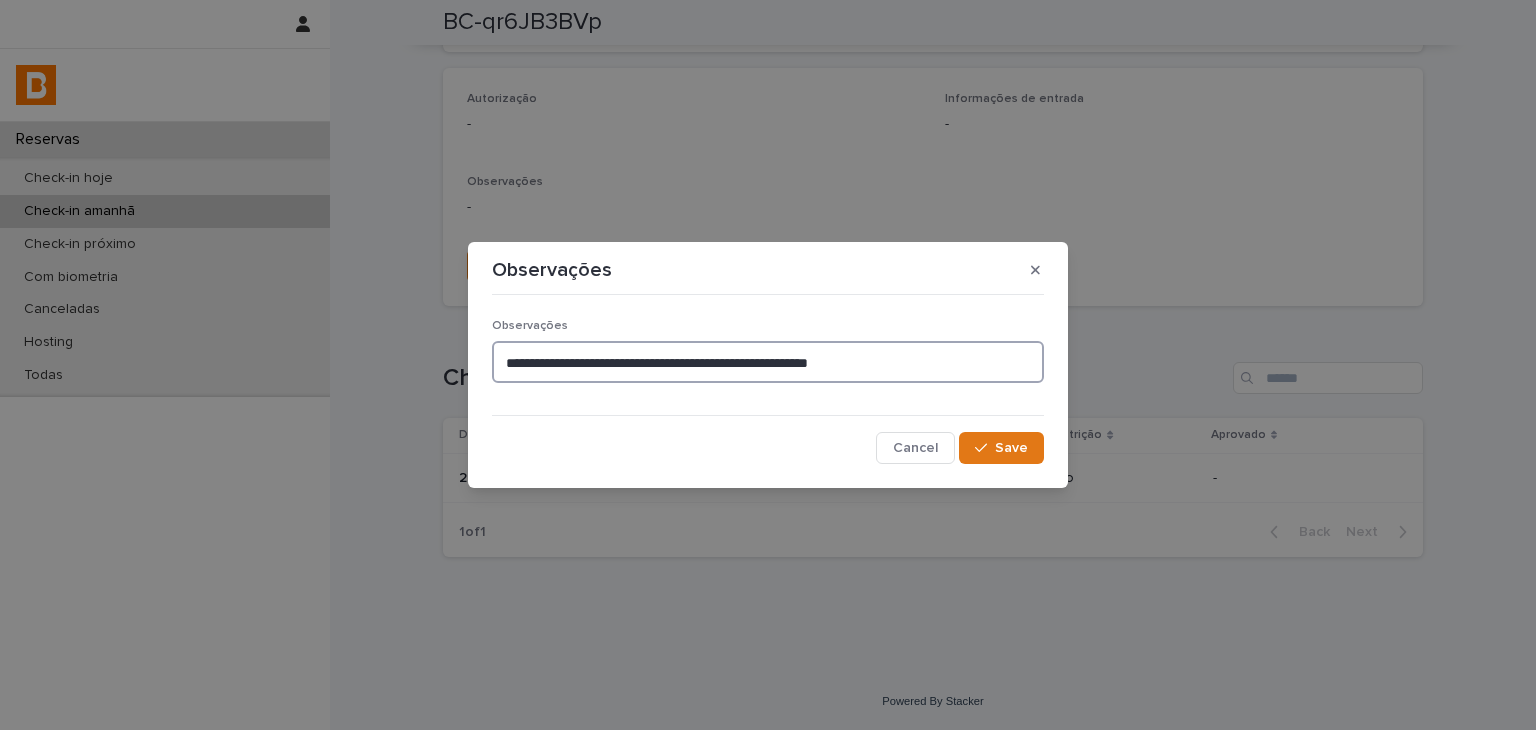 type on "**********" 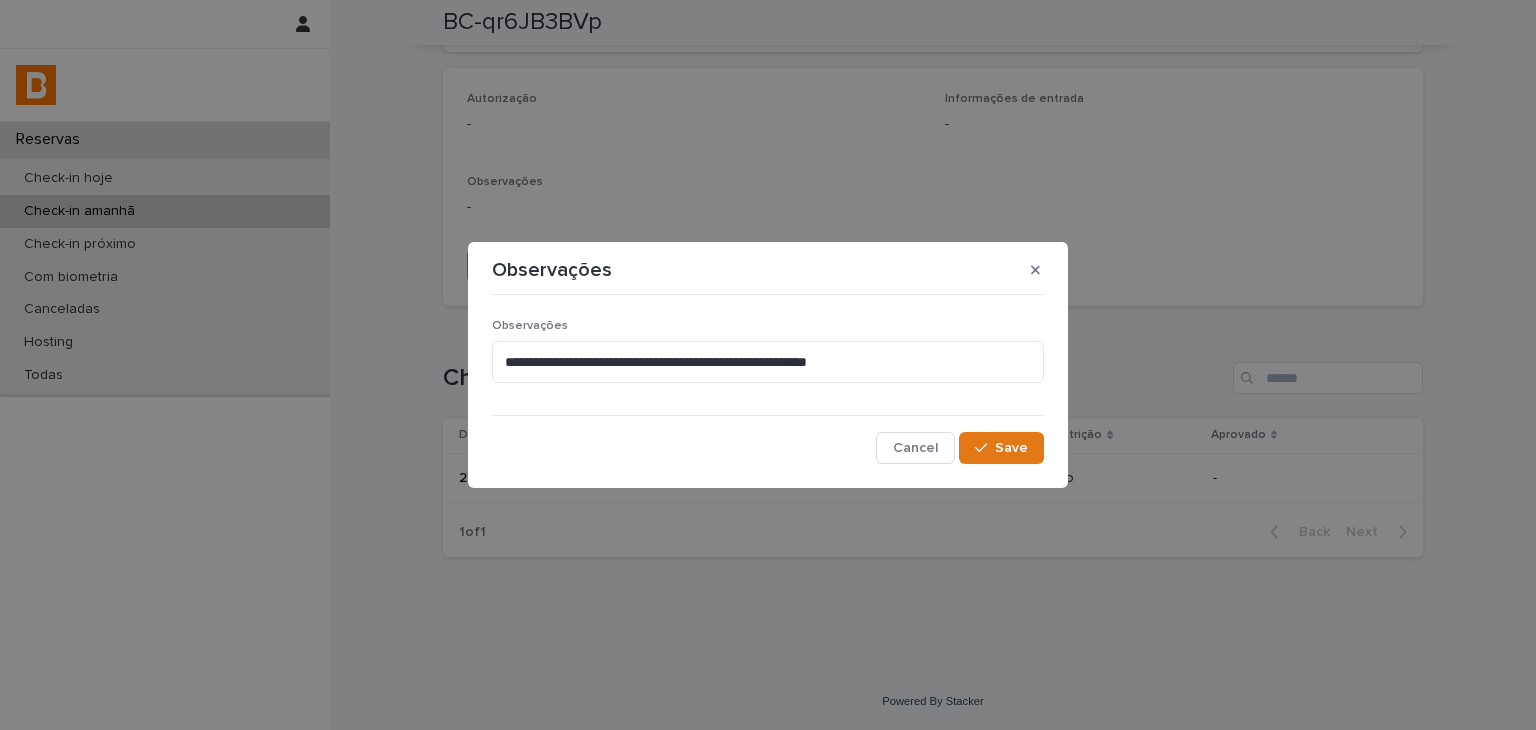 click on "**********" at bounding box center (768, 384) 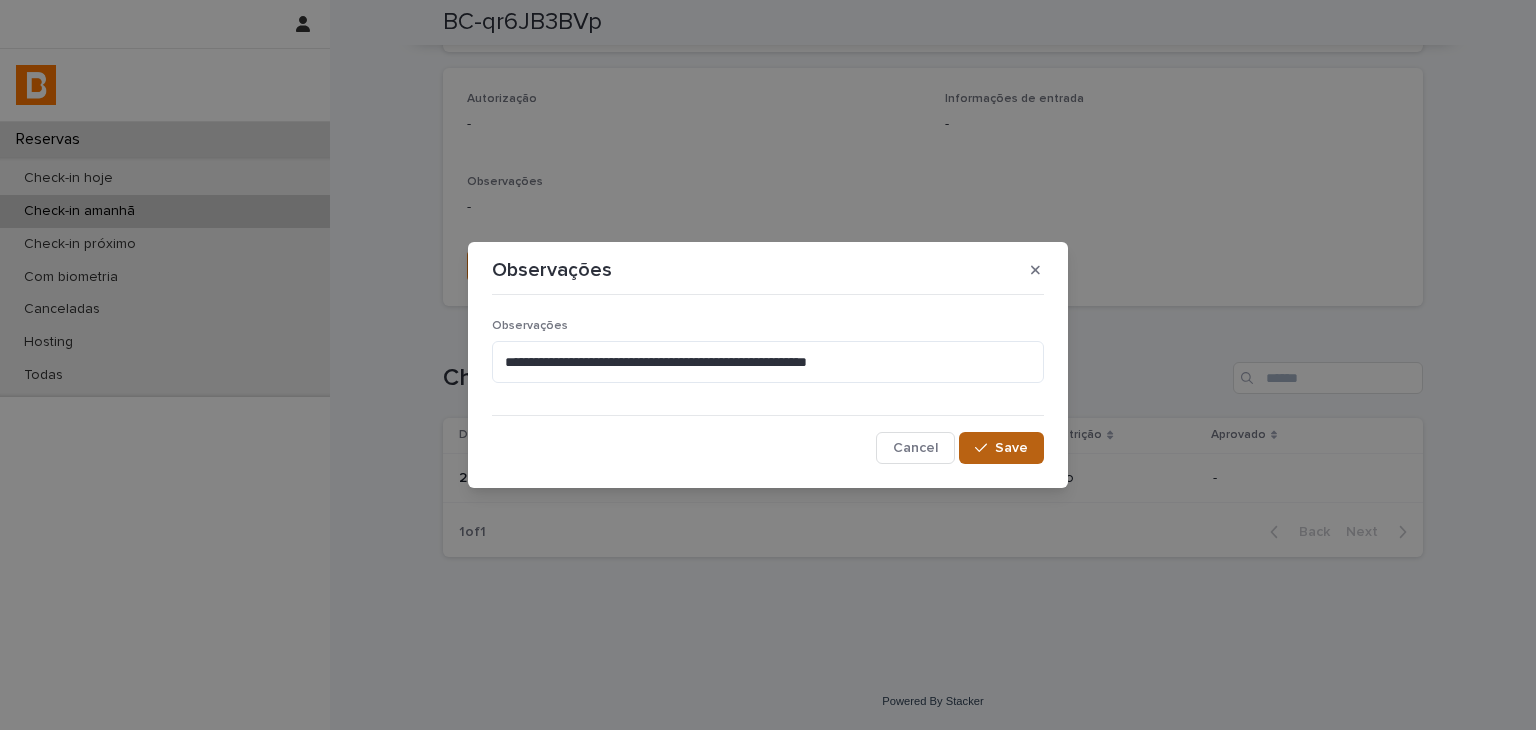 click on "Save" at bounding box center [1011, 448] 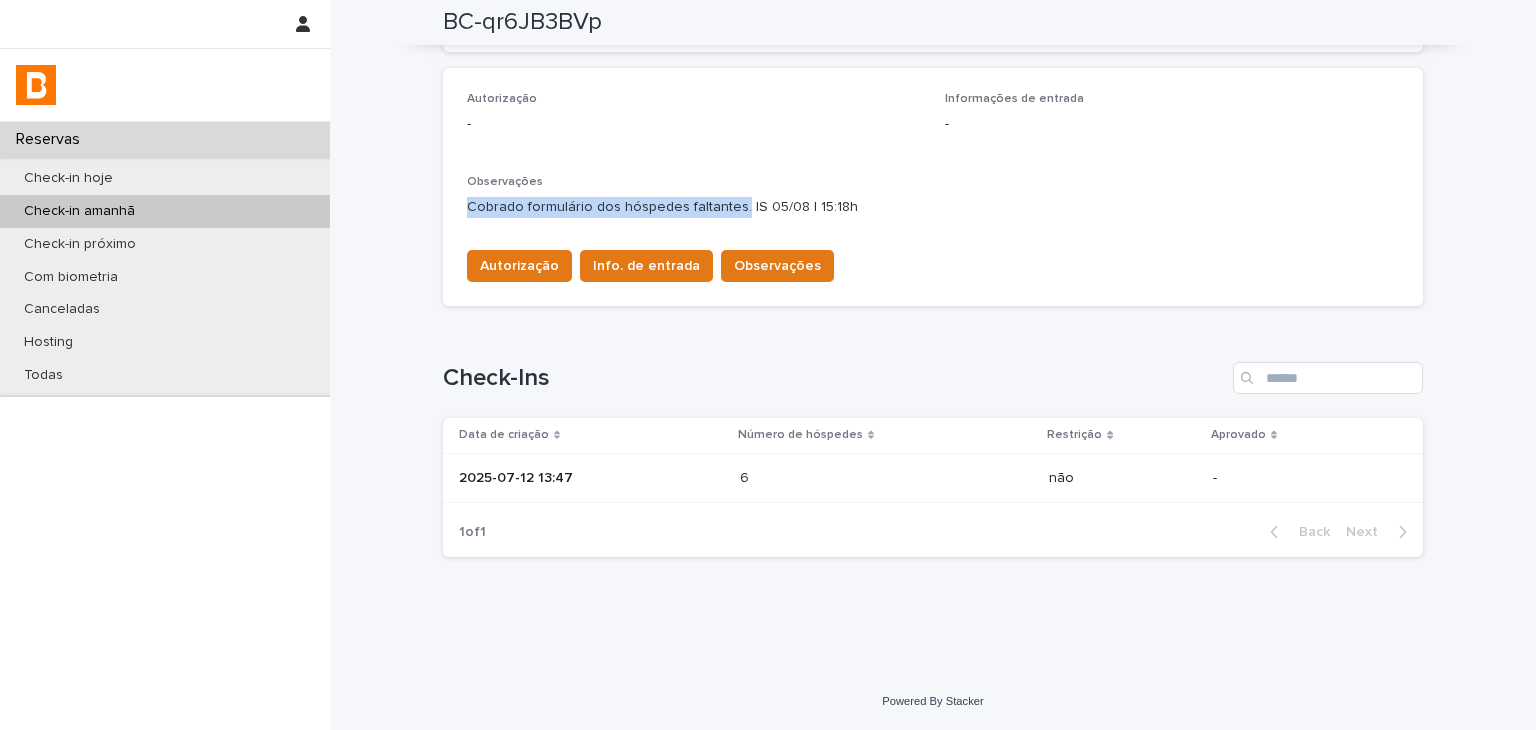 drag, startPoint x: 458, startPoint y: 211, endPoint x: 727, endPoint y: 217, distance: 269.0669 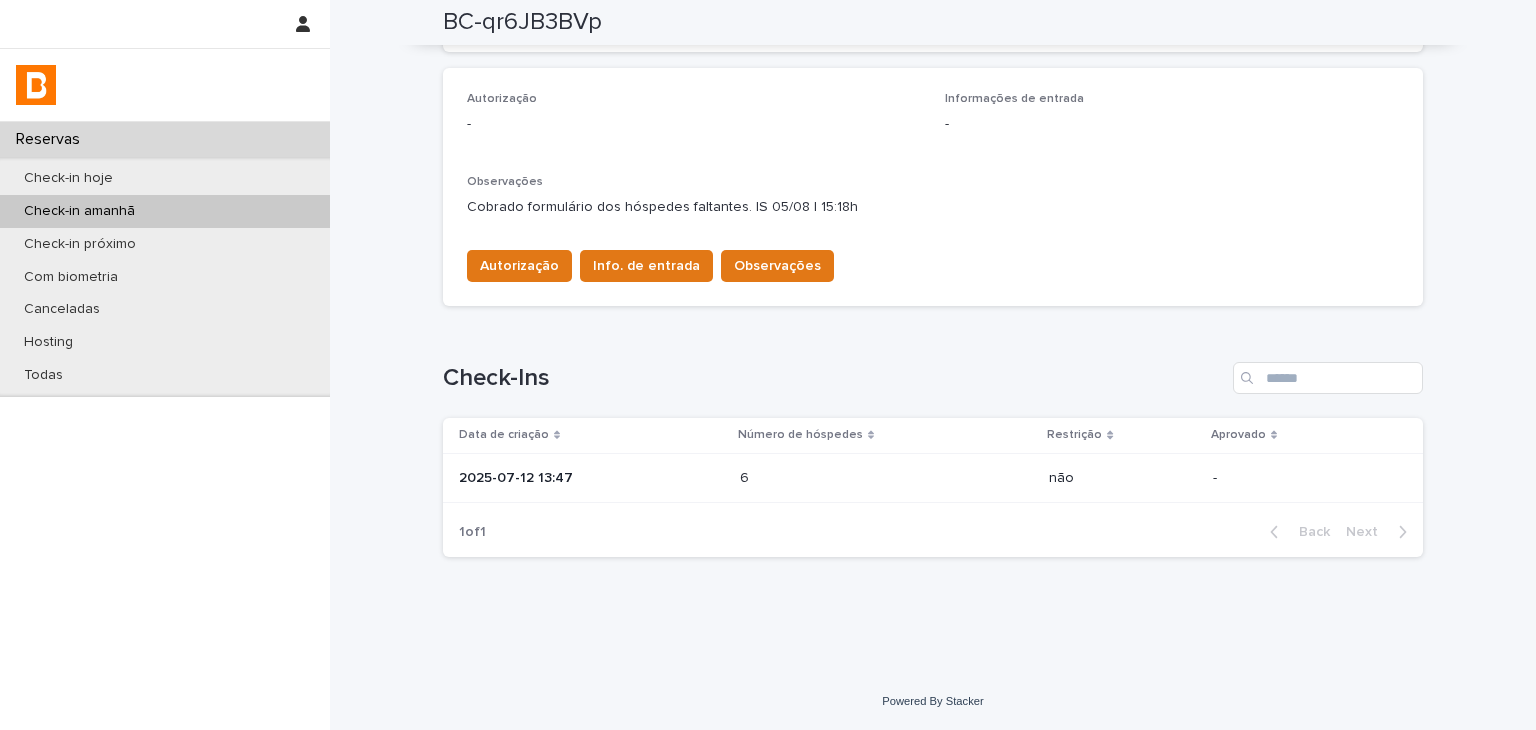 click at bounding box center [165, 24] 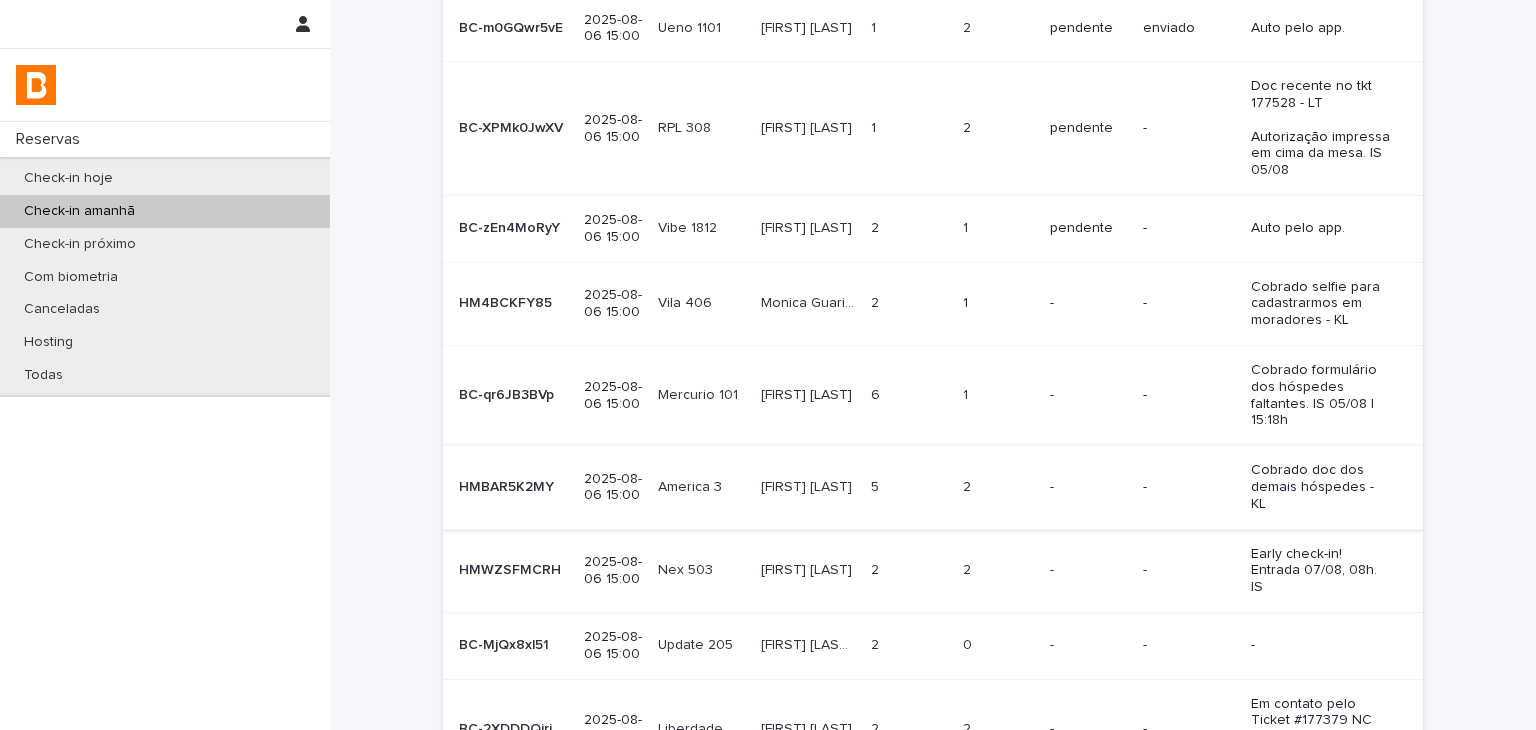 scroll, scrollTop: 490, scrollLeft: 0, axis: vertical 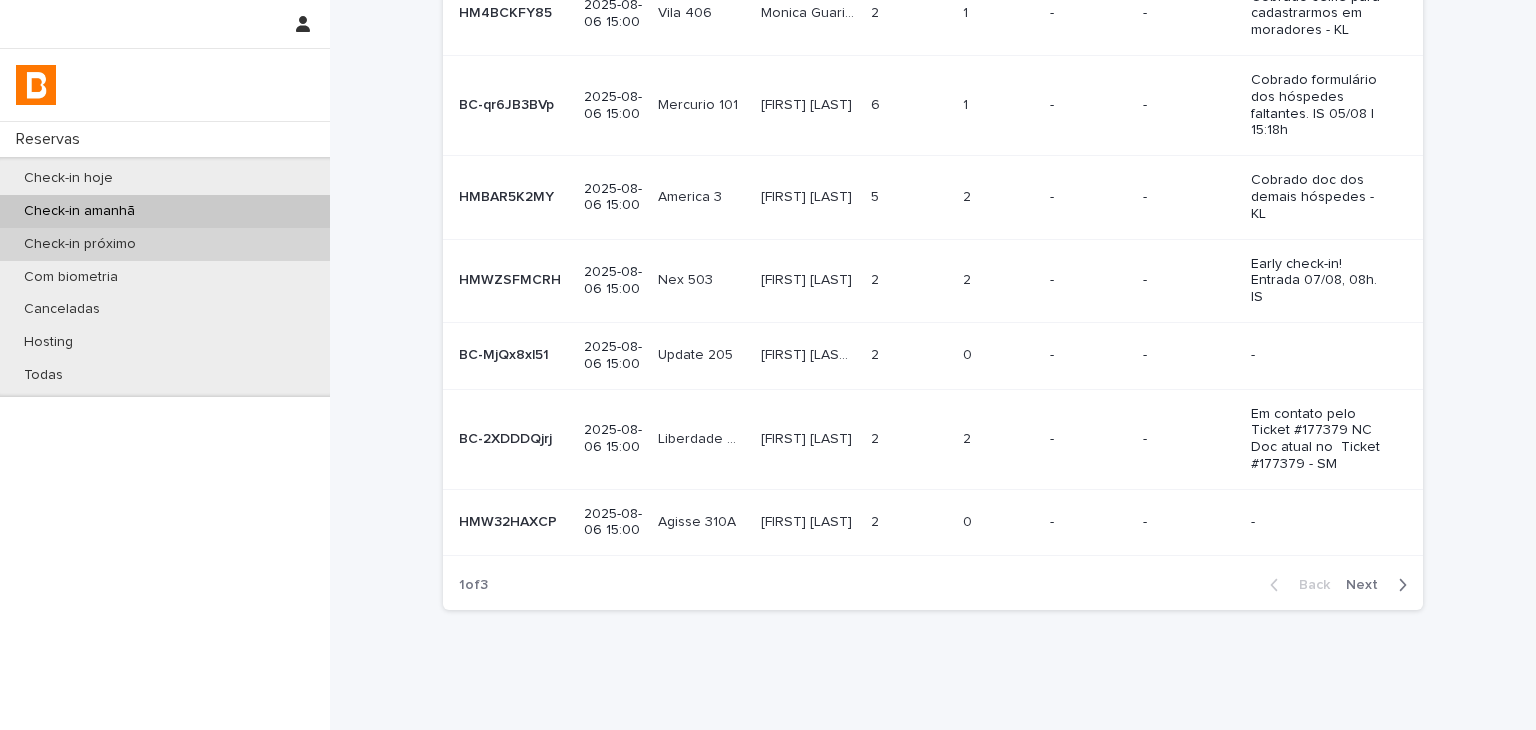 click on "Check-in próximo" at bounding box center (165, 244) 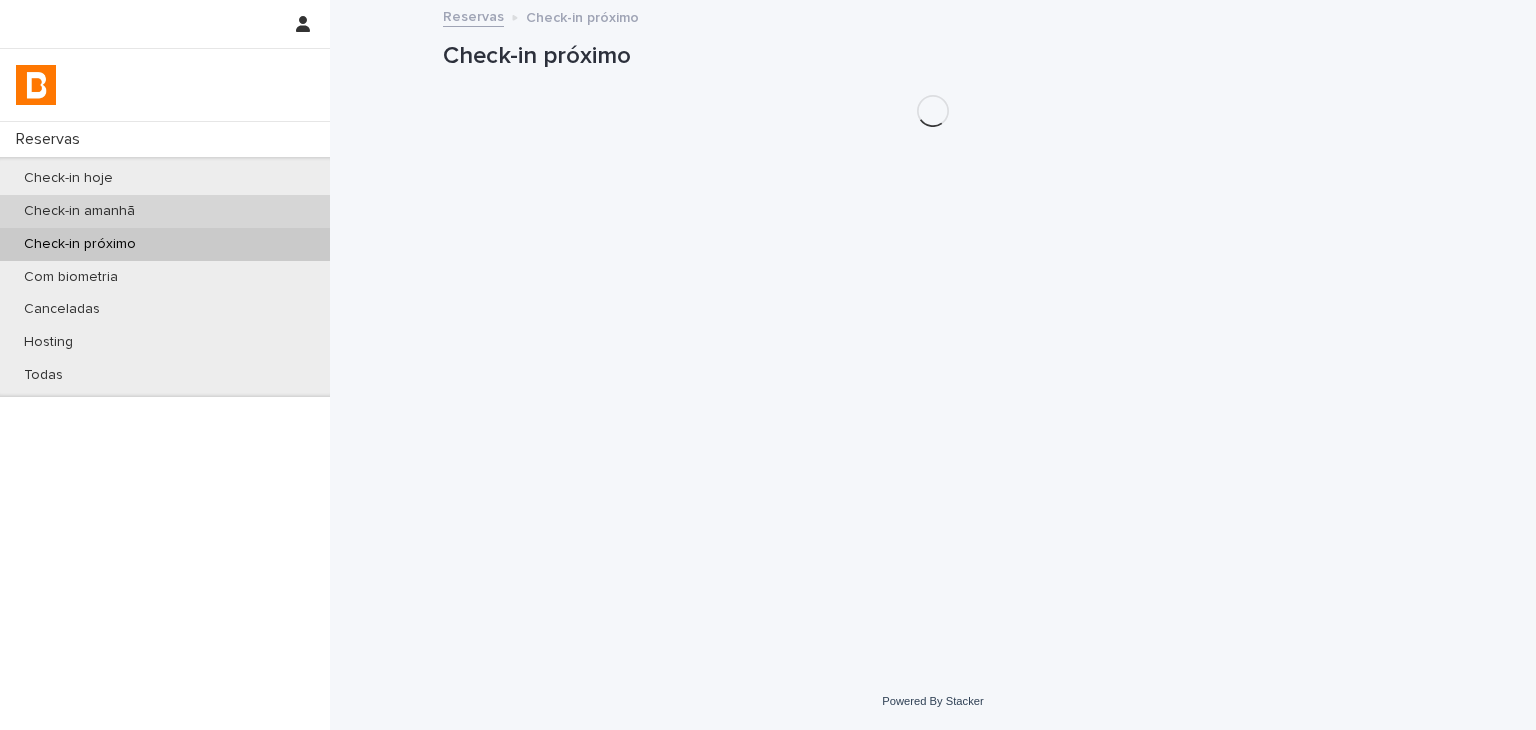 scroll, scrollTop: 0, scrollLeft: 0, axis: both 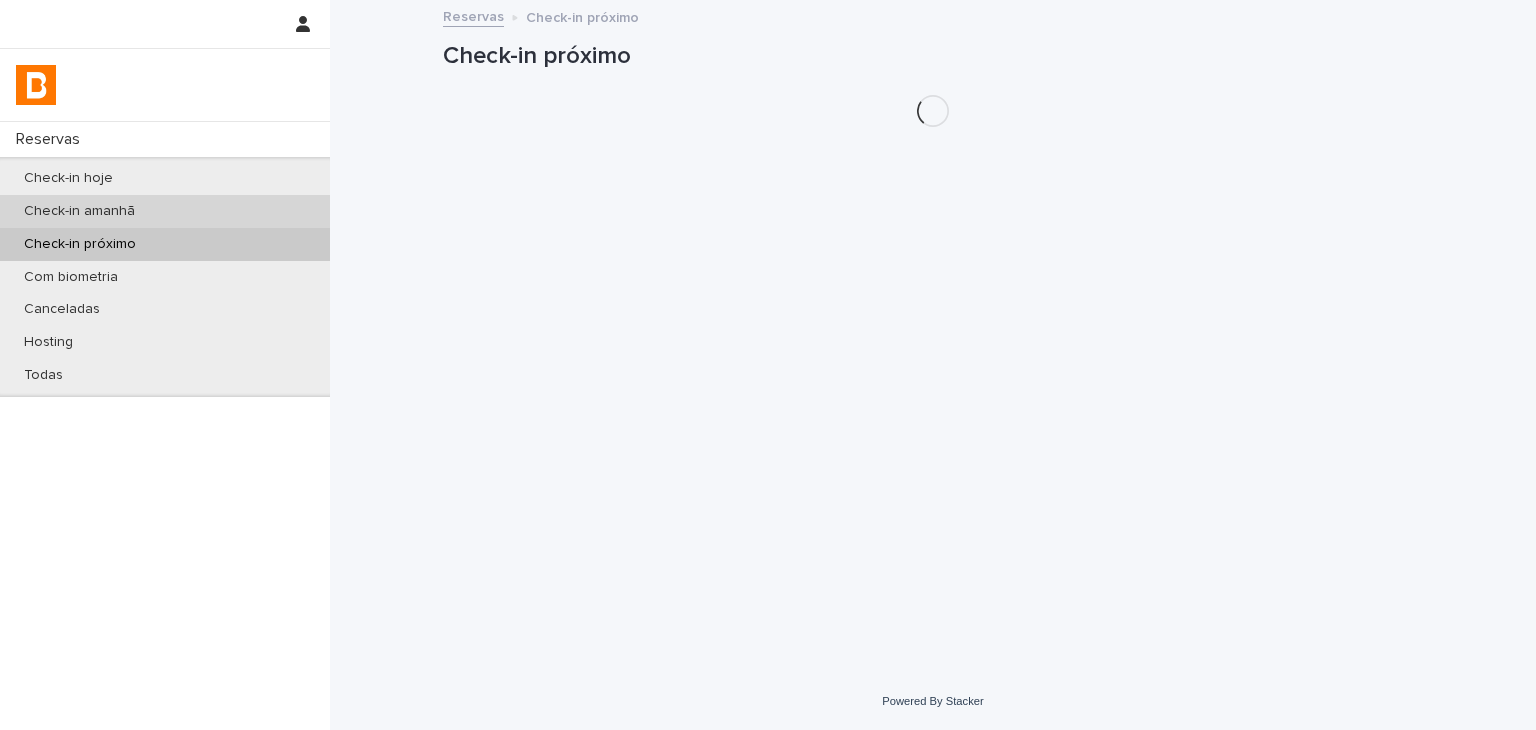 click on "Check-in amanhã" at bounding box center [165, 211] 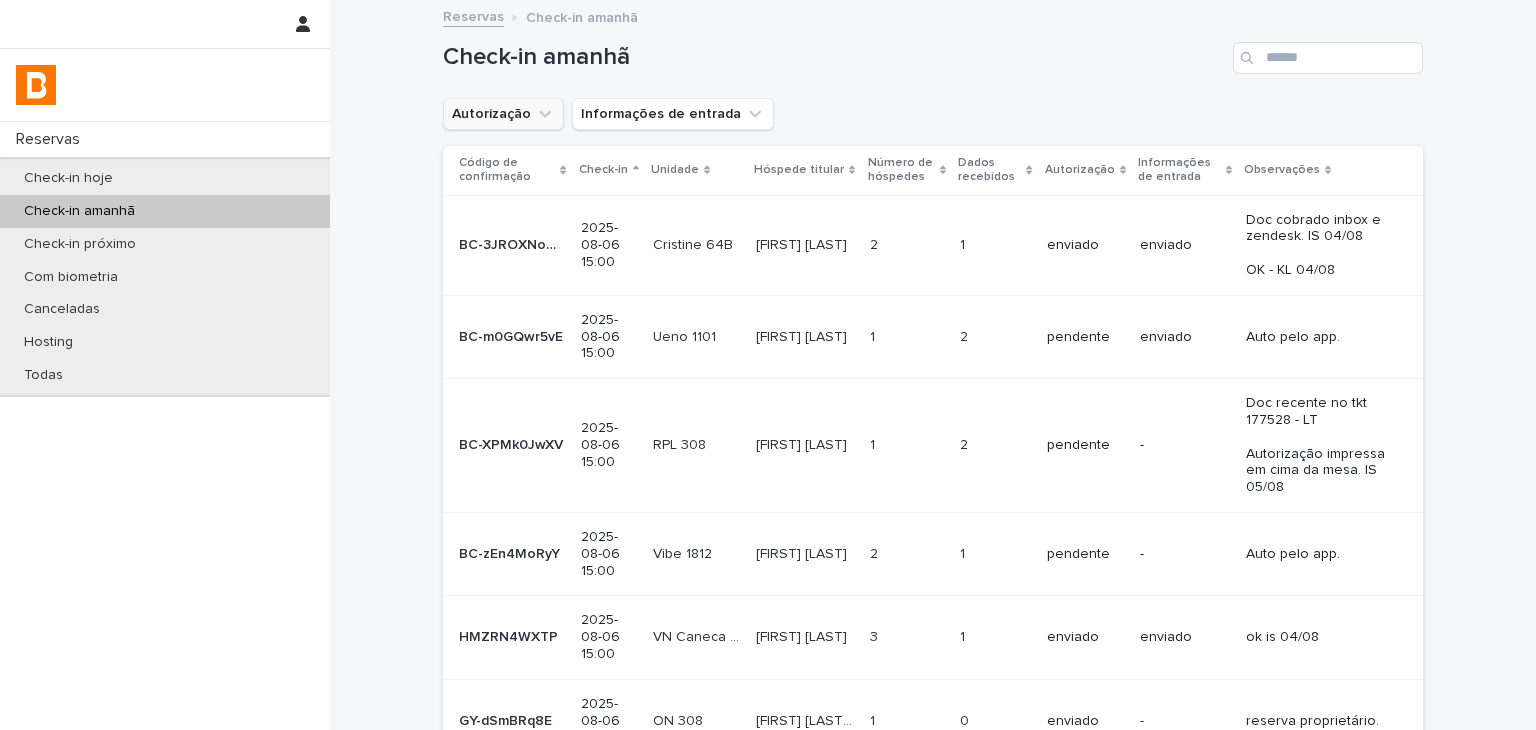 click on "Autorização" at bounding box center [503, 114] 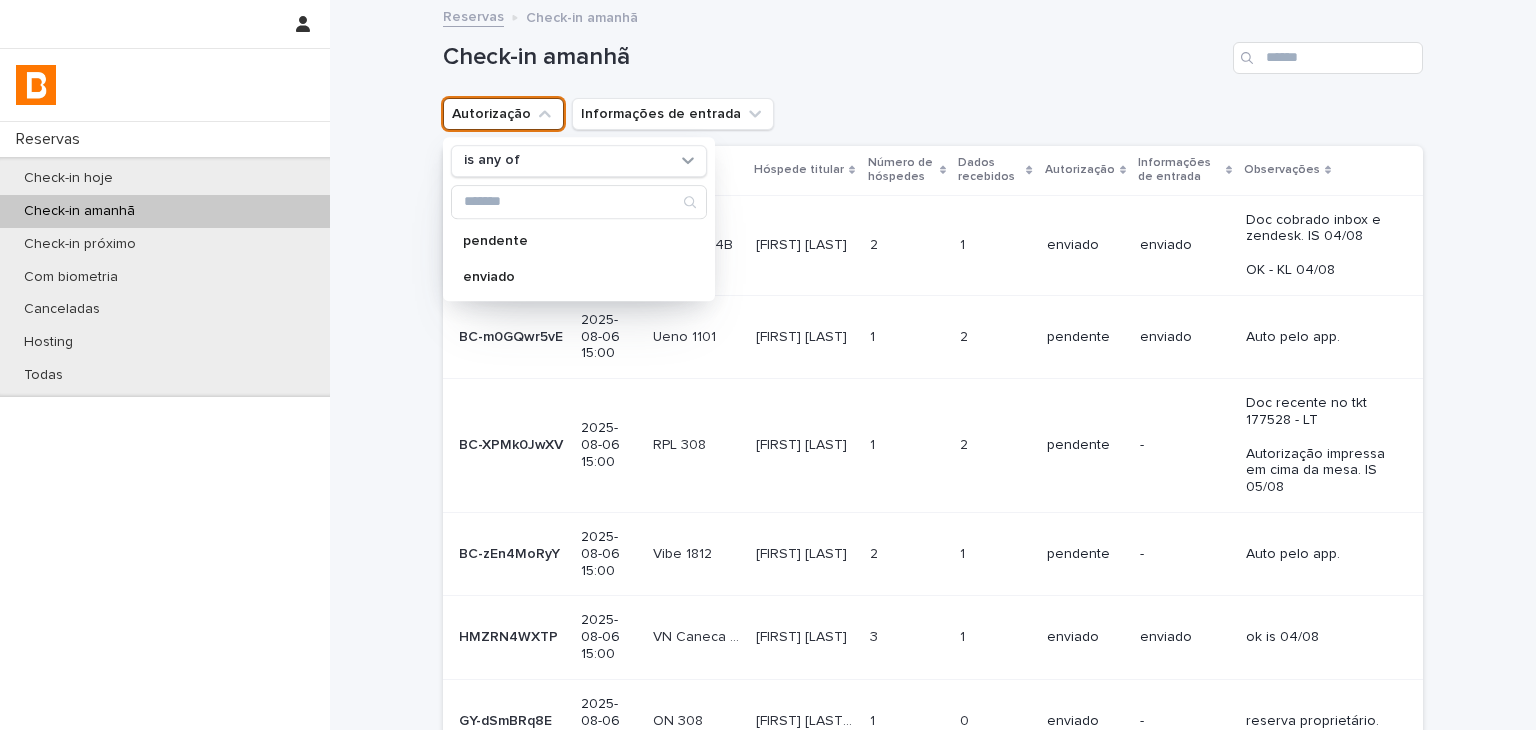 drag, startPoint x: 535, startPoint y: 141, endPoint x: 530, endPoint y: 177, distance: 36.345562 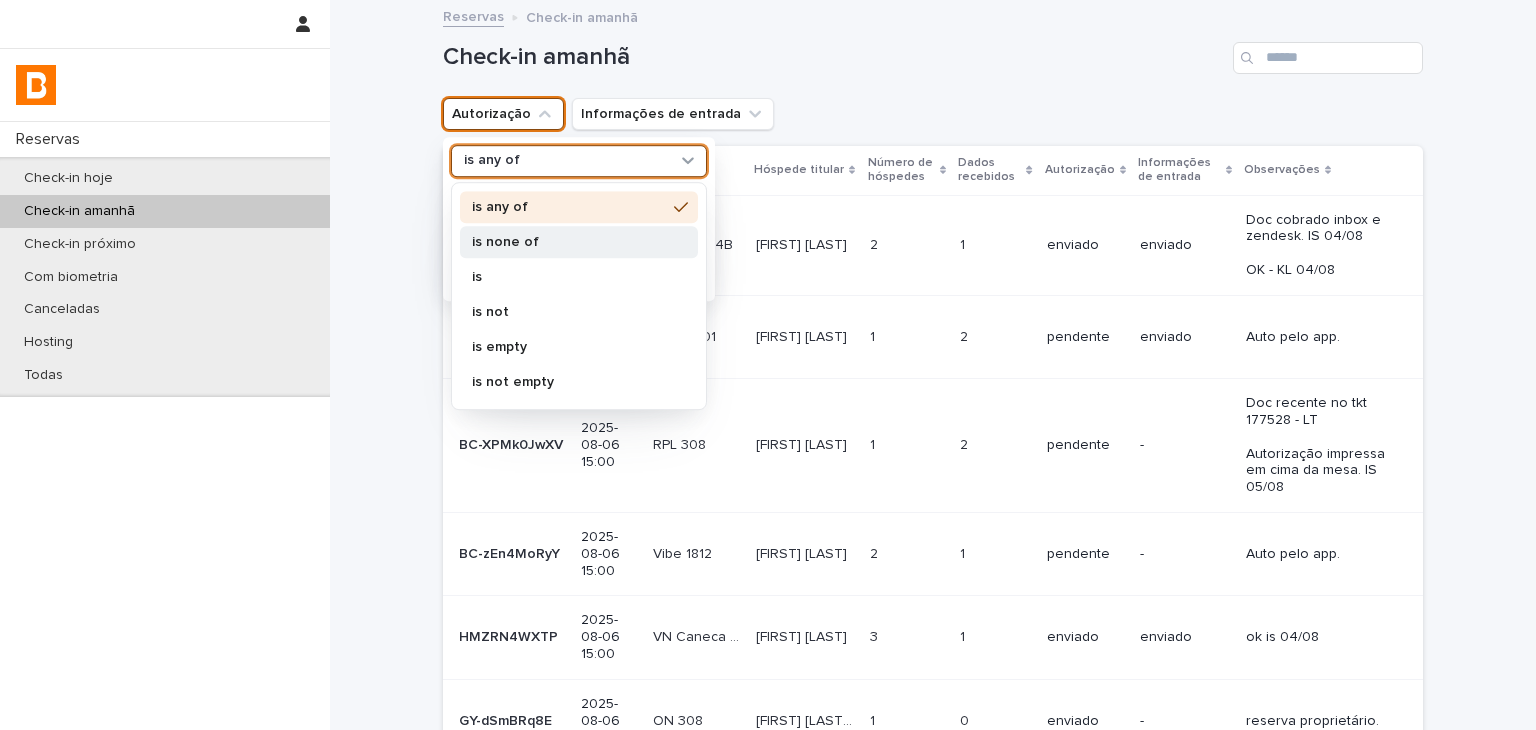 click on "is none of" at bounding box center (569, 242) 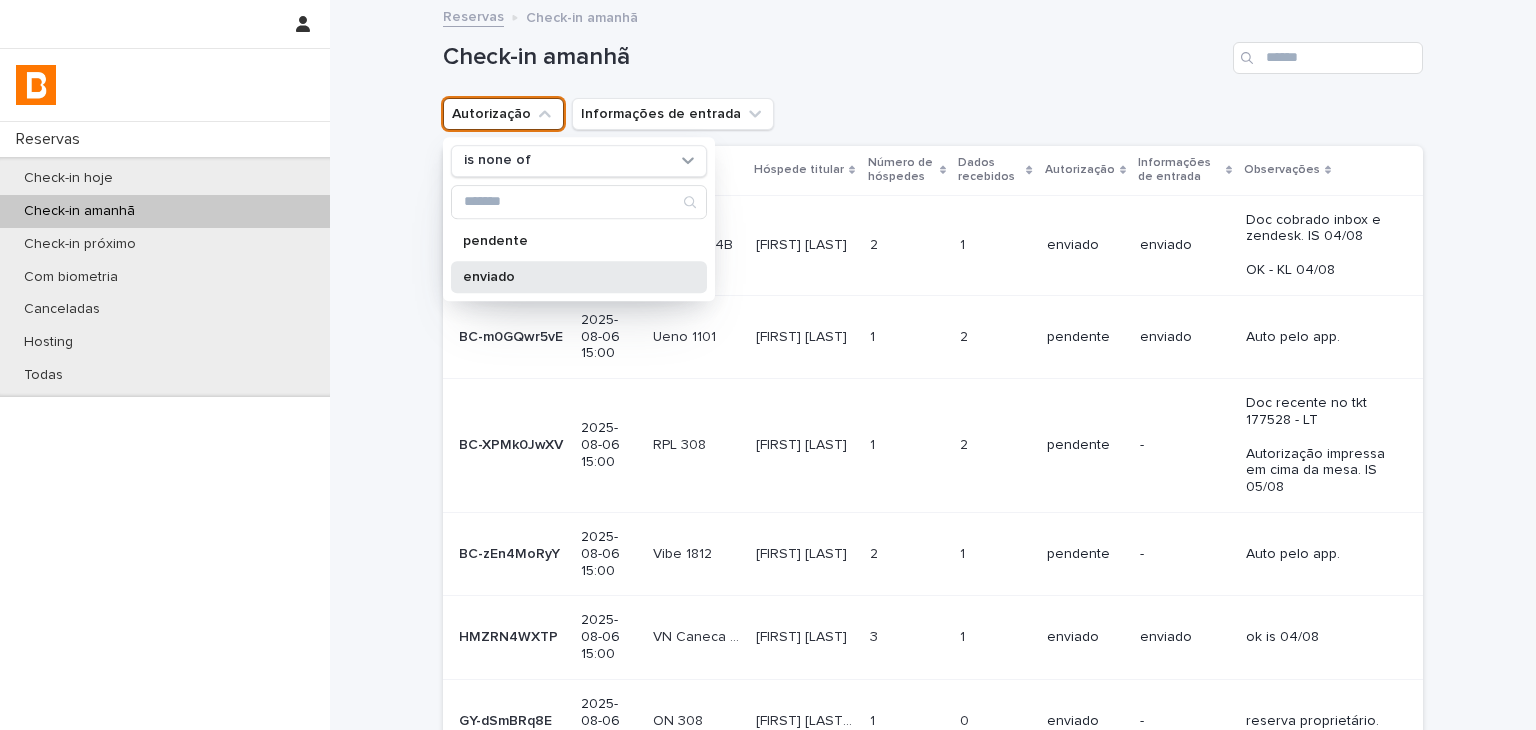 click on "enviado" at bounding box center [569, 277] 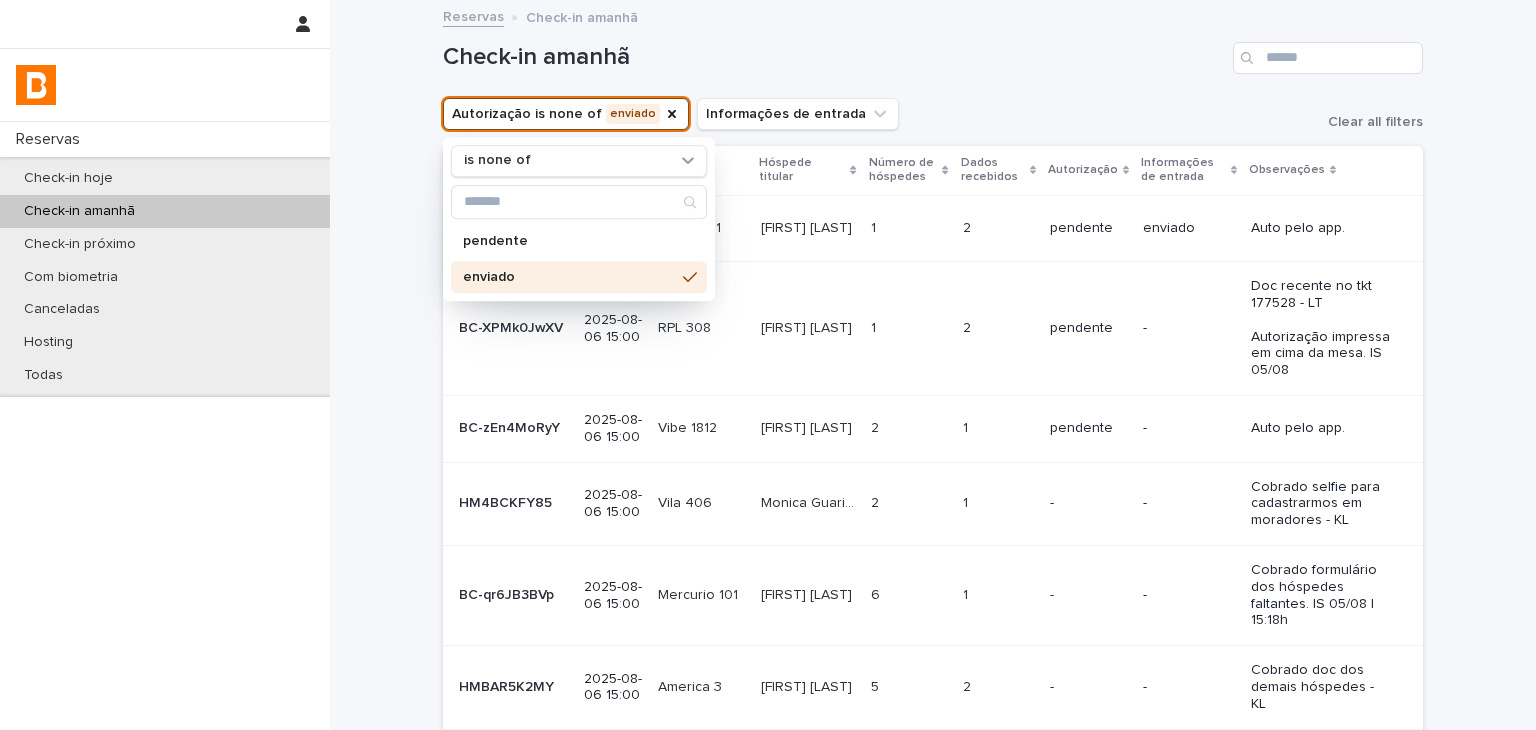 click on "Check-in amanhã" at bounding box center (933, 50) 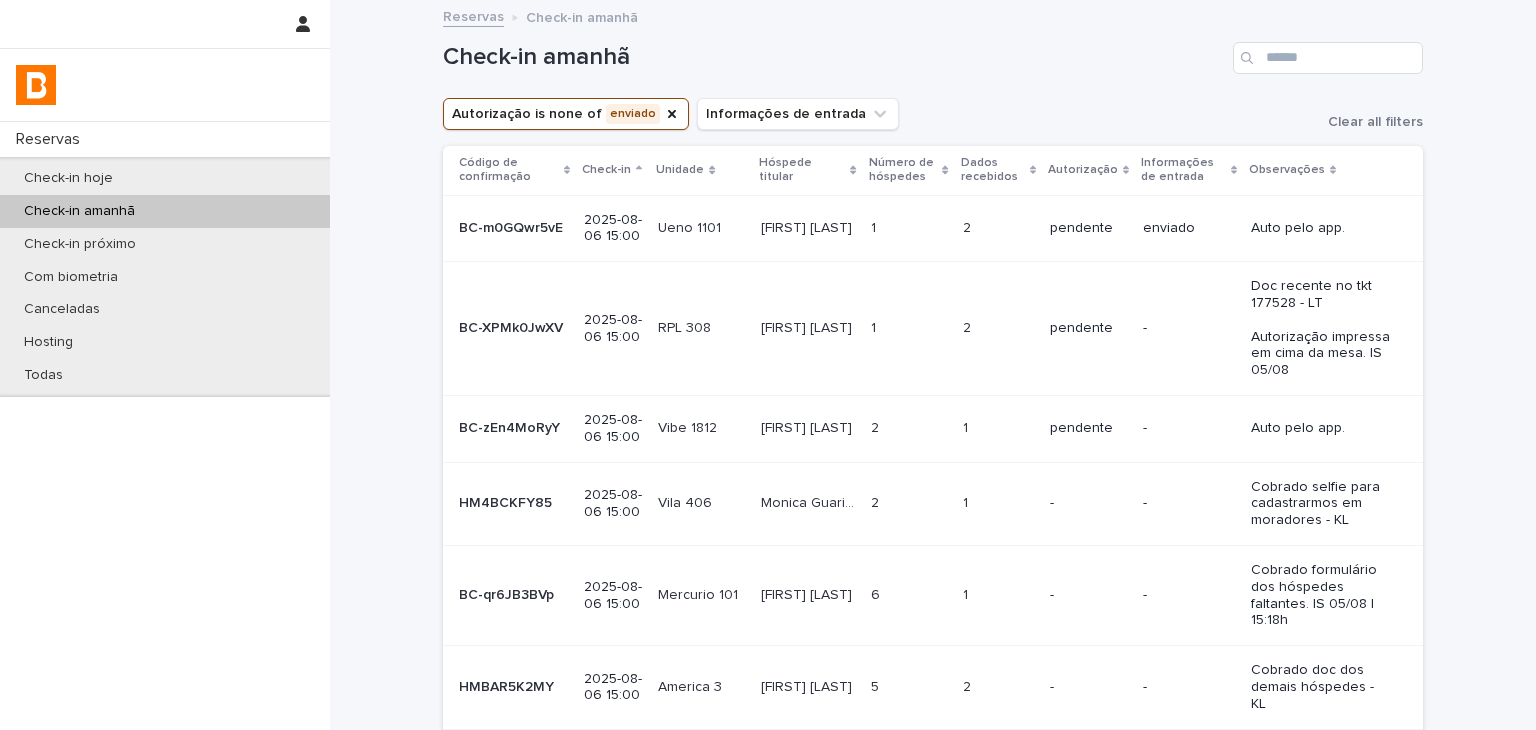 click on "Check-in amanhã" at bounding box center (933, 50) 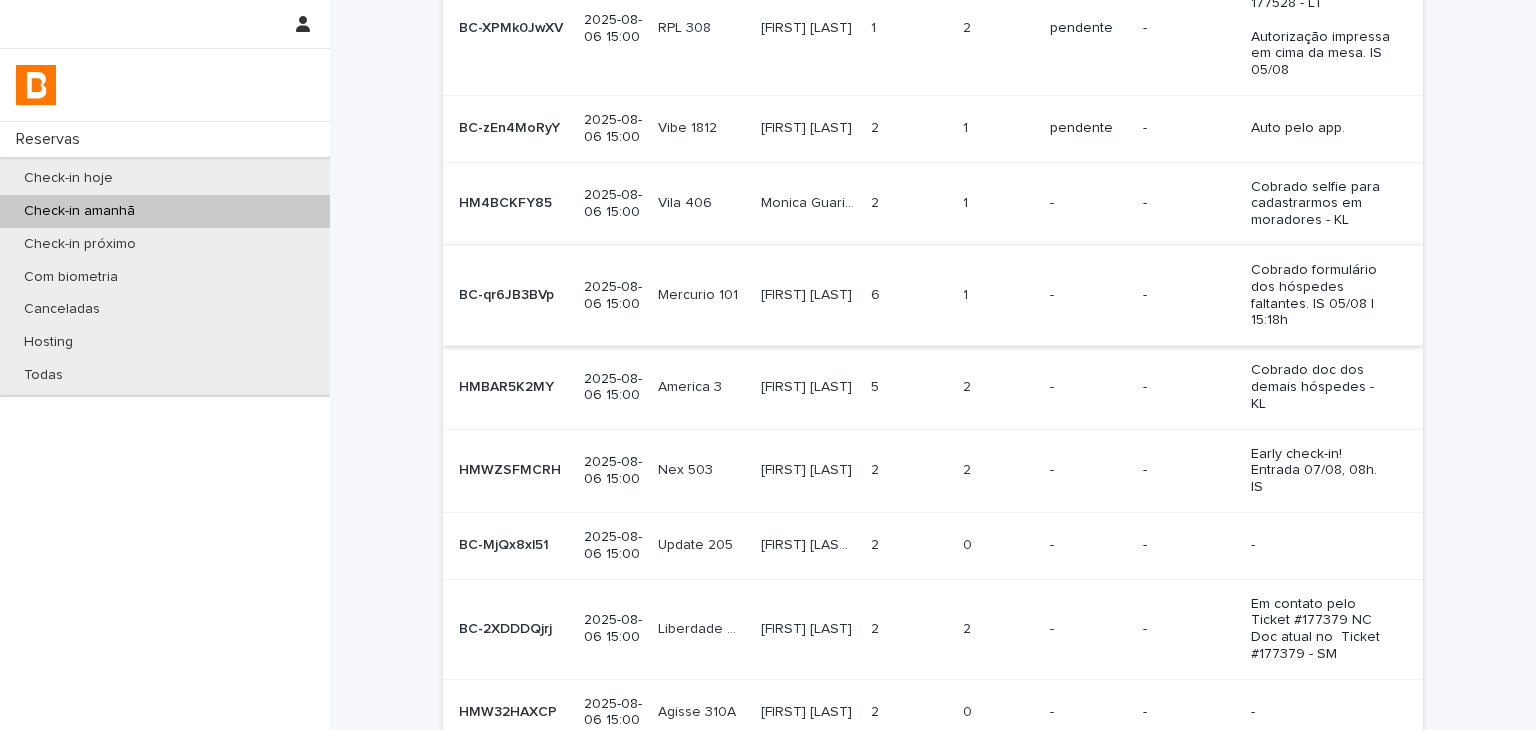 scroll, scrollTop: 100, scrollLeft: 0, axis: vertical 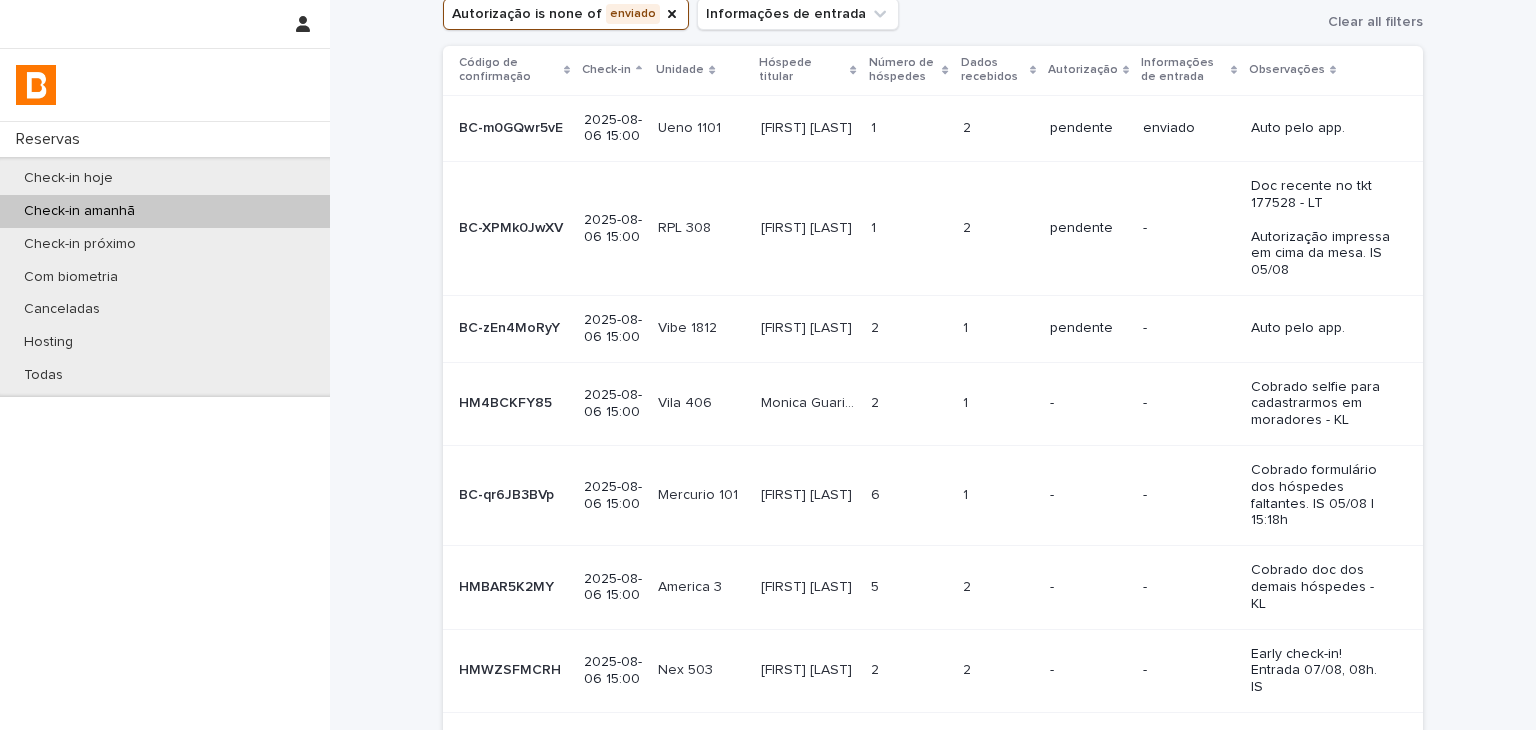 click on "[FIRST] [LAST]" at bounding box center [808, 493] 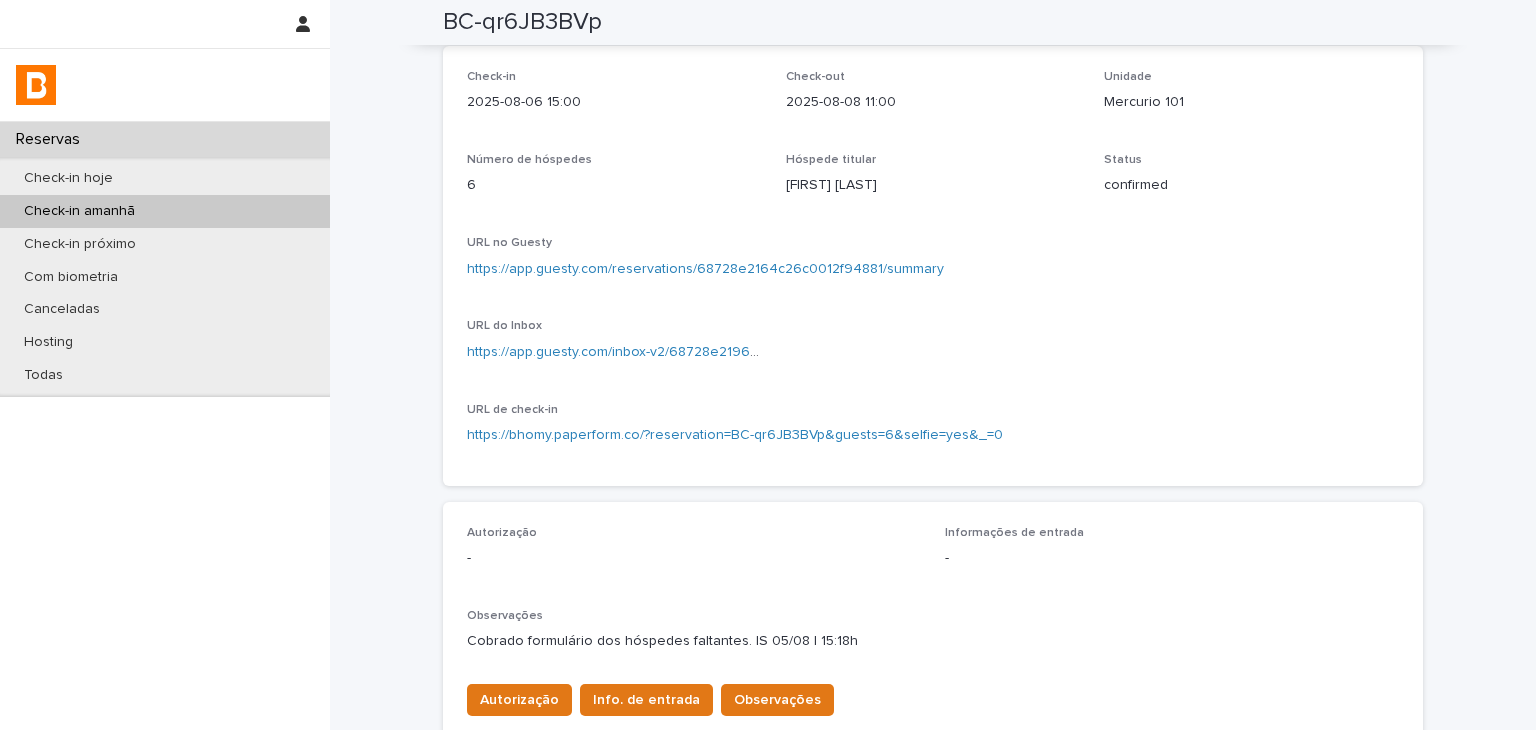 scroll, scrollTop: 0, scrollLeft: 0, axis: both 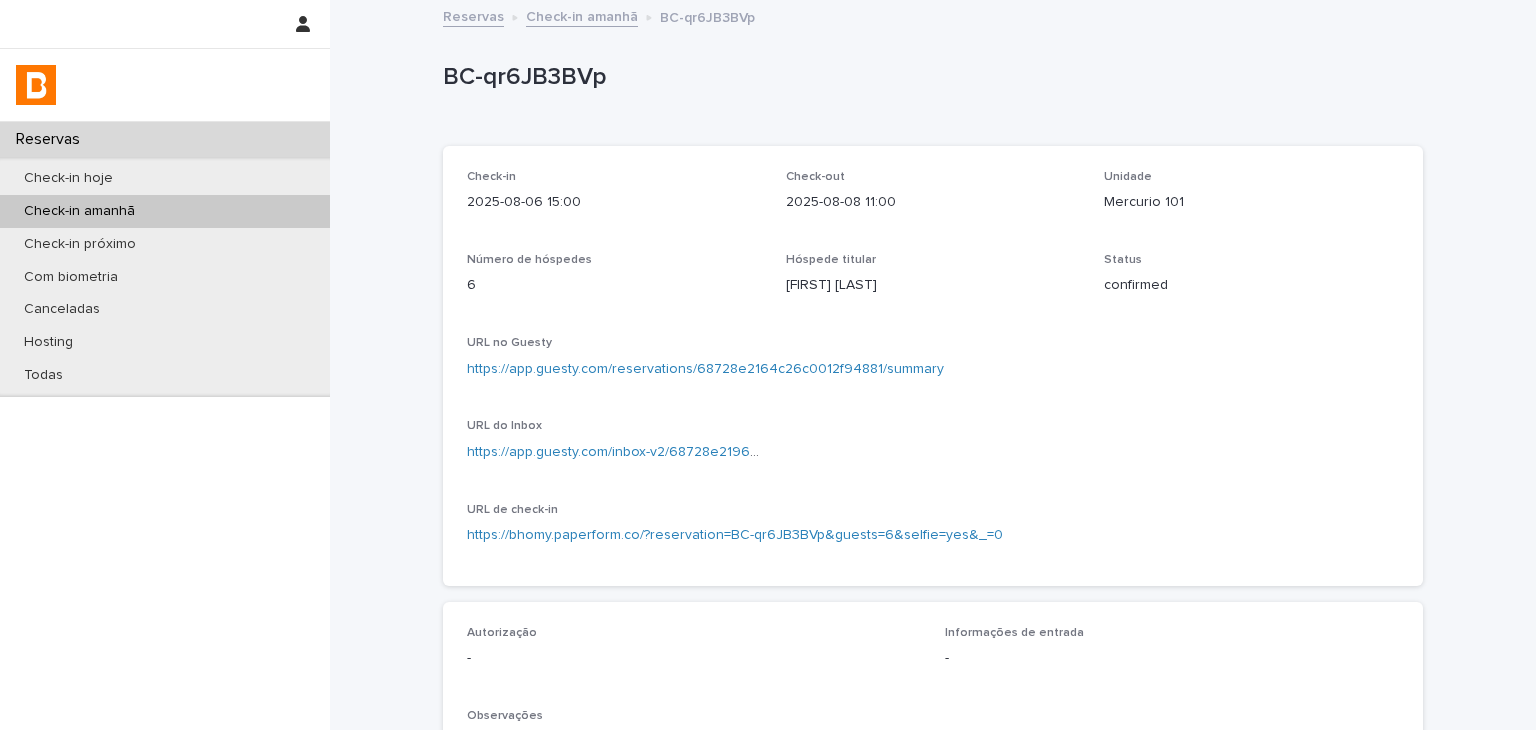 click on "https://app.guesty.com/reservations/68728e2164c26c0012f94881/summary" at bounding box center [705, 369] 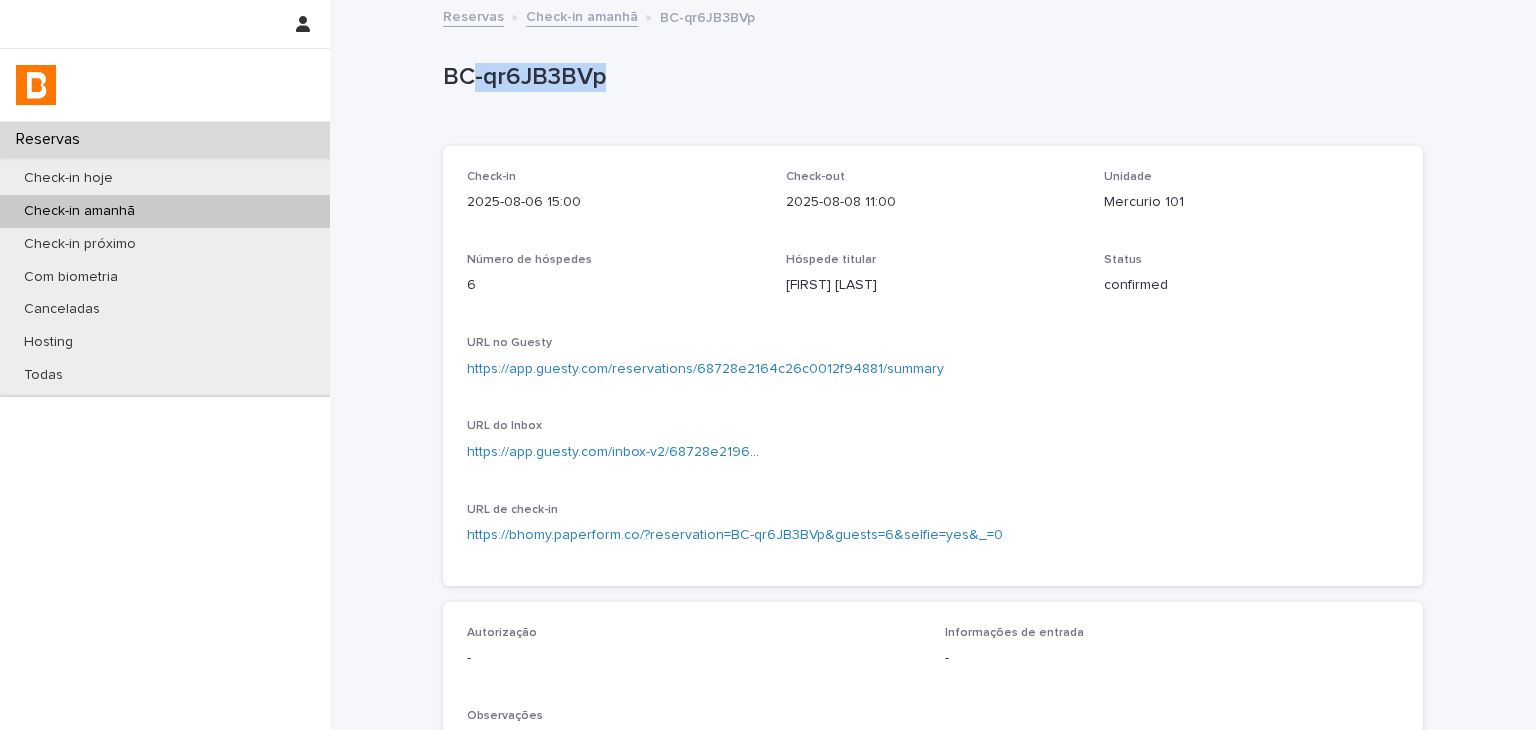 click on "BC-qr6JB3BVp" at bounding box center [929, 77] 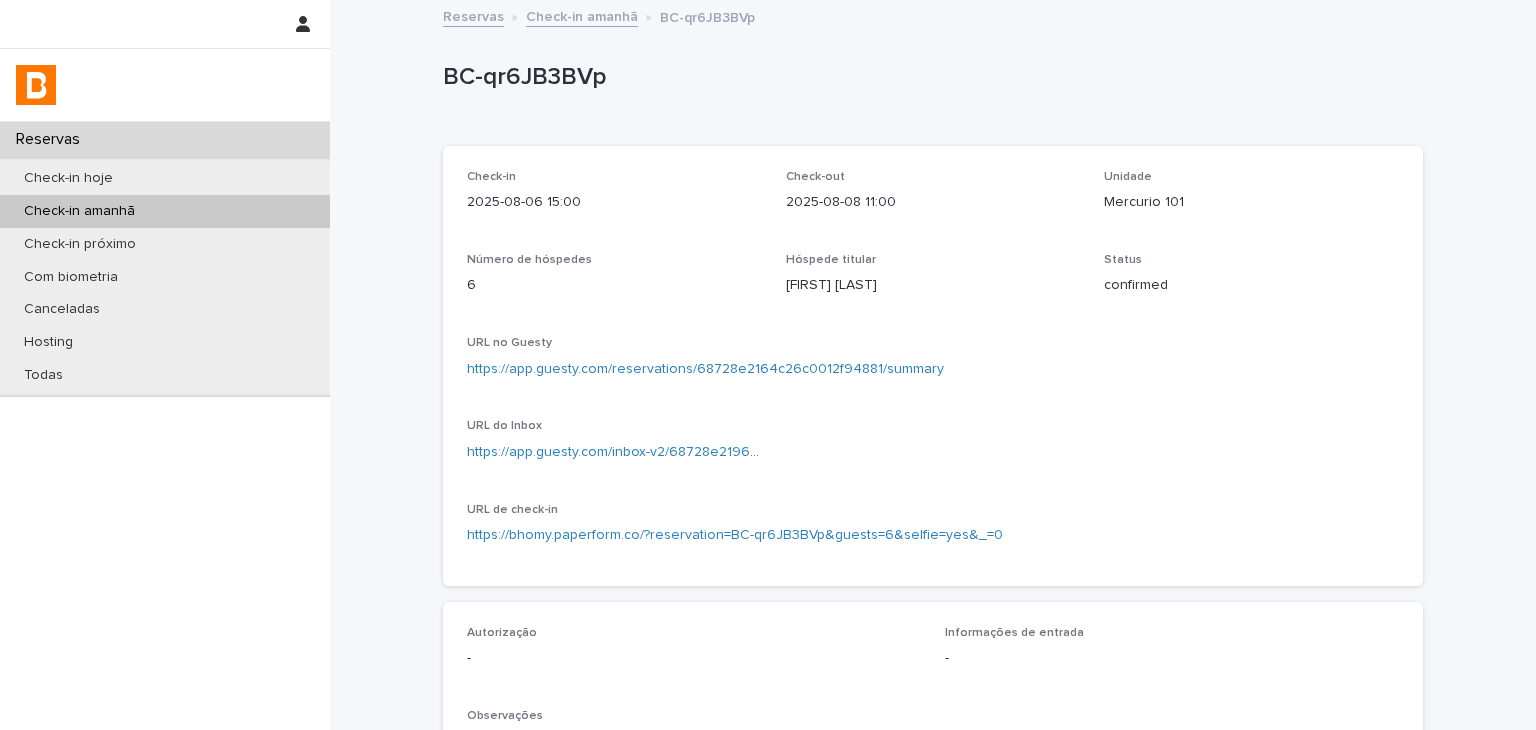 click on "BC-qr6JB3BVp" at bounding box center (929, 77) 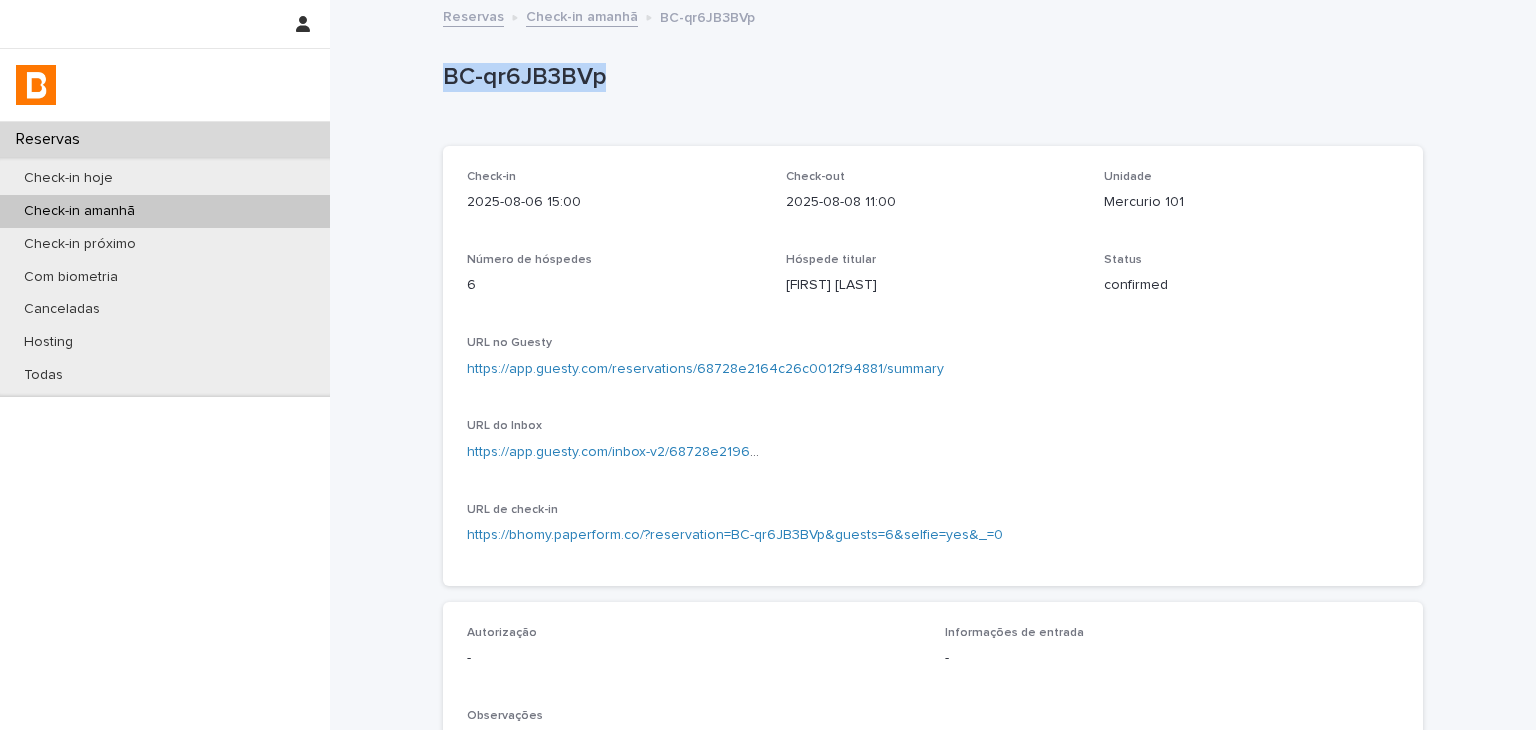 drag, startPoint x: 445, startPoint y: 78, endPoint x: 572, endPoint y: 83, distance: 127.09839 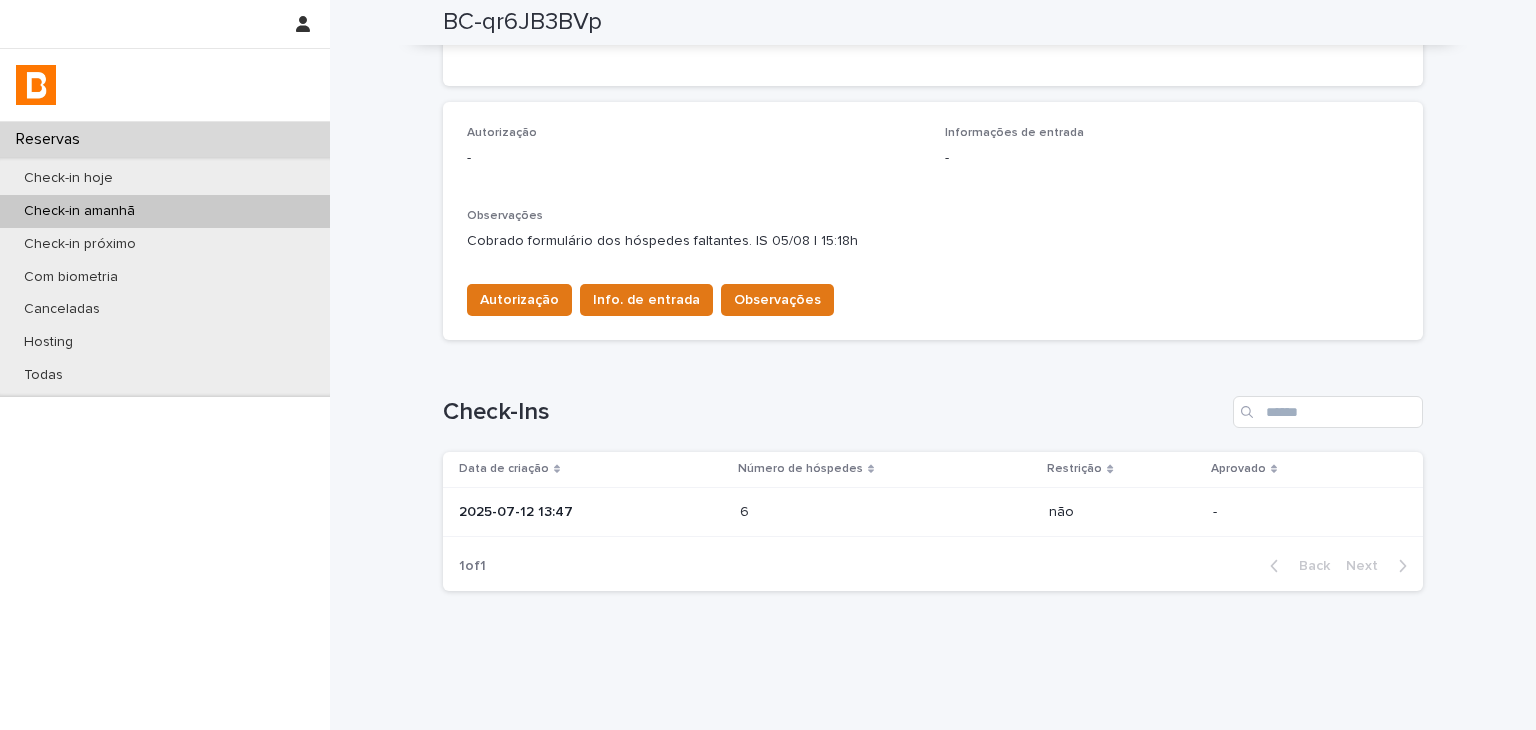 scroll, scrollTop: 0, scrollLeft: 0, axis: both 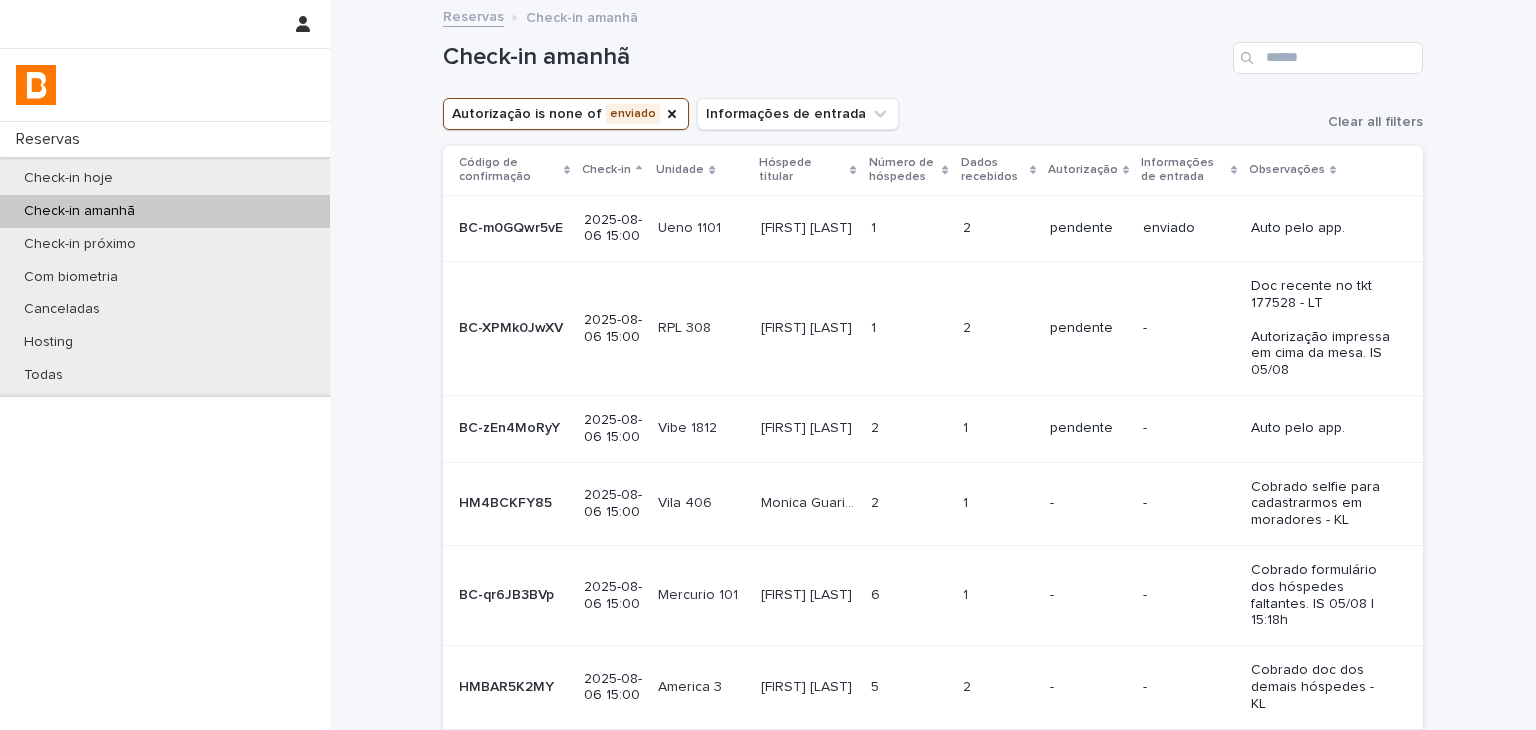 click on "Cobrado formulário dos hóspedes faltantes. IS 05/08 | 15:18h" at bounding box center [1321, 593] 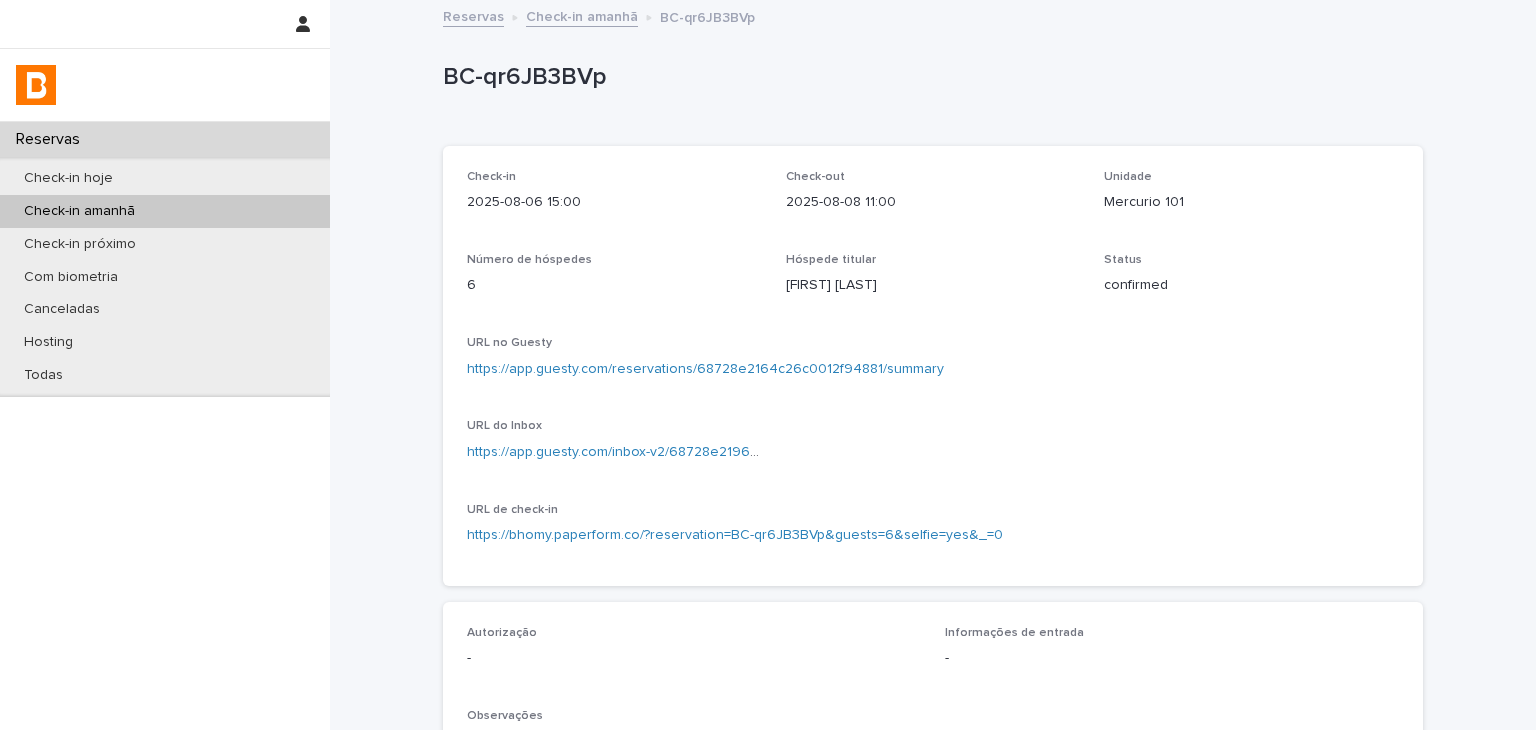 scroll, scrollTop: 400, scrollLeft: 0, axis: vertical 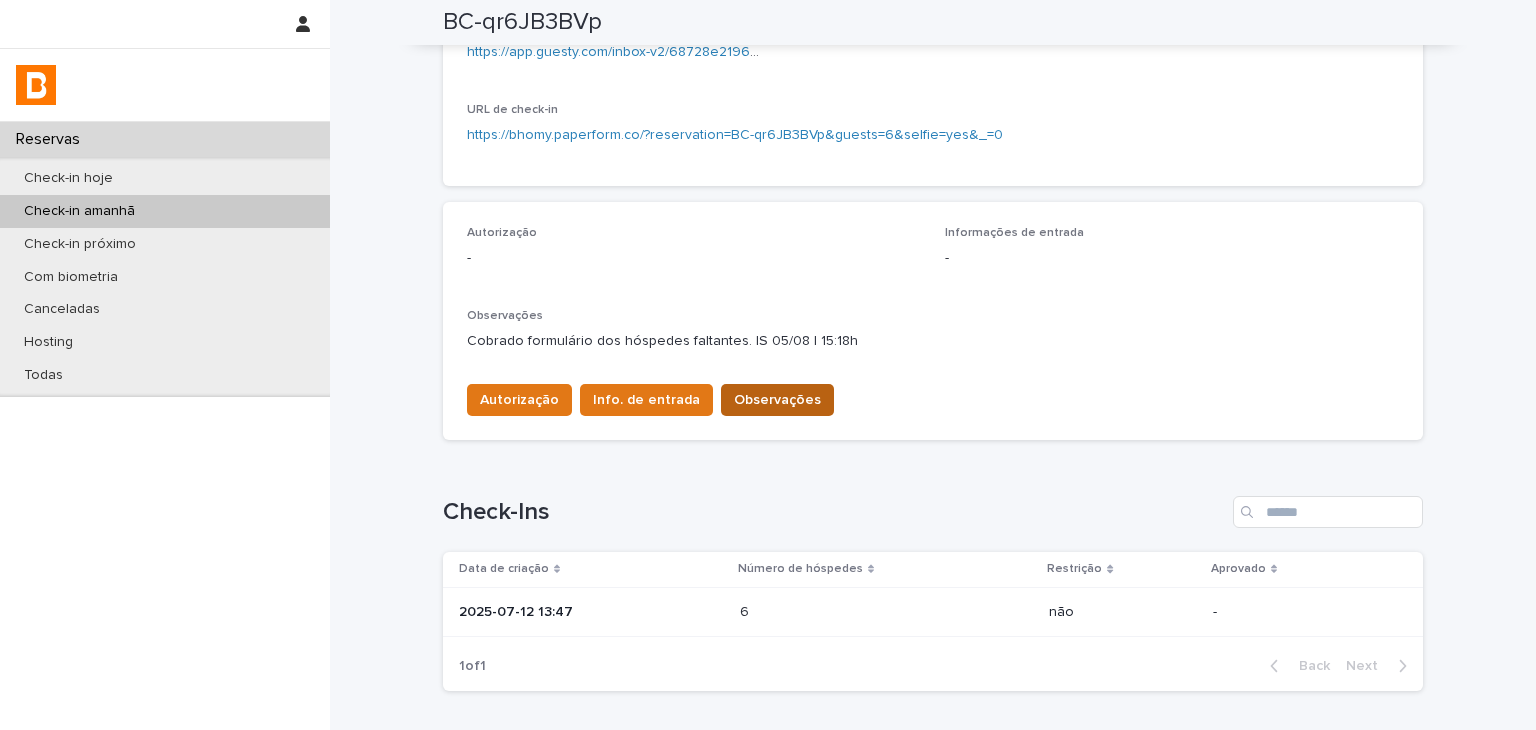 click on "Observações" at bounding box center [777, 400] 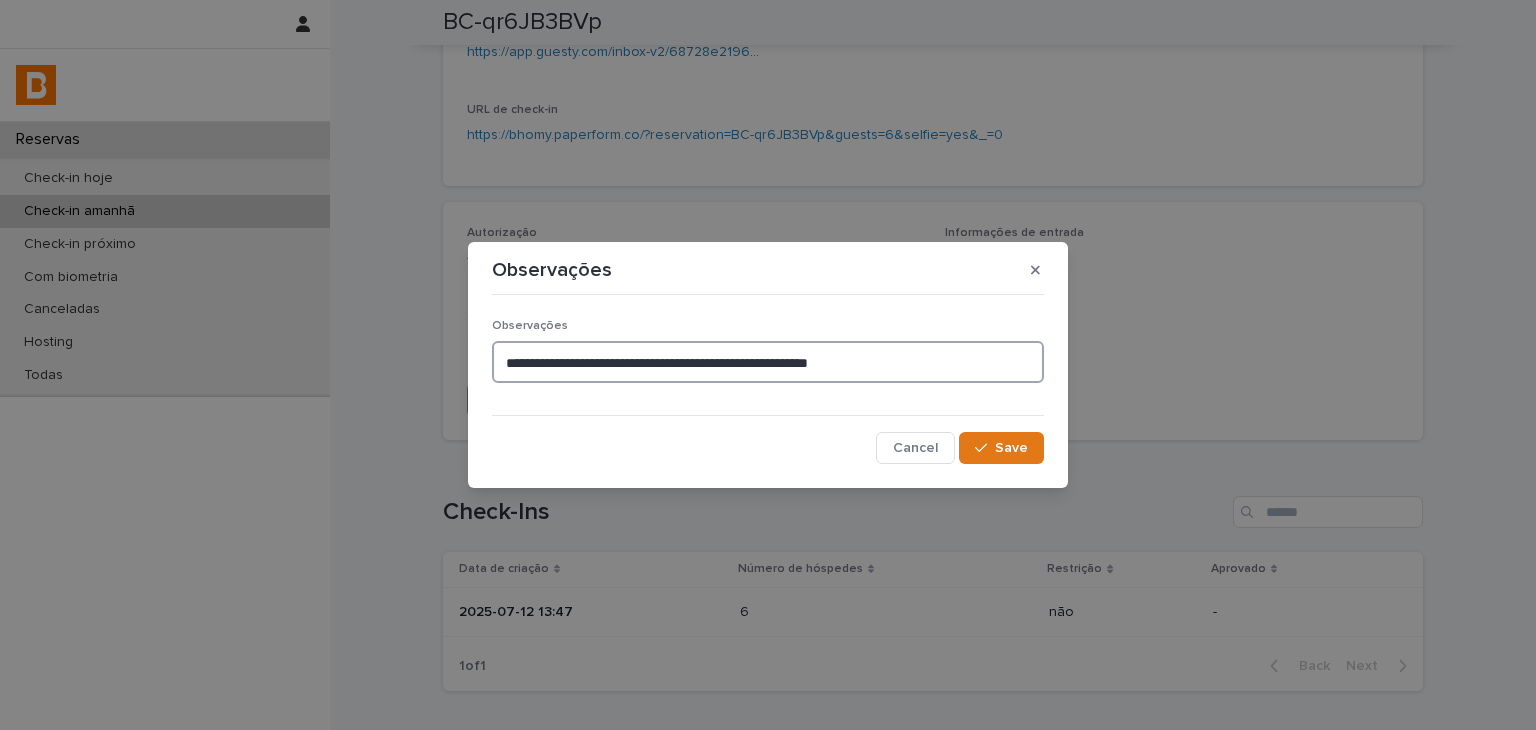 click on "**********" at bounding box center [768, 362] 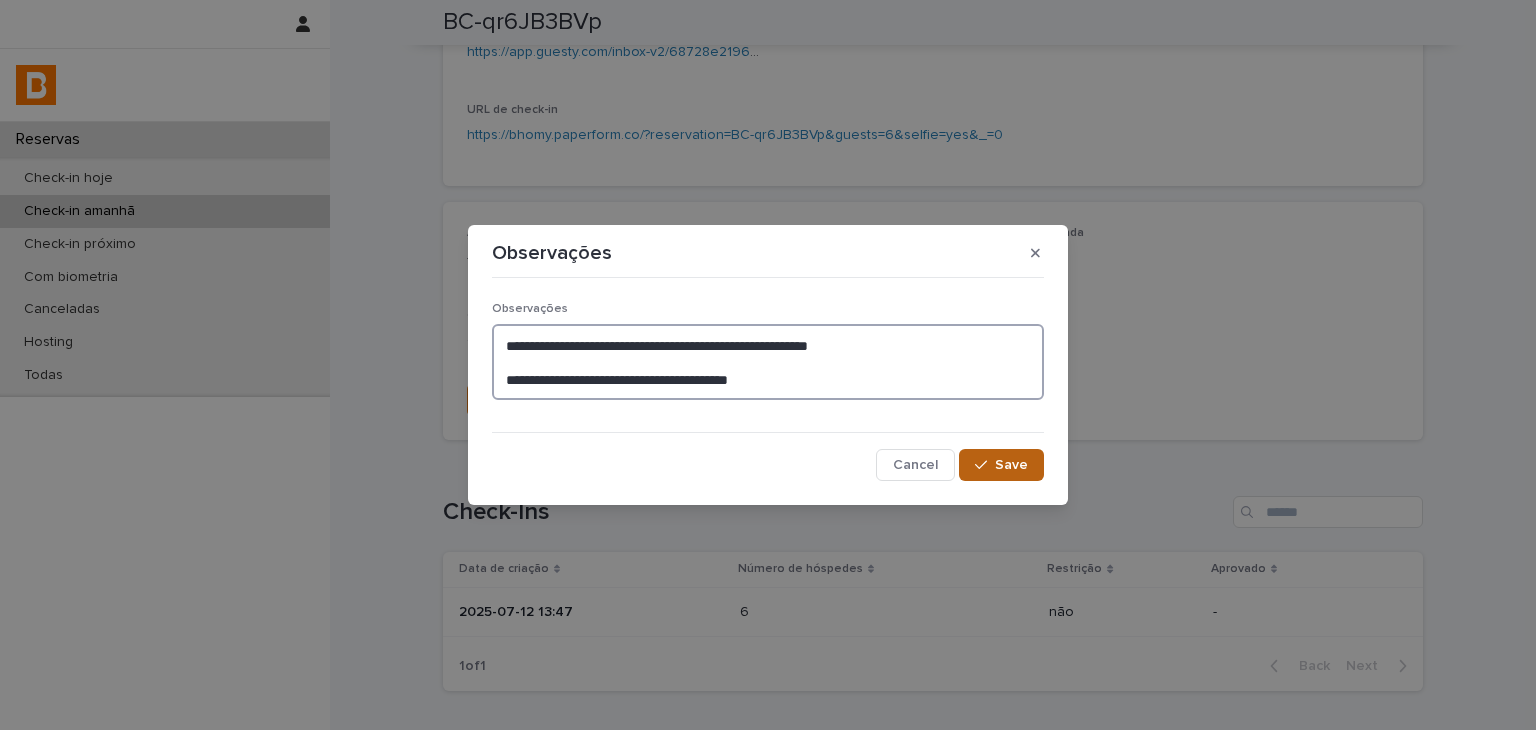 type on "**********" 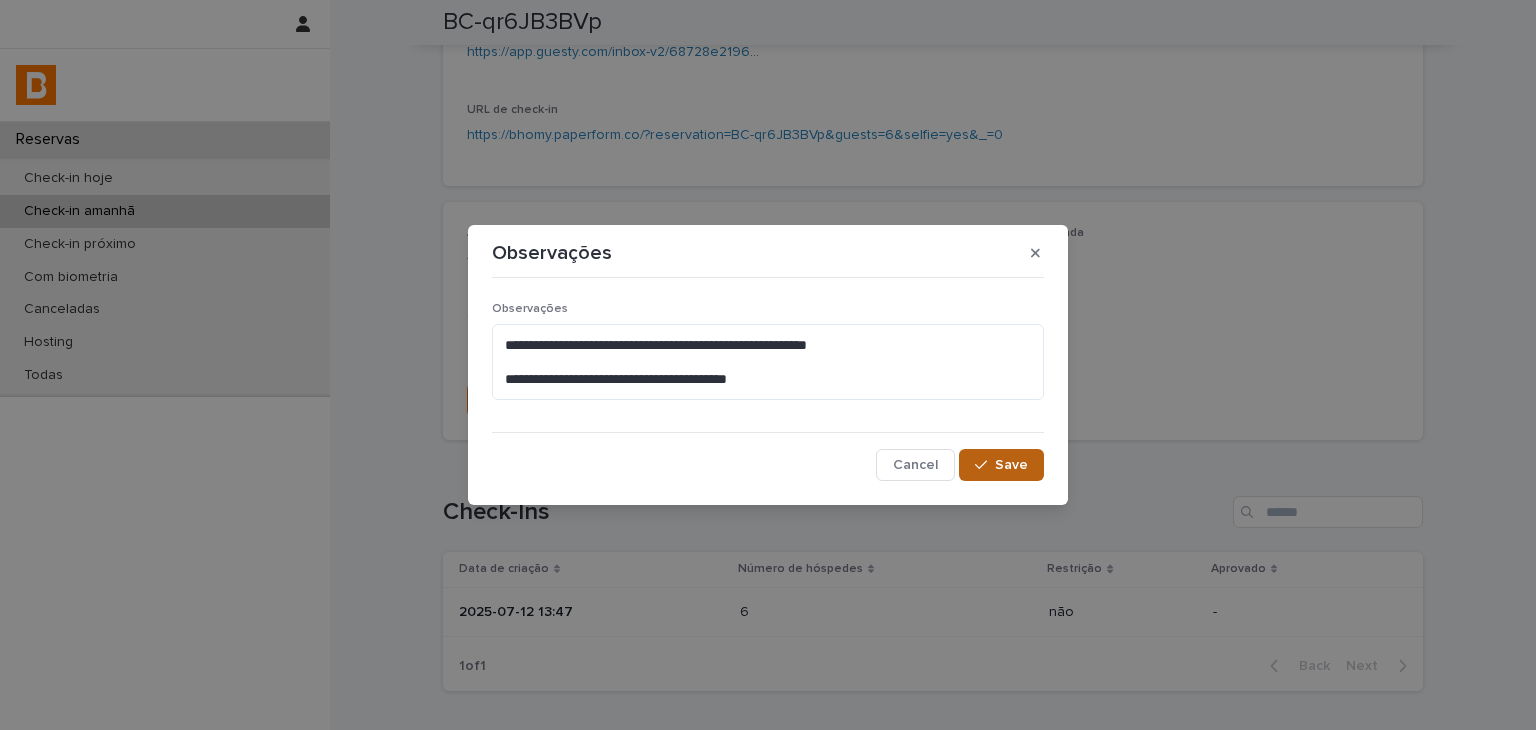 click on "Save" at bounding box center [1001, 465] 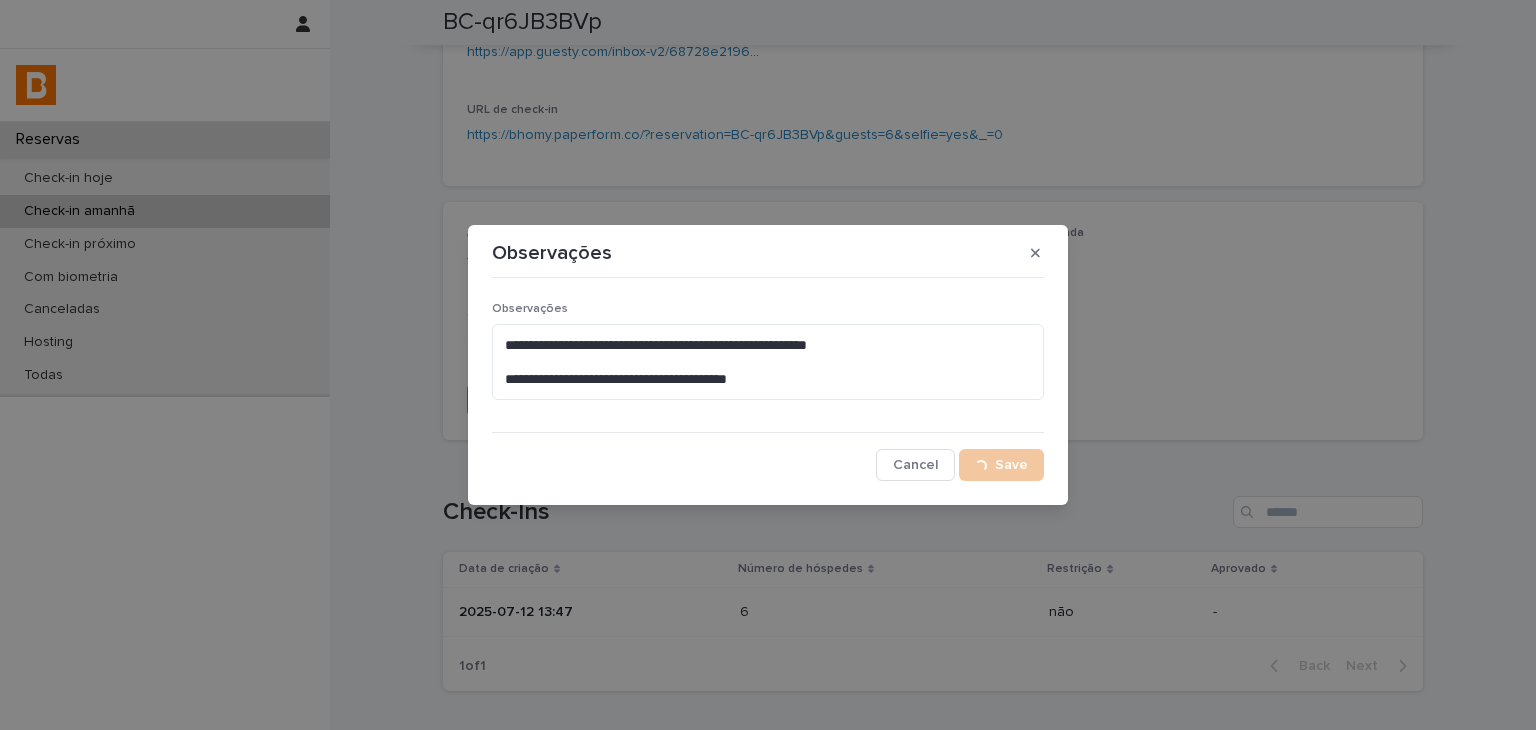 scroll, scrollTop: 420, scrollLeft: 0, axis: vertical 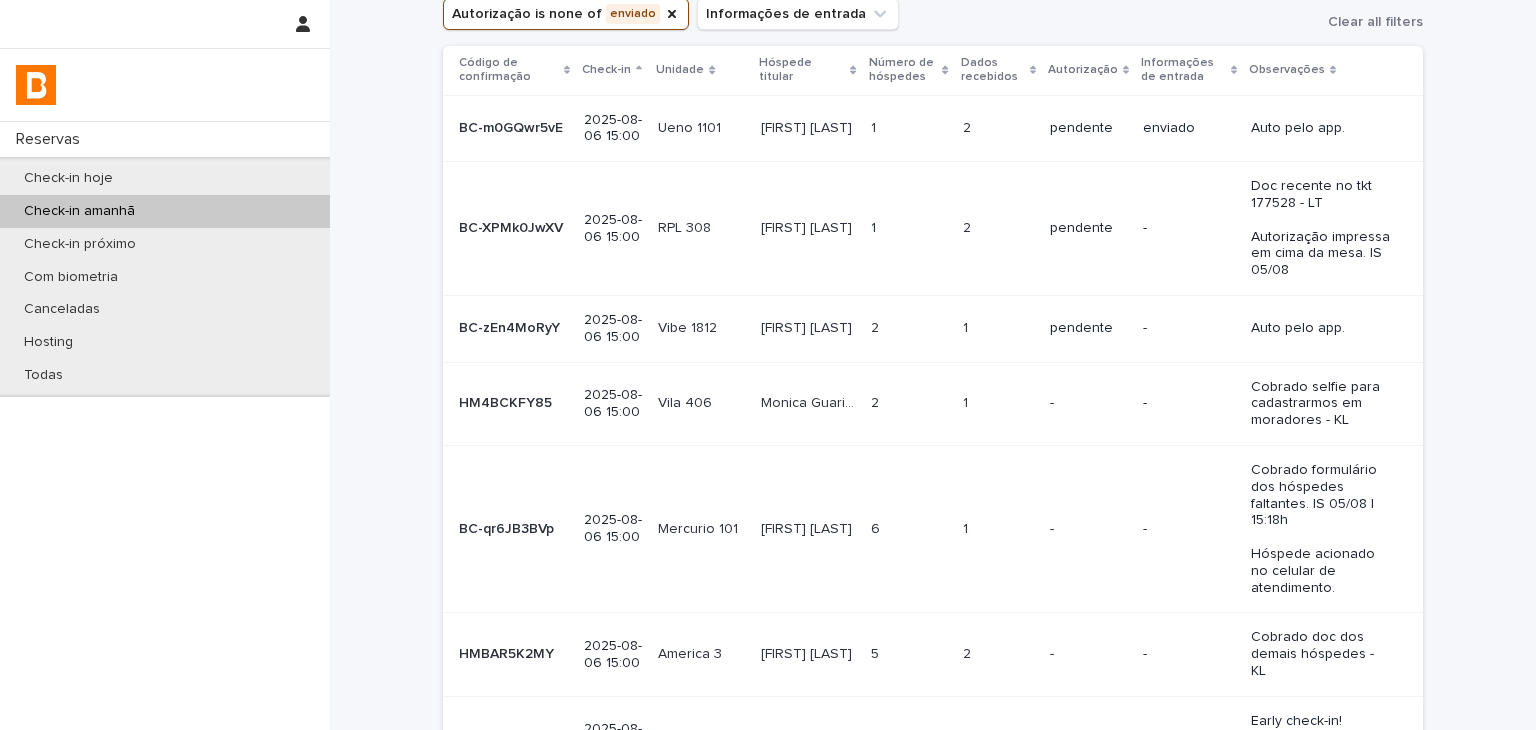 click on "-" at bounding box center [1189, 403] 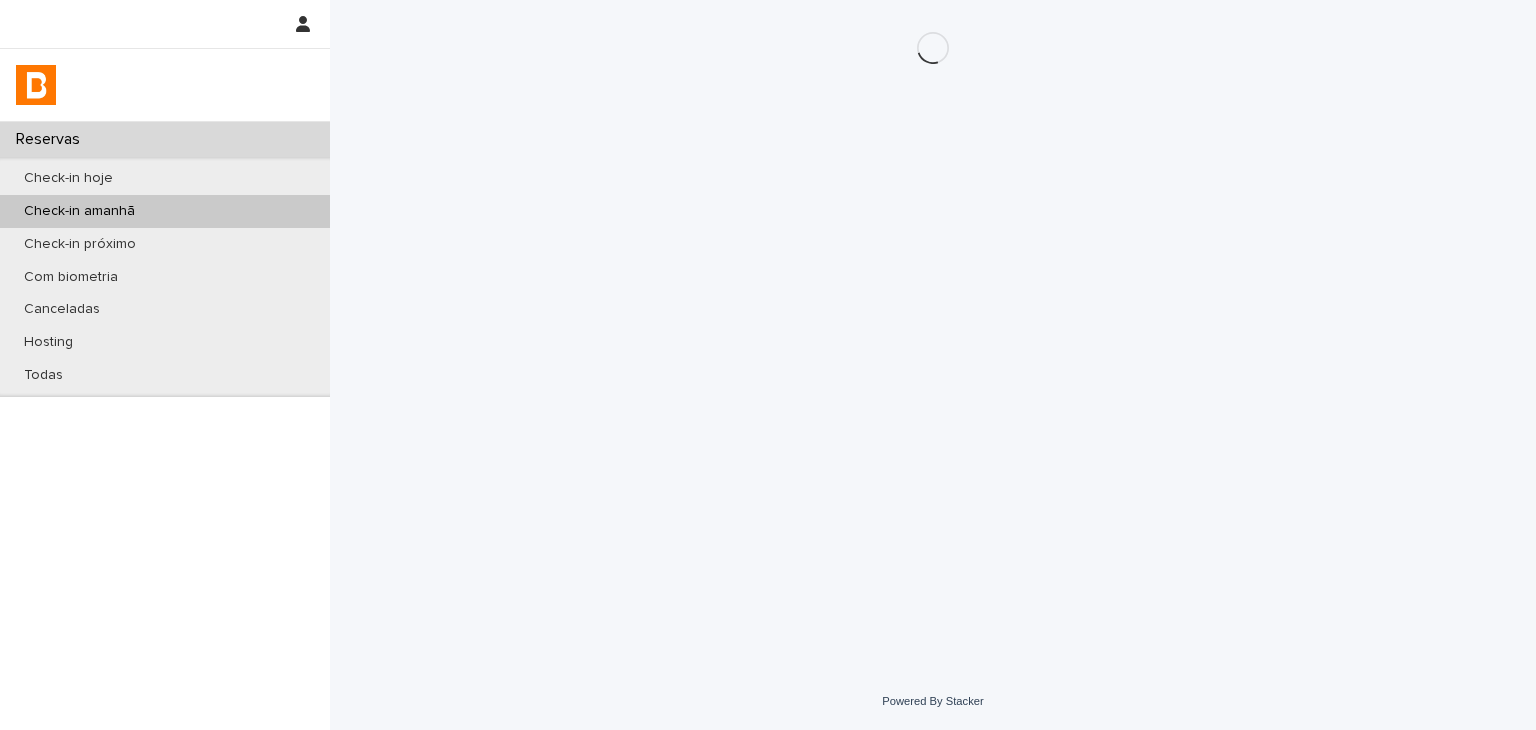 scroll, scrollTop: 0, scrollLeft: 0, axis: both 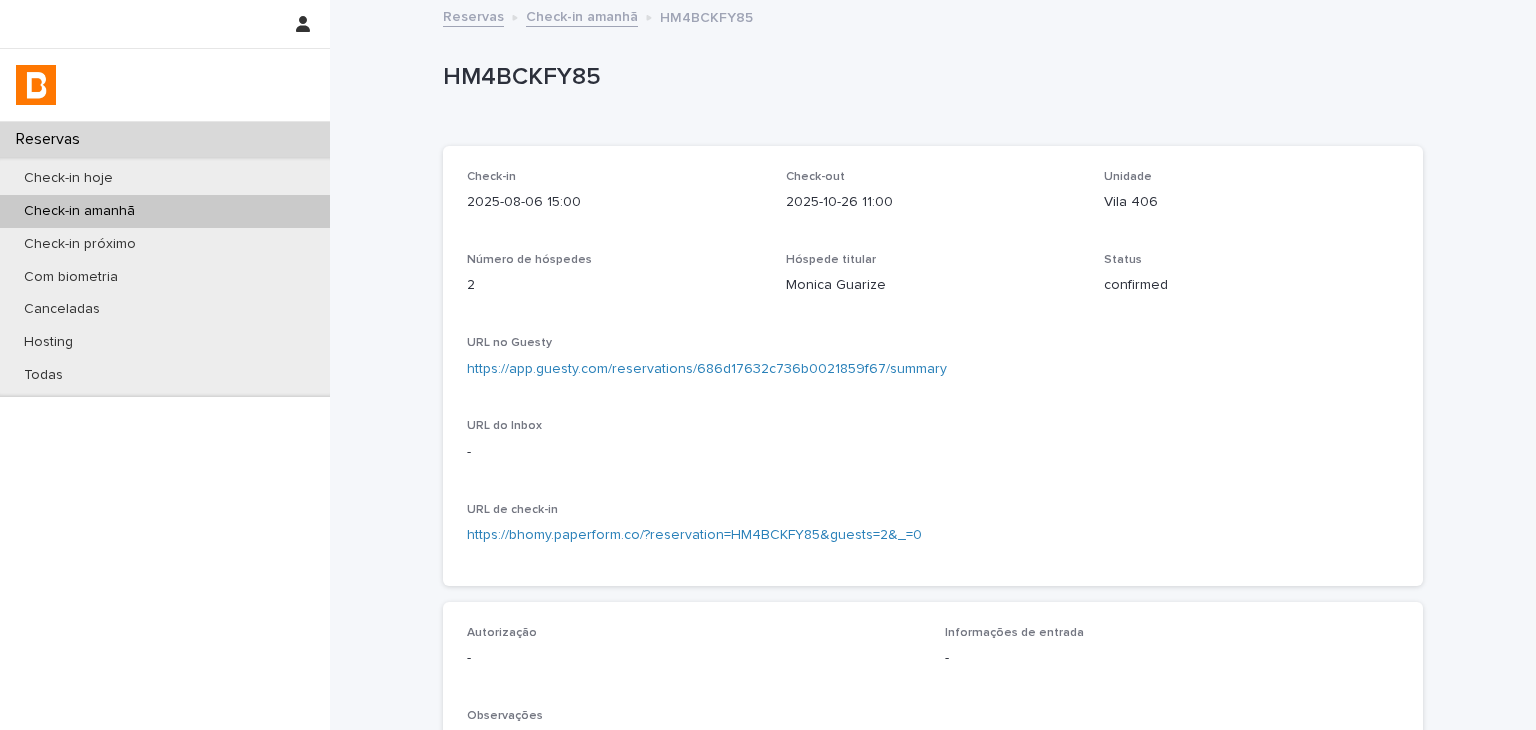 click on "https://app.guesty.com/reservations/686d17632c736b0021859f67/summary" at bounding box center (707, 369) 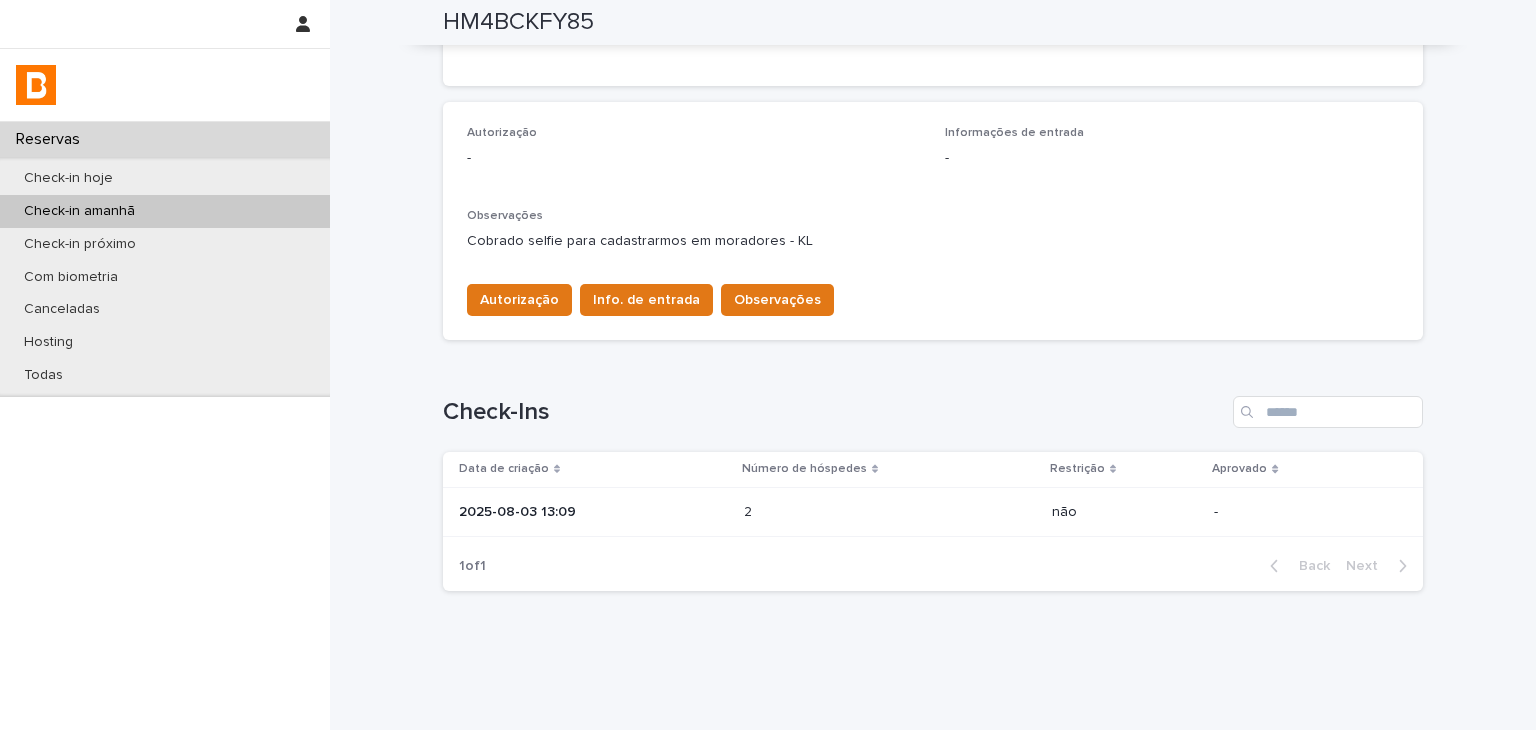 click on "2025-08-03 13:09" at bounding box center (593, 512) 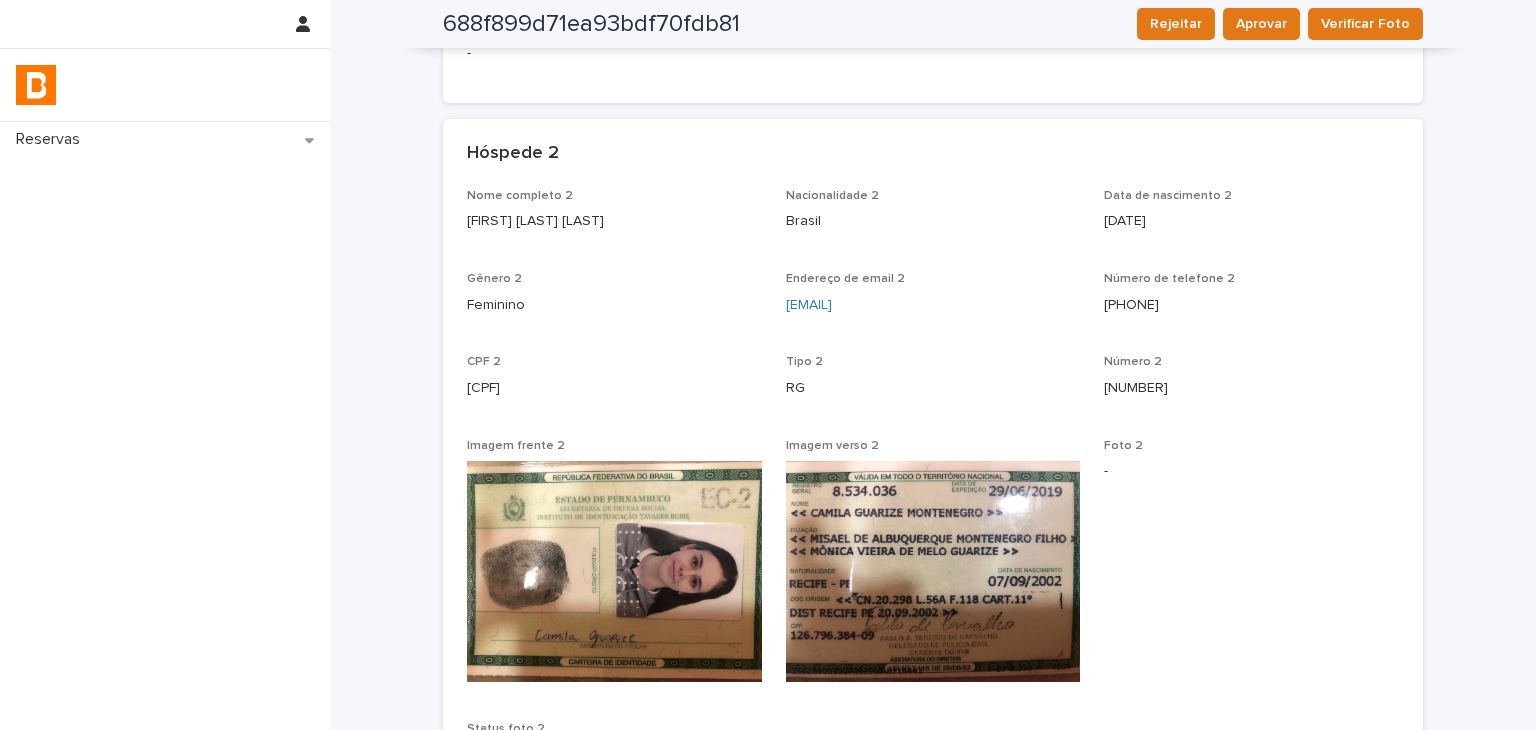 scroll, scrollTop: 1148, scrollLeft: 0, axis: vertical 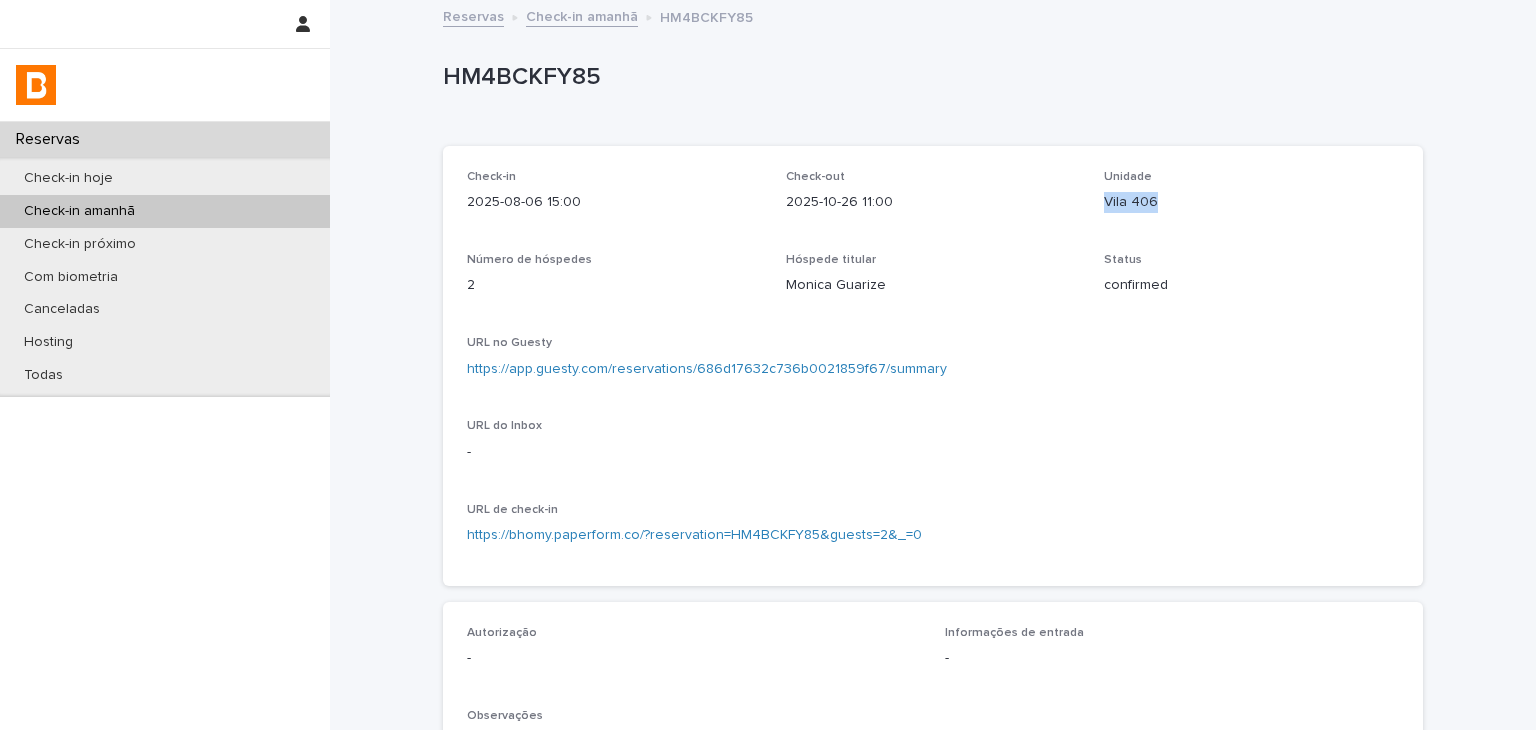 drag, startPoint x: 1096, startPoint y: 198, endPoint x: 1146, endPoint y: 205, distance: 50.48762 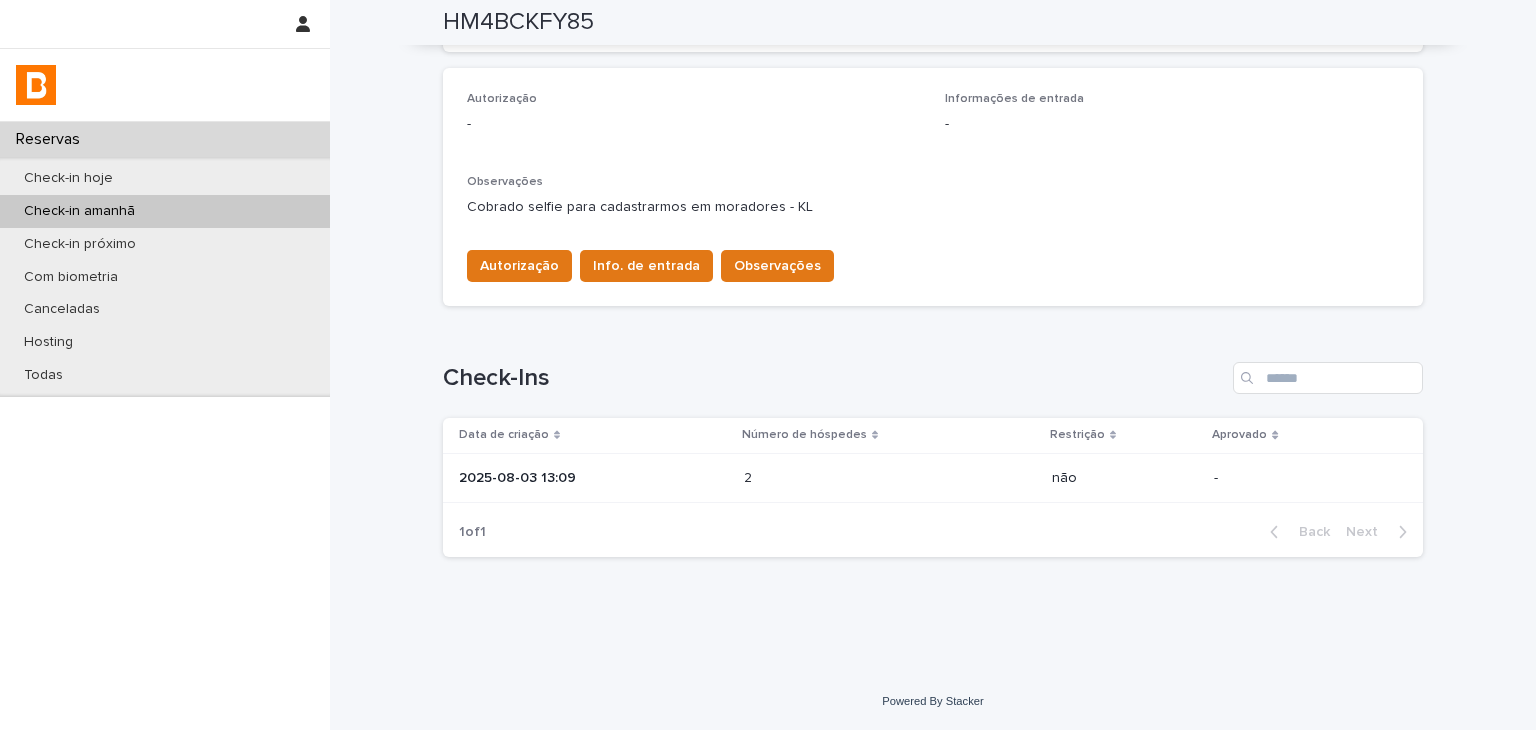 click at bounding box center [831, 478] 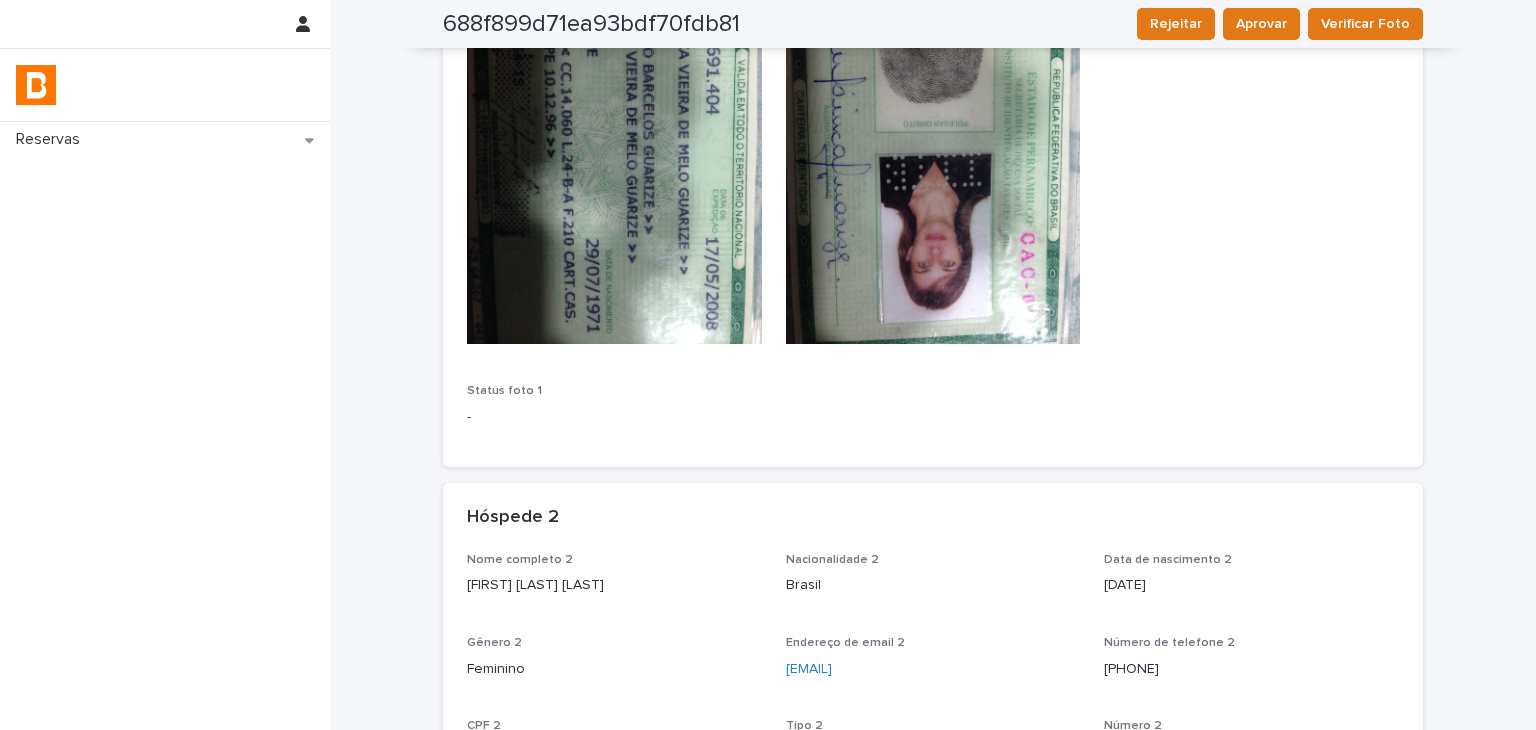 scroll, scrollTop: 0, scrollLeft: 0, axis: both 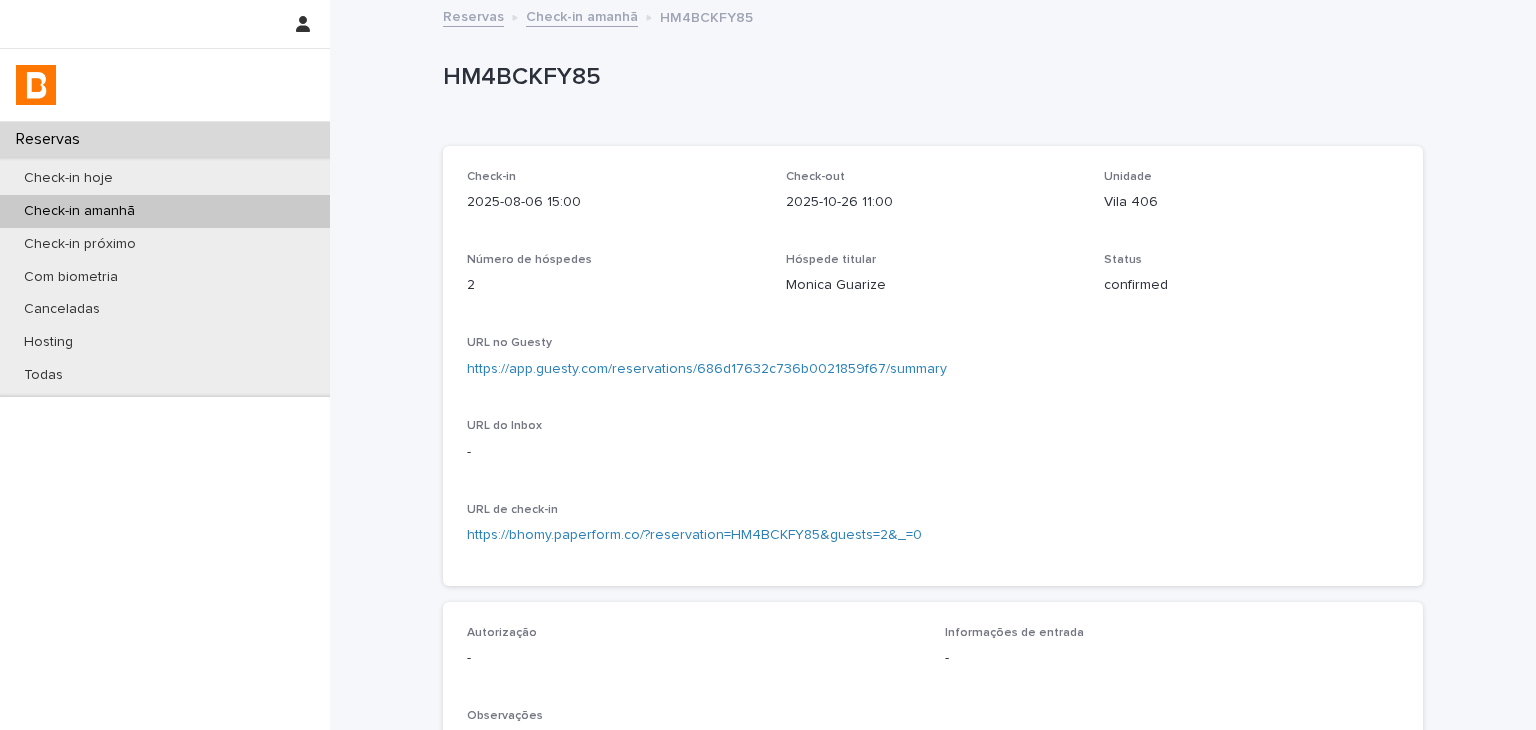 click on "https://app.guesty.com/reservations/686d17632c736b0021859f67/summary" at bounding box center (707, 369) 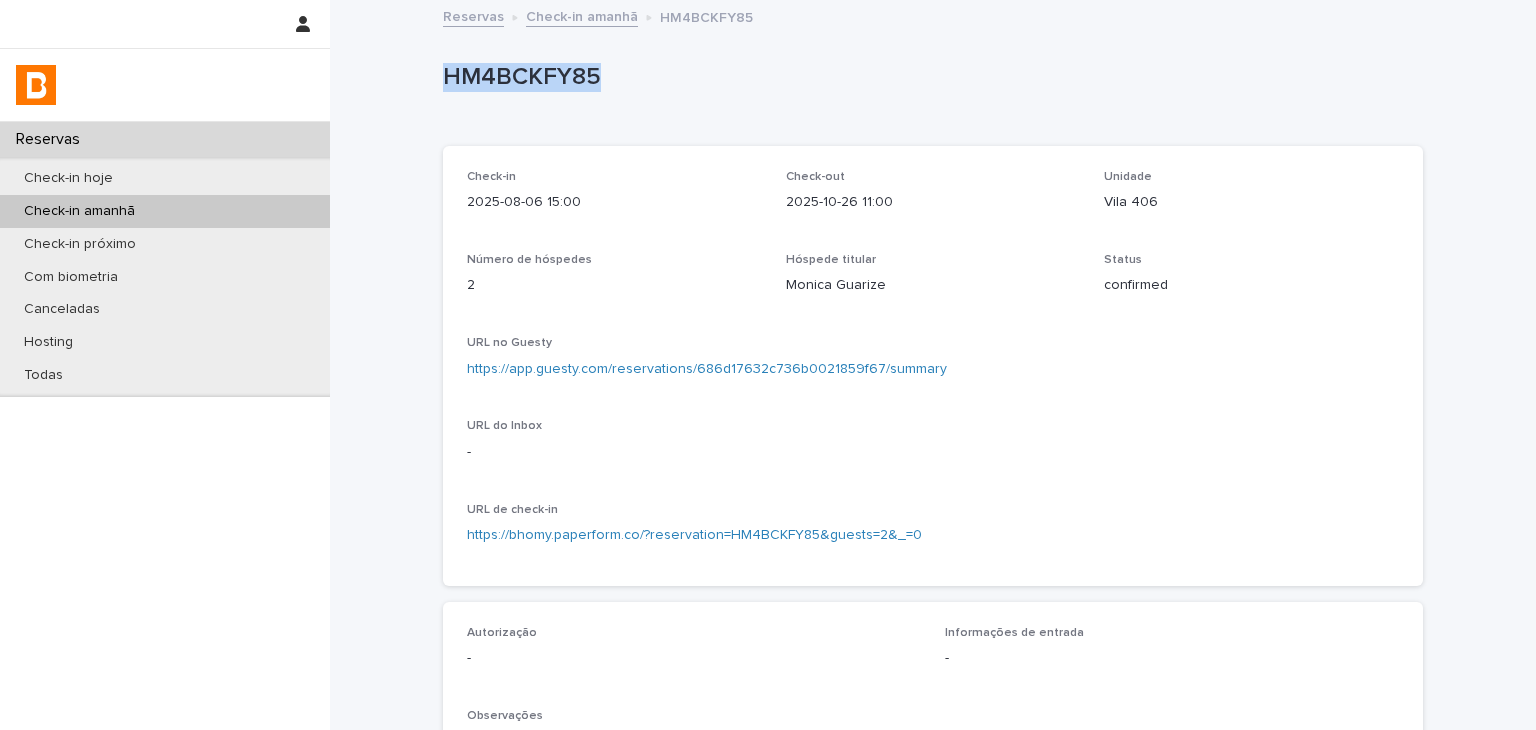 drag, startPoint x: 439, startPoint y: 78, endPoint x: 636, endPoint y: 80, distance: 197.01015 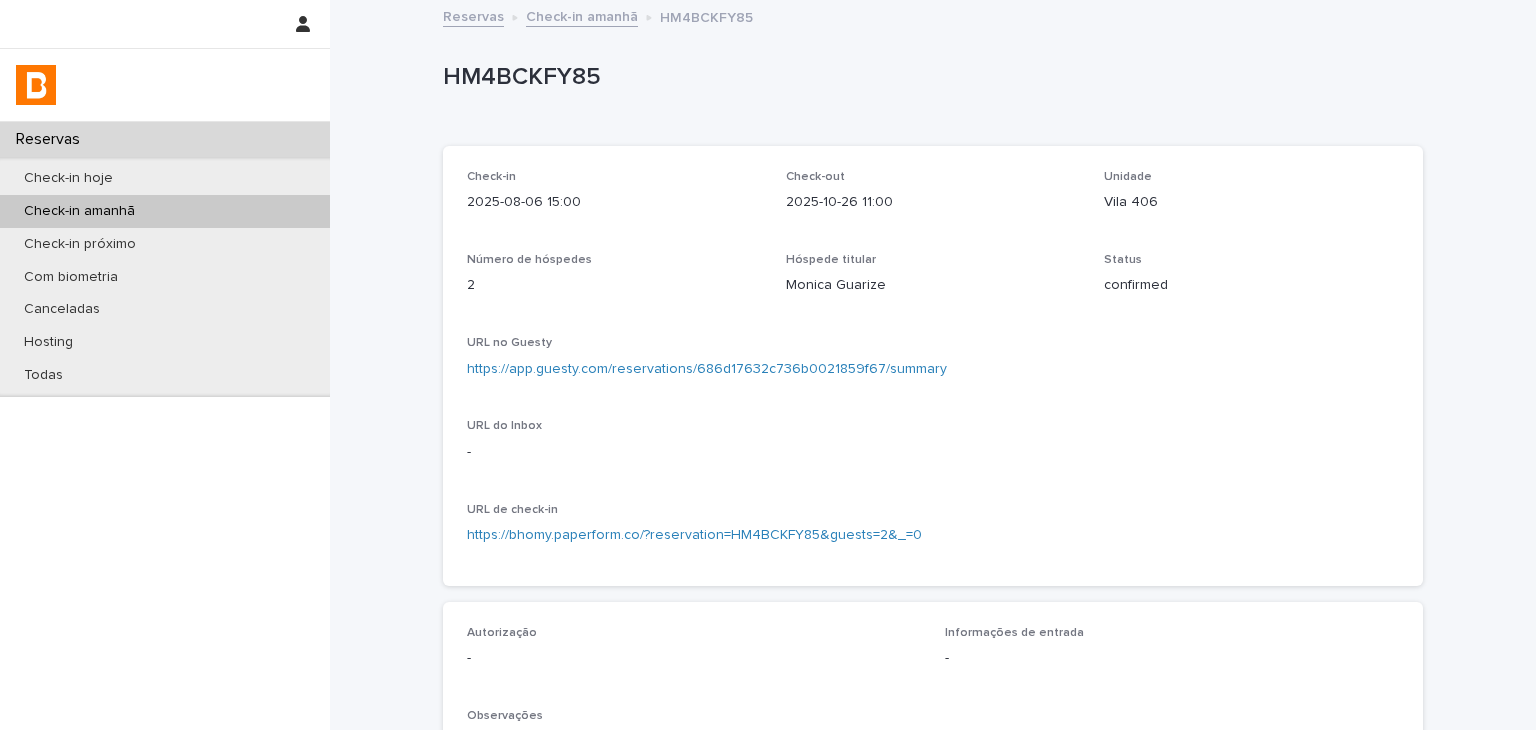 click on "Vila 406" at bounding box center (1251, 200) 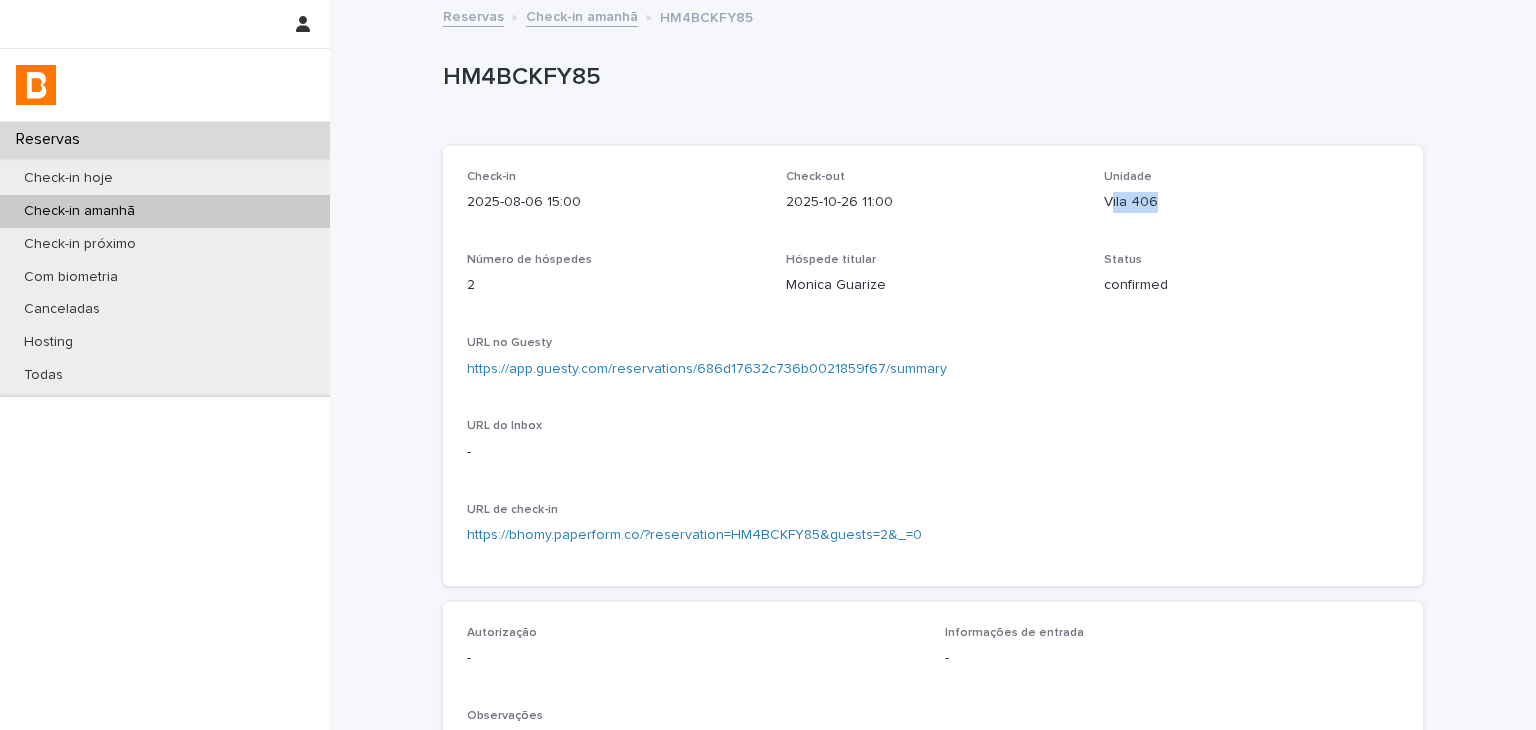 drag, startPoint x: 1101, startPoint y: 192, endPoint x: 928, endPoint y: 173, distance: 174.04022 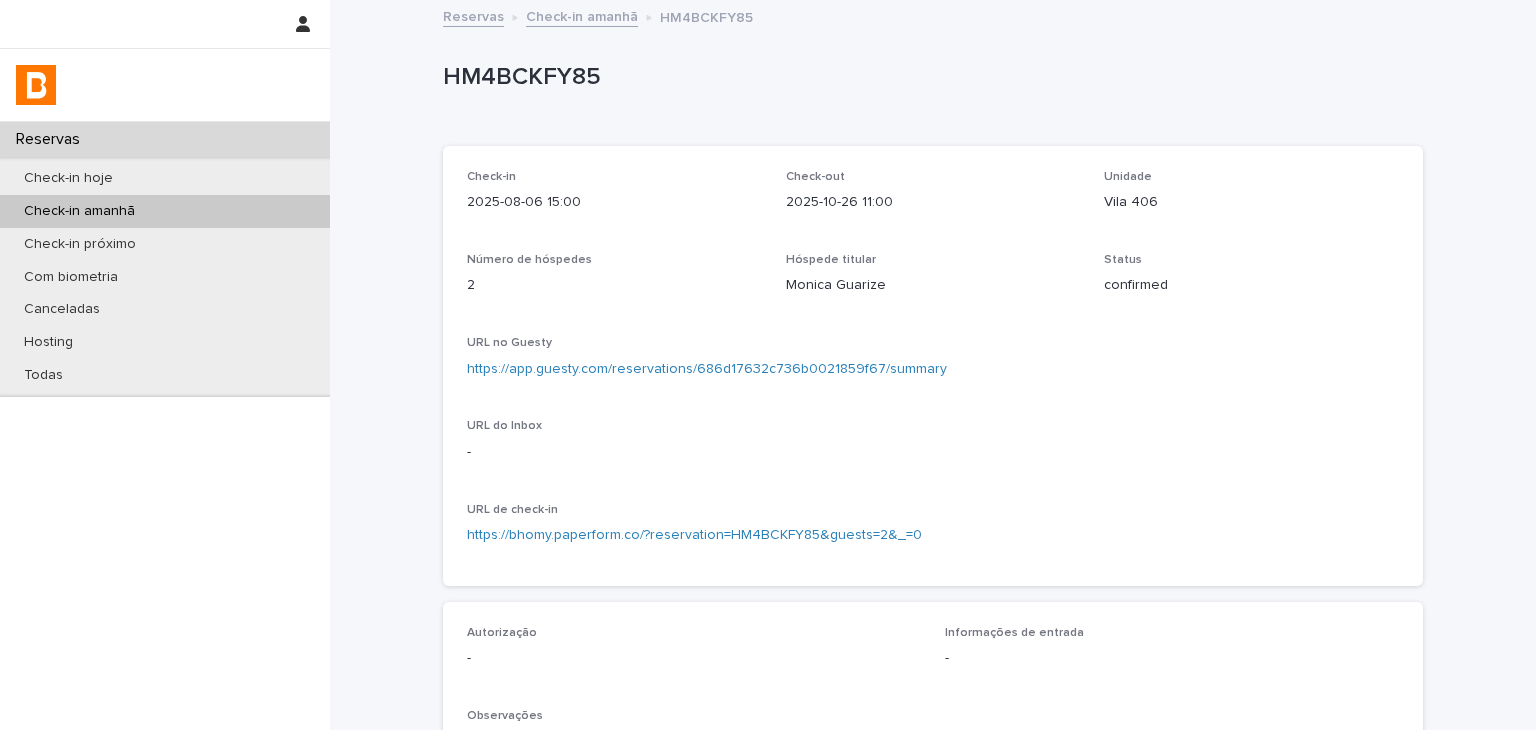 click on "Vila 406" at bounding box center (1251, 202) 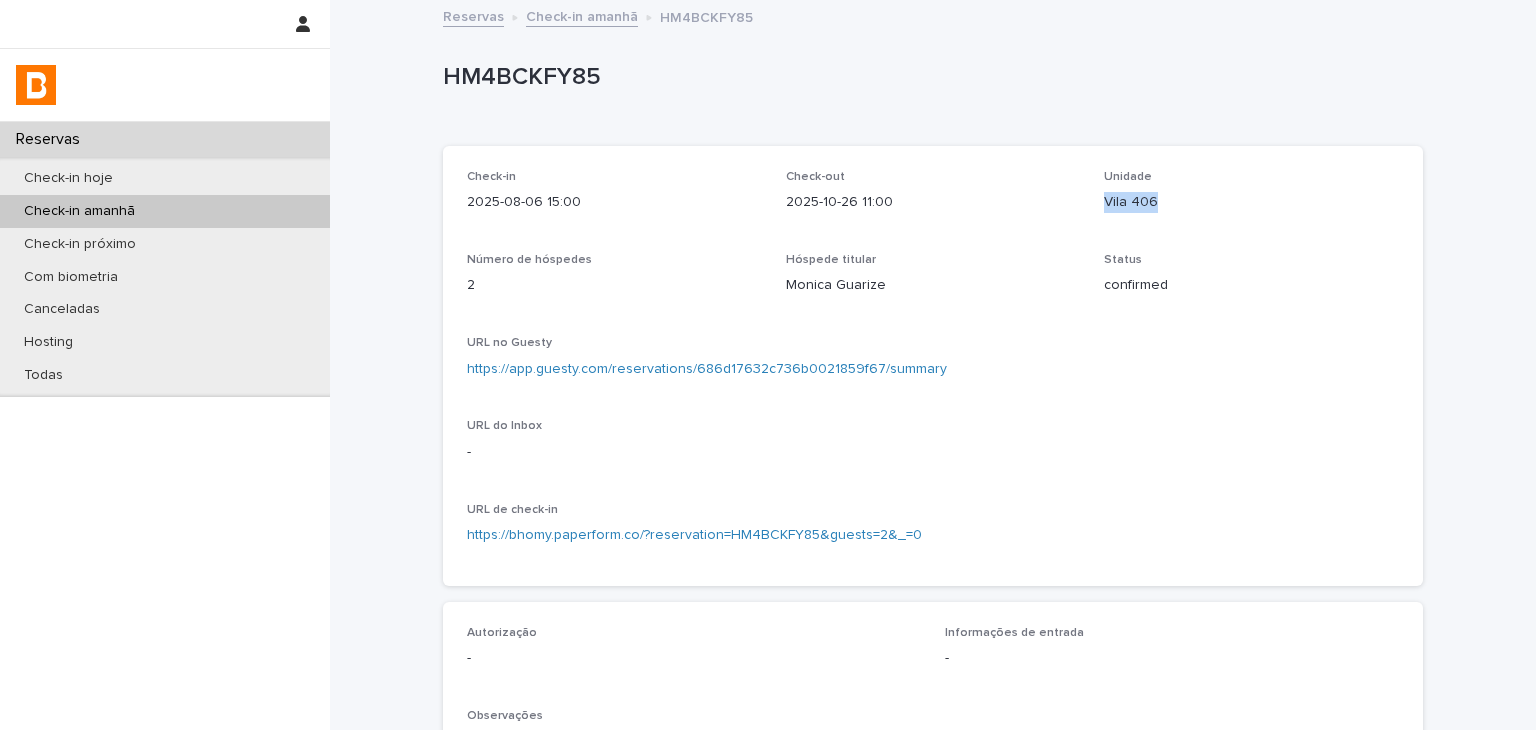 drag, startPoint x: 1104, startPoint y: 207, endPoint x: 1157, endPoint y: 207, distance: 53 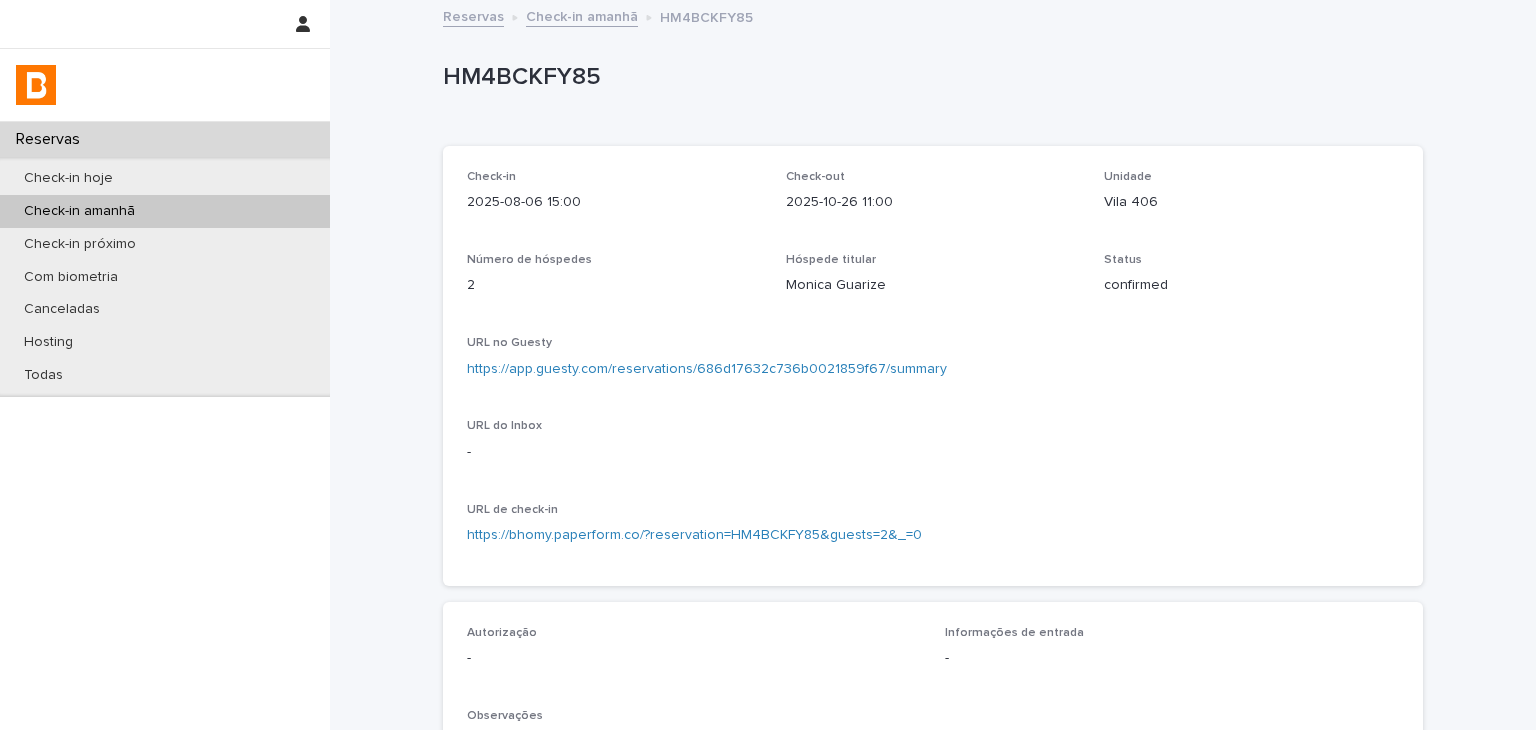 click on "HM4BCKFY85" at bounding box center [929, 77] 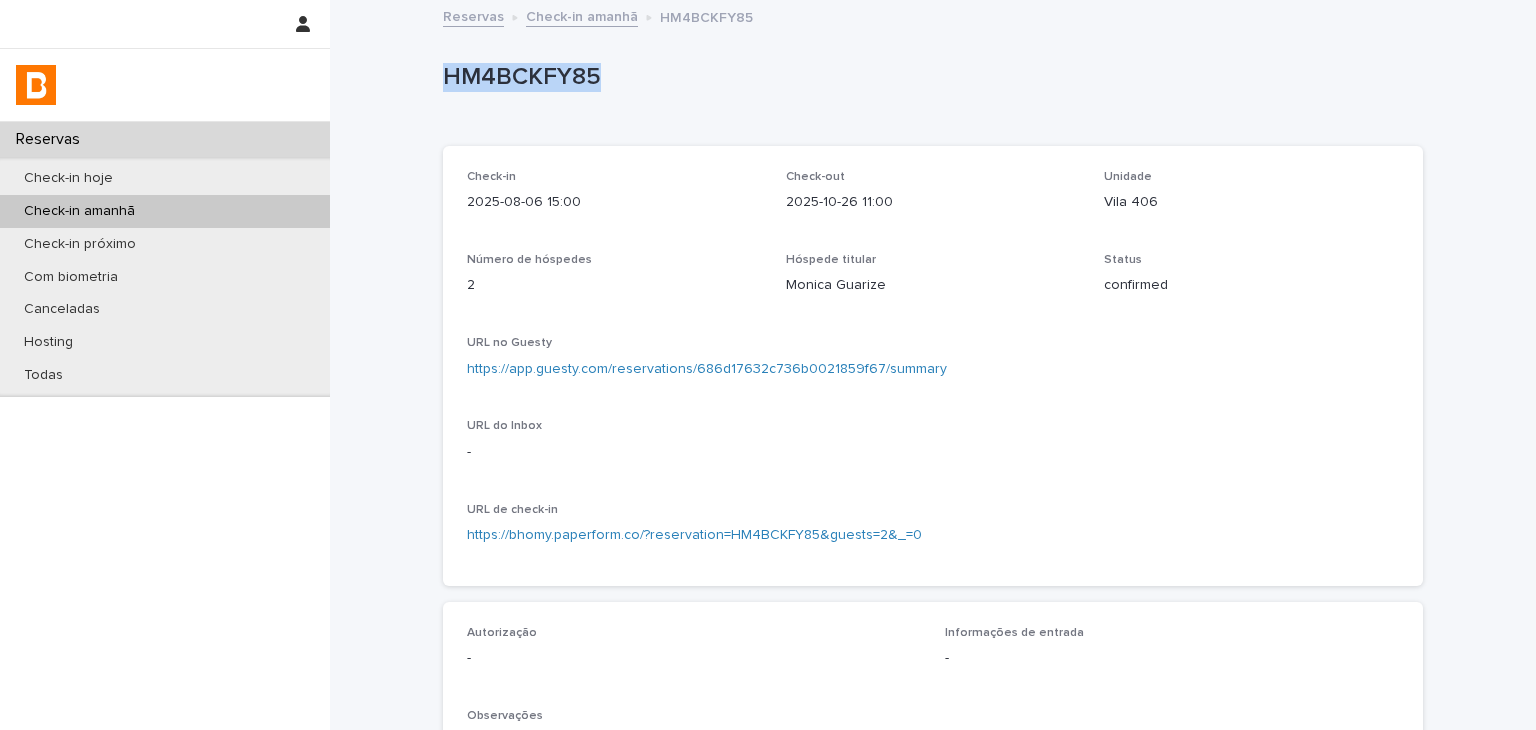 click on "HM4BCKFY85" at bounding box center (929, 77) 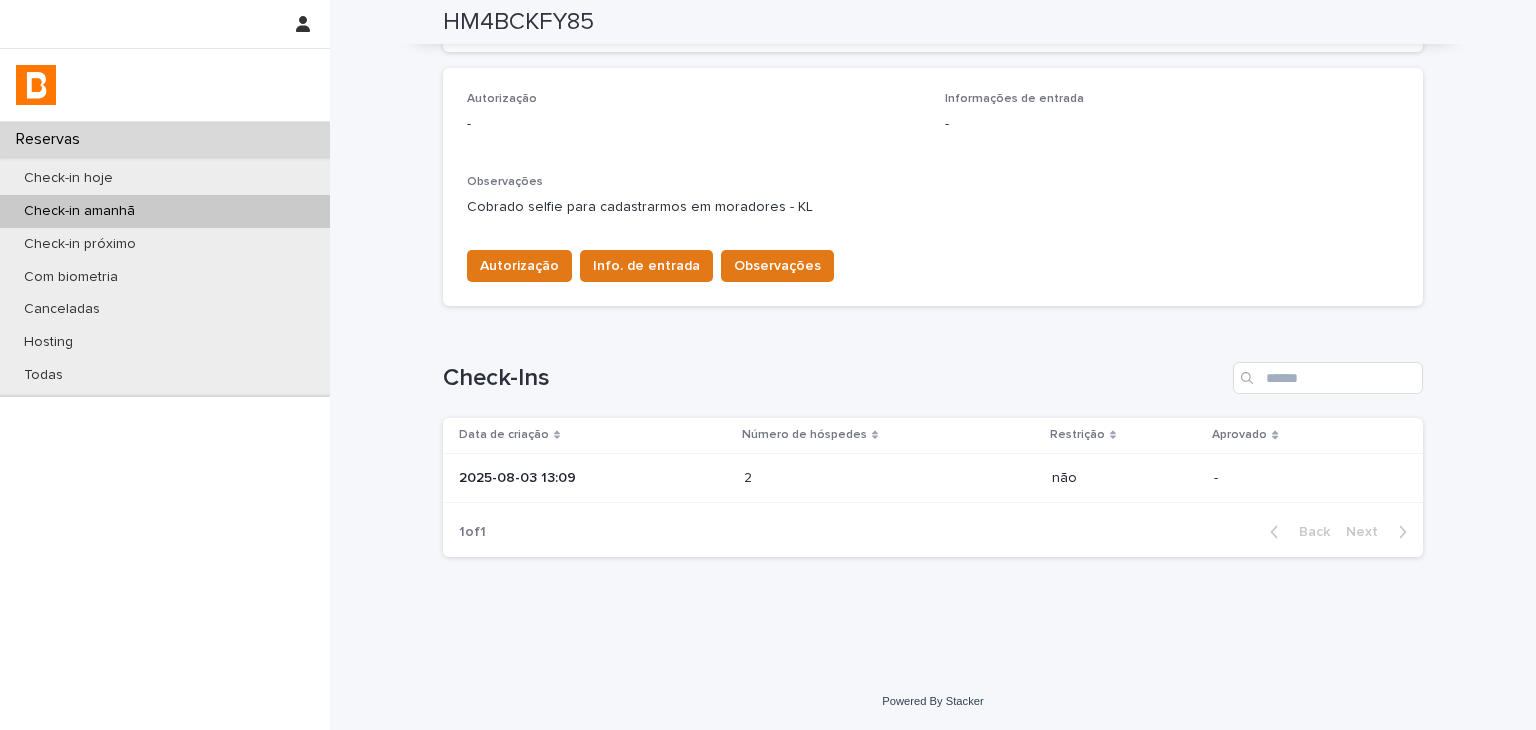 click on "2025-08-03 13:09" at bounding box center [593, 478] 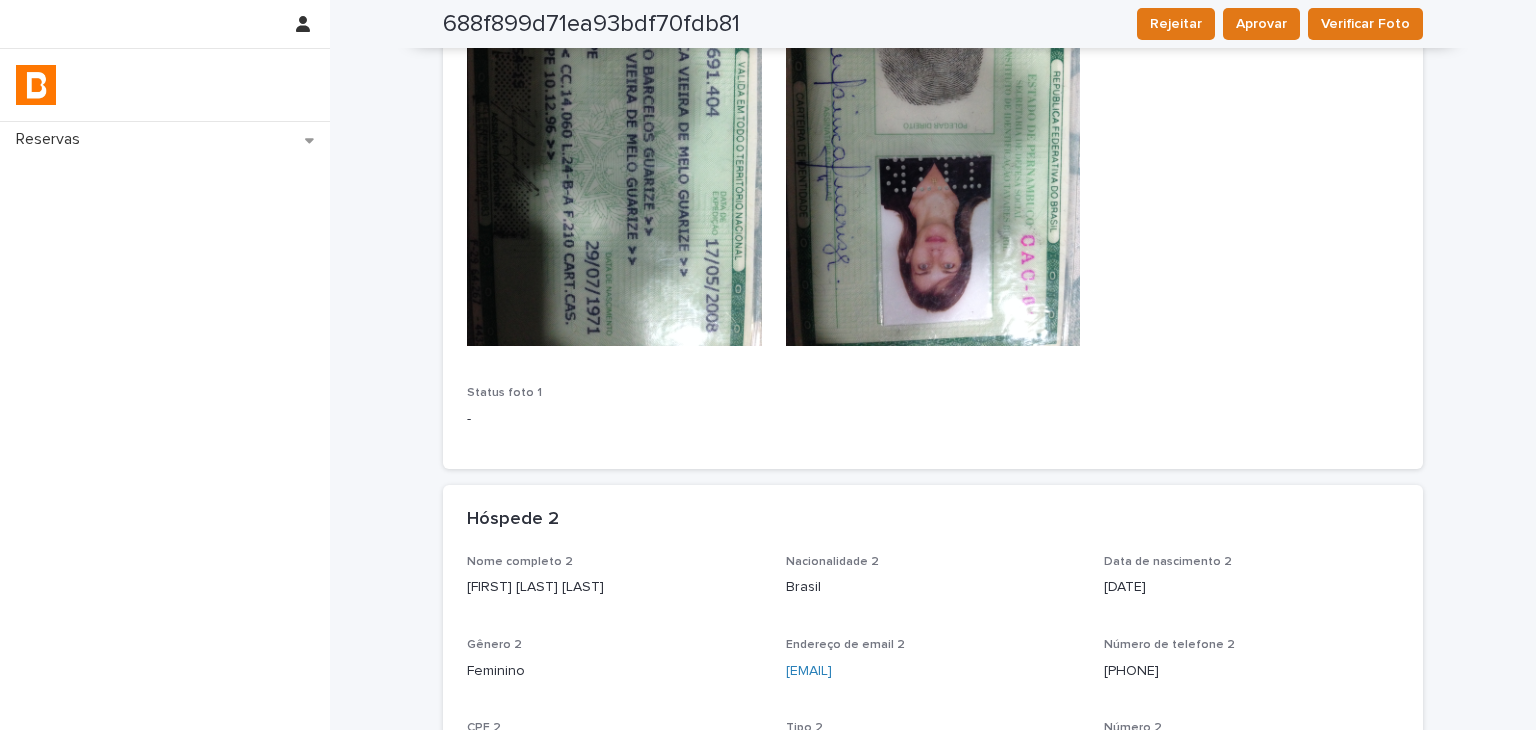 scroll, scrollTop: 1, scrollLeft: 0, axis: vertical 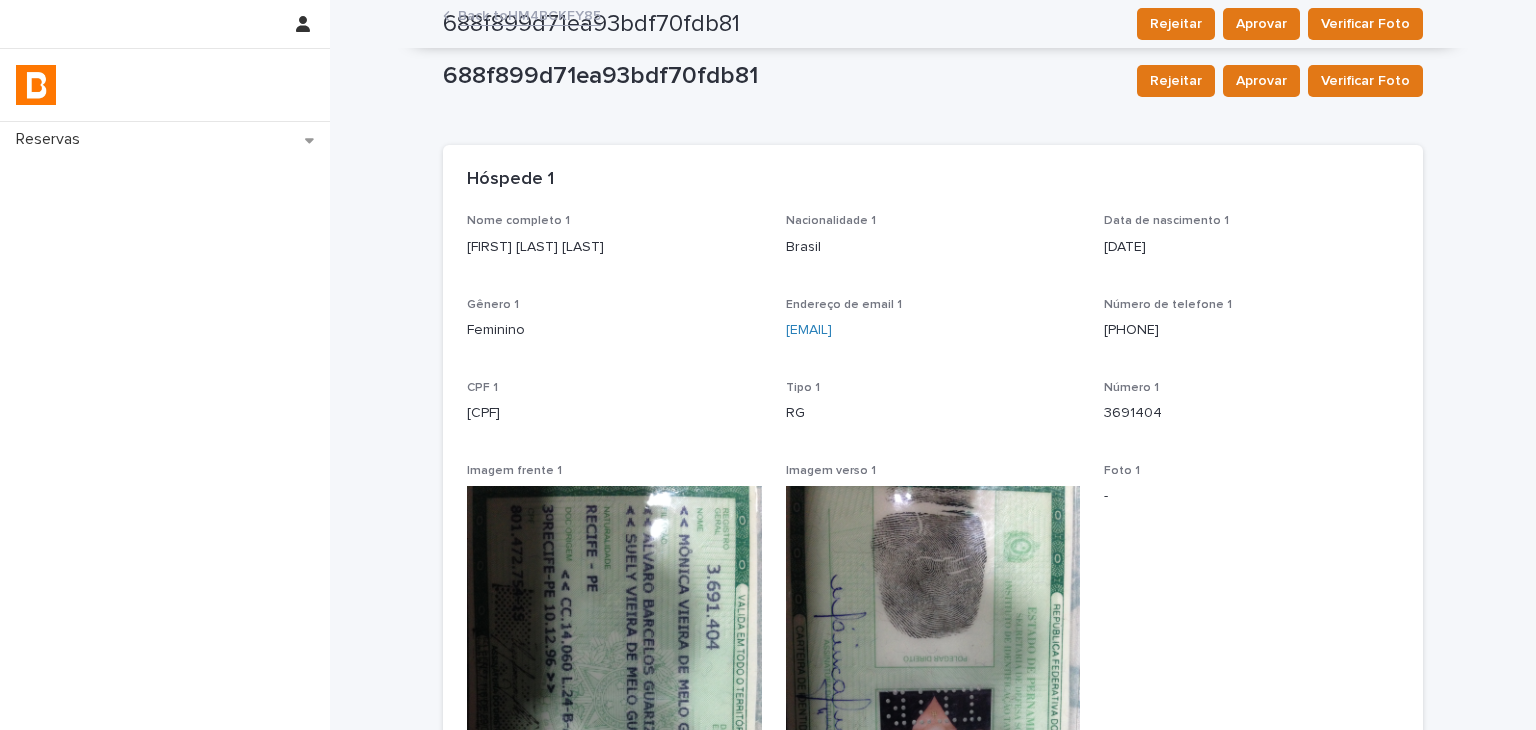 drag, startPoint x: 457, startPoint y: 415, endPoint x: 669, endPoint y: 310, distance: 236.57768 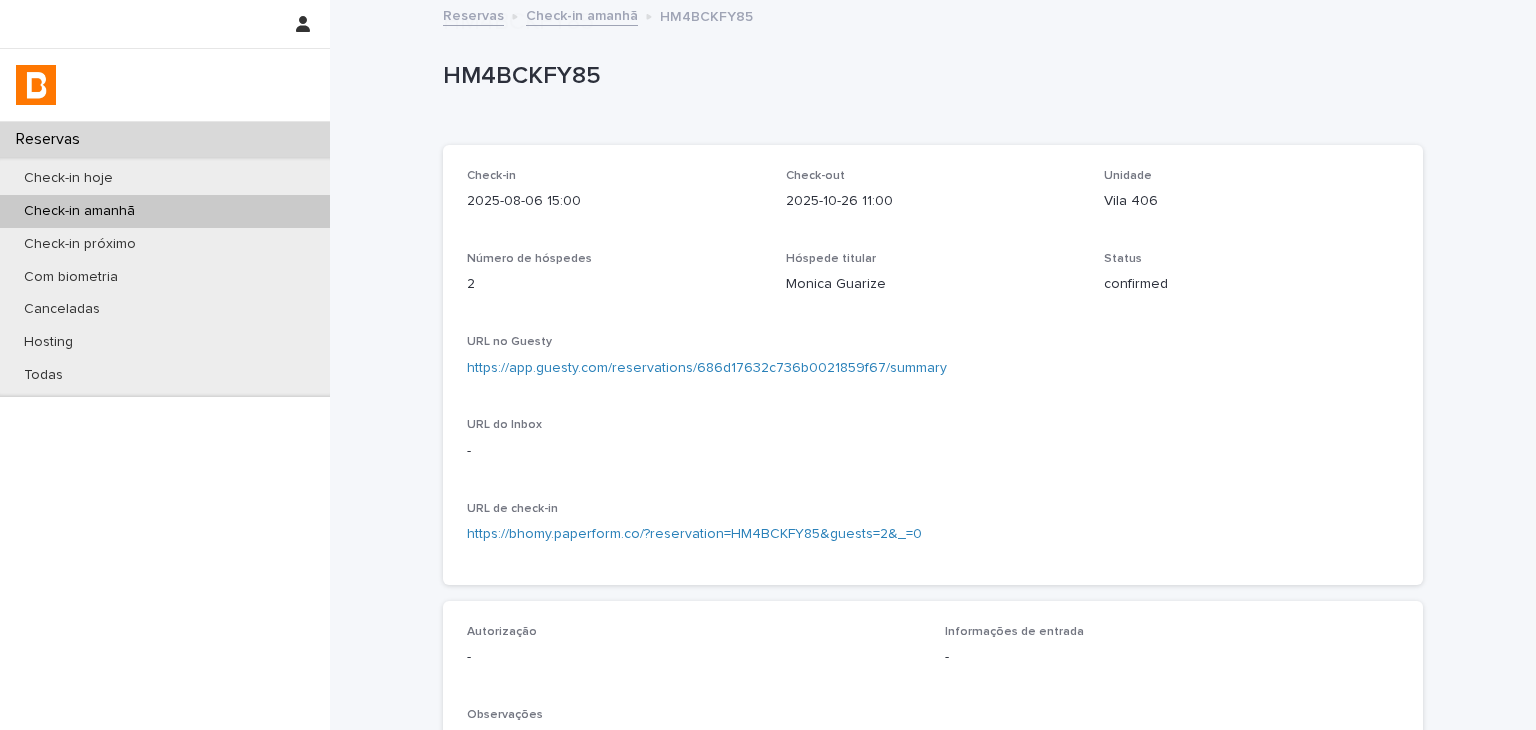 scroll, scrollTop: 534, scrollLeft: 0, axis: vertical 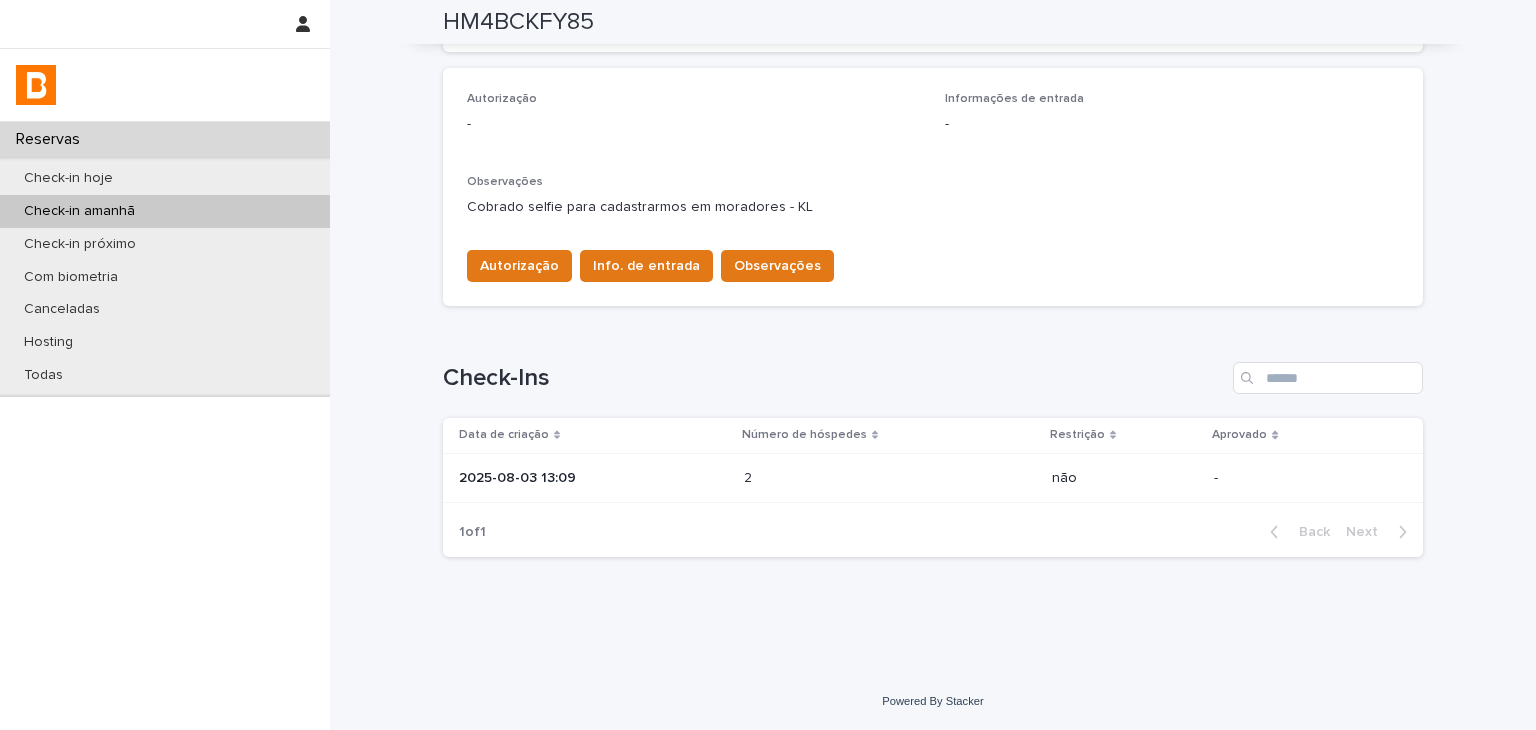 click at bounding box center (831, 478) 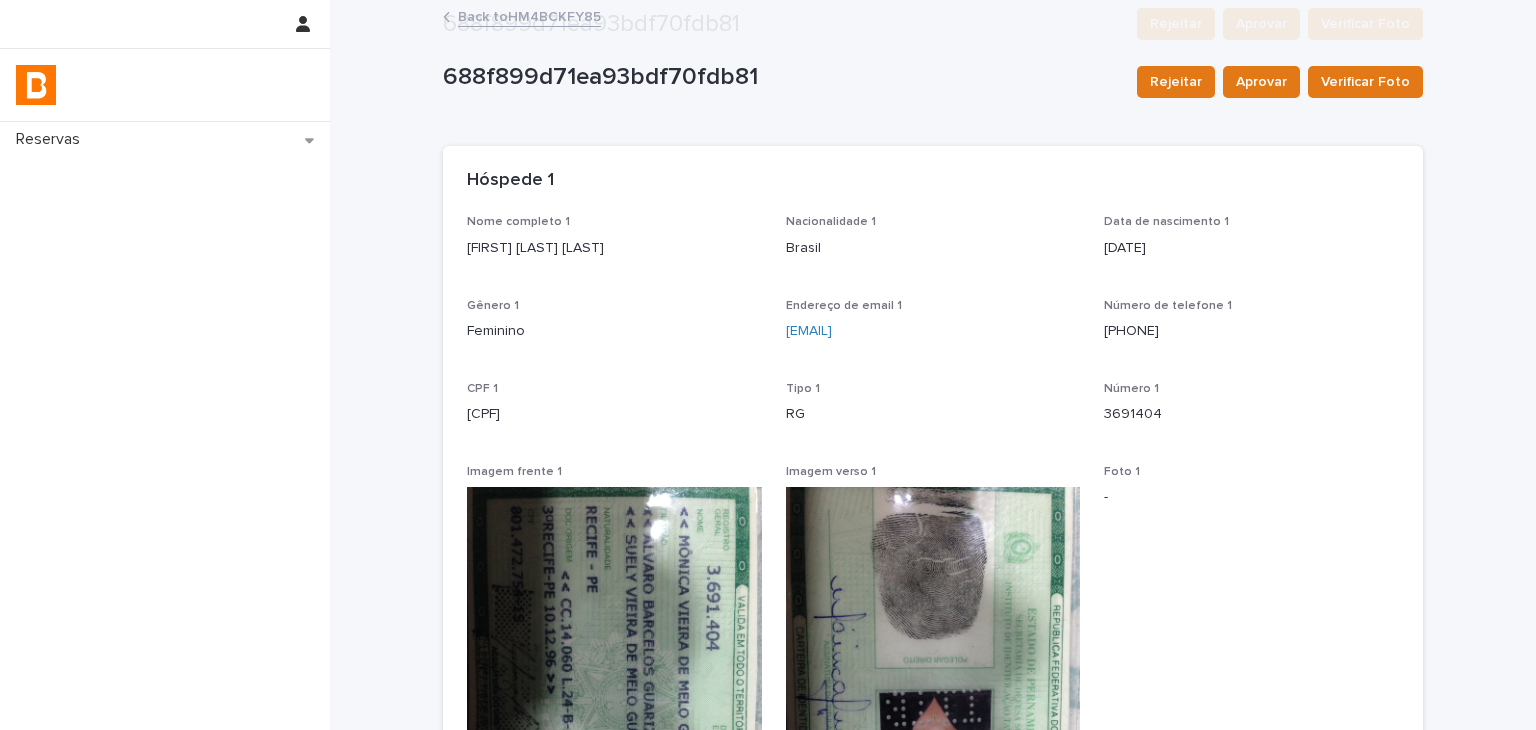 scroll, scrollTop: 700, scrollLeft: 0, axis: vertical 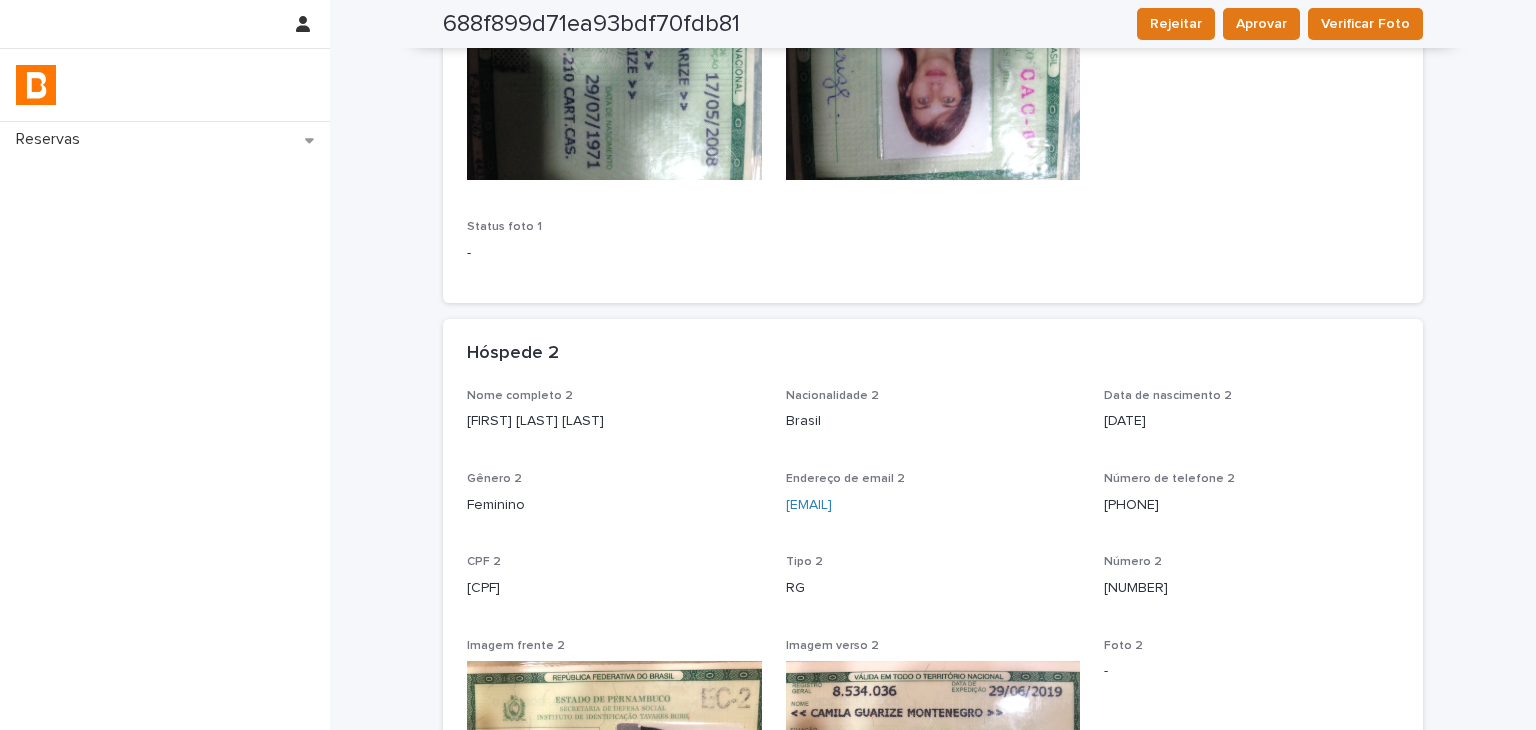 drag, startPoint x: 649, startPoint y: 438, endPoint x: 700, endPoint y: 349, distance: 102.5768 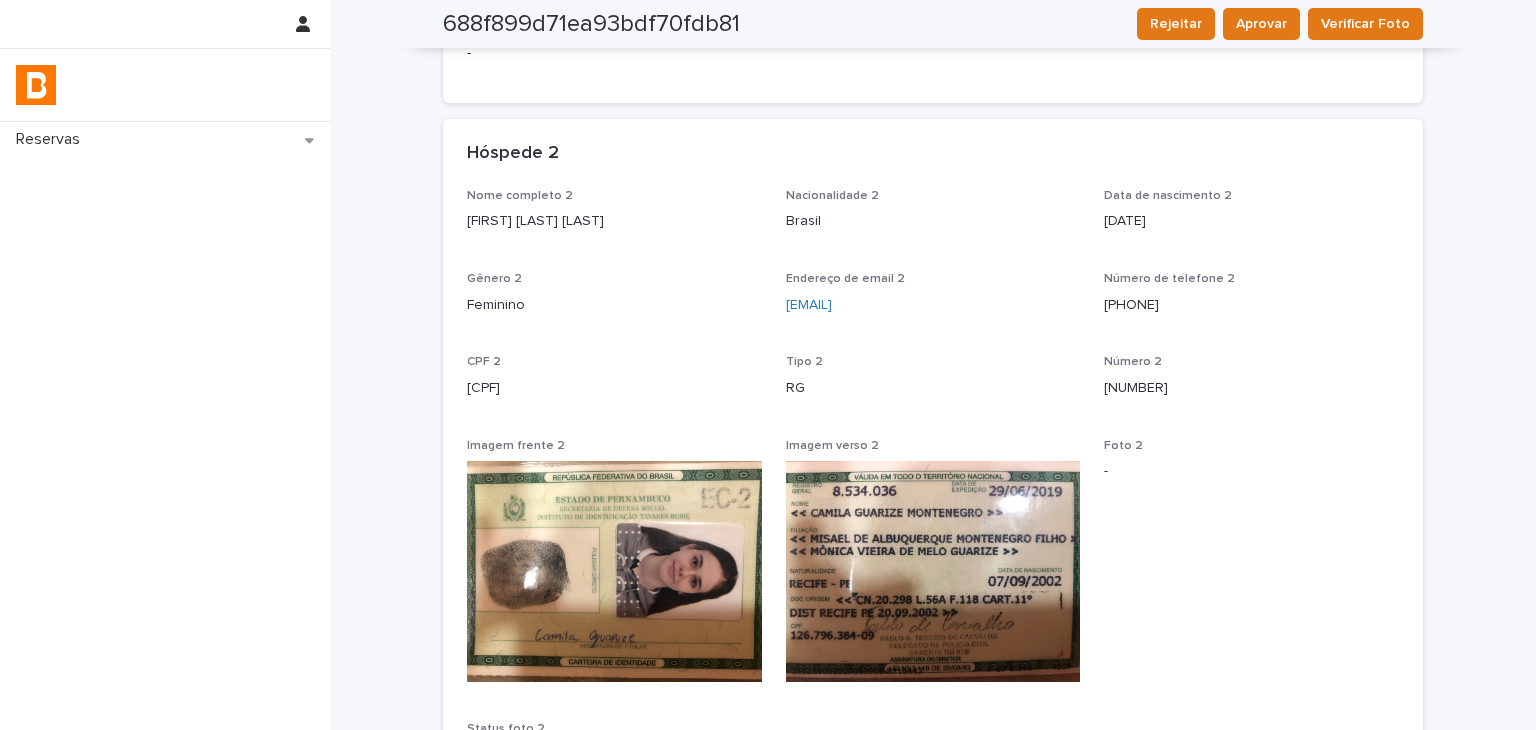 drag, startPoint x: 454, startPoint y: 381, endPoint x: 581, endPoint y: 358, distance: 129.06587 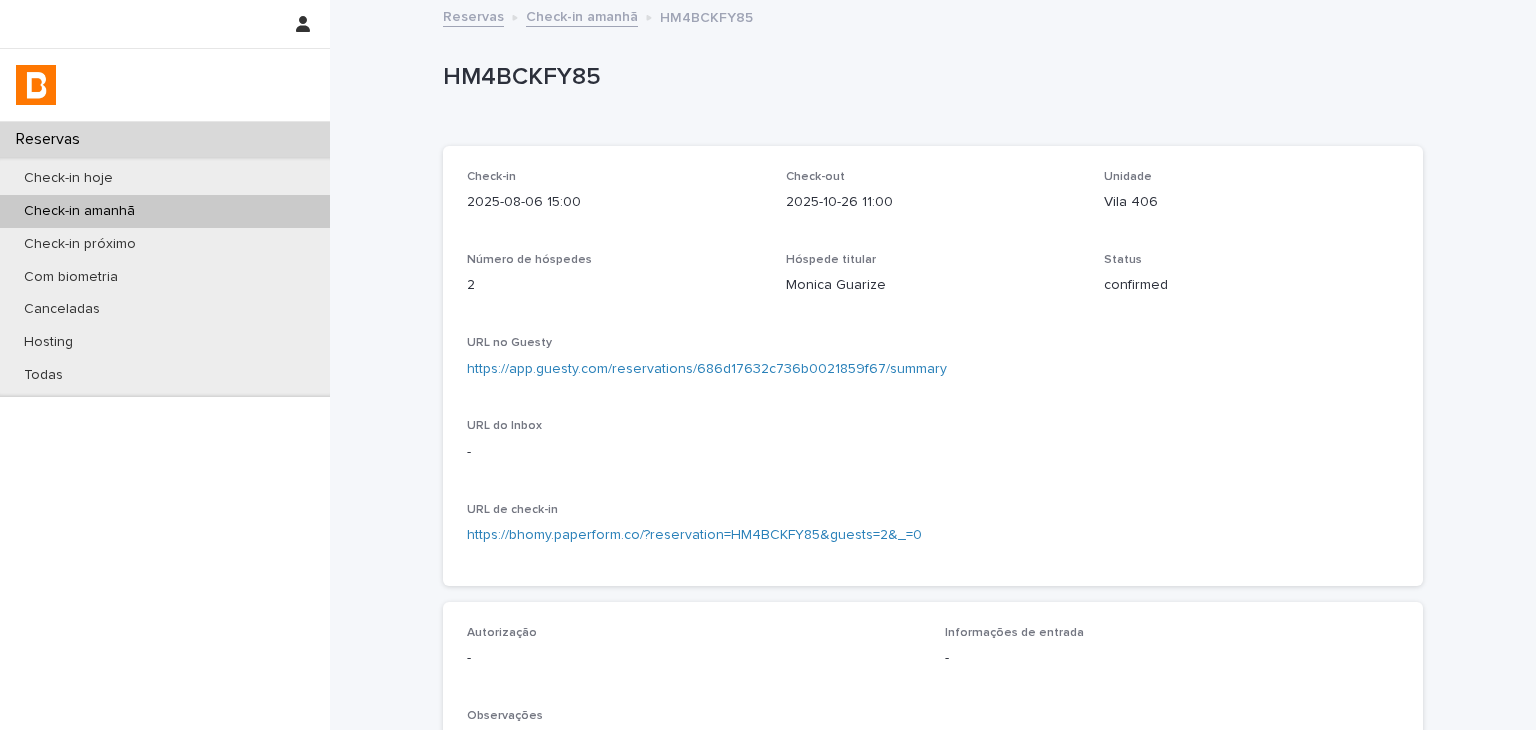 scroll, scrollTop: 534, scrollLeft: 0, axis: vertical 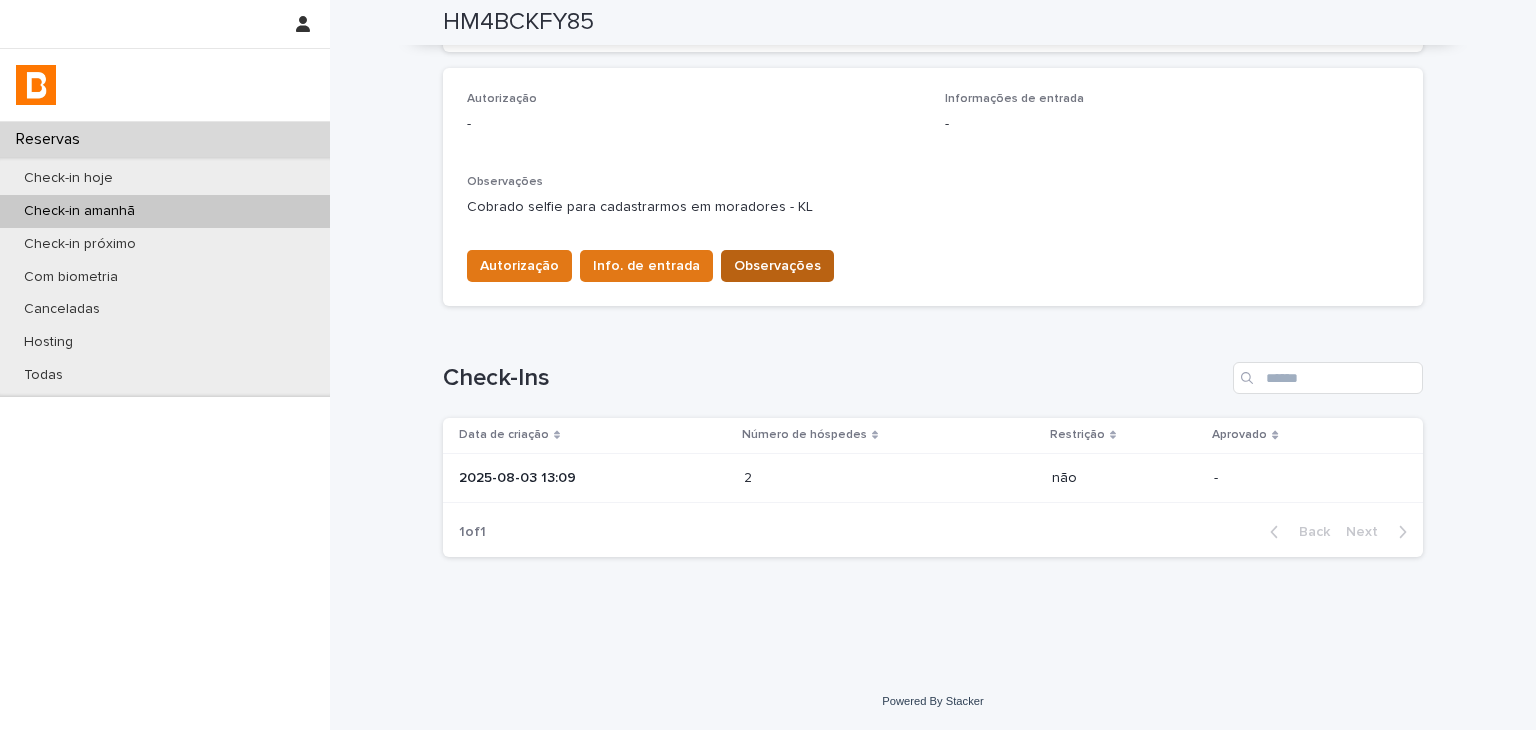 click on "Observações" at bounding box center (777, 266) 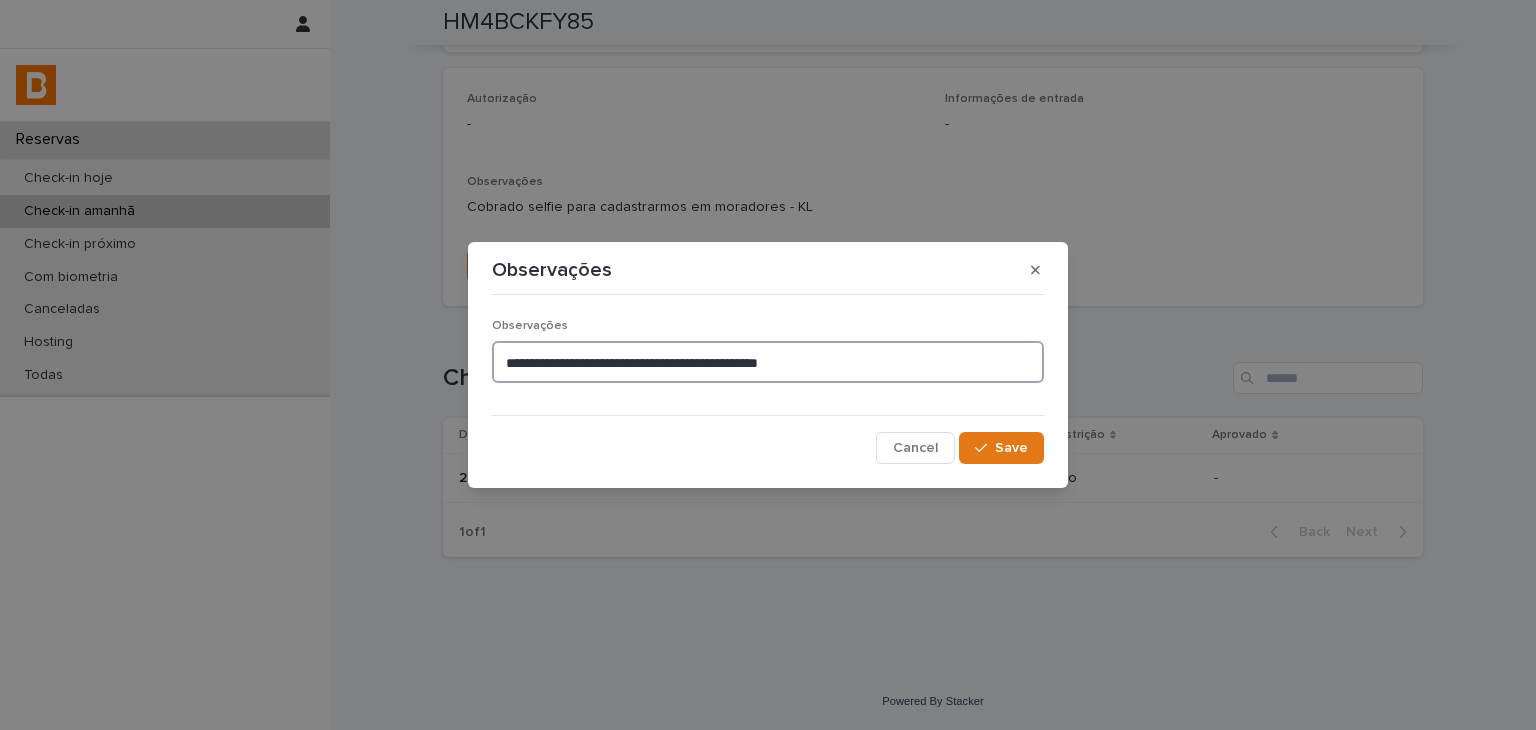 click on "**********" at bounding box center [768, 362] 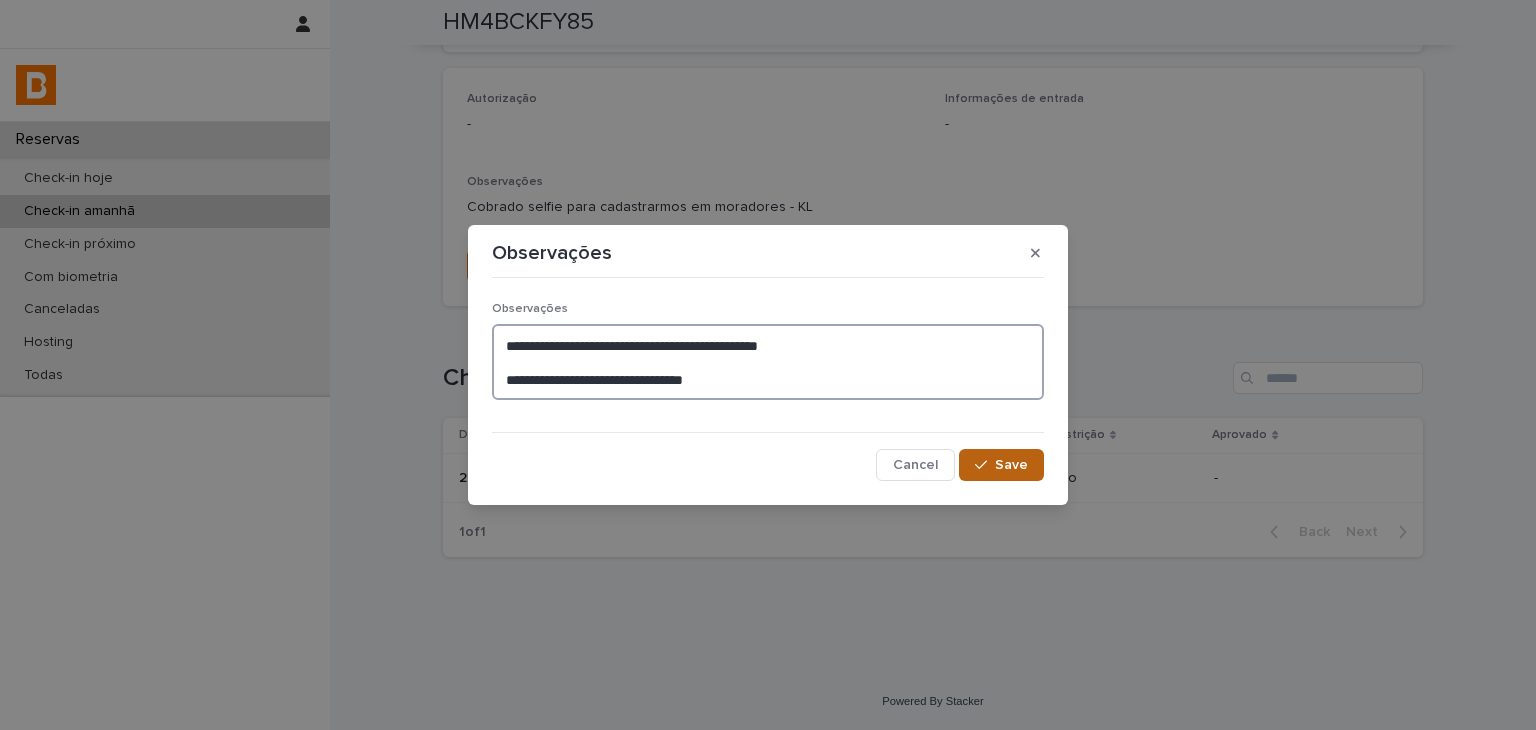 type on "**********" 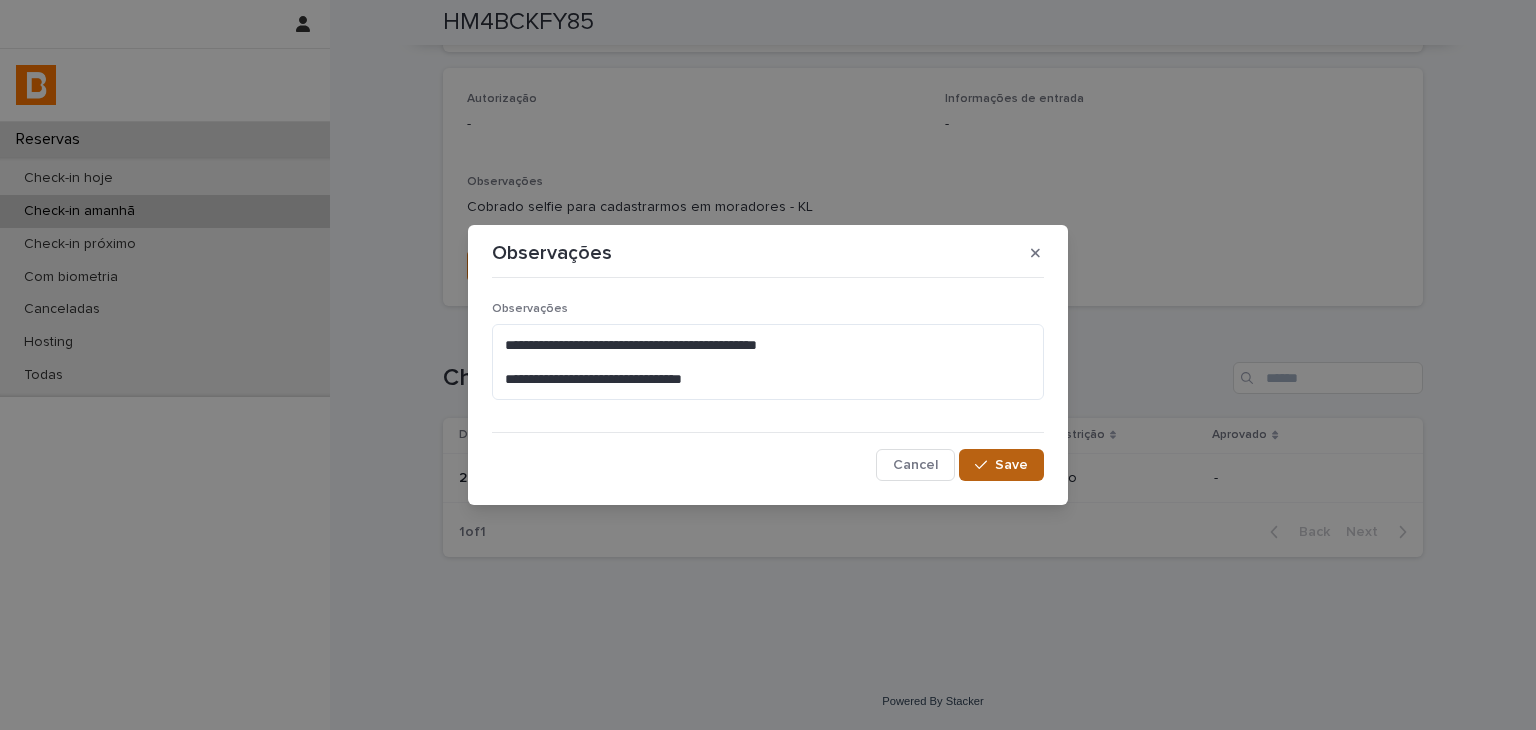 click on "Save" at bounding box center [1001, 465] 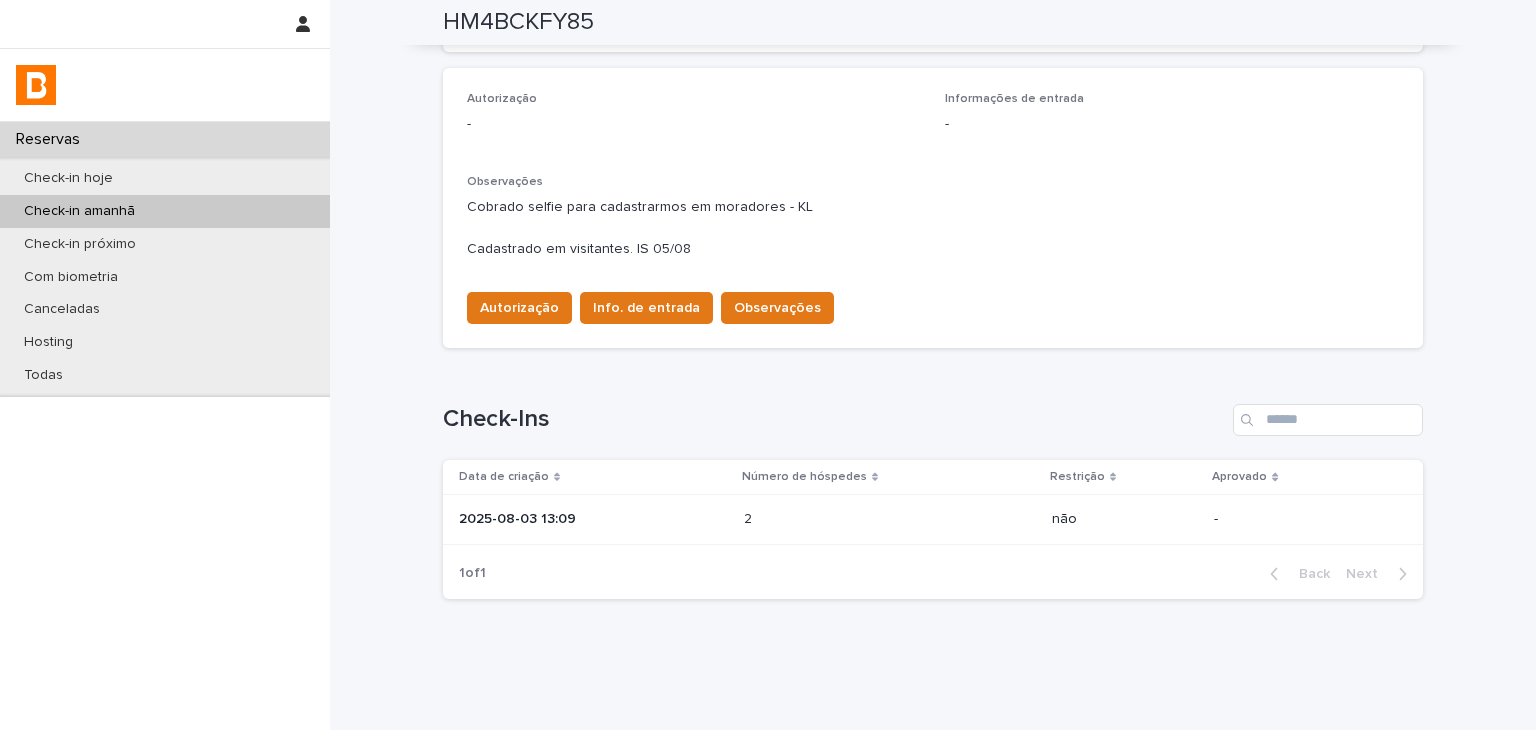 scroll, scrollTop: 555, scrollLeft: 0, axis: vertical 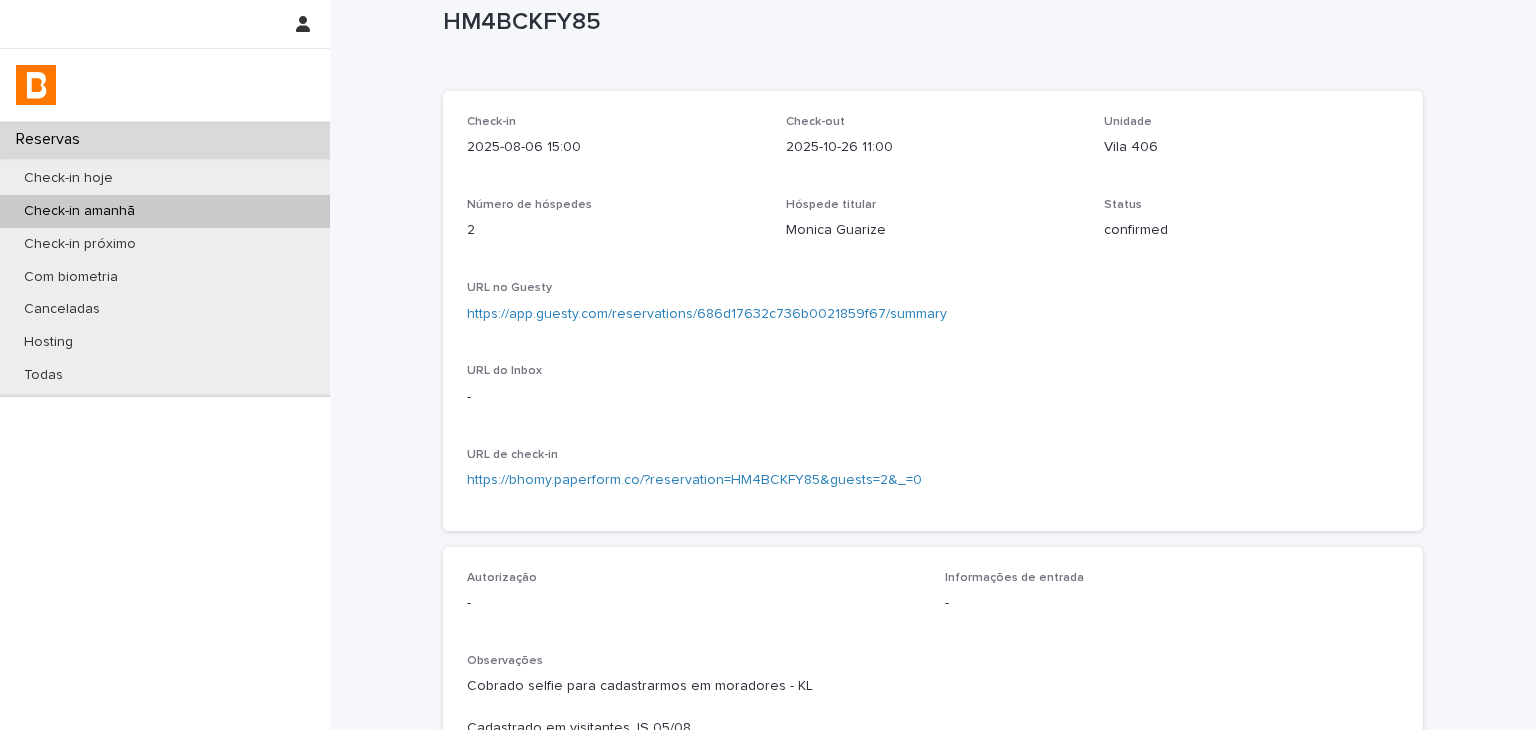 click on "Vila 406" at bounding box center (1251, 147) 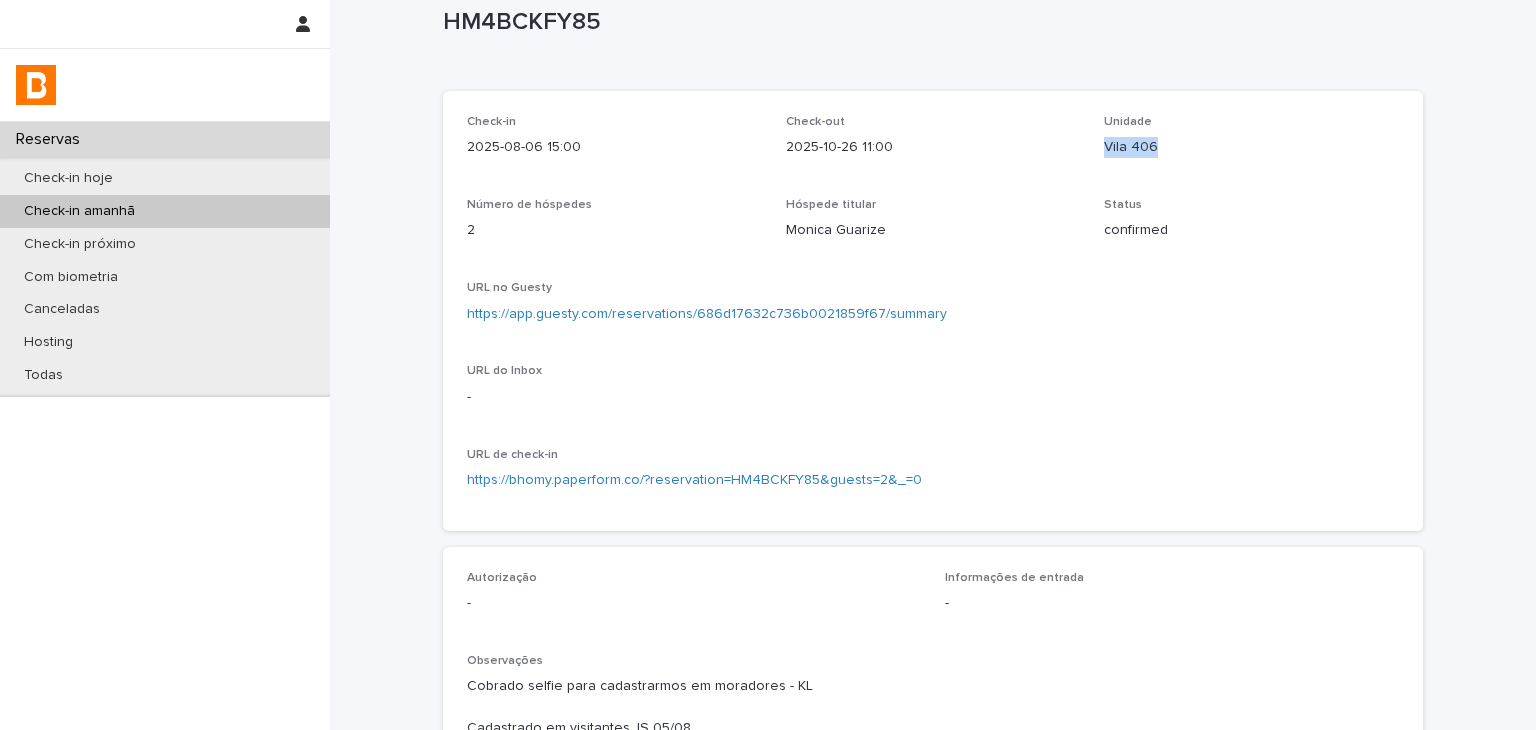 drag, startPoint x: 1108, startPoint y: 150, endPoint x: 1145, endPoint y: 150, distance: 37 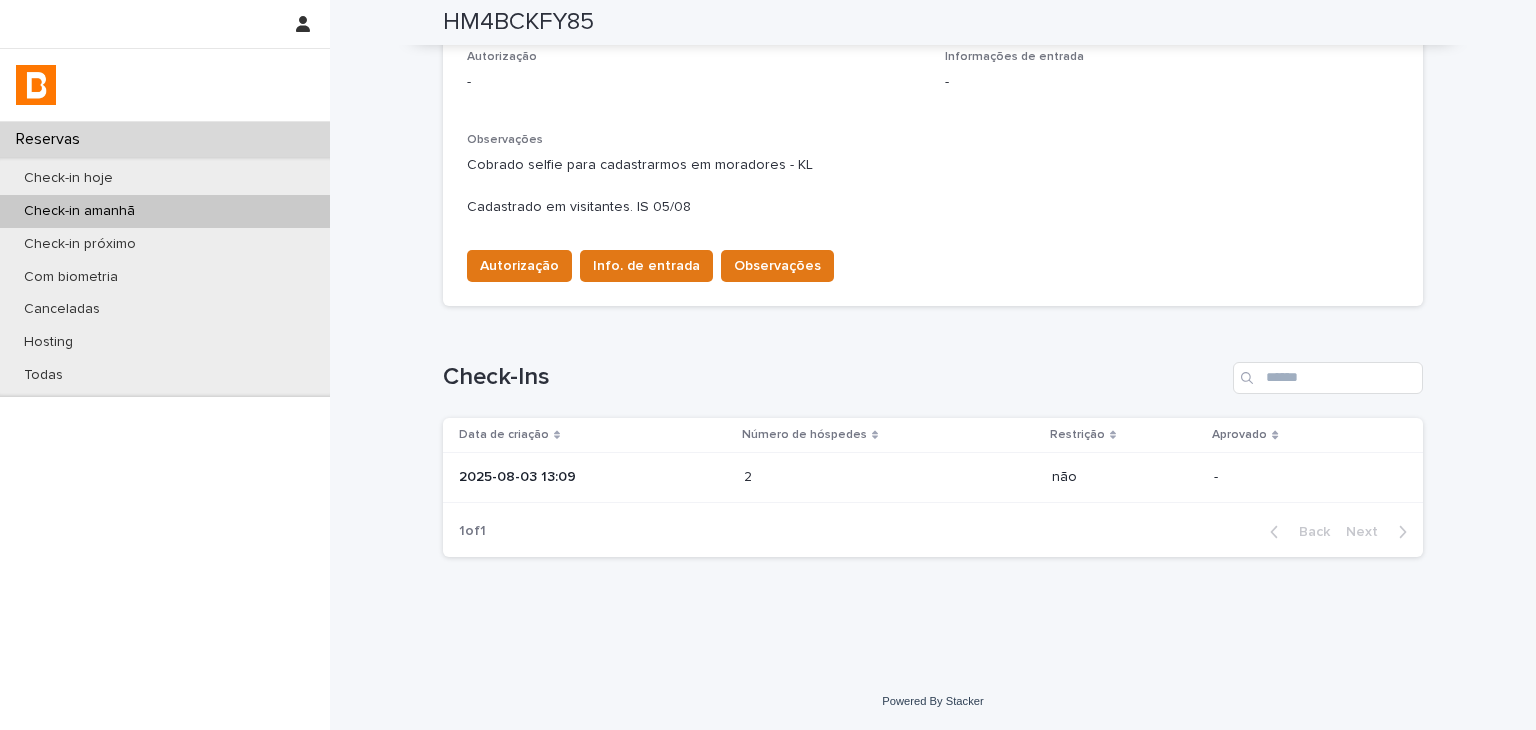 click on "2 2" at bounding box center (890, 478) 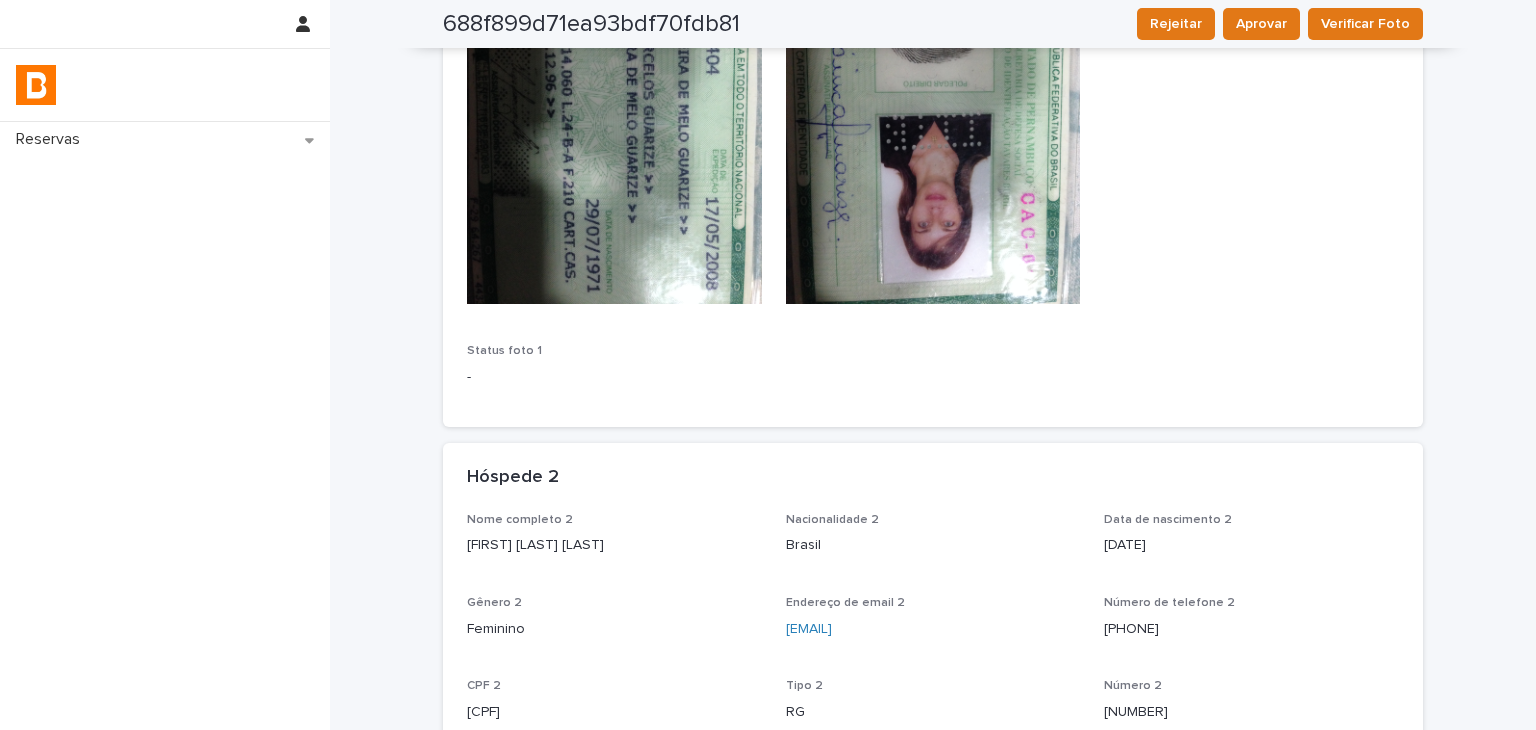 scroll, scrollTop: 77, scrollLeft: 0, axis: vertical 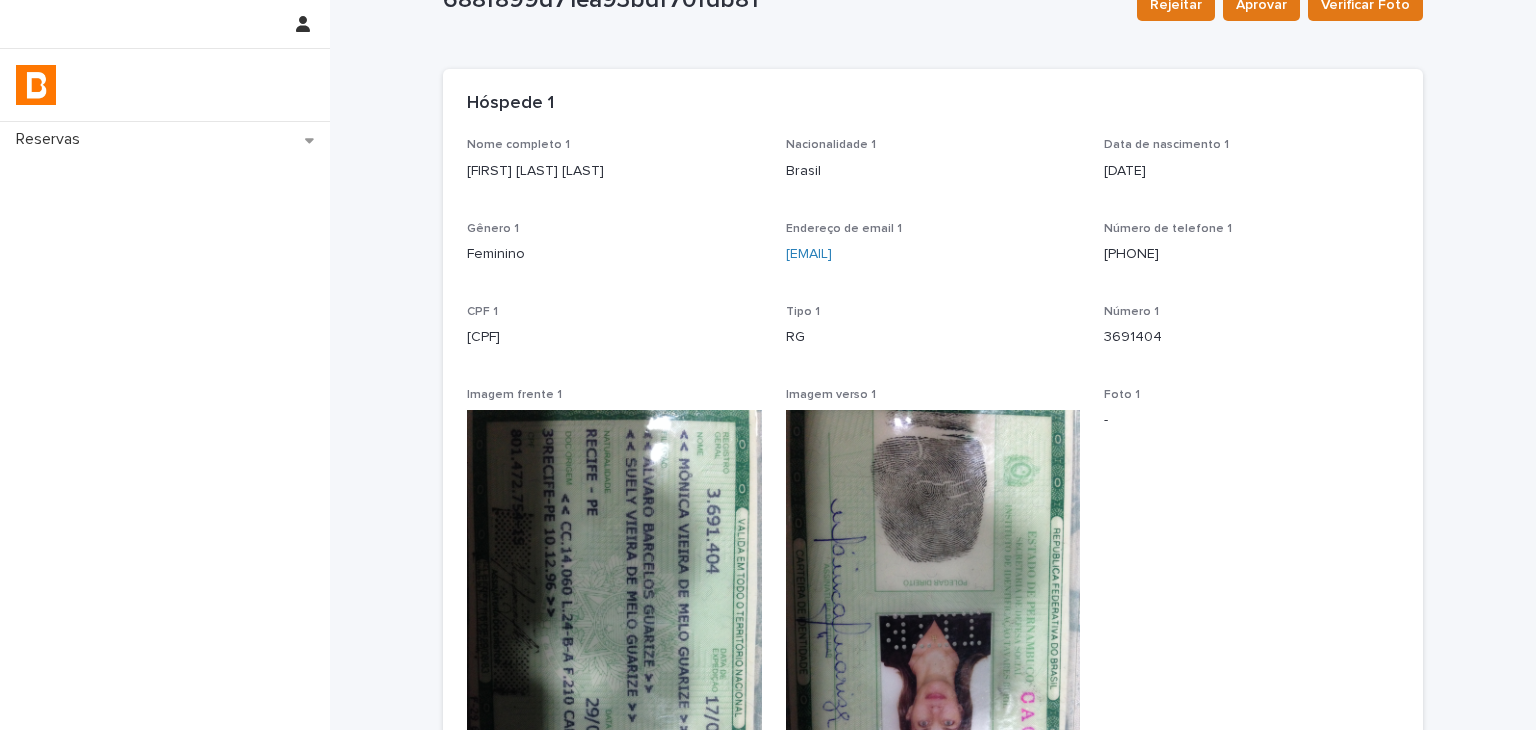 drag, startPoint x: 448, startPoint y: 186, endPoint x: 892, endPoint y: 13, distance: 476.51337 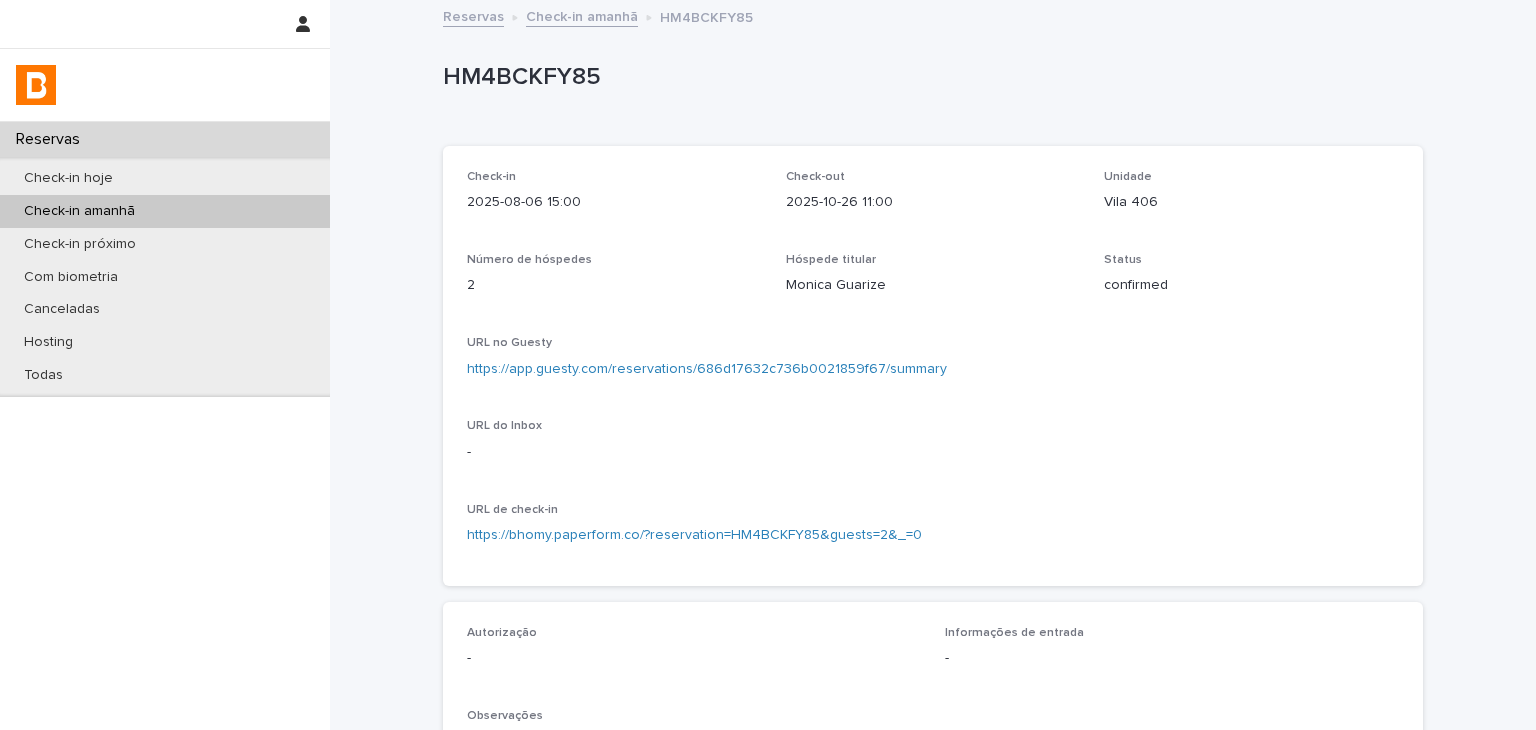 scroll, scrollTop: 400, scrollLeft: 0, axis: vertical 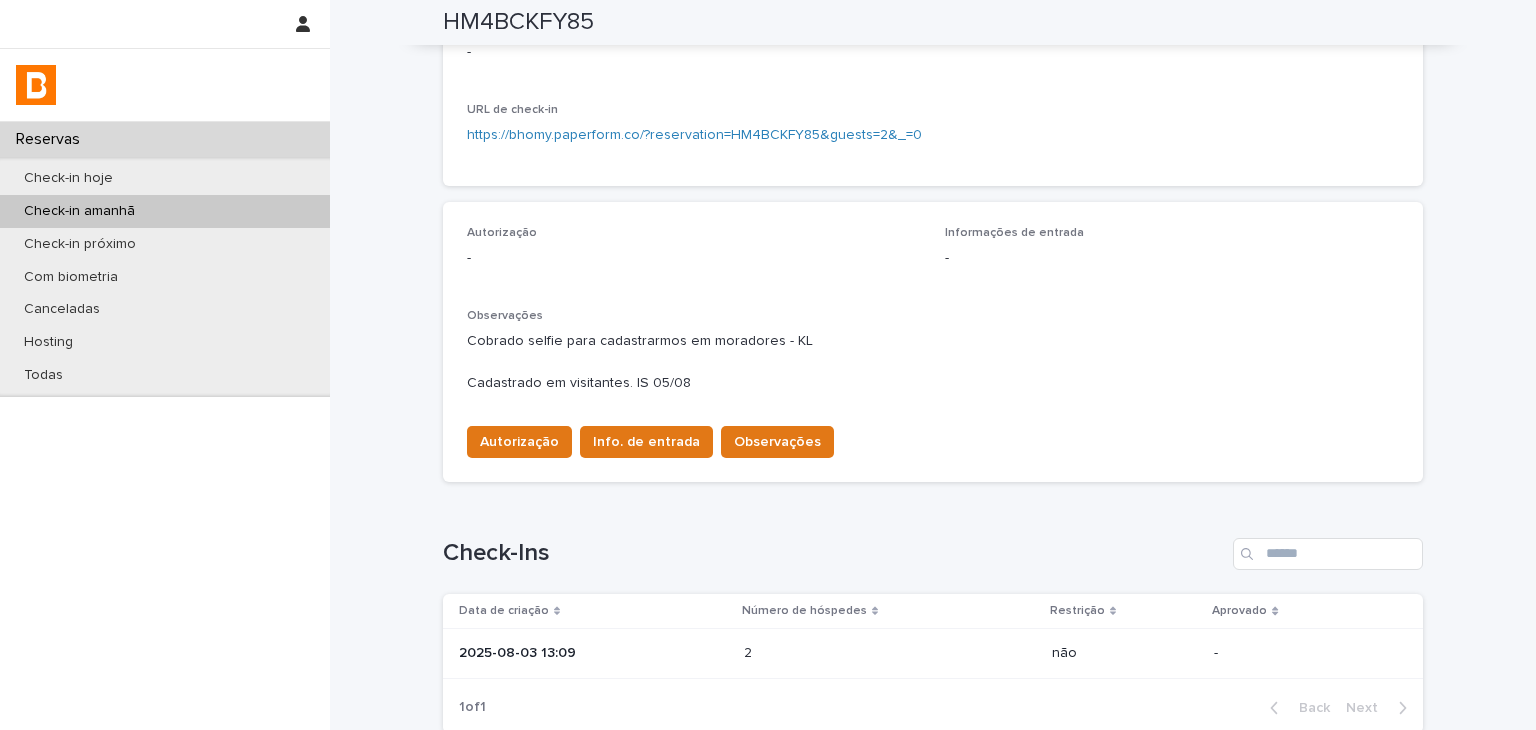 click on "2 2" at bounding box center [890, 653] 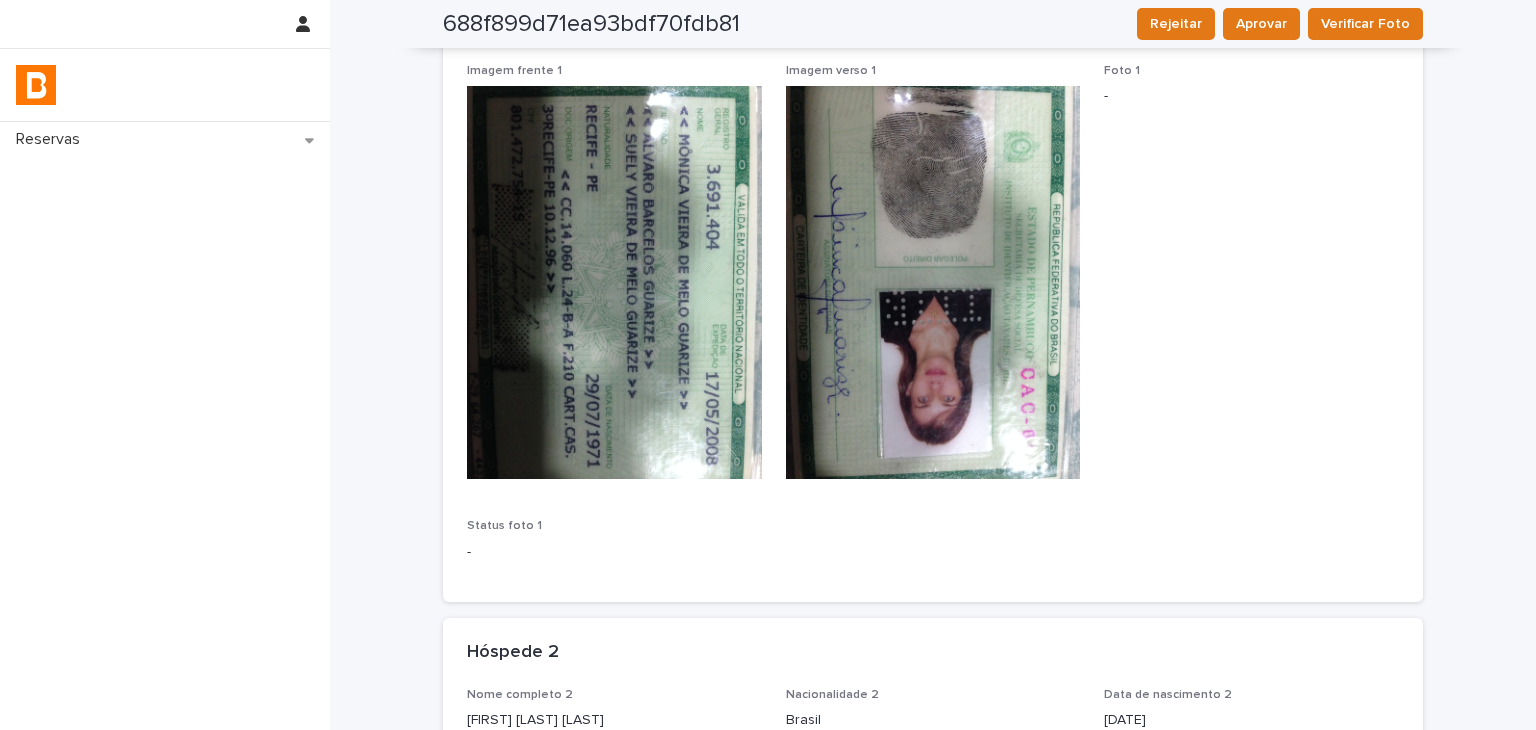 scroll, scrollTop: 0, scrollLeft: 0, axis: both 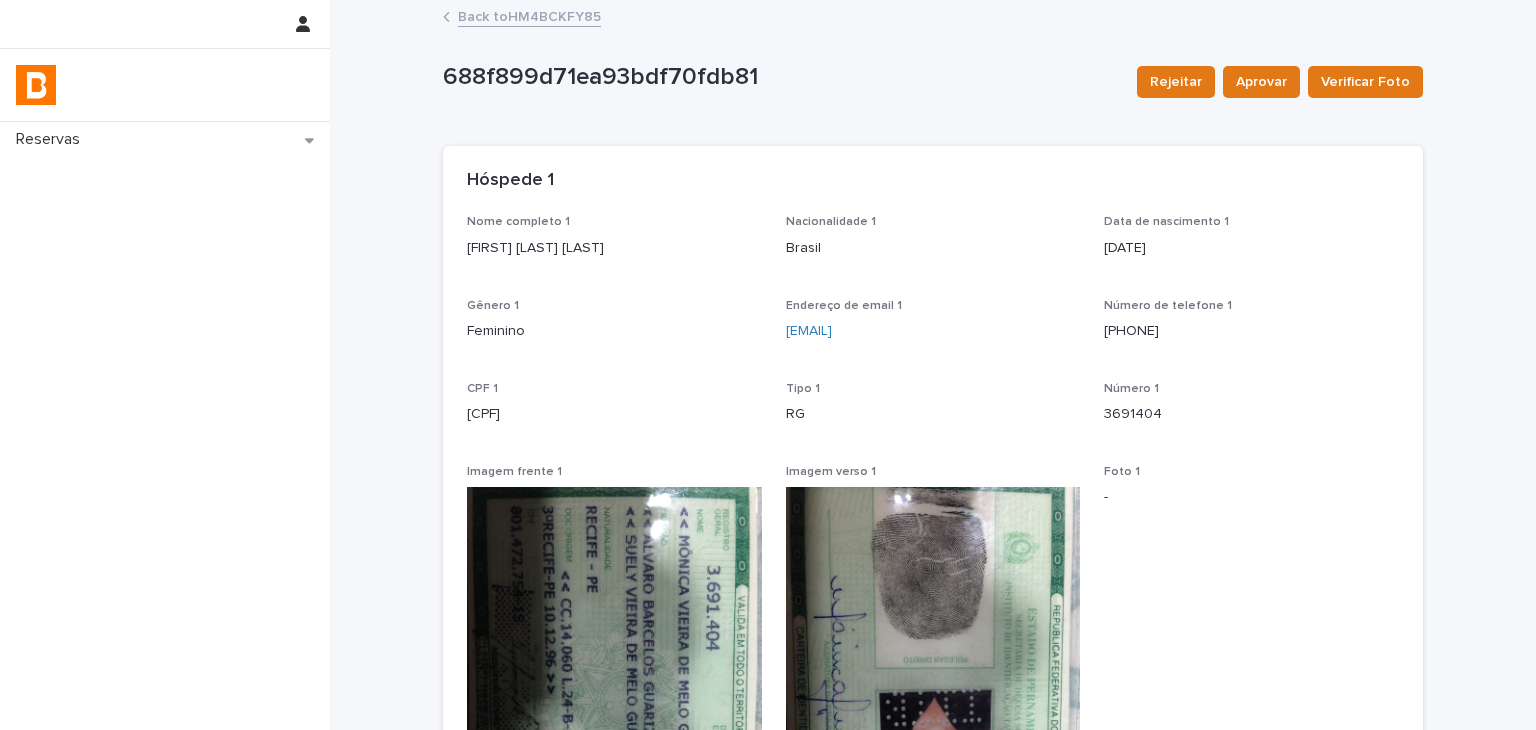 drag, startPoint x: 461, startPoint y: 260, endPoint x: 672, endPoint y: 260, distance: 211 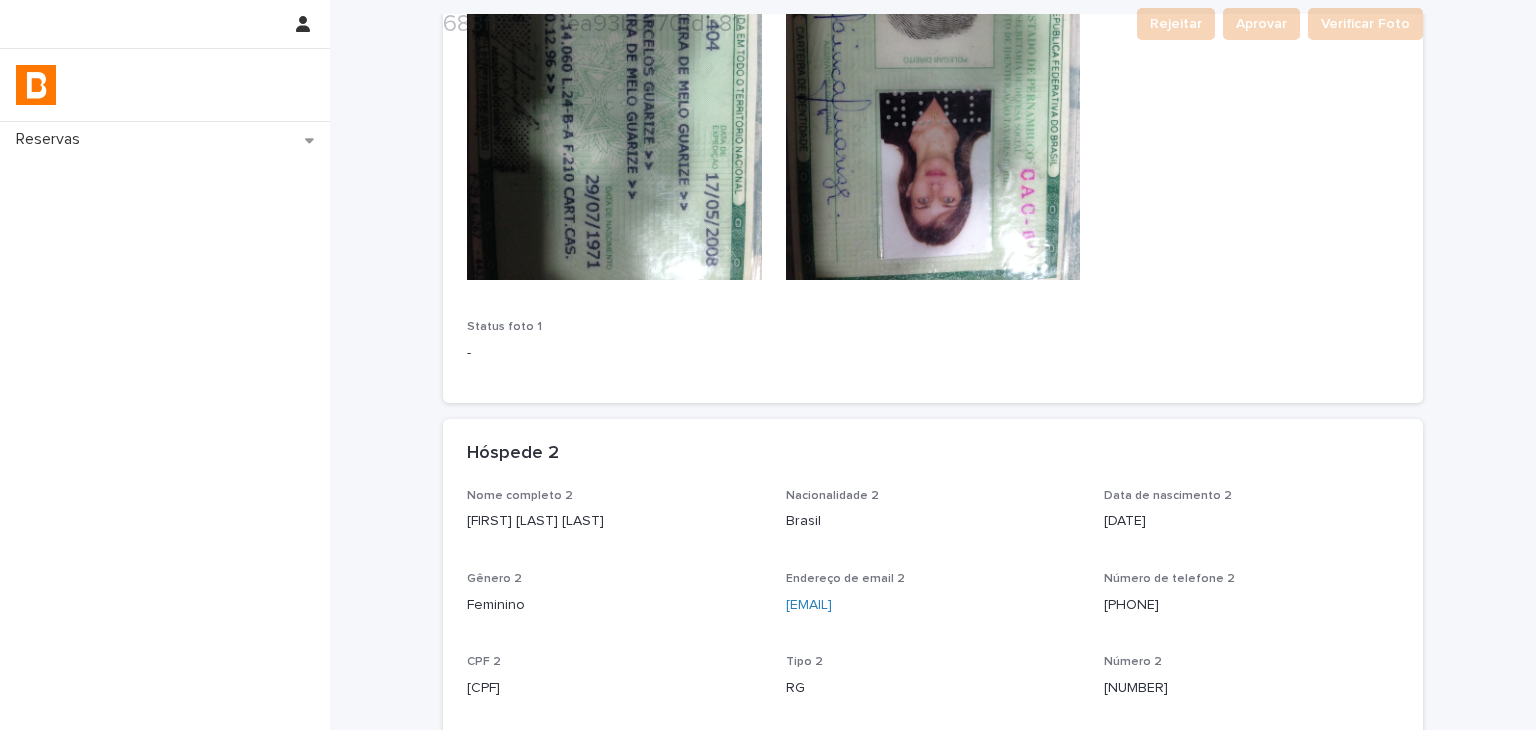 scroll, scrollTop: 1000, scrollLeft: 0, axis: vertical 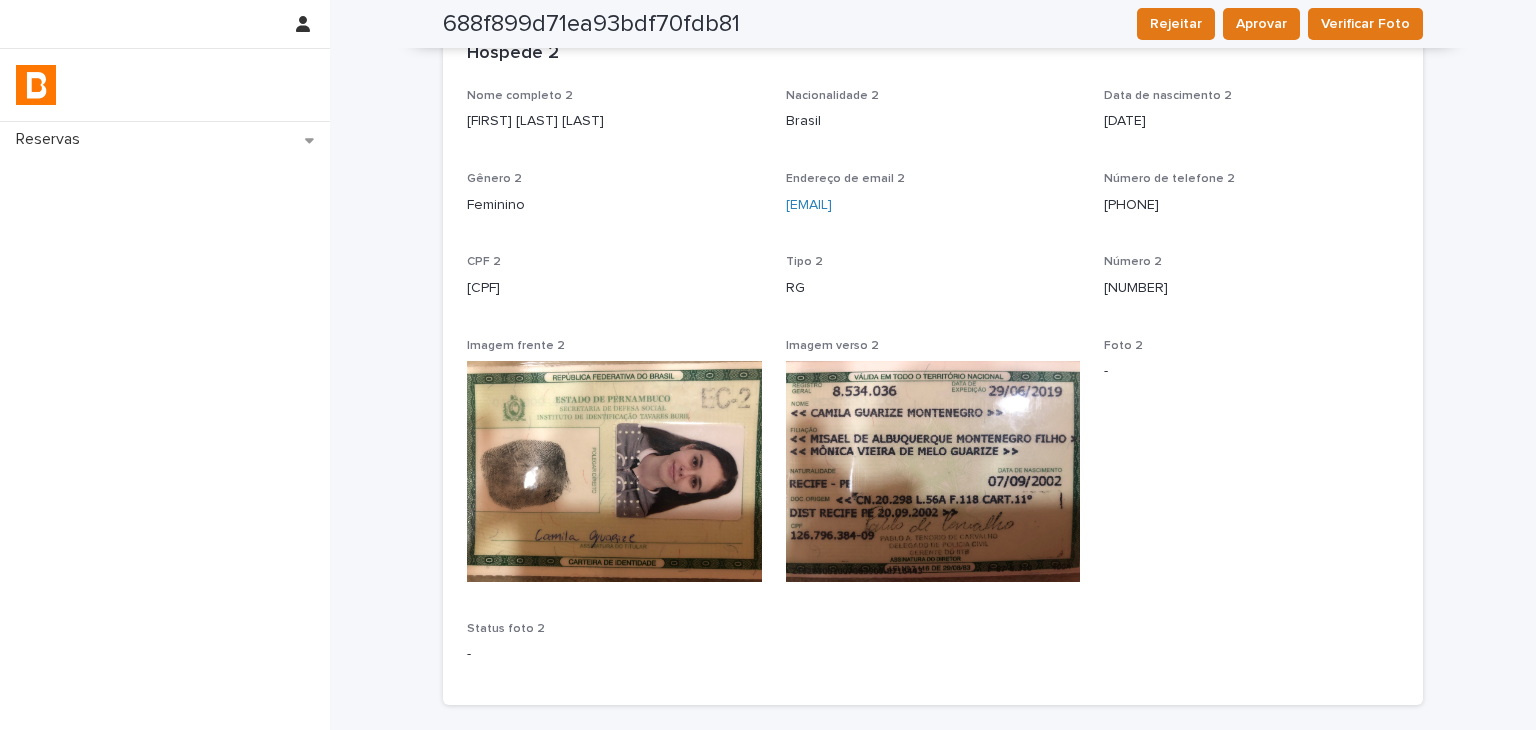 drag, startPoint x: 455, startPoint y: 122, endPoint x: 660, endPoint y: 106, distance: 205.62344 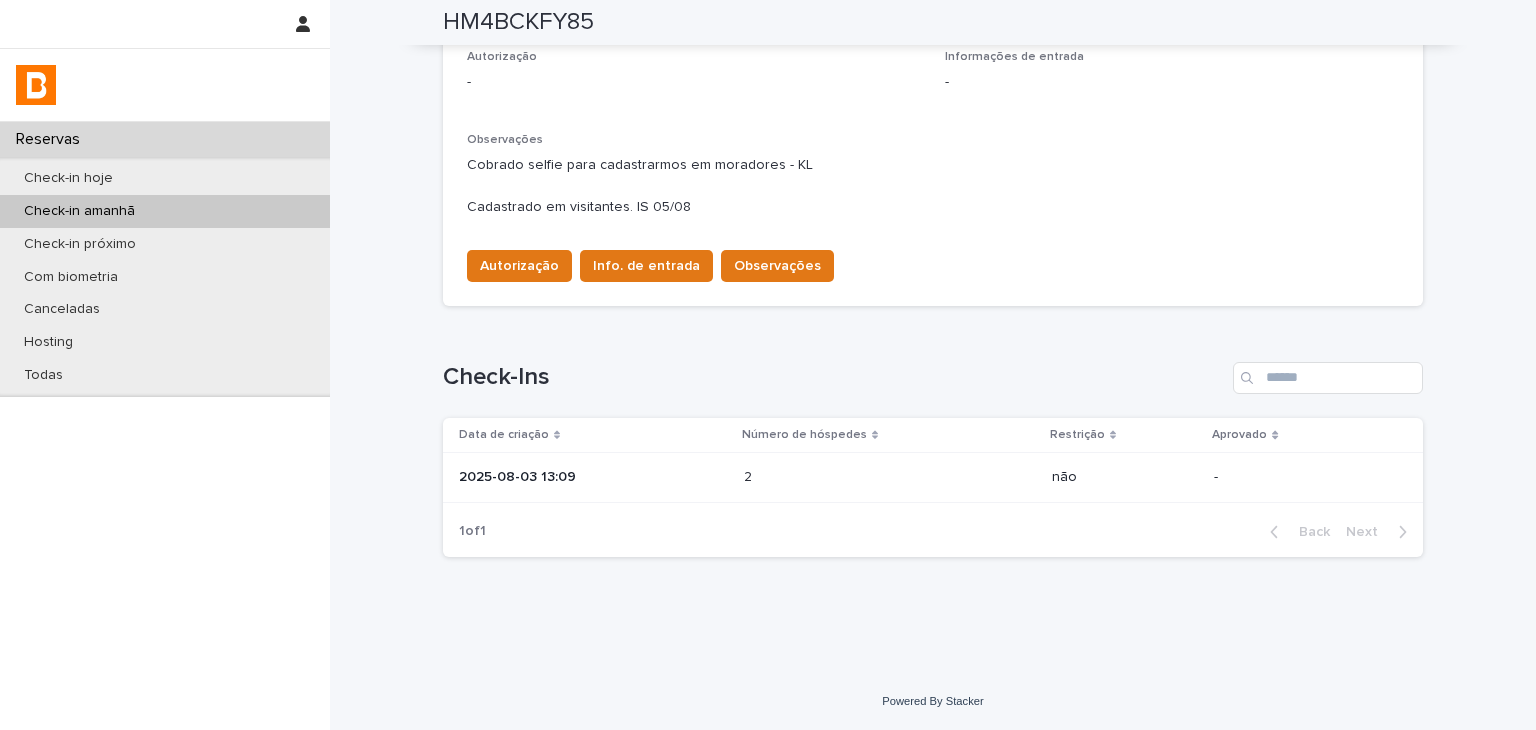 scroll, scrollTop: 576, scrollLeft: 0, axis: vertical 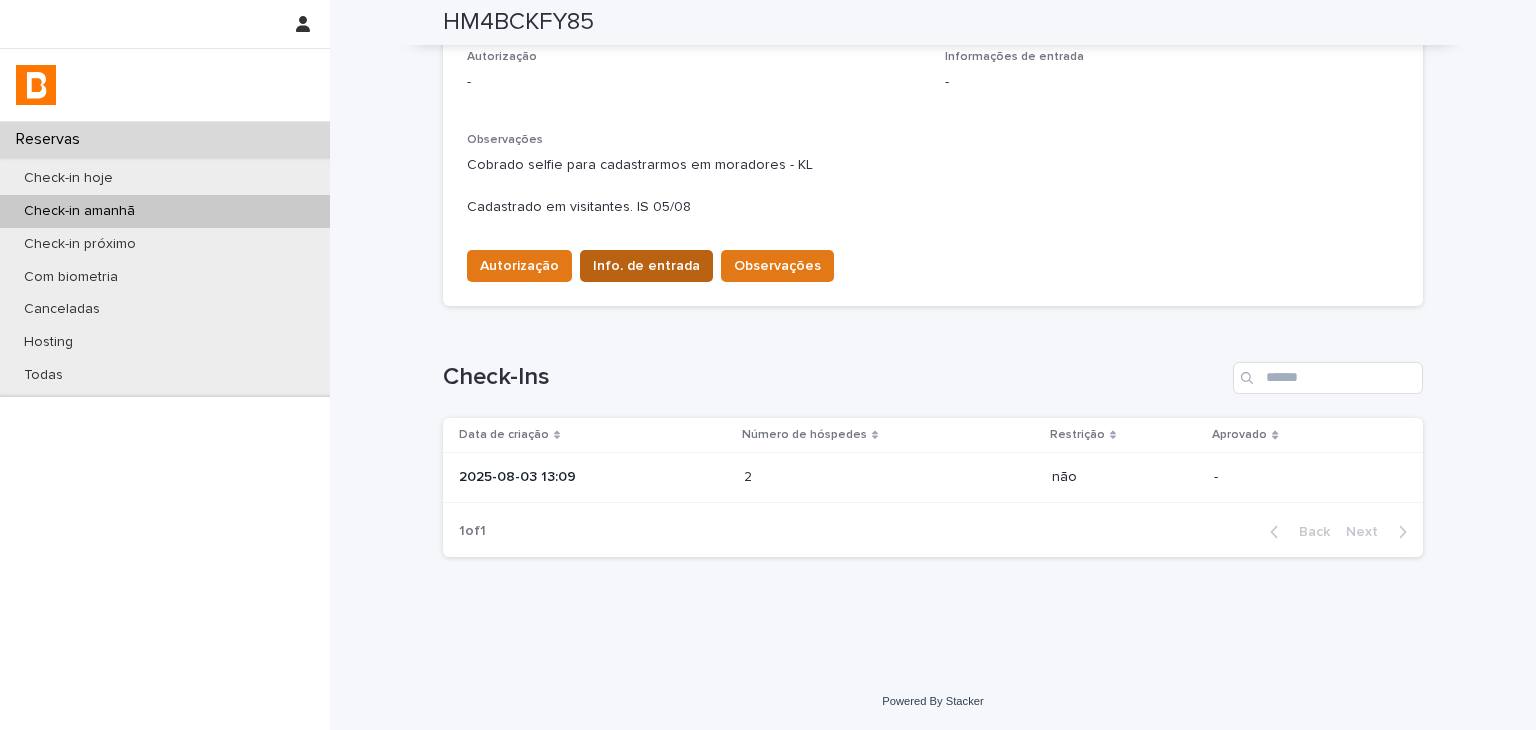 click on "Info. de entrada" at bounding box center [646, 266] 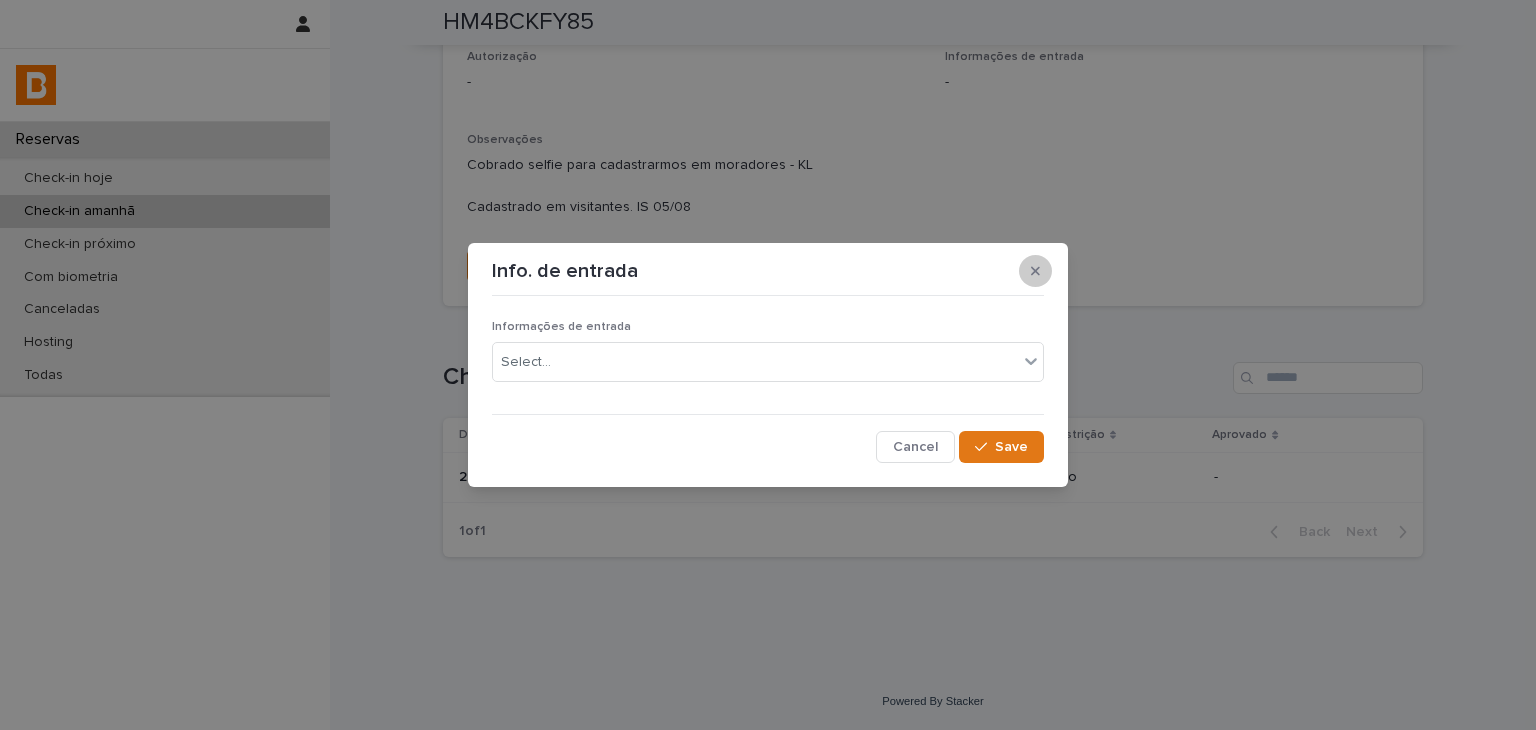 click 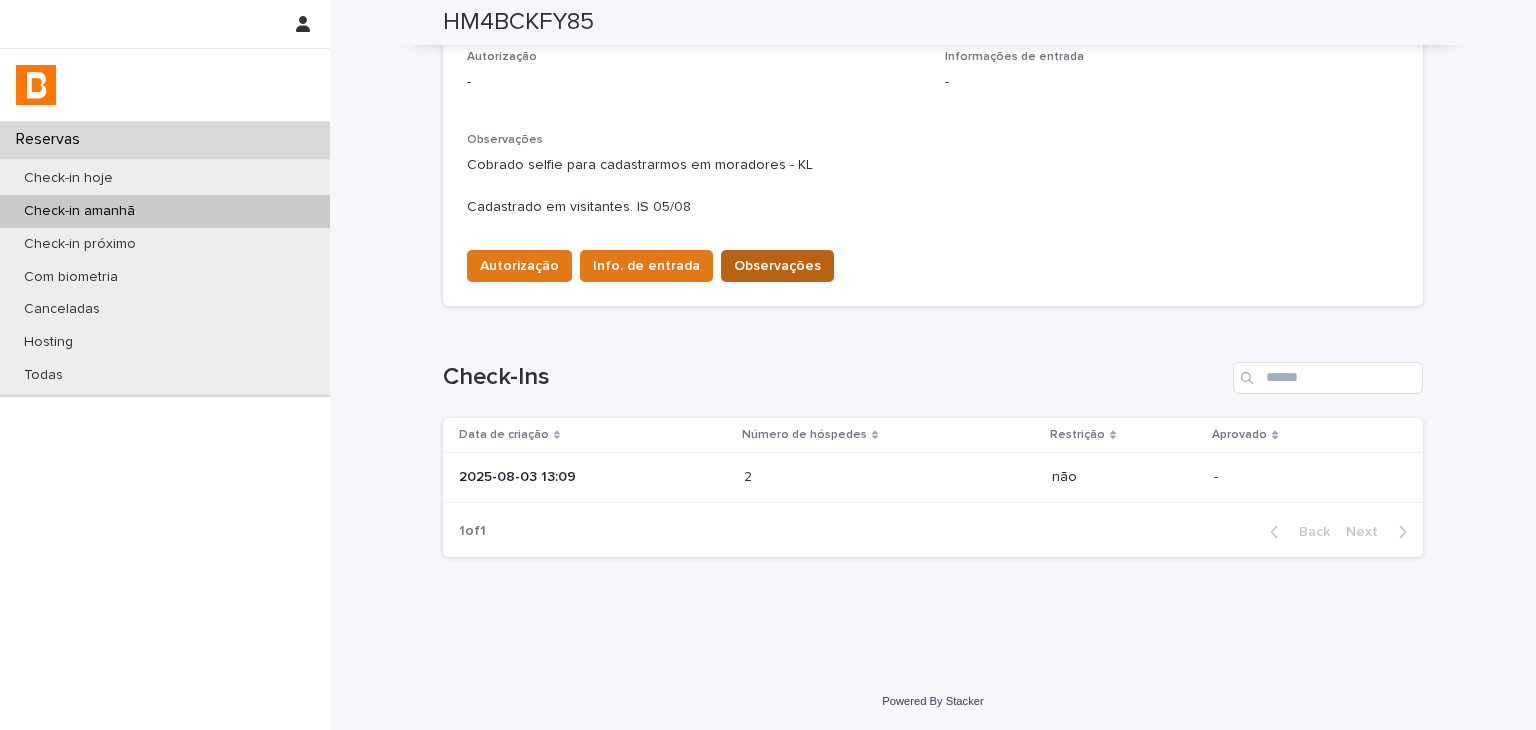 click on "Observações" at bounding box center (777, 266) 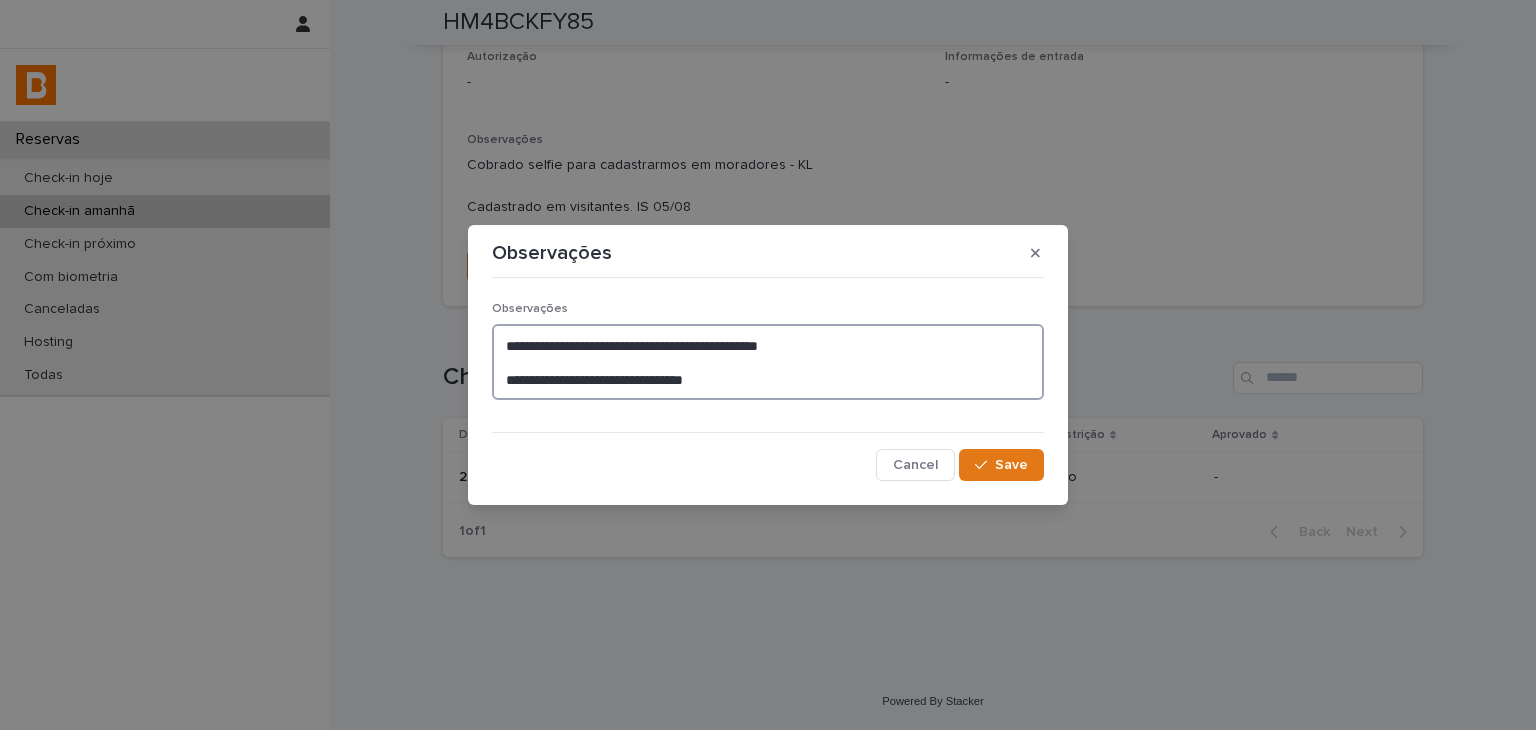 drag, startPoint x: 664, startPoint y: 384, endPoint x: 216, endPoint y: 339, distance: 450.25436 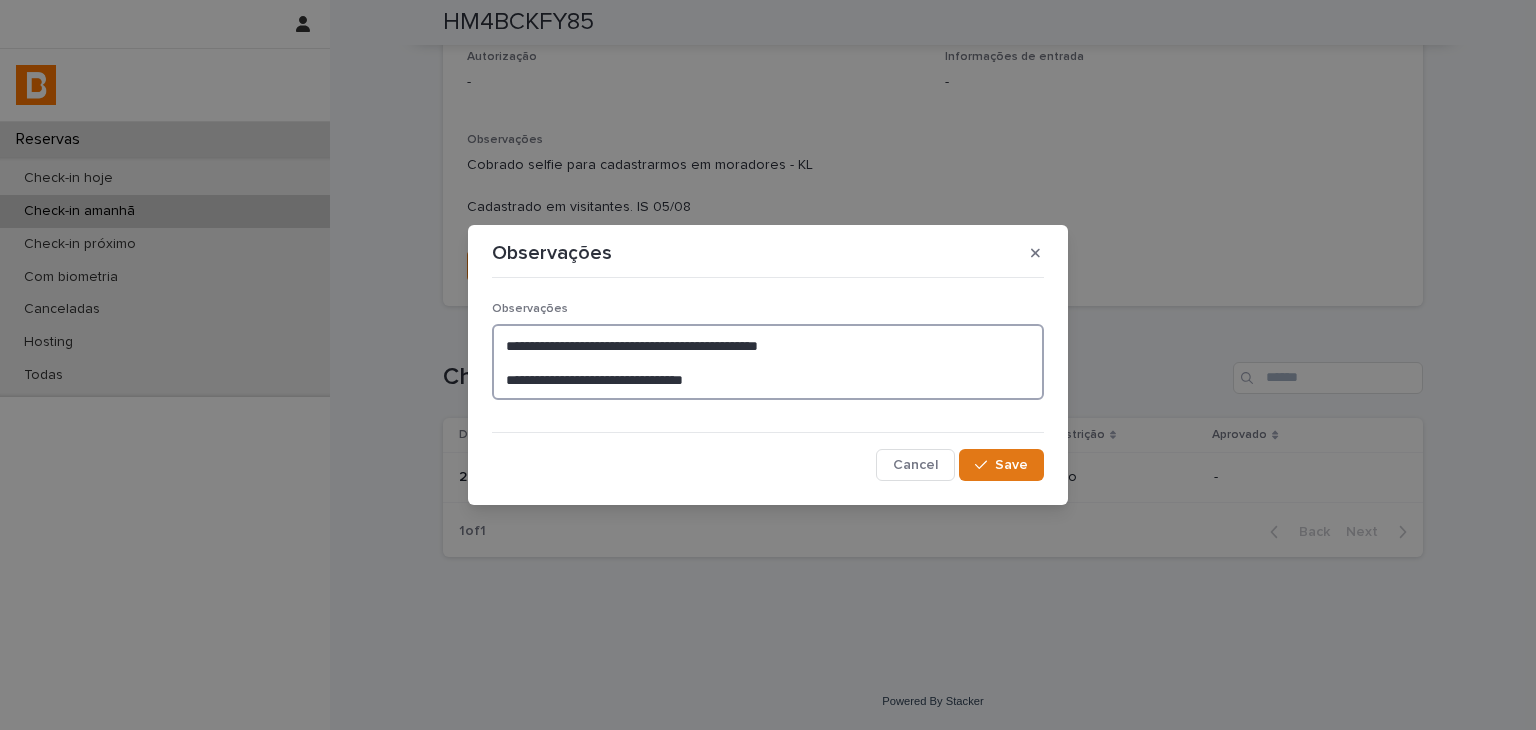 click on "**********" at bounding box center [768, 362] 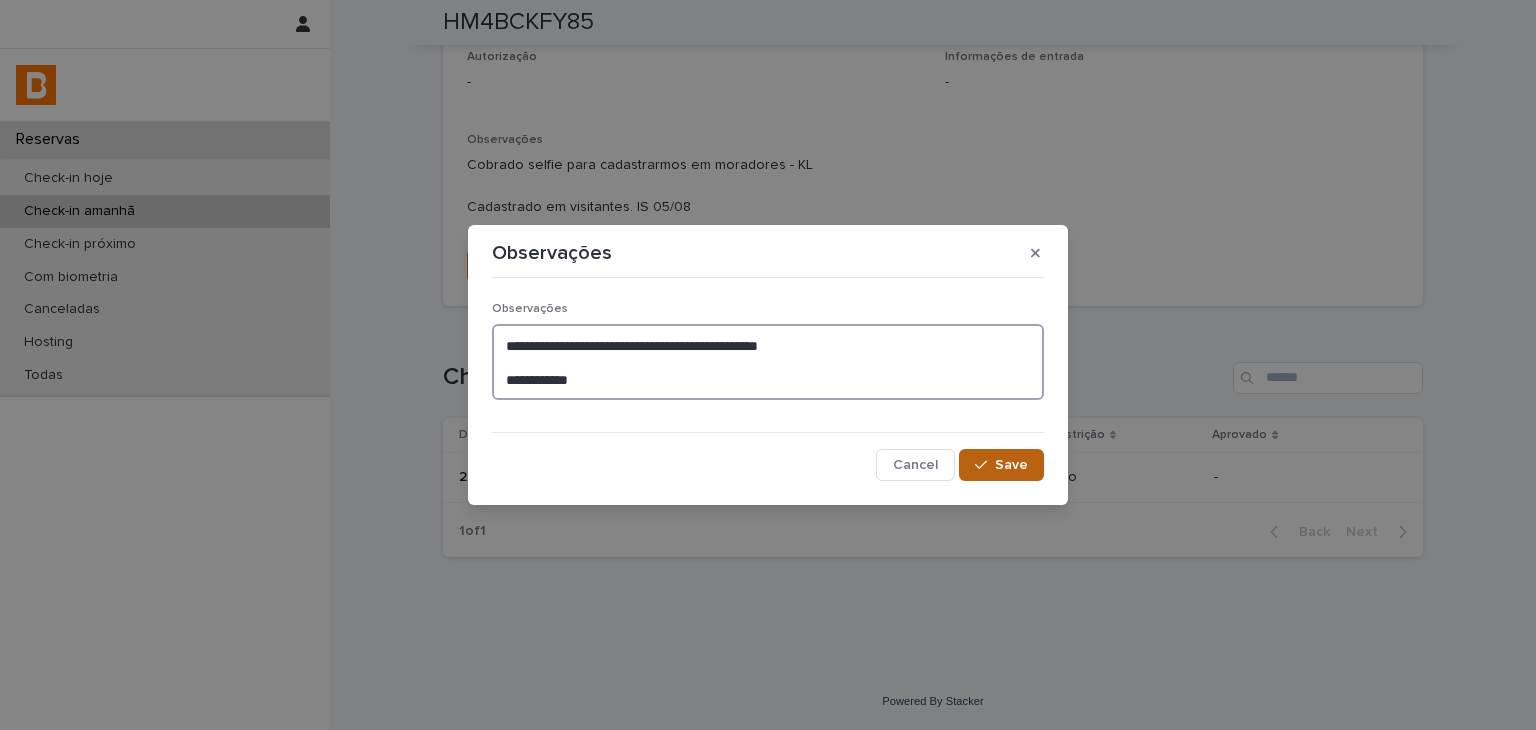 type on "**********" 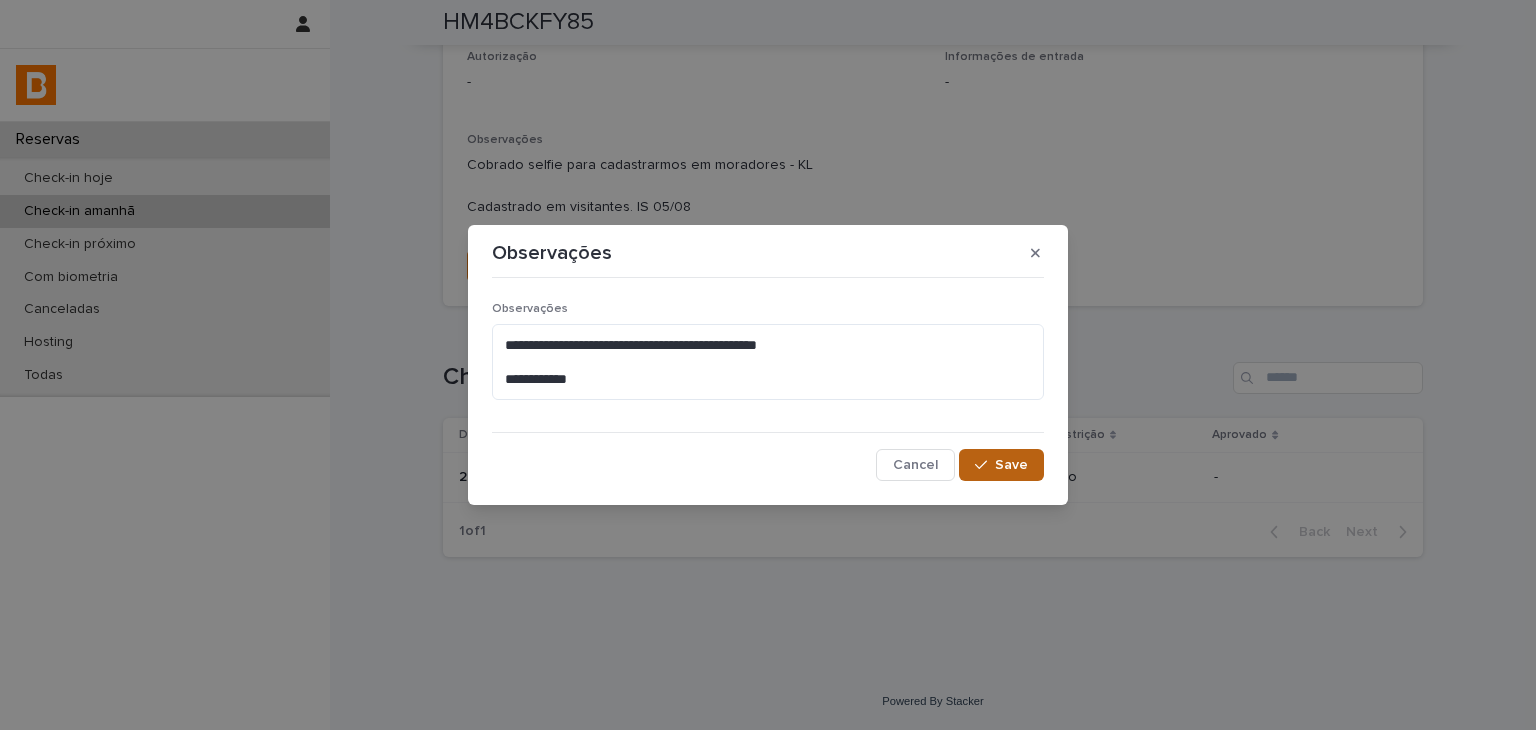 click on "Save" at bounding box center [1011, 465] 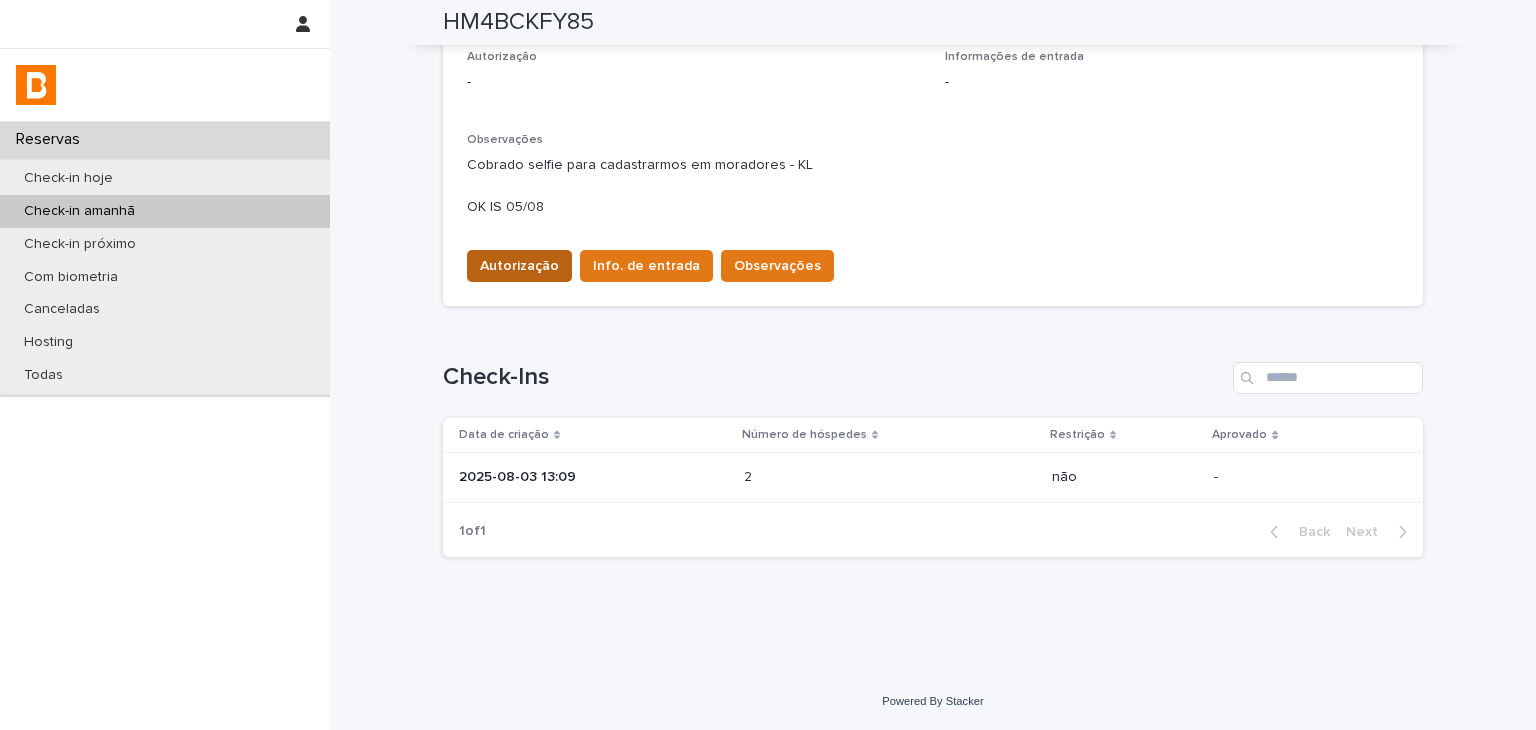 click on "Autorização - Informações de entrada - Observações Cobrado selfie para cadastrarmos em moradores - KL OK IS 05/08 Autorização Info. de entrada Observações" at bounding box center [933, 166] 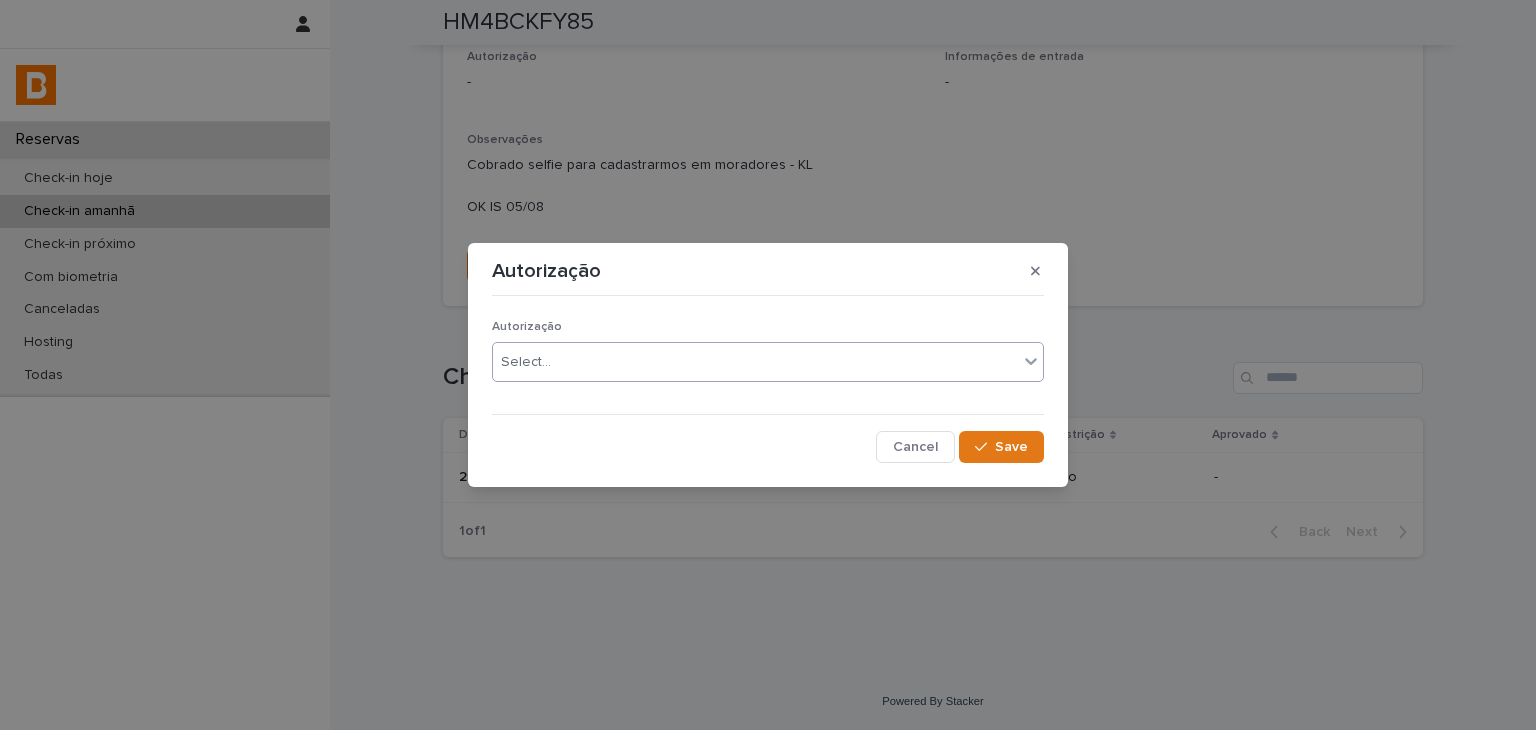 drag, startPoint x: 525, startPoint y: 265, endPoint x: 594, endPoint y: 381, distance: 134.97037 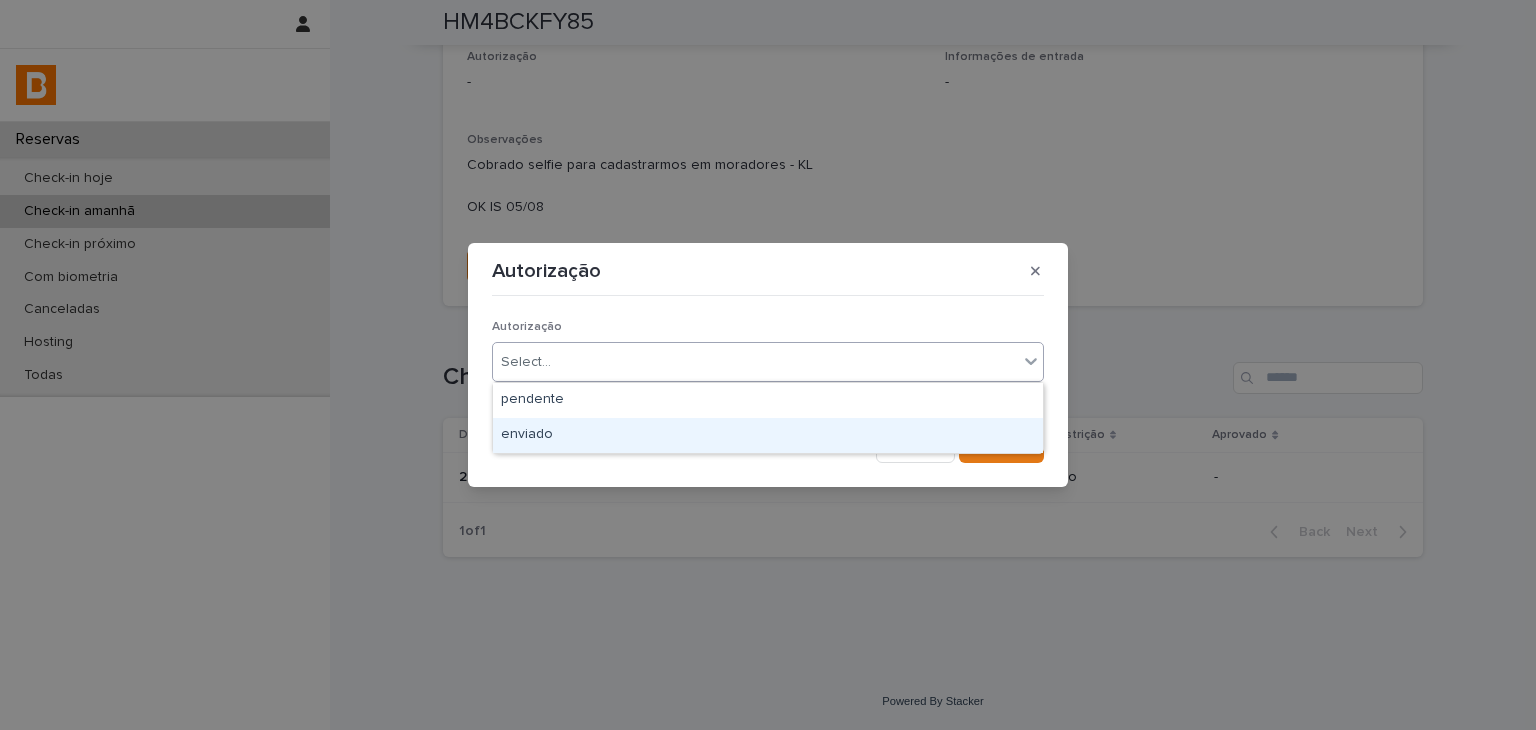 click on "enviado" at bounding box center (768, 435) 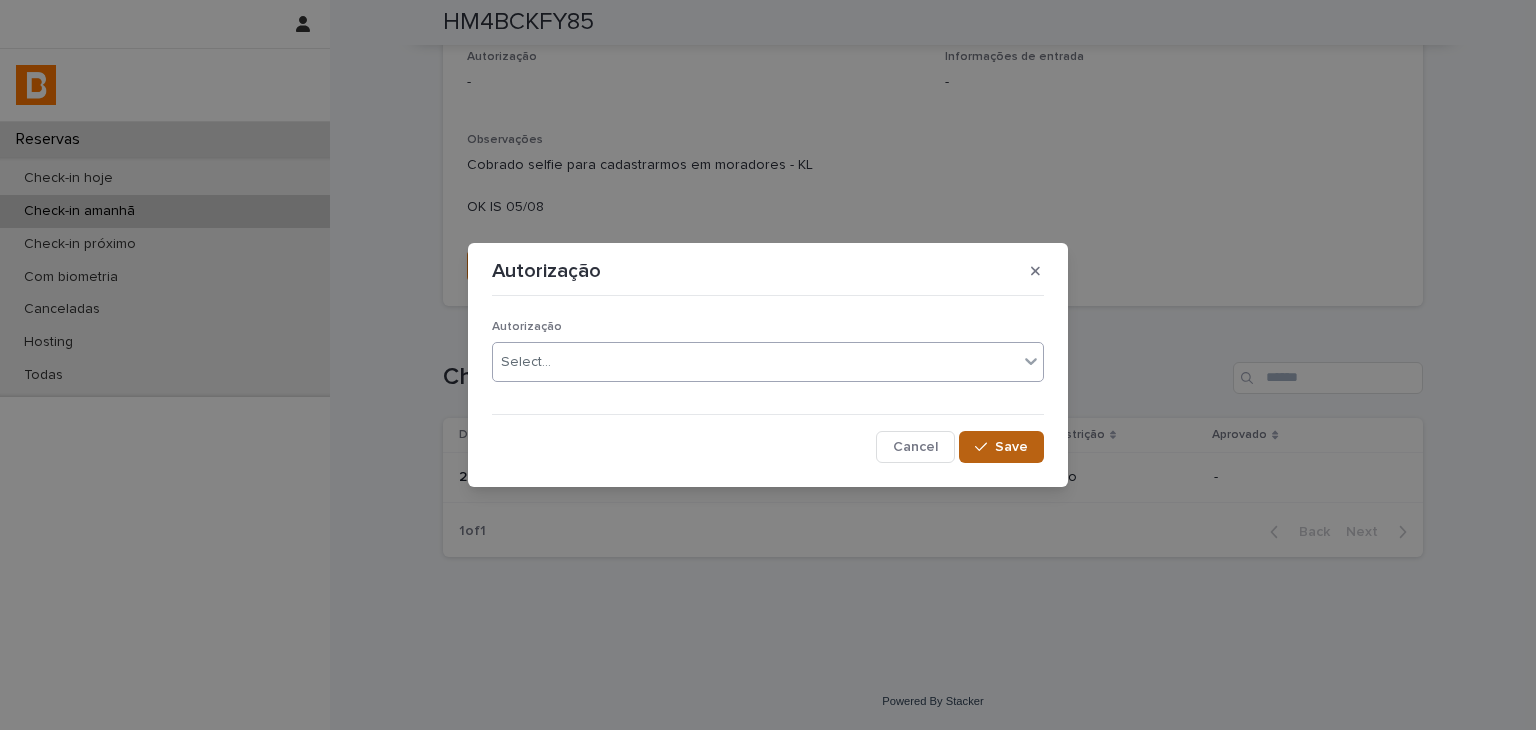 click on "Save" at bounding box center [1011, 447] 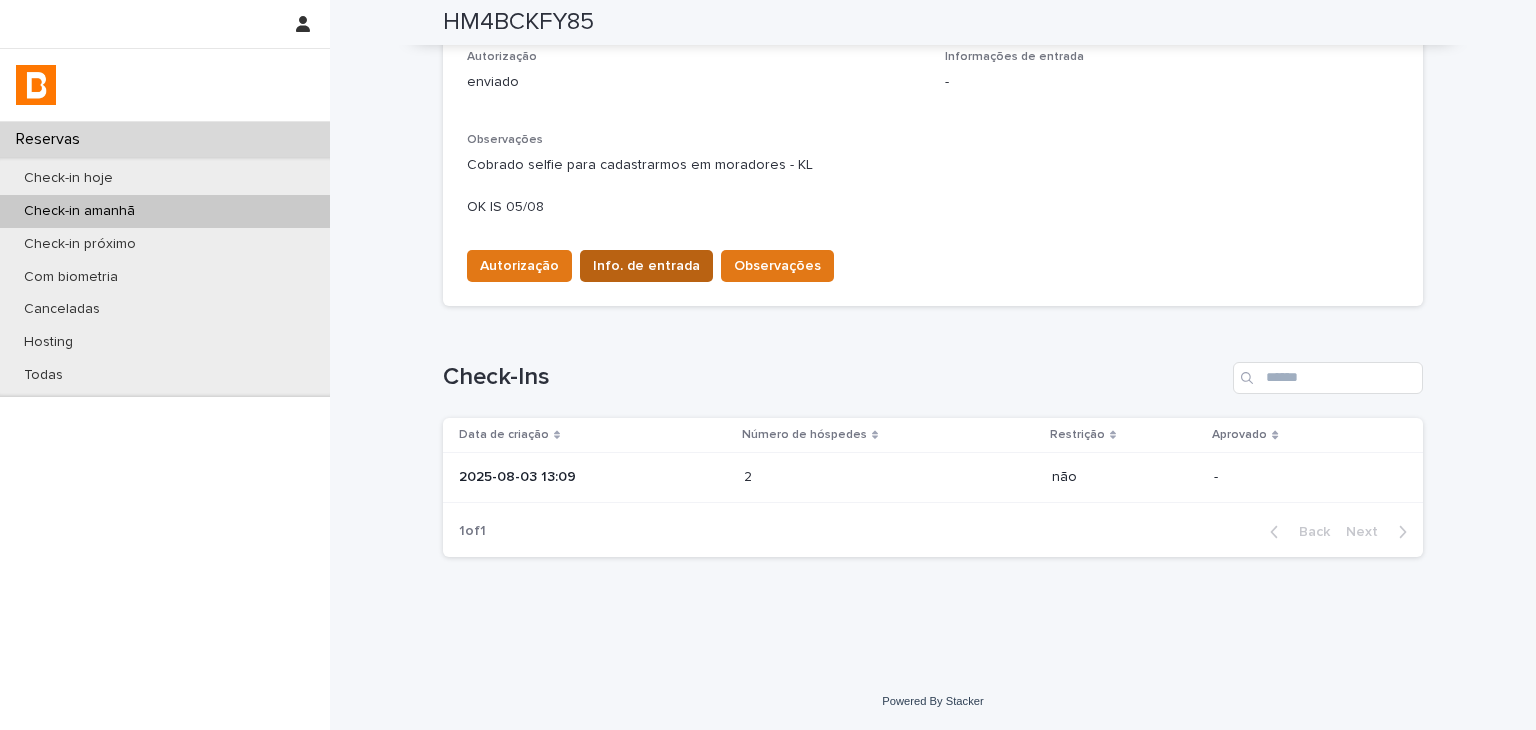 click on "Info. de entrada" at bounding box center (646, 266) 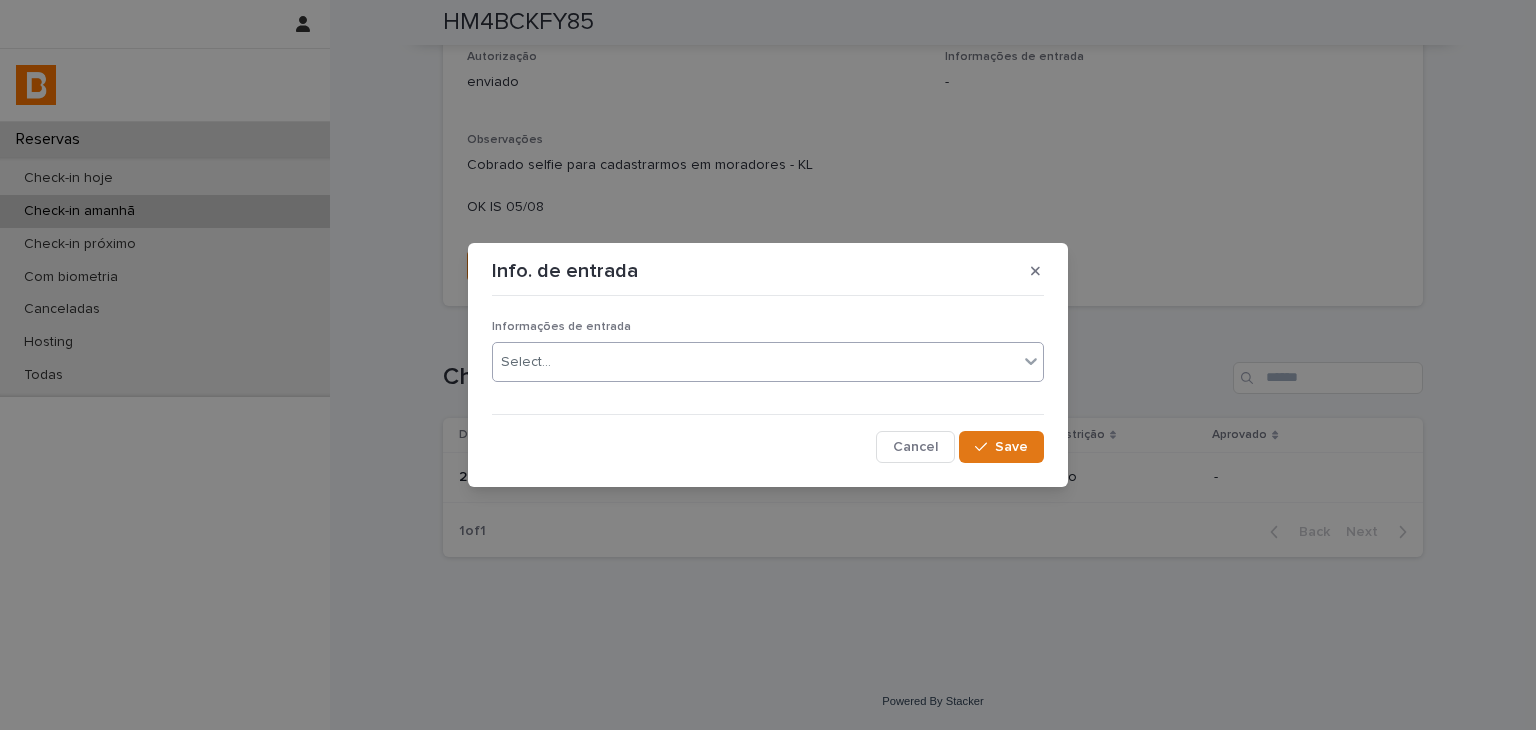 click on "Select..." at bounding box center [768, 362] 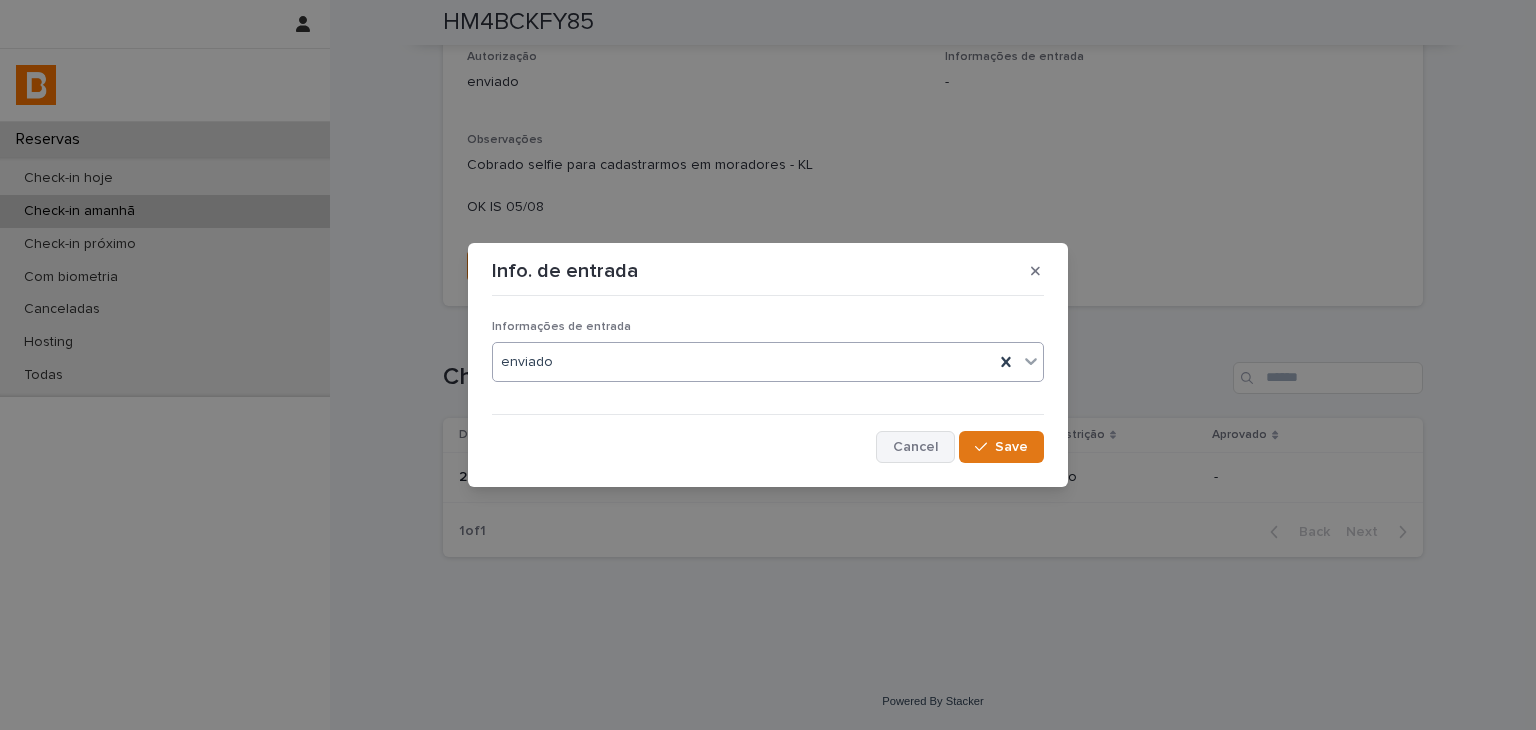 drag, startPoint x: 972, startPoint y: 440, endPoint x: 947, endPoint y: 445, distance: 25.495098 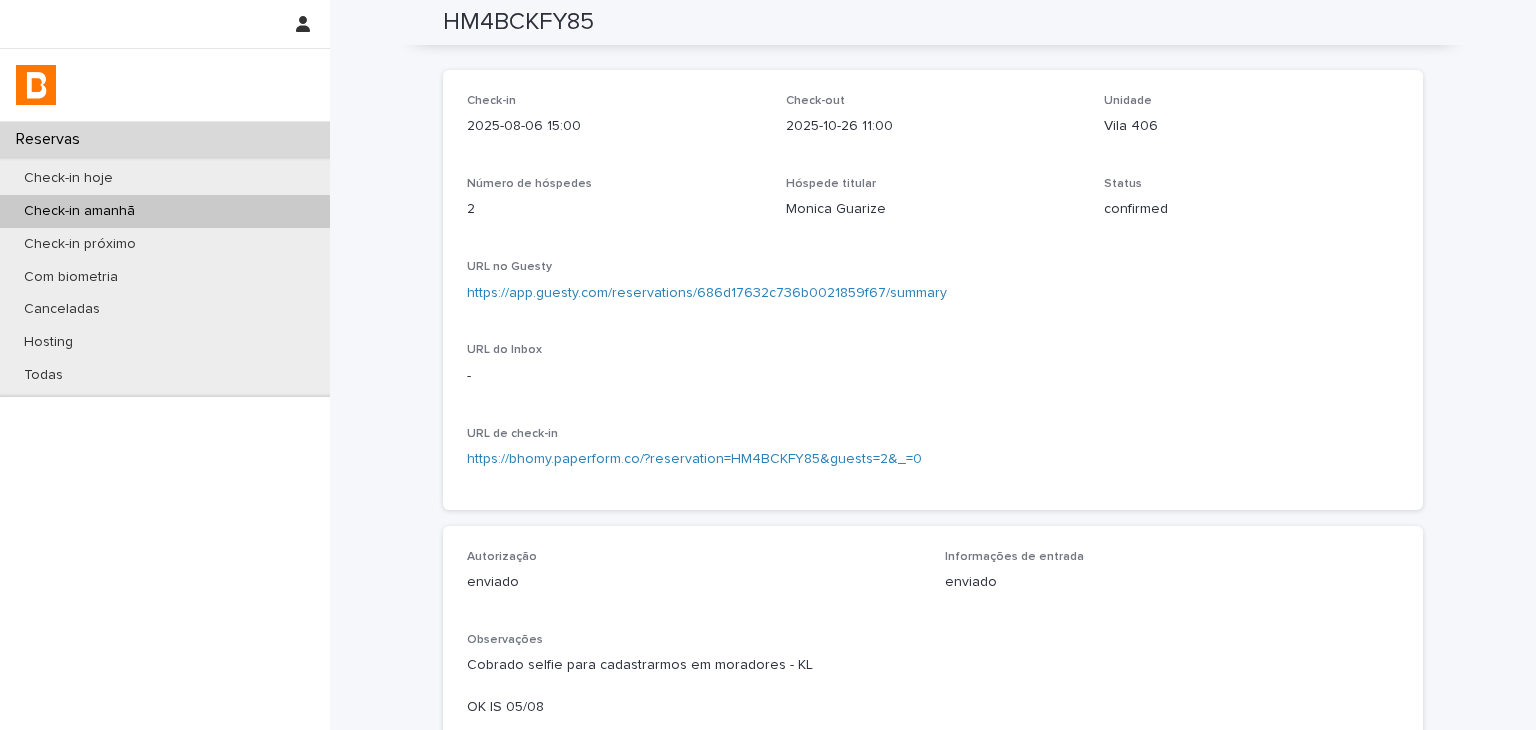 scroll, scrollTop: 0, scrollLeft: 0, axis: both 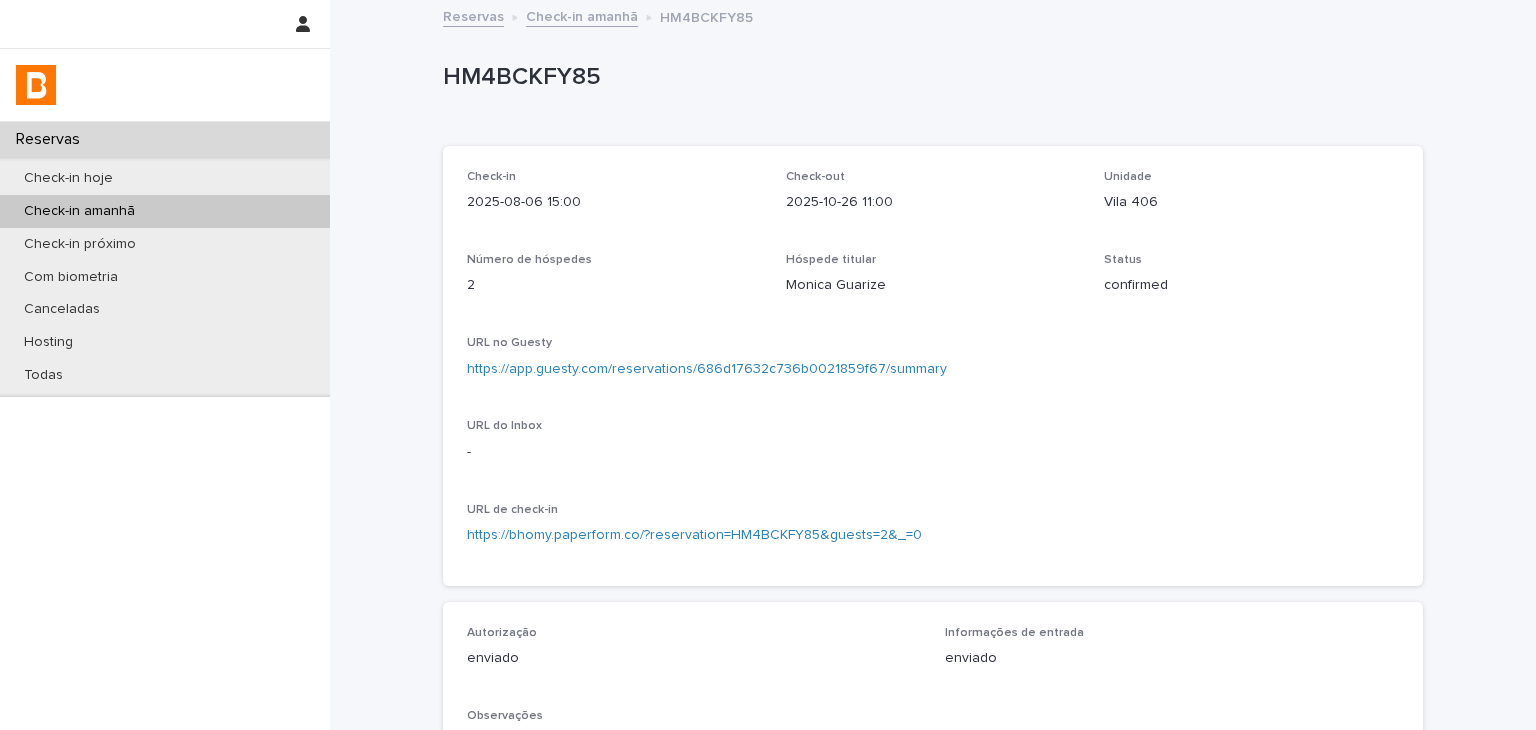 click on "HM4BCKFY85" at bounding box center (929, 81) 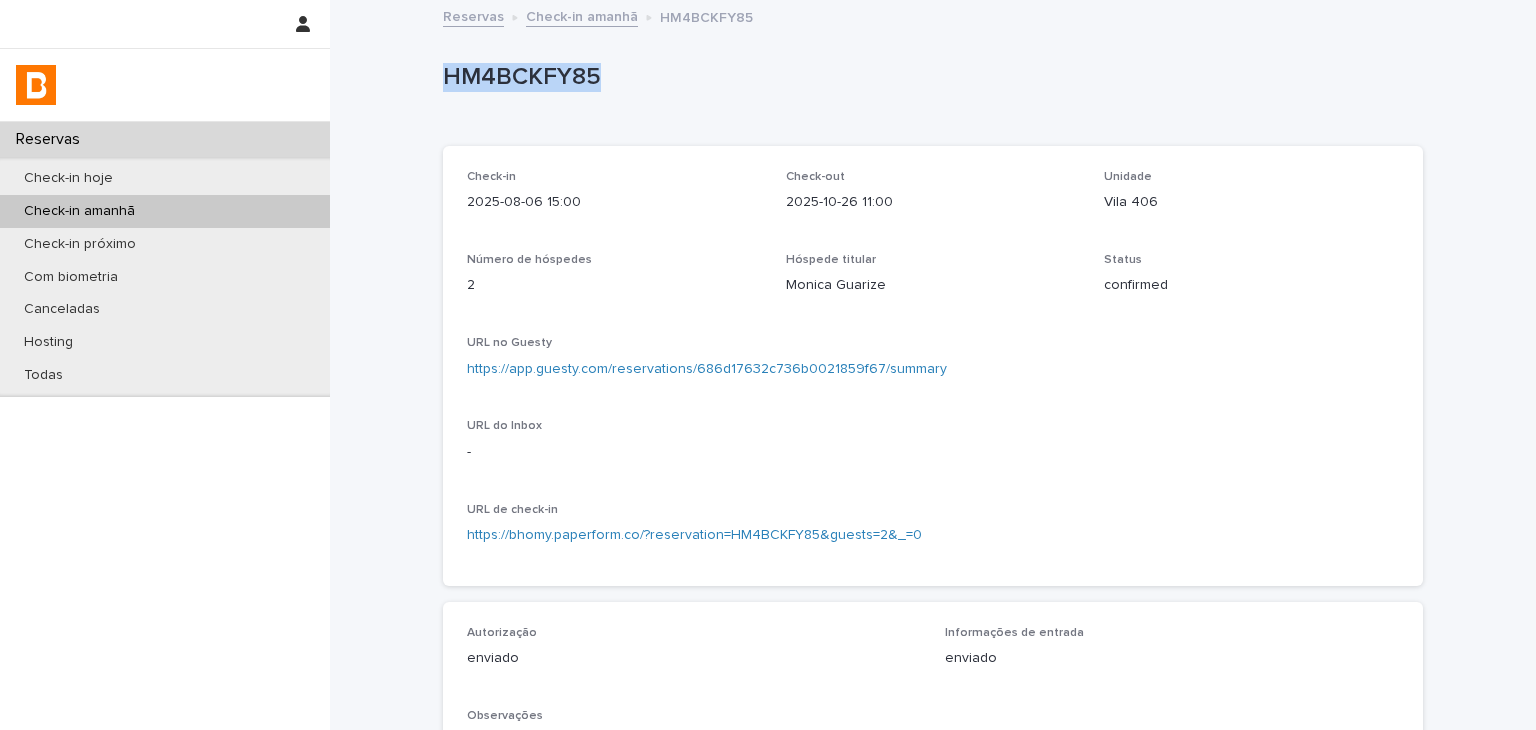 click on "HM4BCKFY85" at bounding box center [929, 81] 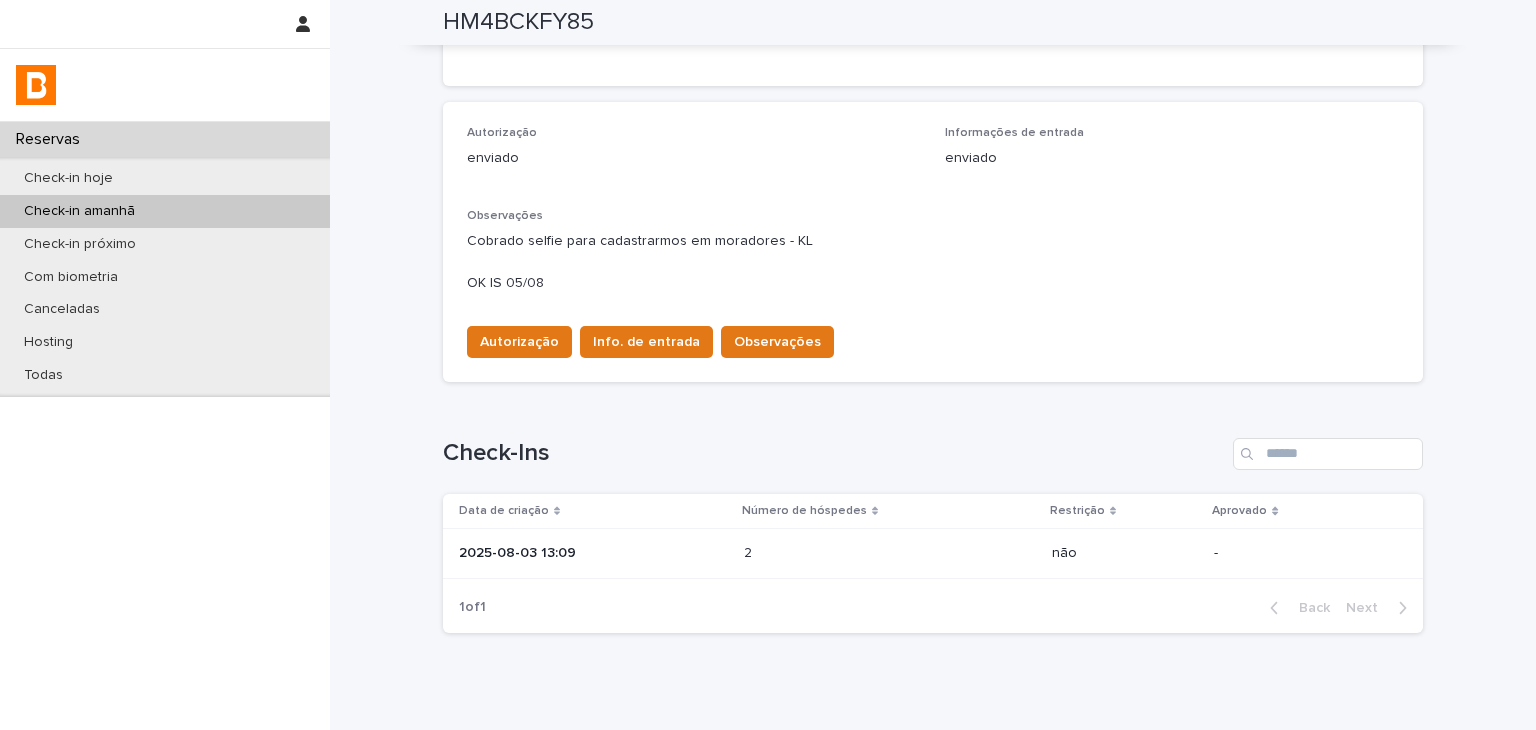click on "Check-in amanhã" at bounding box center [79, 211] 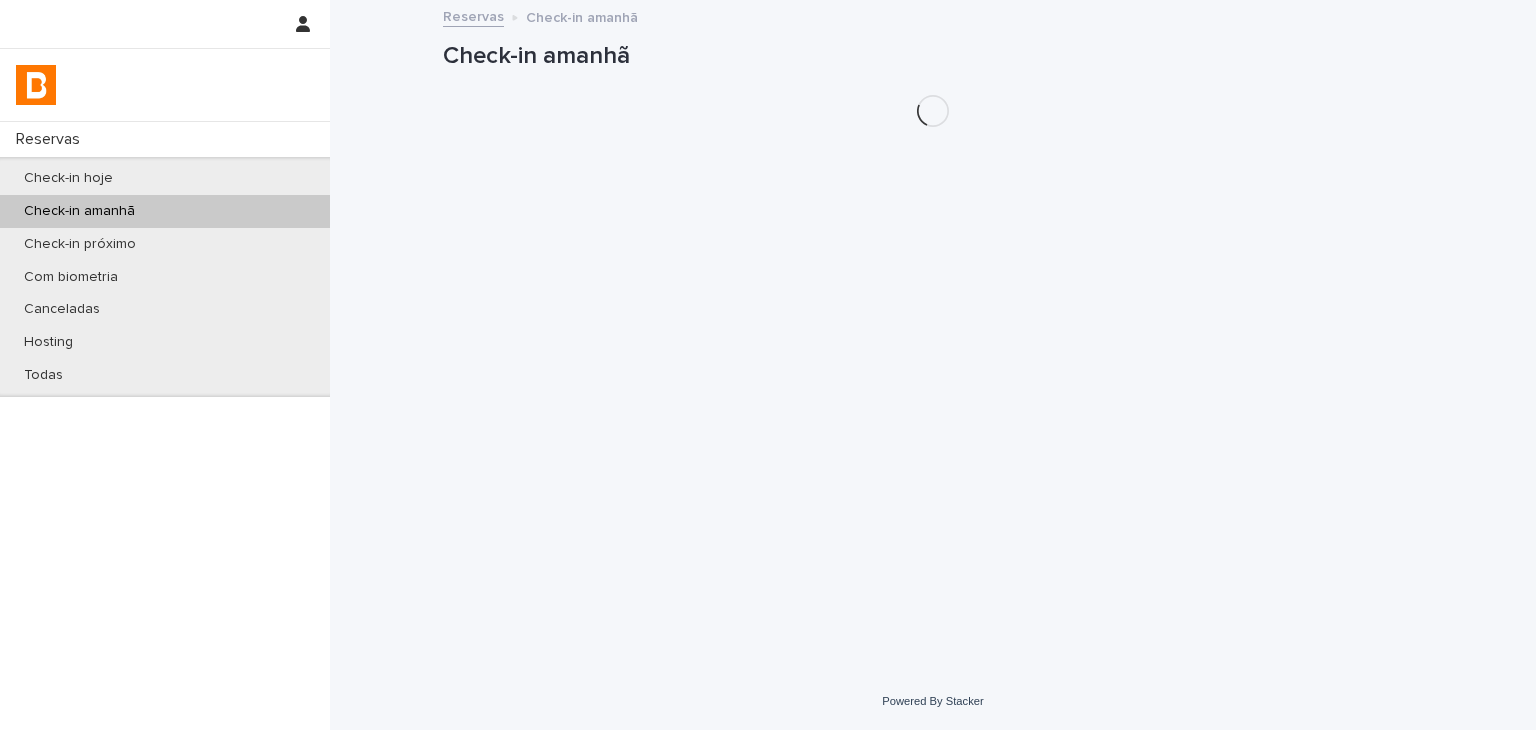 scroll, scrollTop: 0, scrollLeft: 0, axis: both 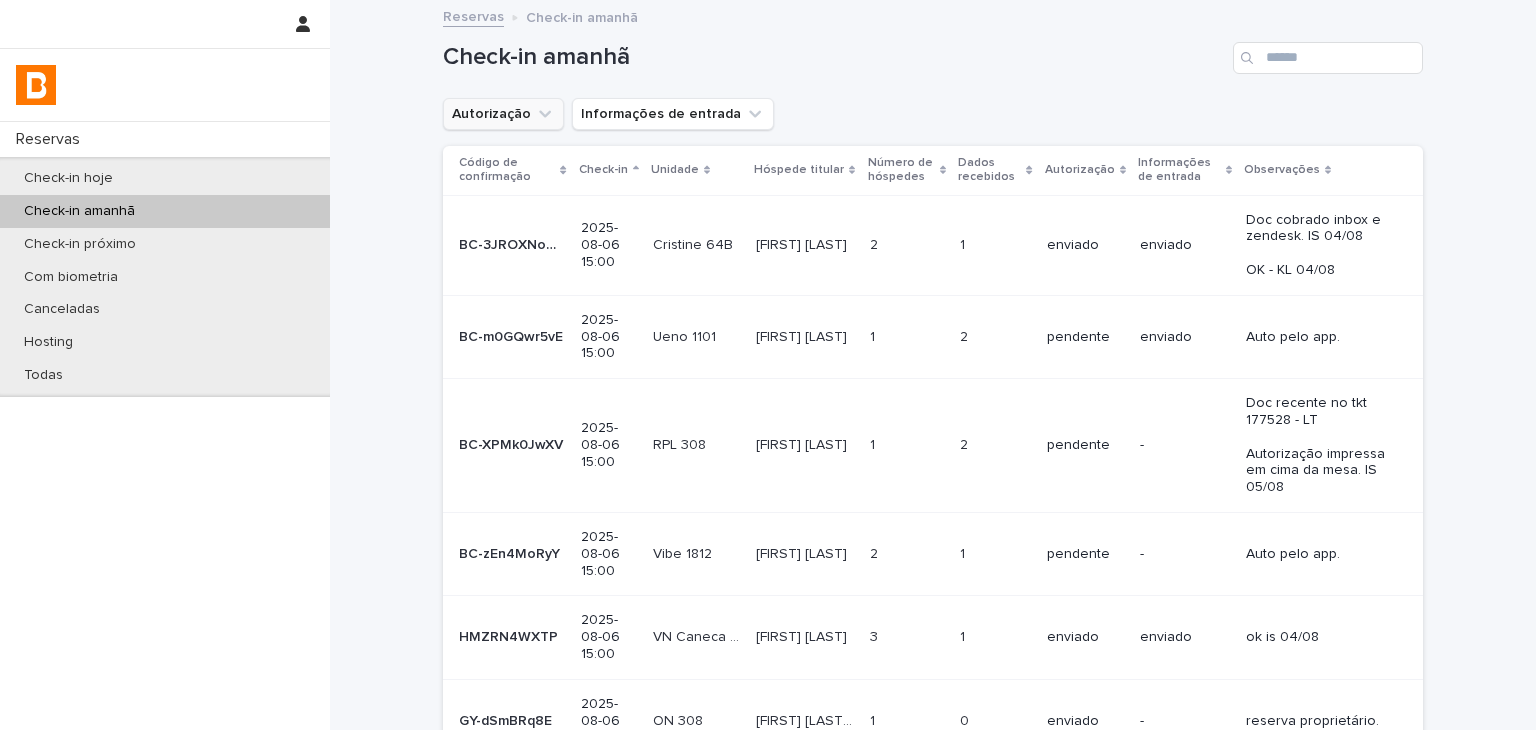 click on "Autorização" at bounding box center [503, 114] 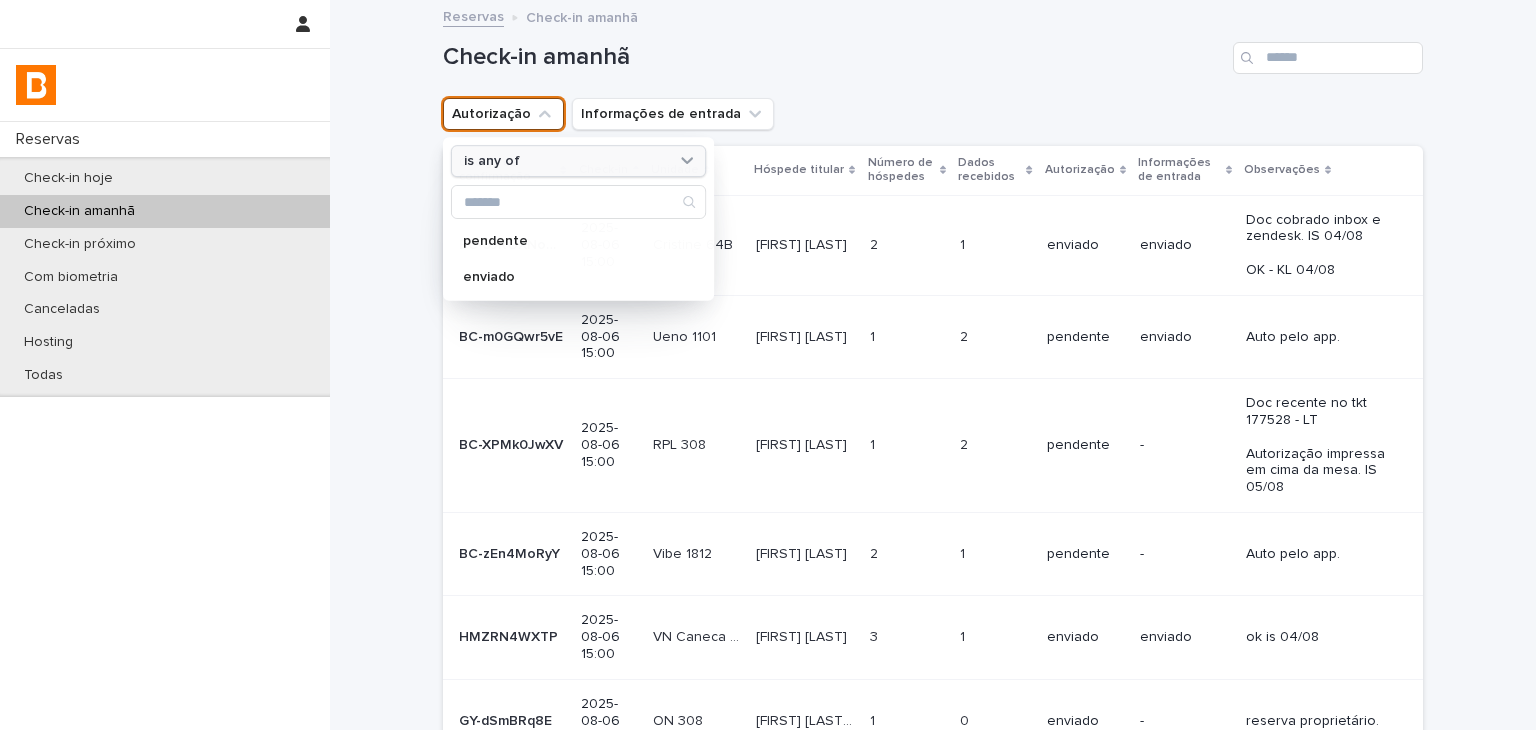 click on "is any of" at bounding box center (566, 161) 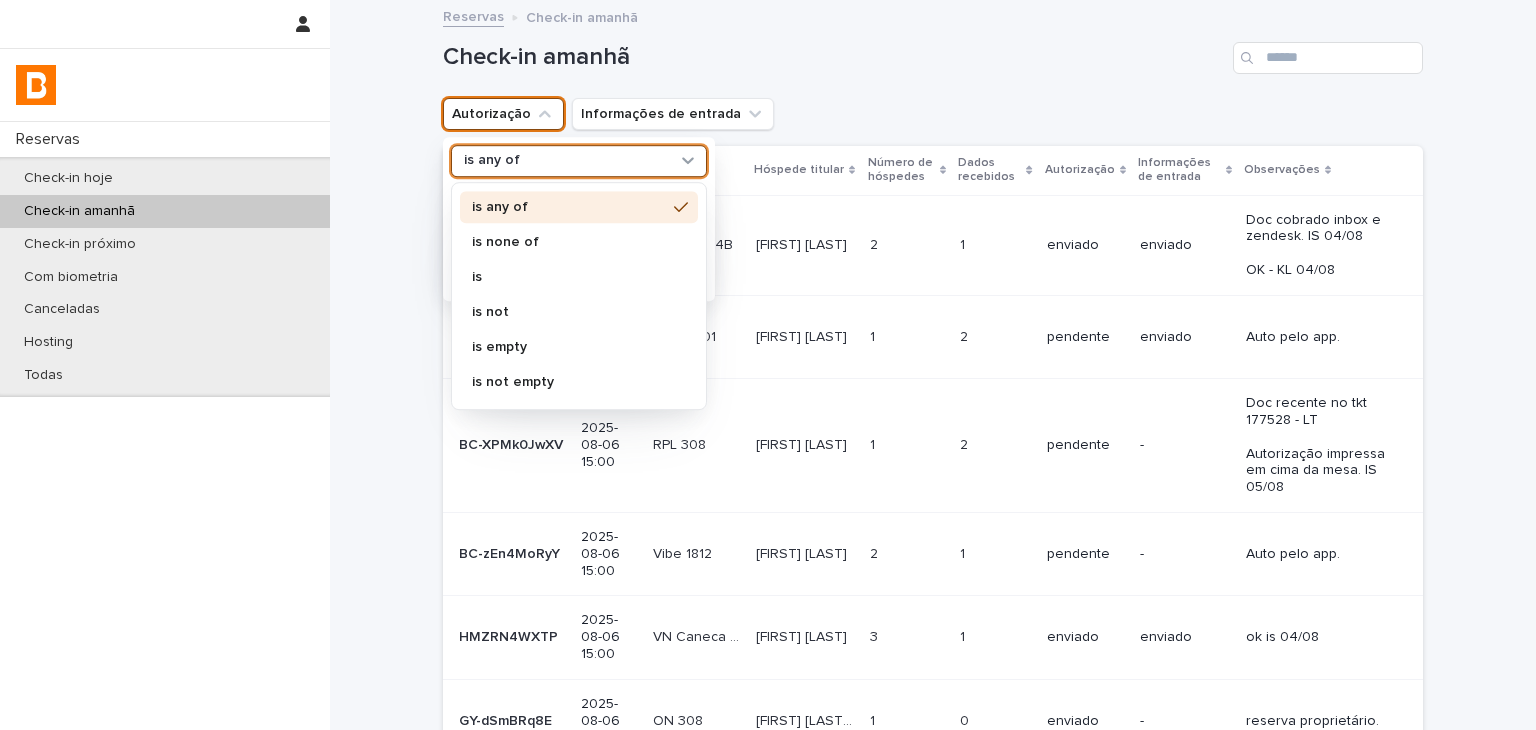 click on "is none of" at bounding box center [569, 242] 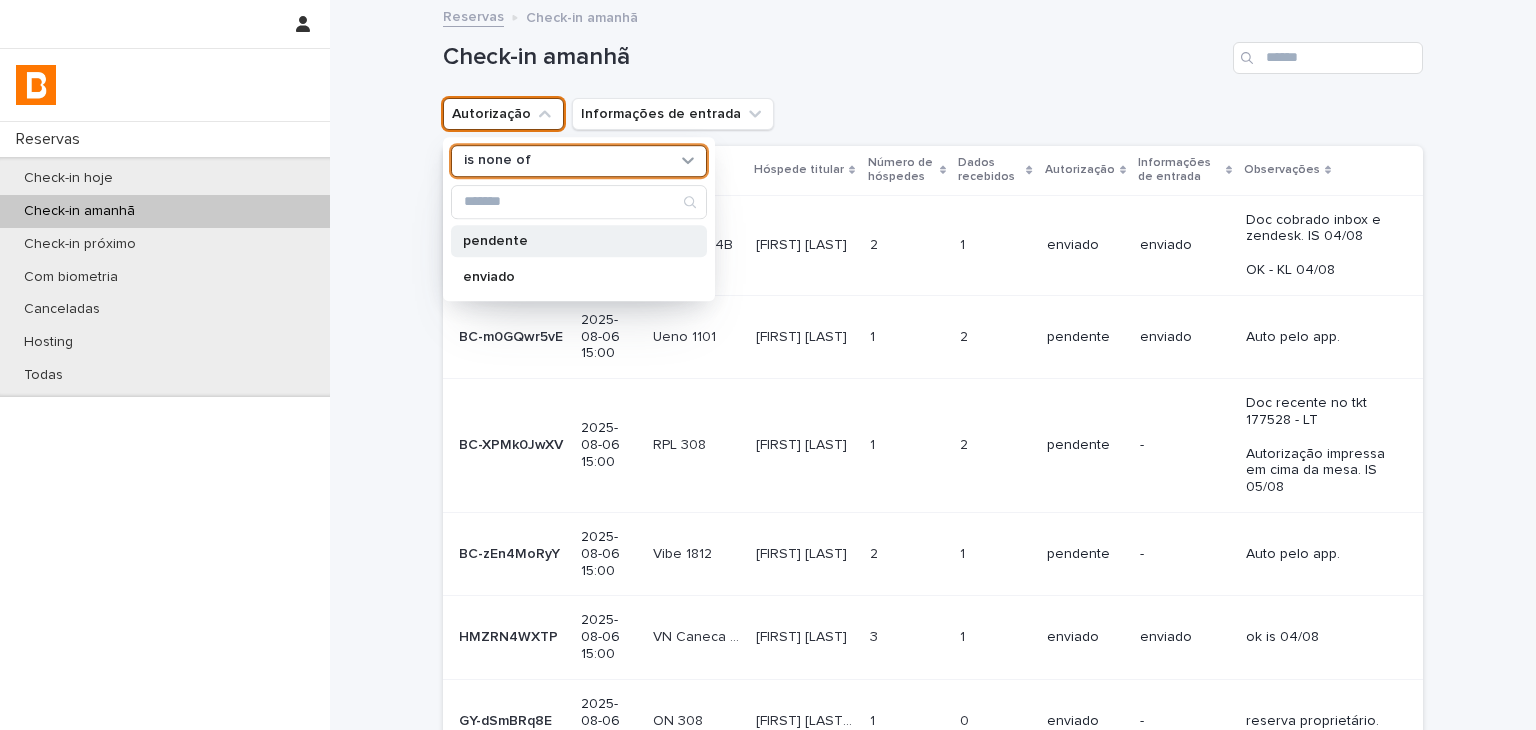 click on "enviado" at bounding box center (569, 277) 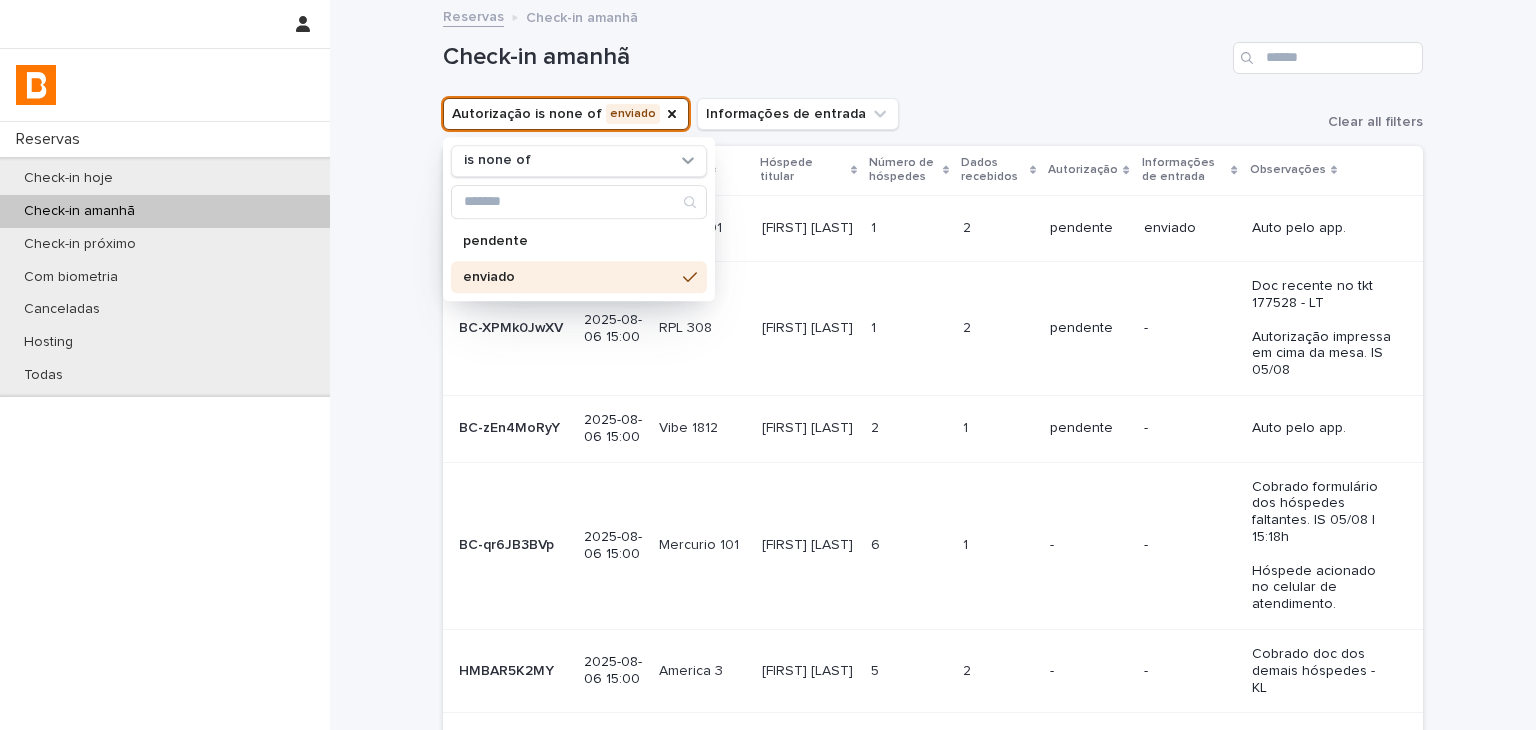 click on "Check-in amanhã" at bounding box center (834, 57) 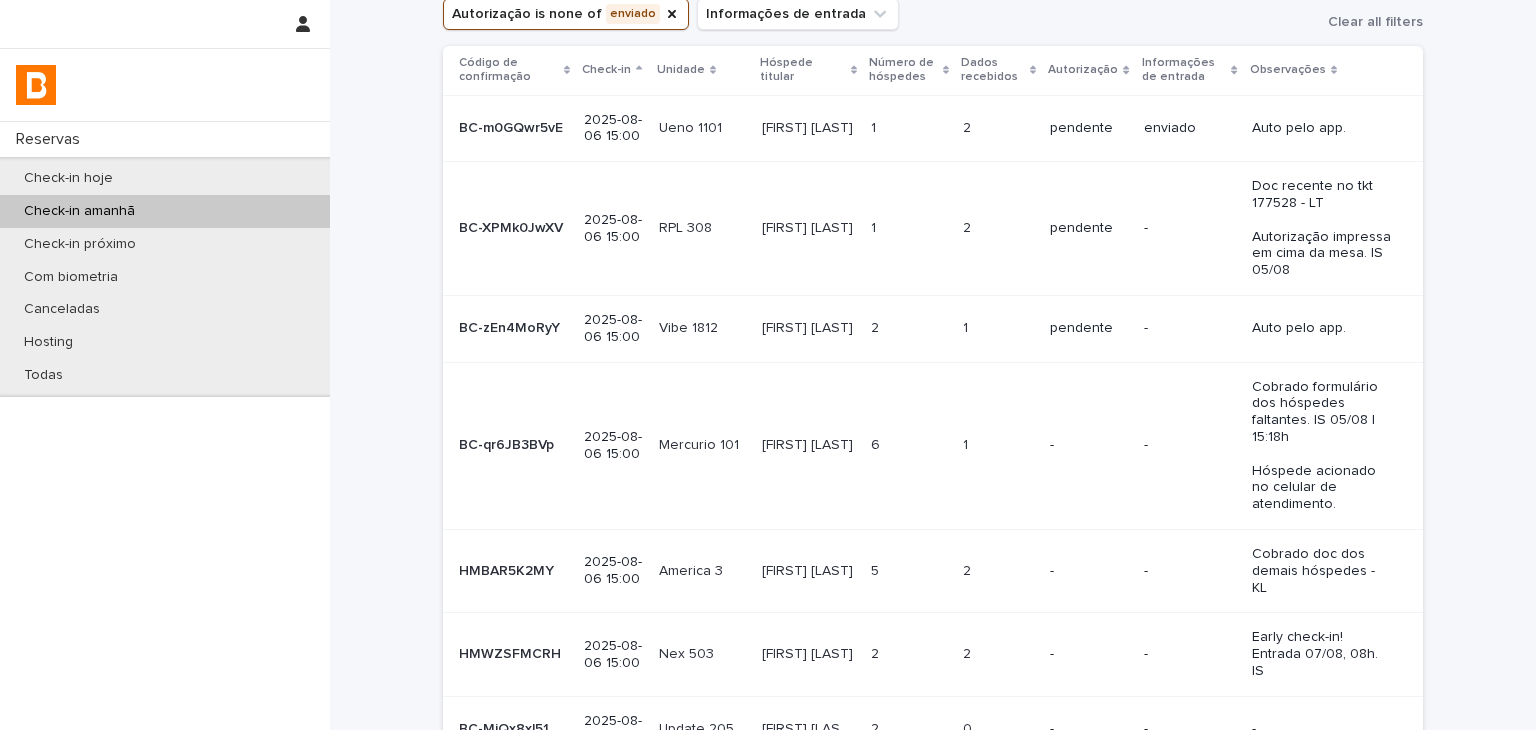 scroll, scrollTop: 500, scrollLeft: 0, axis: vertical 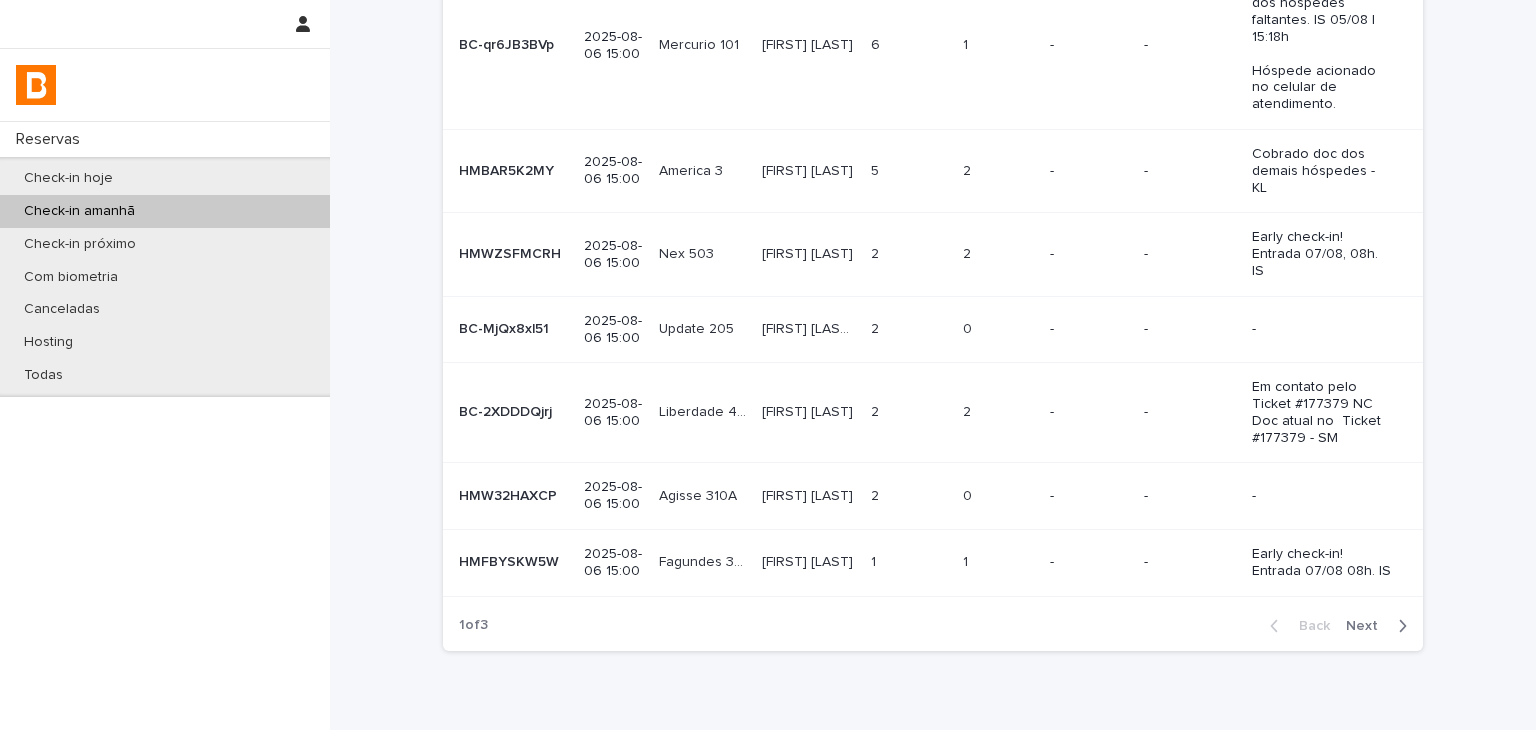 click on "Early check-in! Entrada 07/08 08h. IS" at bounding box center [1321, 563] 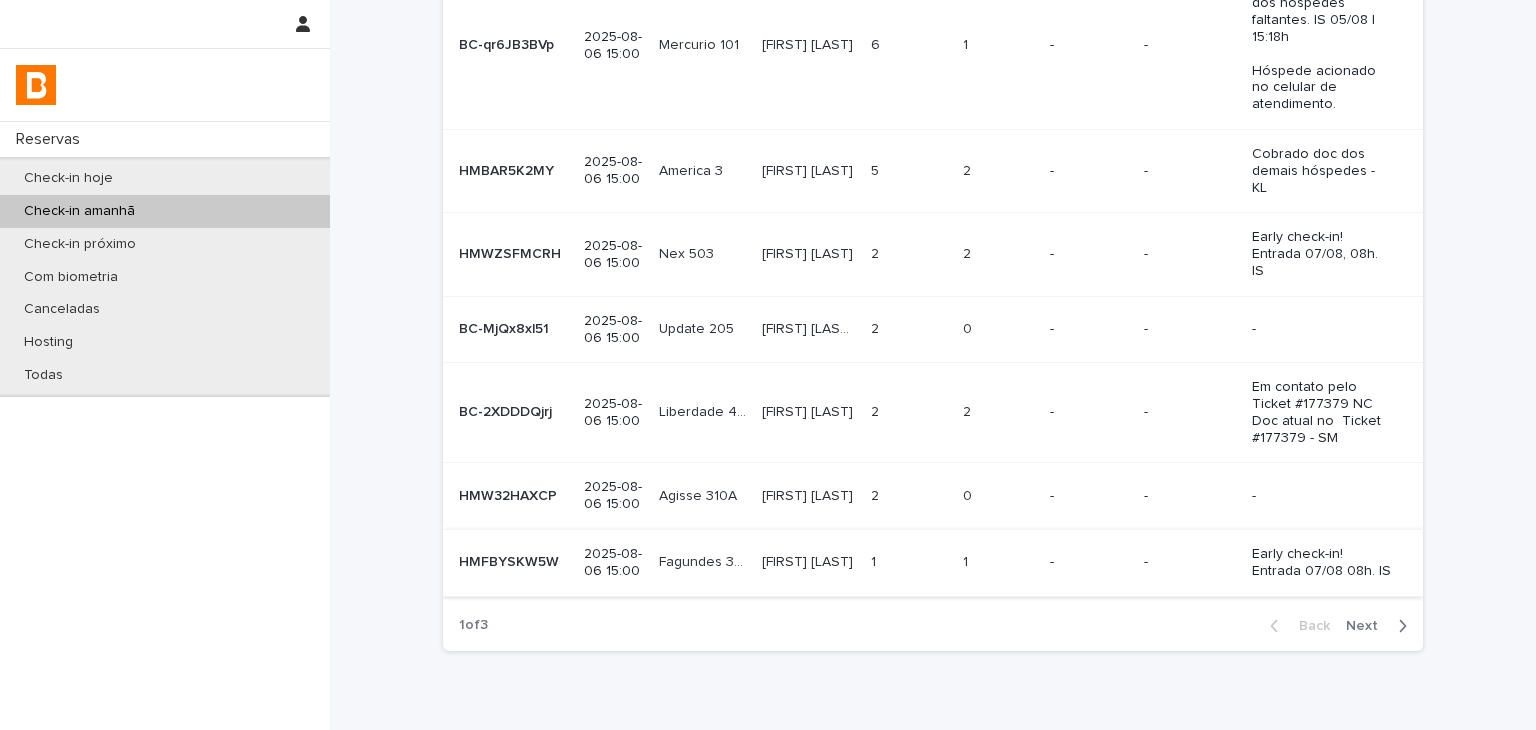 scroll, scrollTop: 0, scrollLeft: 0, axis: both 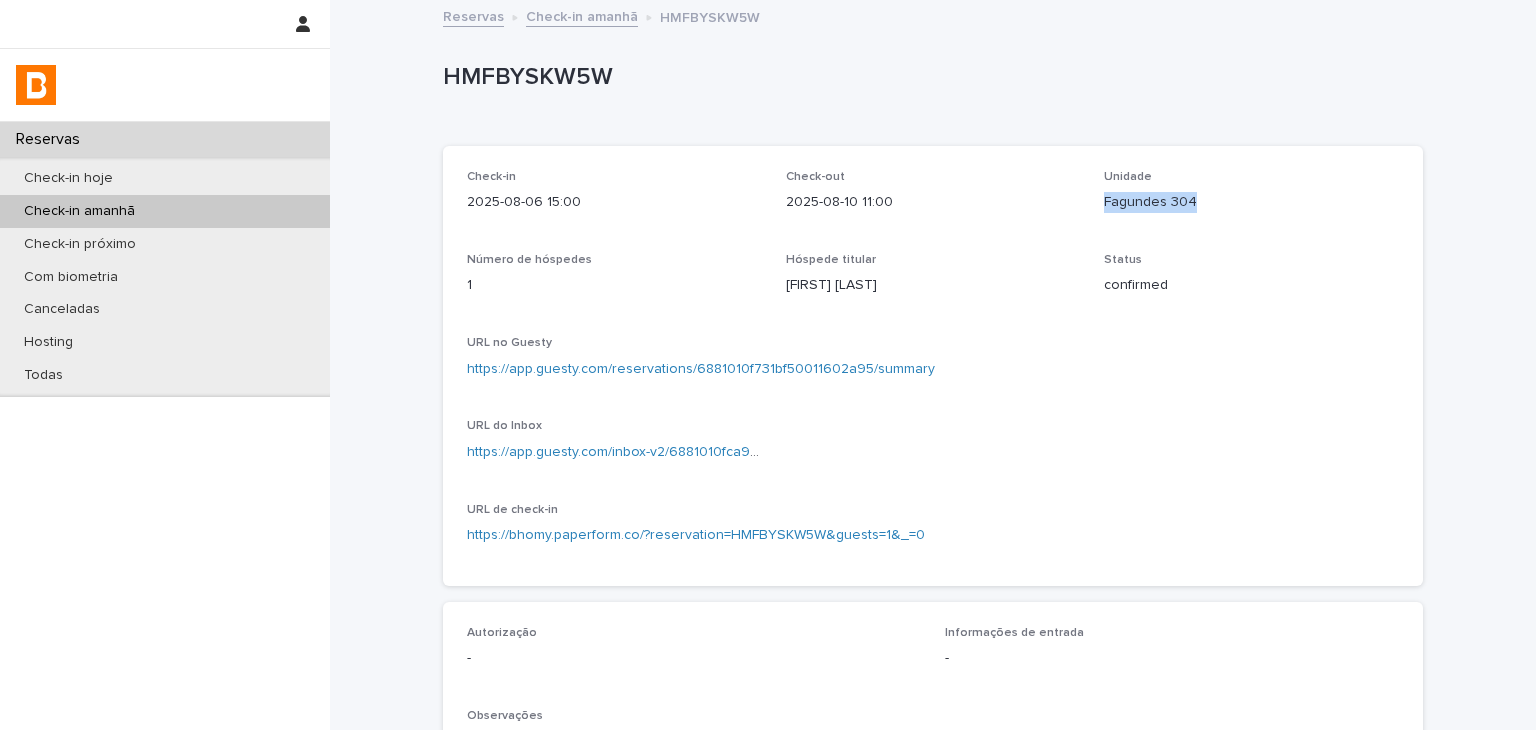 drag, startPoint x: 1096, startPoint y: 194, endPoint x: 1246, endPoint y: 192, distance: 150.01334 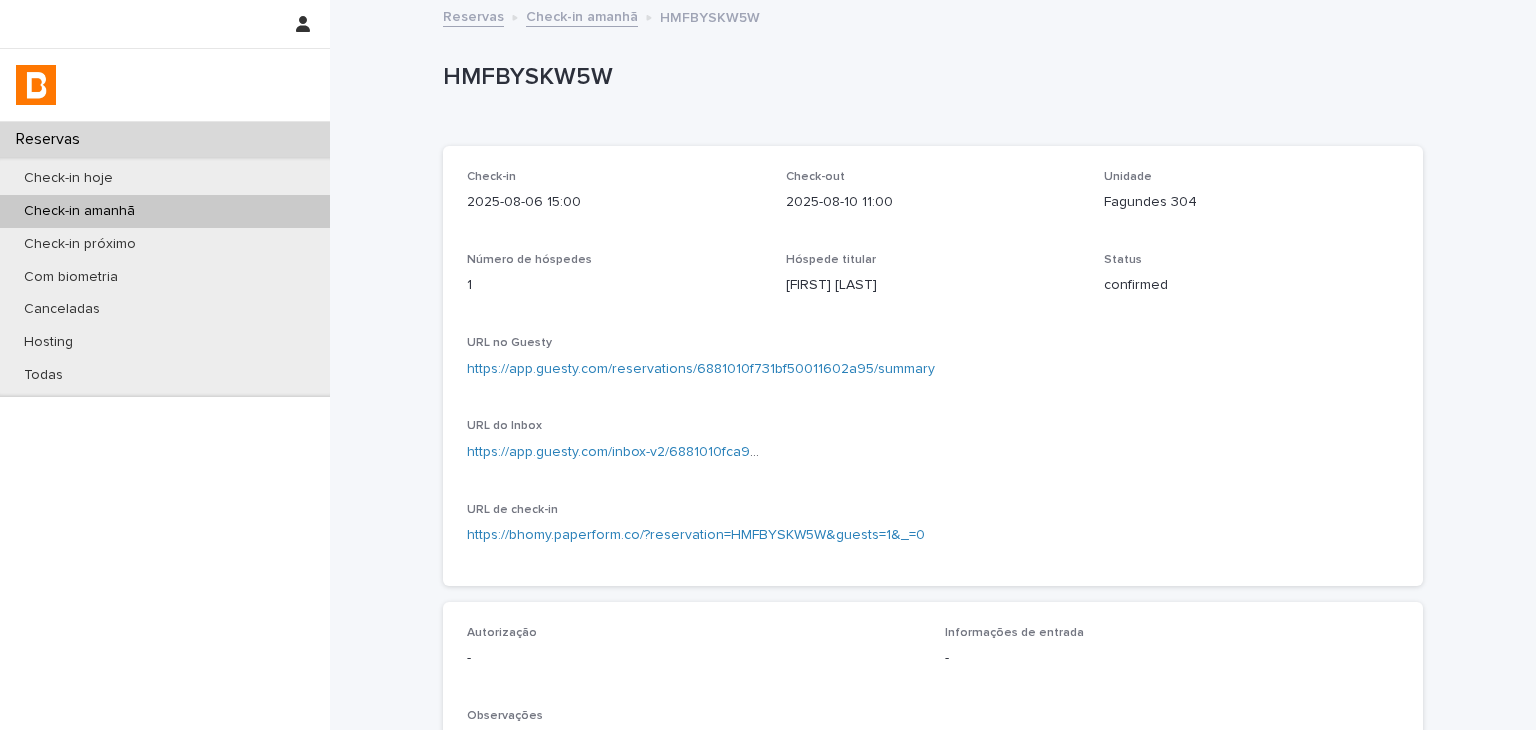 scroll, scrollTop: 500, scrollLeft: 0, axis: vertical 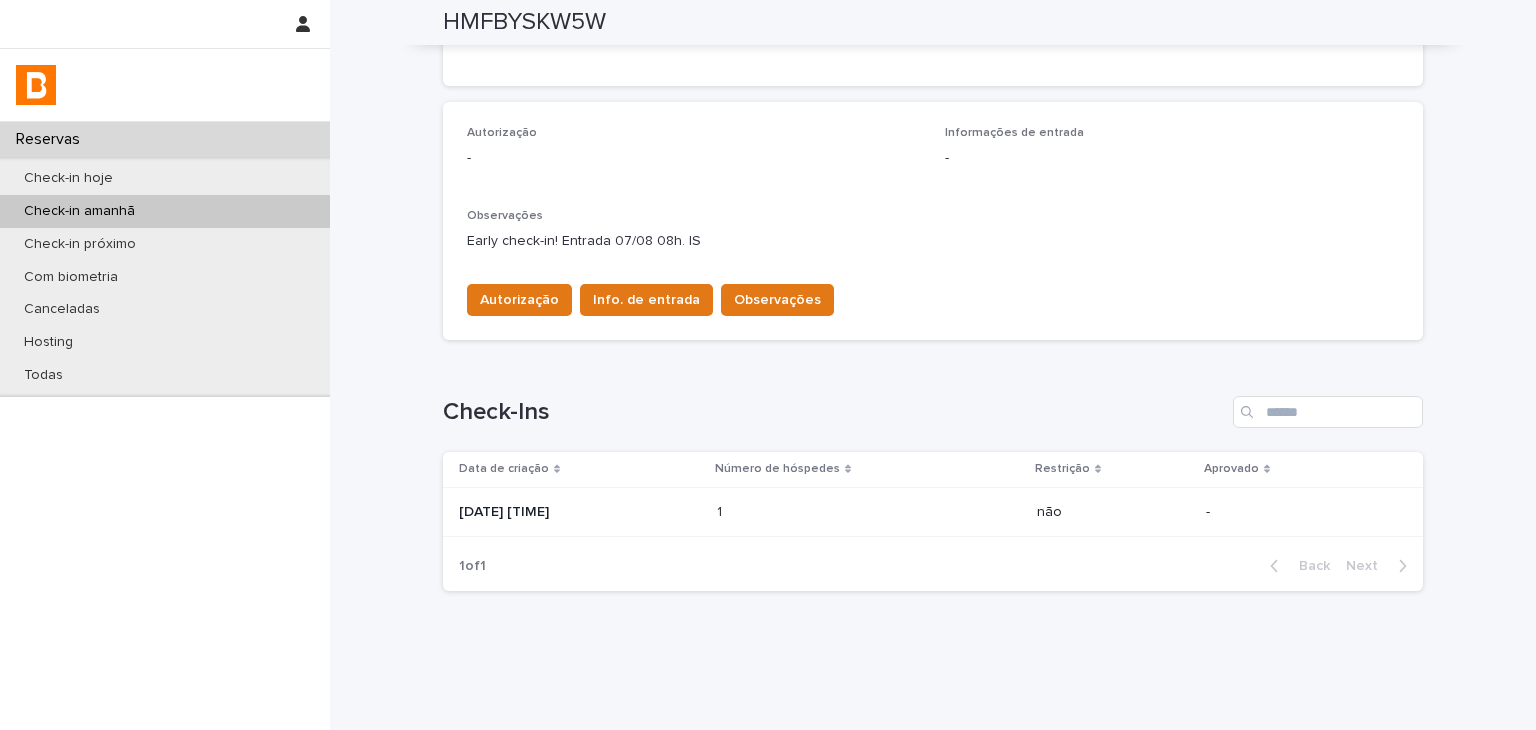click on "Data de criação Número de hóspedes Restrição Aprovado [DATE] [TIME] 1 1   não -" at bounding box center (933, 496) 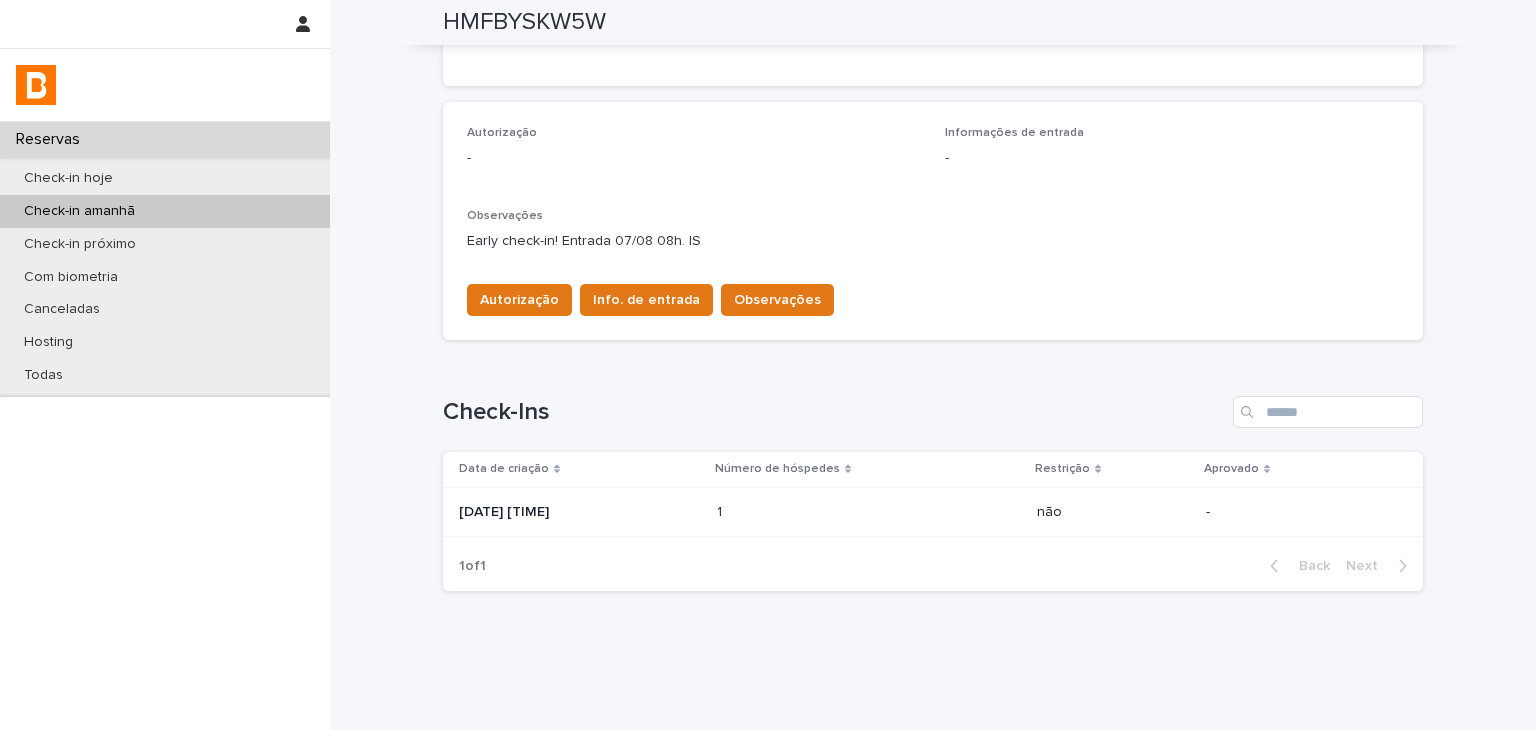click on "[DATE] [TIME]" at bounding box center [580, 512] 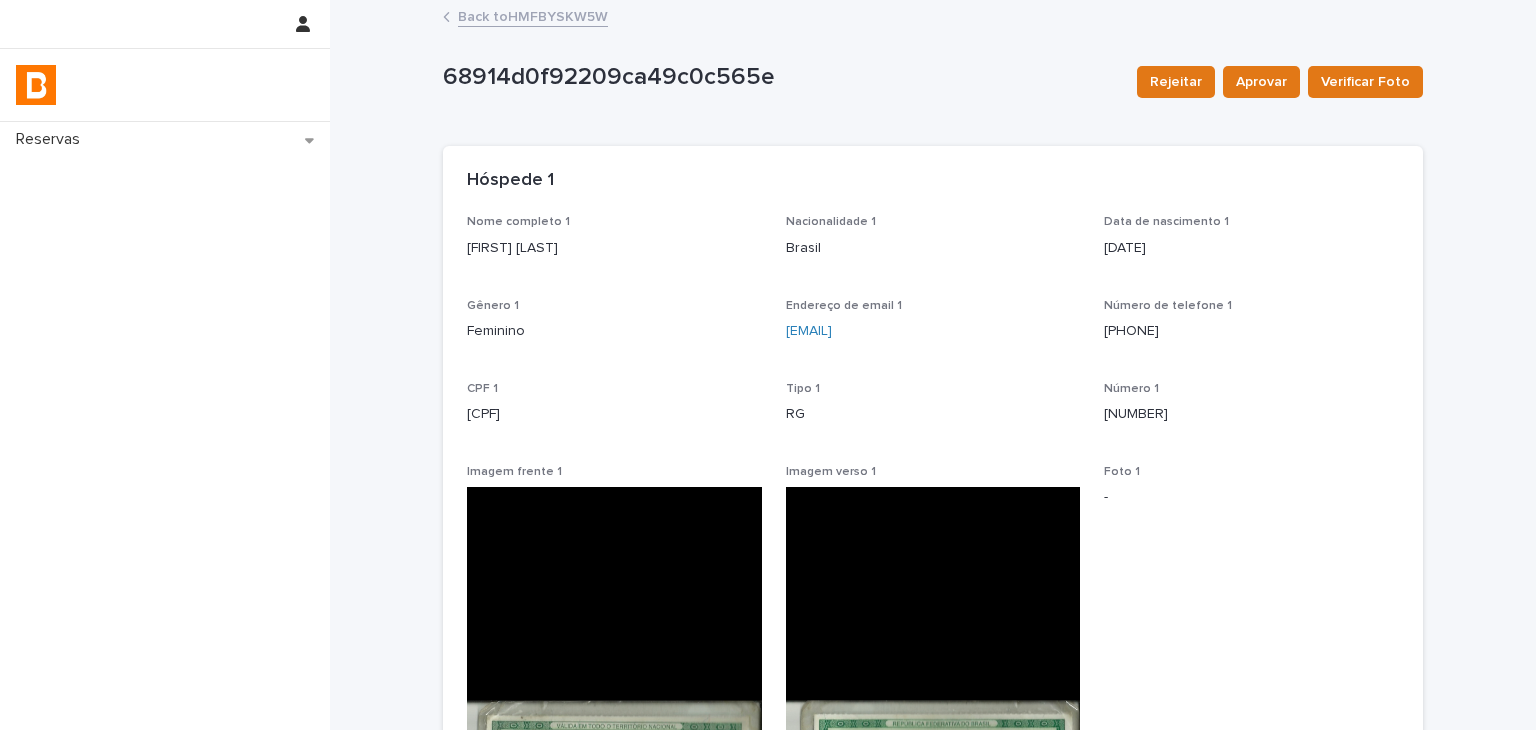 scroll, scrollTop: 500, scrollLeft: 0, axis: vertical 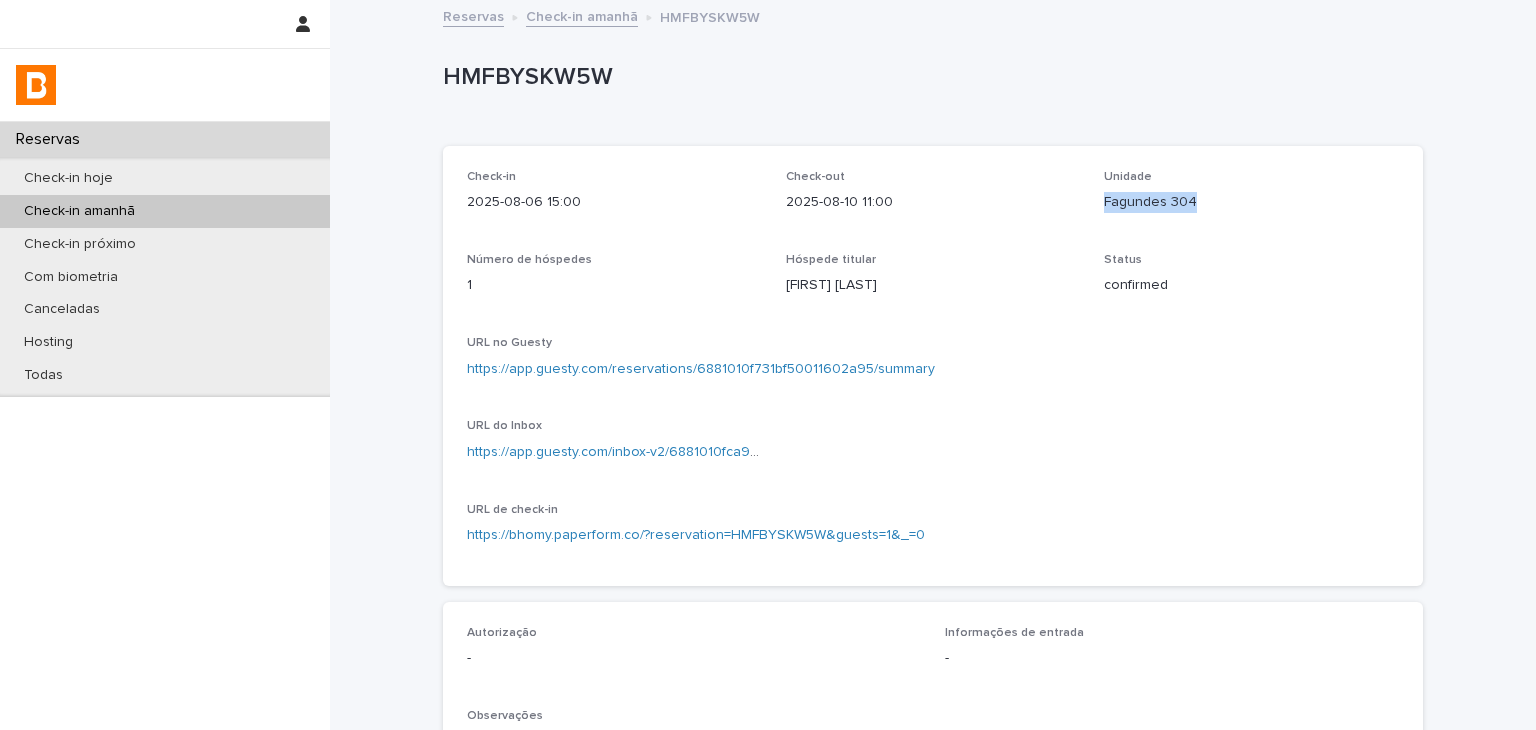 drag, startPoint x: 1096, startPoint y: 207, endPoint x: 1234, endPoint y: 257, distance: 146.77875 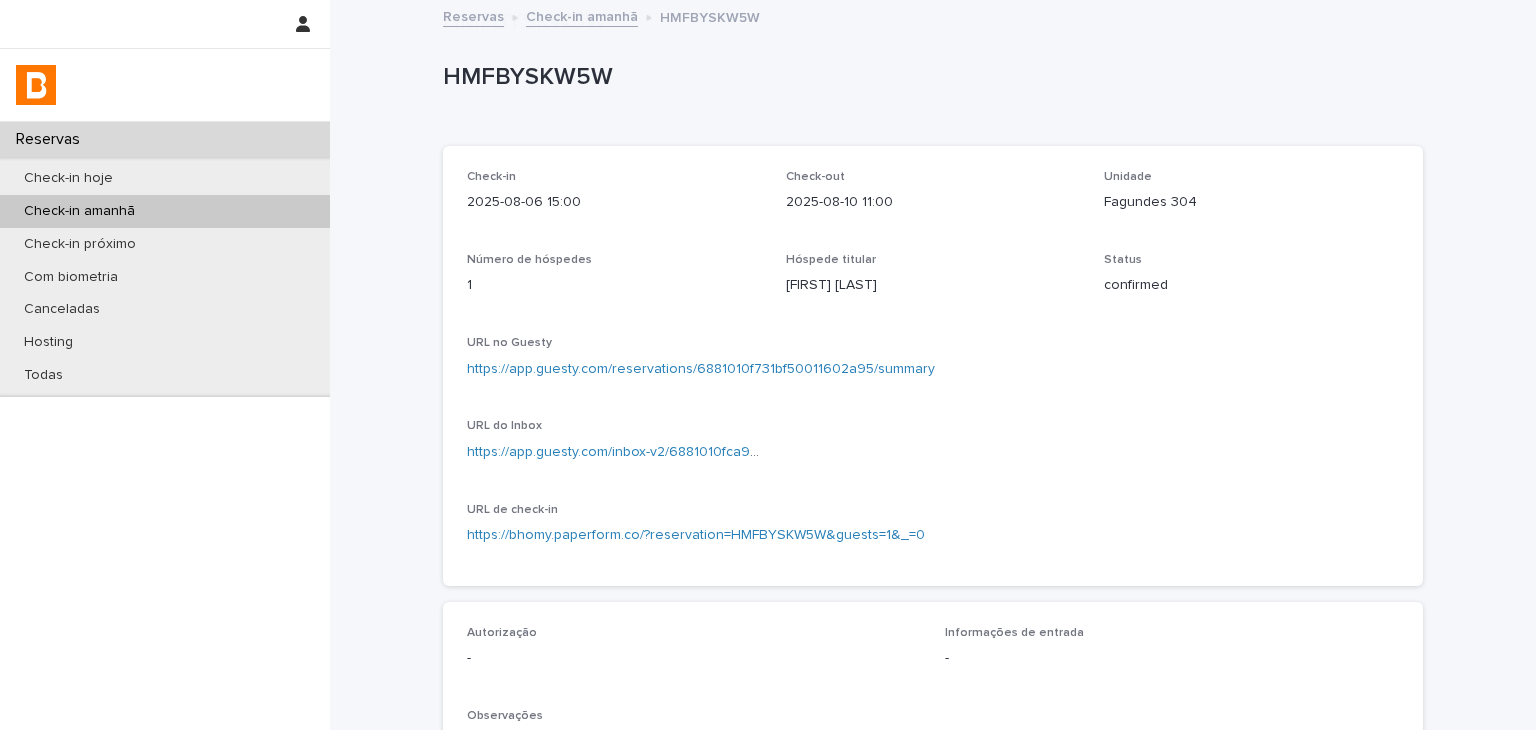 scroll, scrollTop: 534, scrollLeft: 0, axis: vertical 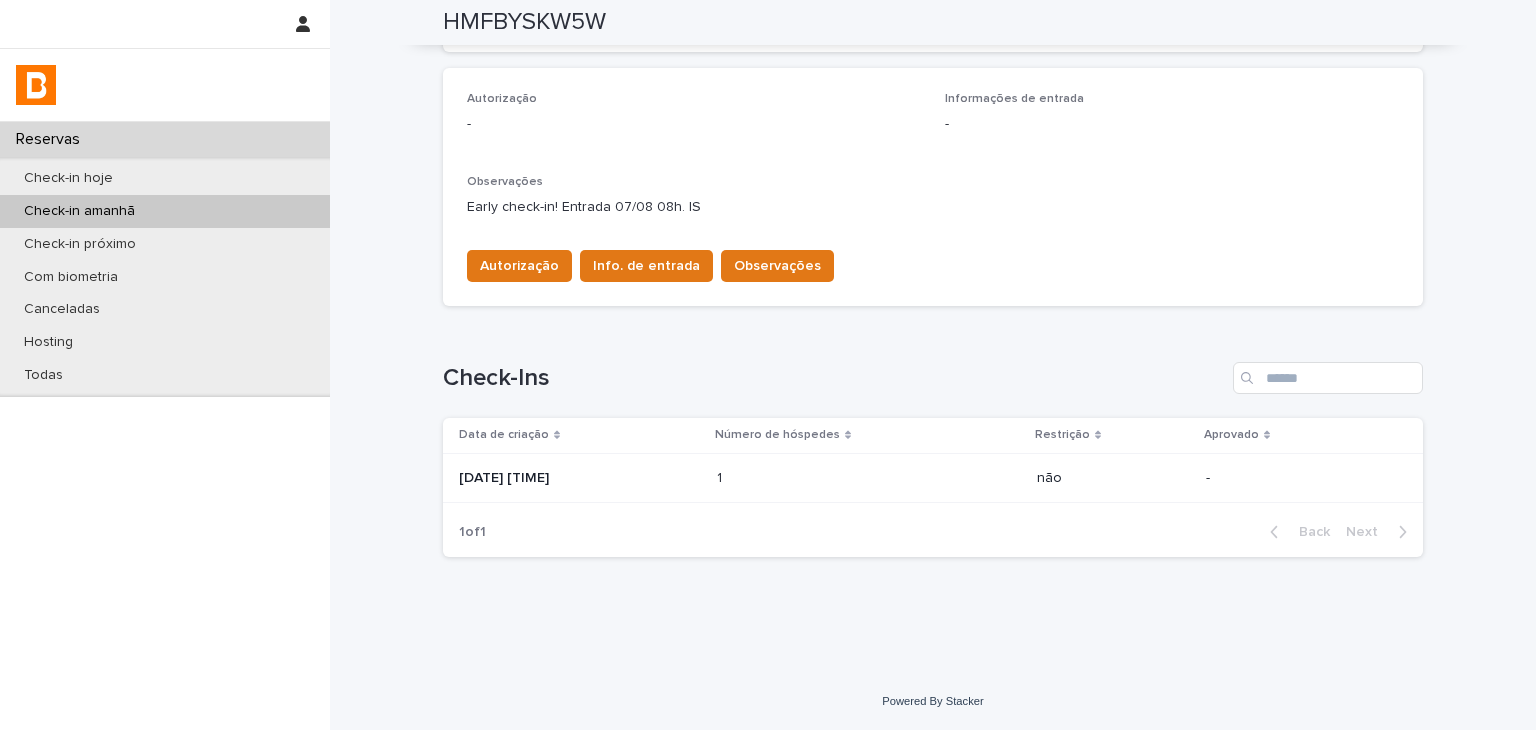click on "1 1" at bounding box center (869, 478) 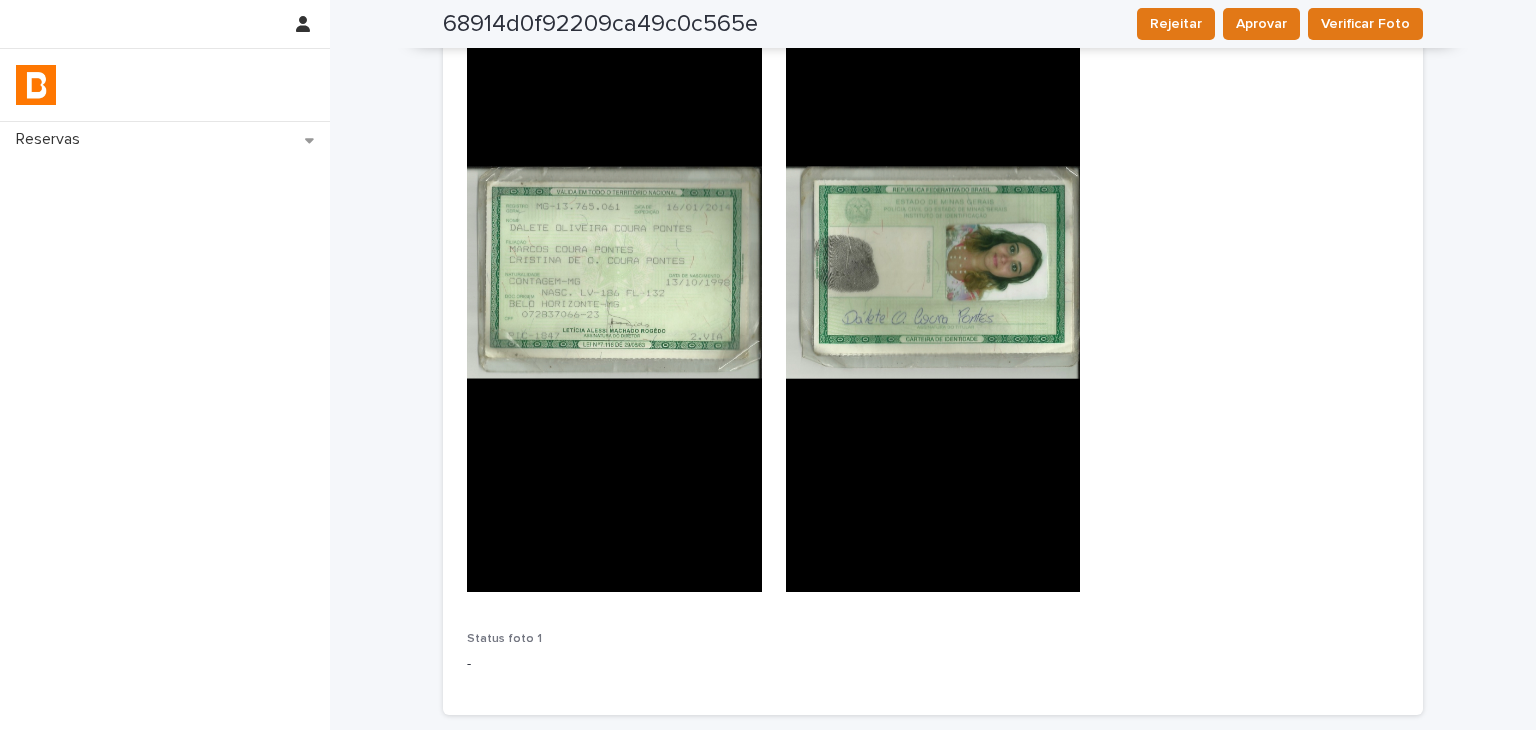 scroll, scrollTop: 0, scrollLeft: 0, axis: both 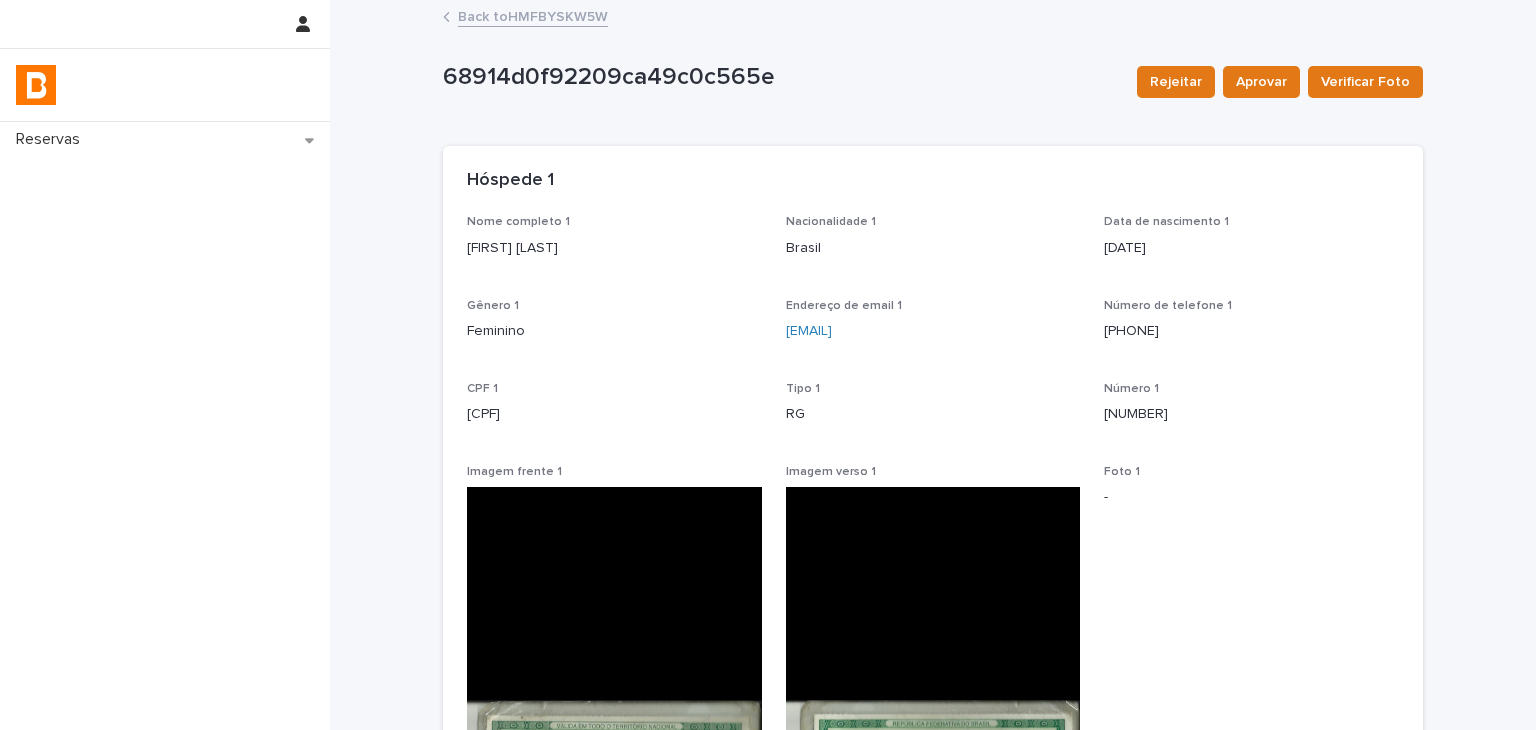 drag, startPoint x: 456, startPoint y: 241, endPoint x: 726, endPoint y: 253, distance: 270.26654 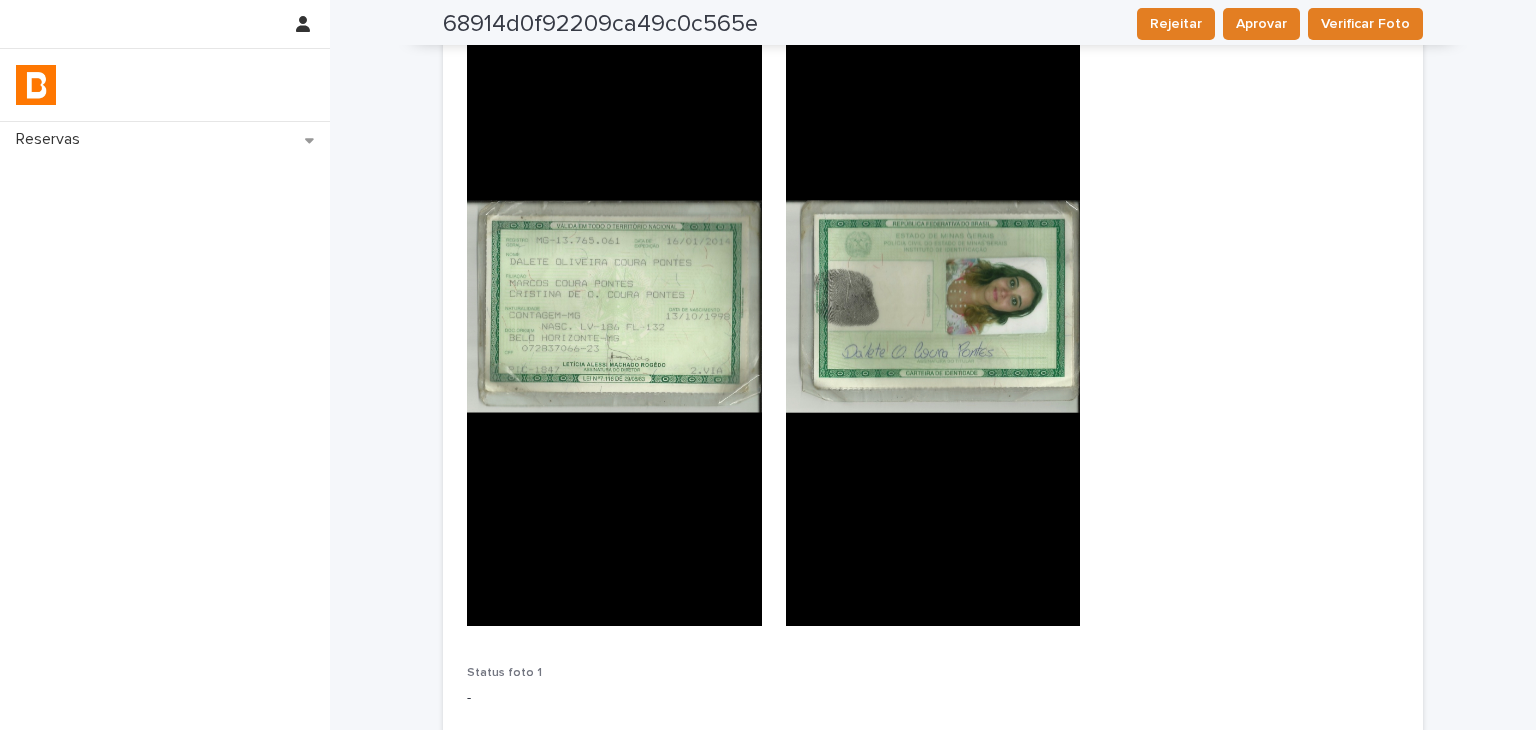 scroll, scrollTop: 692, scrollLeft: 0, axis: vertical 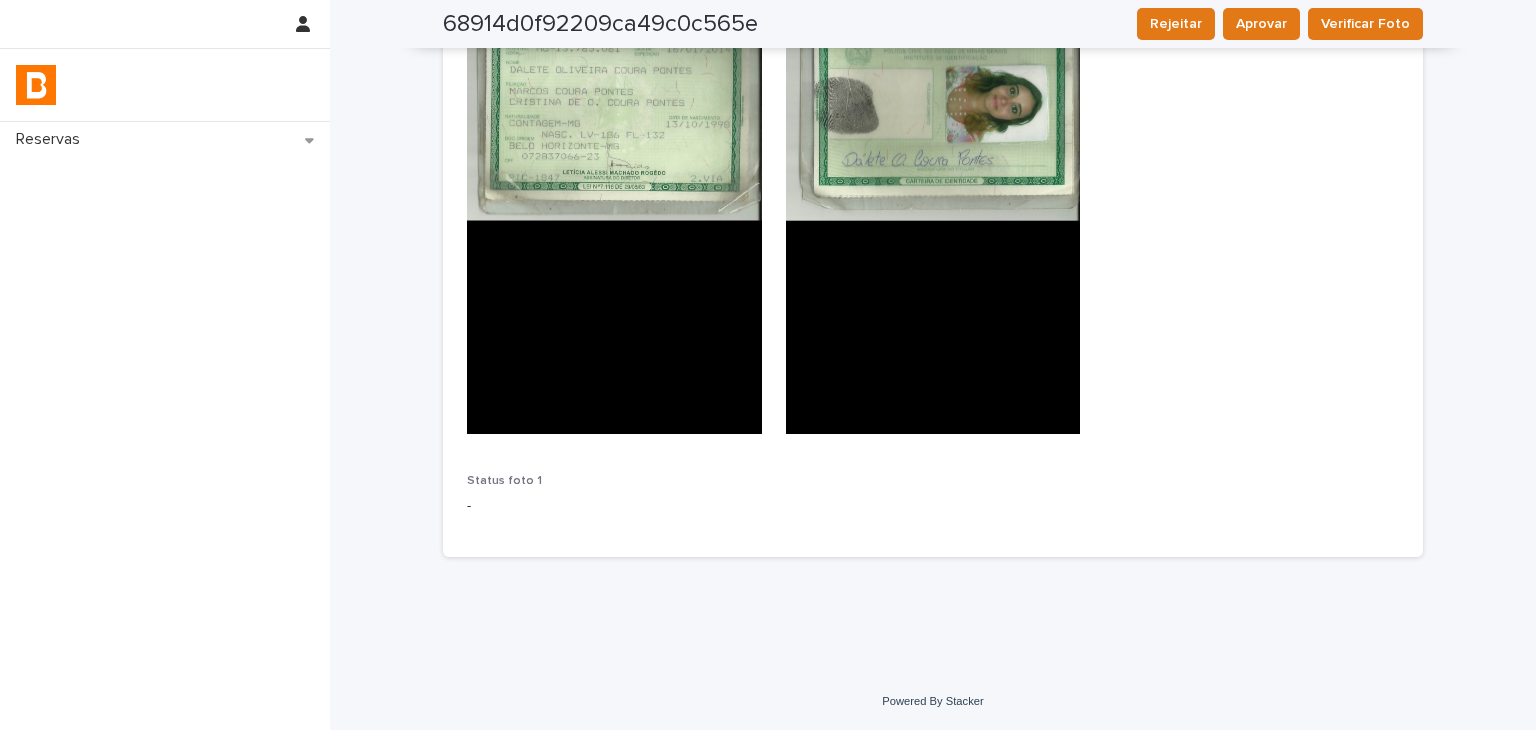 click at bounding box center [614, 114] 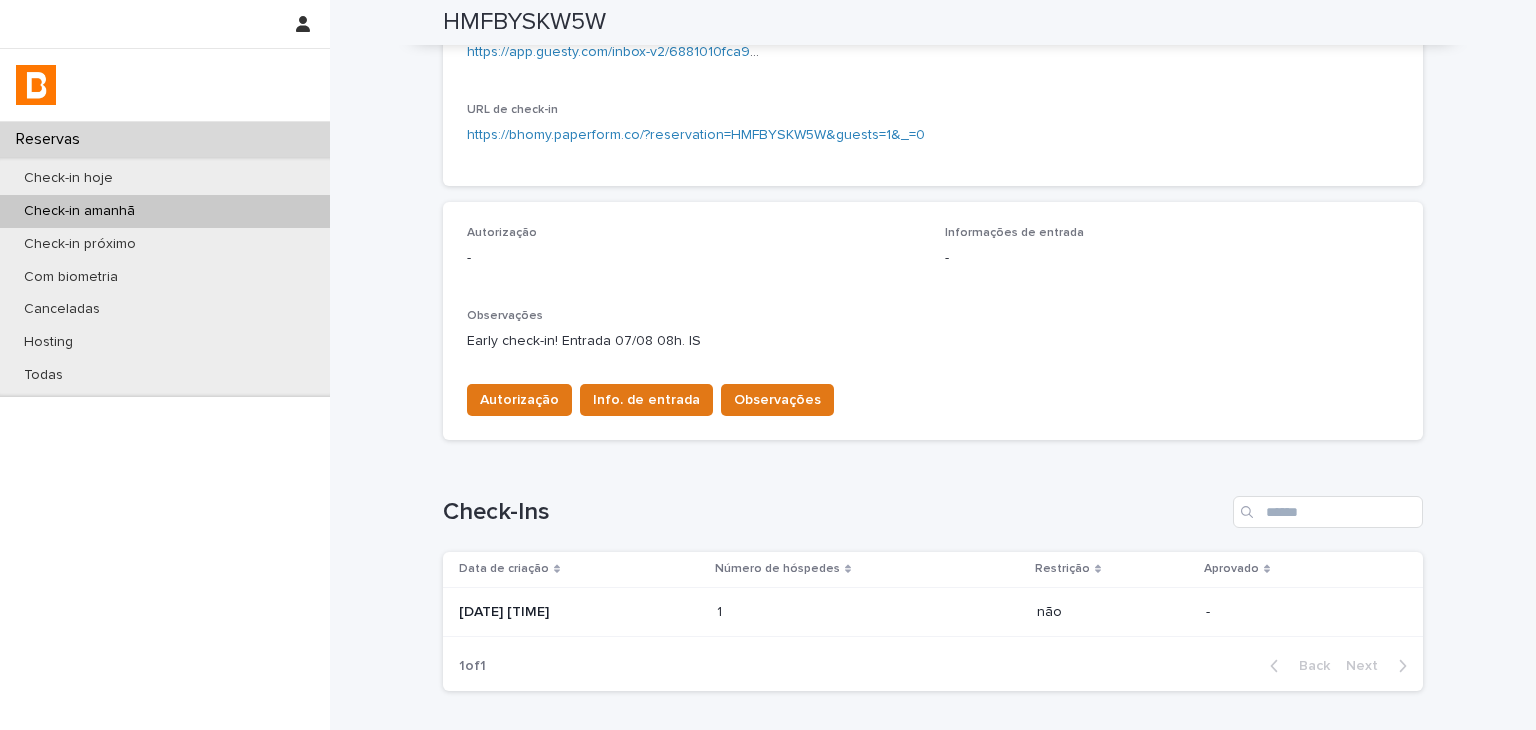 scroll, scrollTop: 0, scrollLeft: 0, axis: both 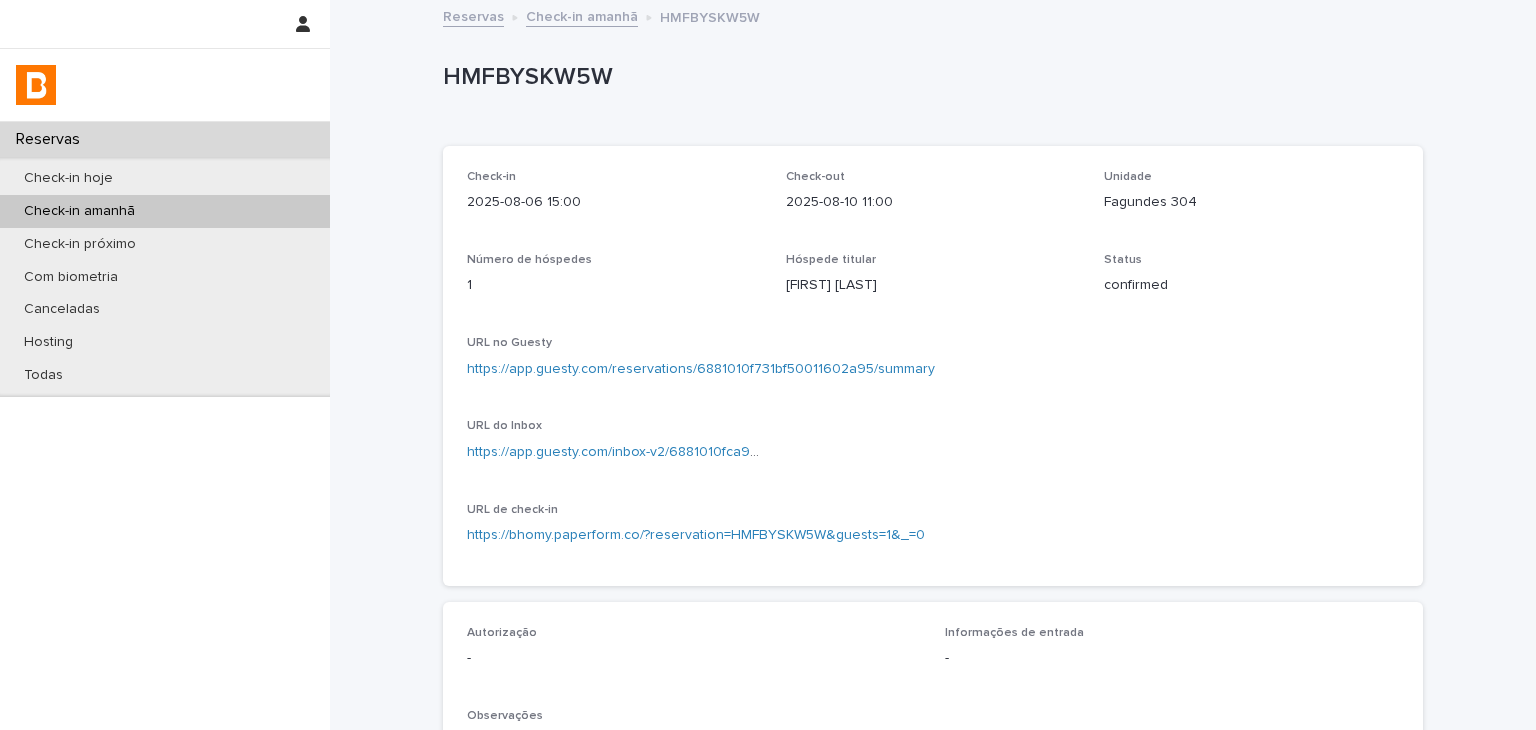 click on "HMFBYSKW5W" at bounding box center [929, 77] 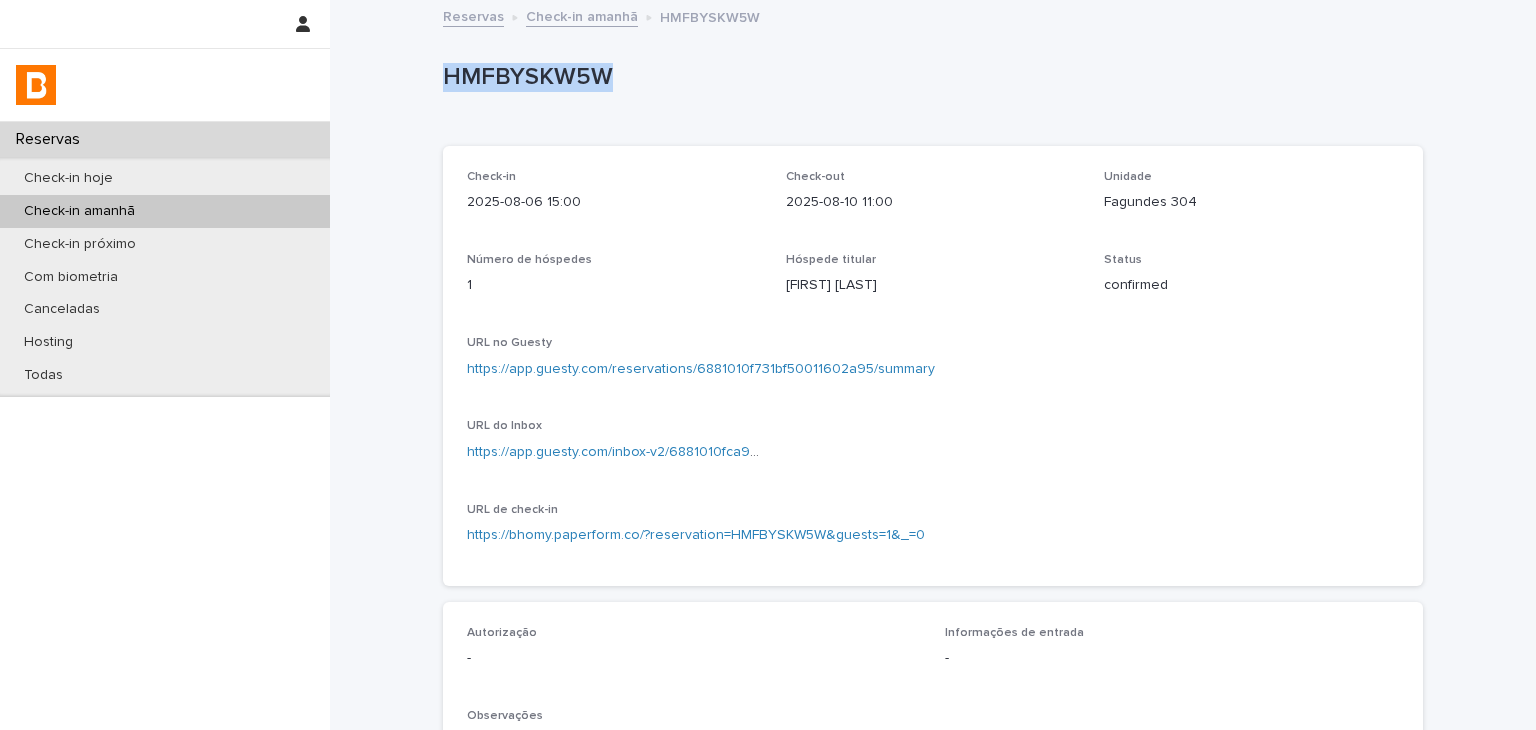 click on "HMFBYSKW5W" at bounding box center [929, 77] 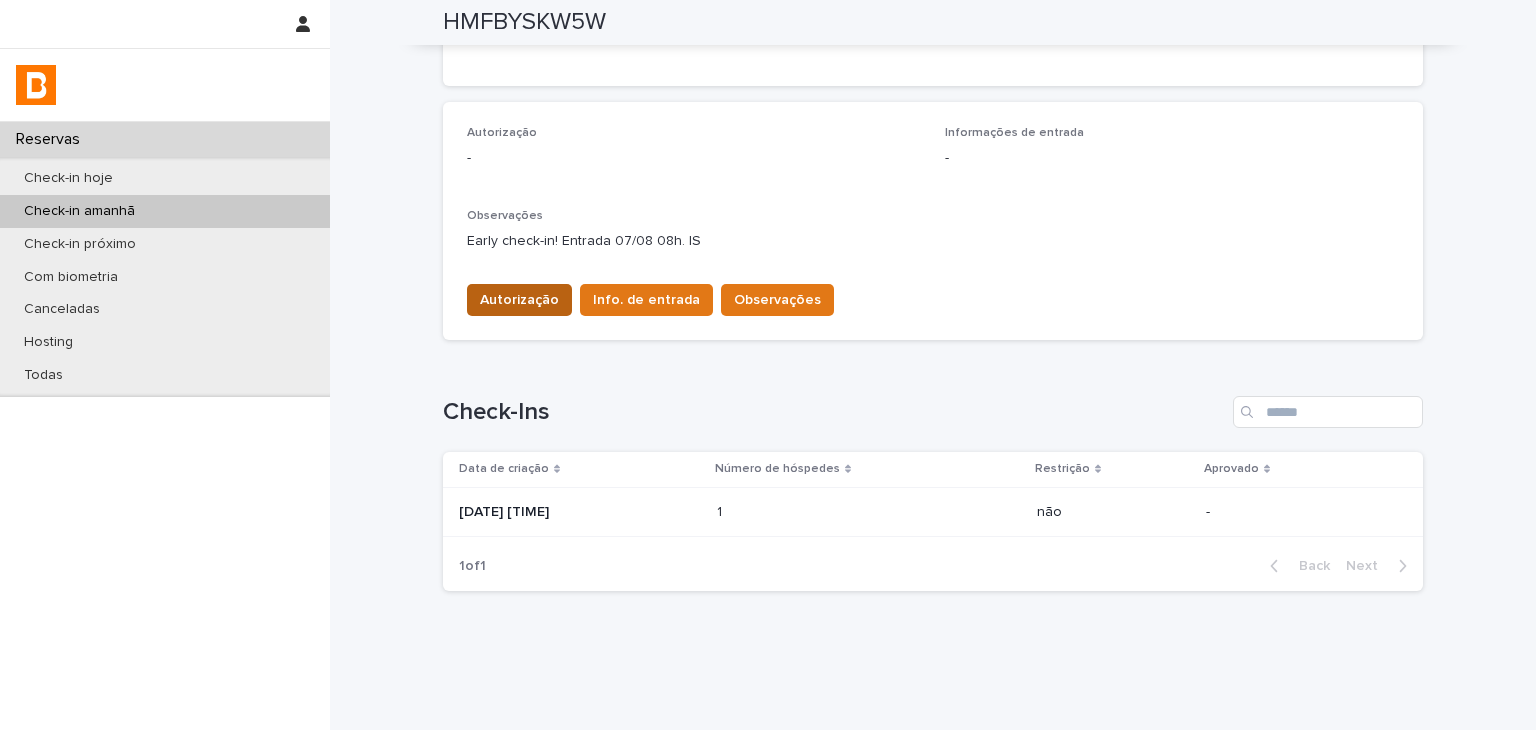 click on "Autorização" at bounding box center [519, 300] 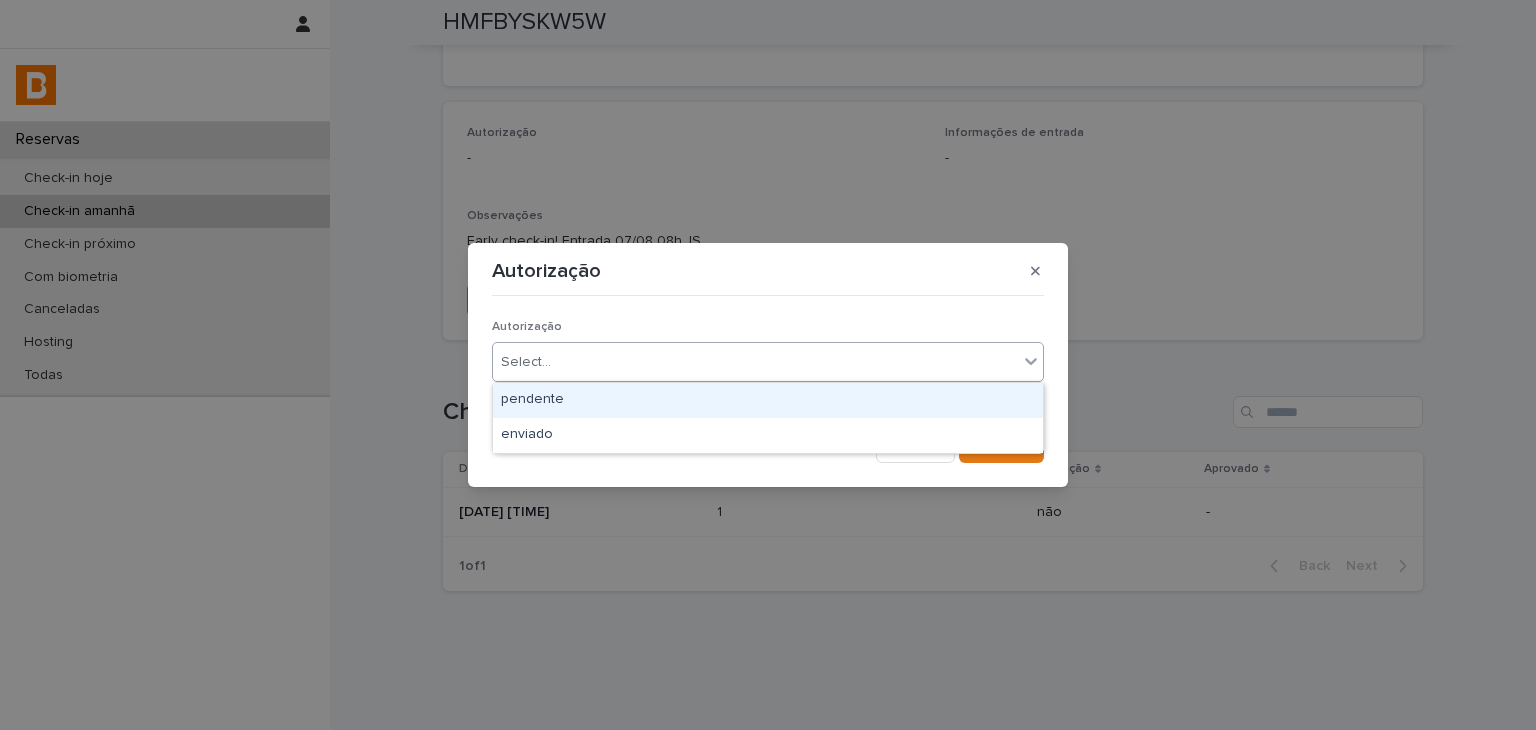 drag, startPoint x: 575, startPoint y: 360, endPoint x: 592, endPoint y: 393, distance: 37.12142 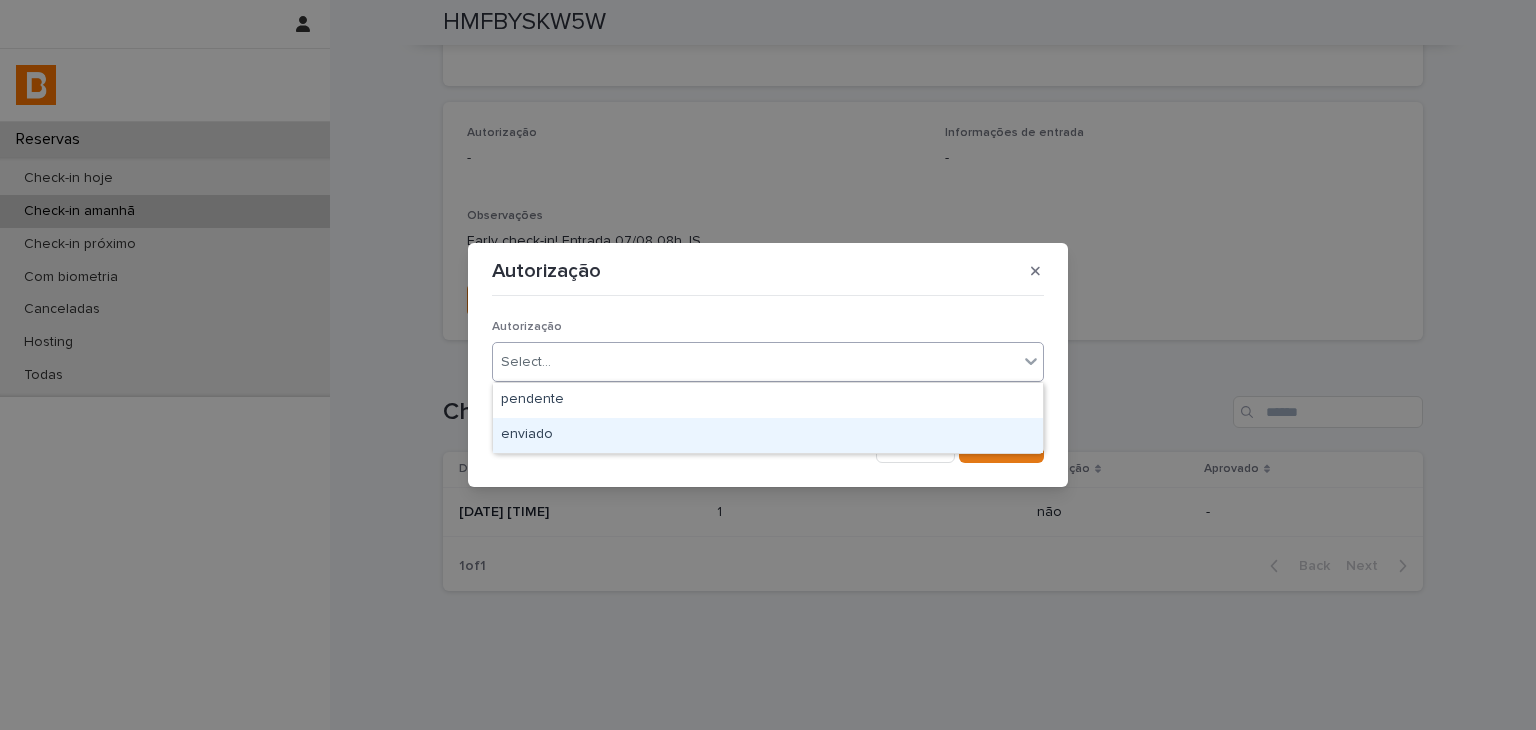 click on "enviado" at bounding box center [768, 435] 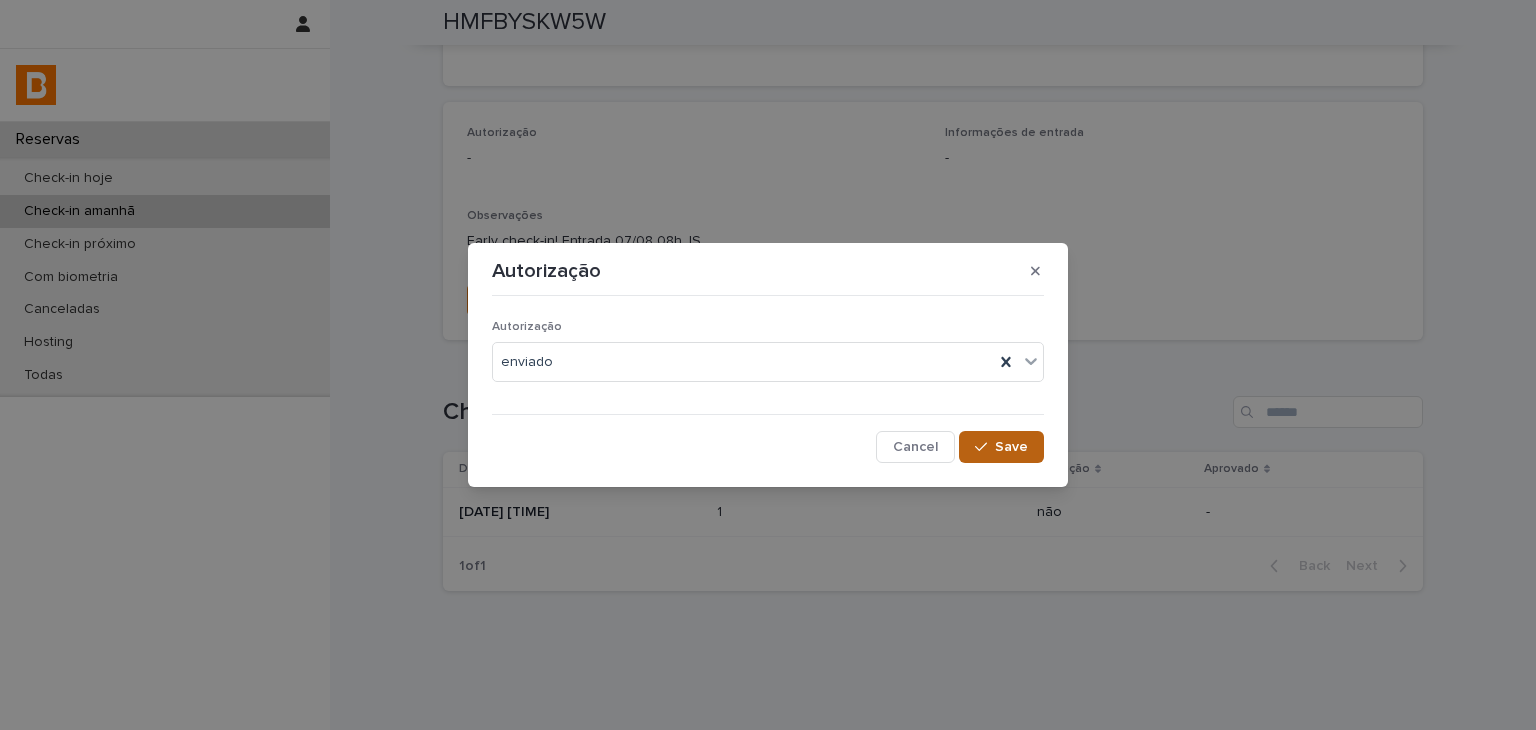 click on "Save" at bounding box center (1011, 447) 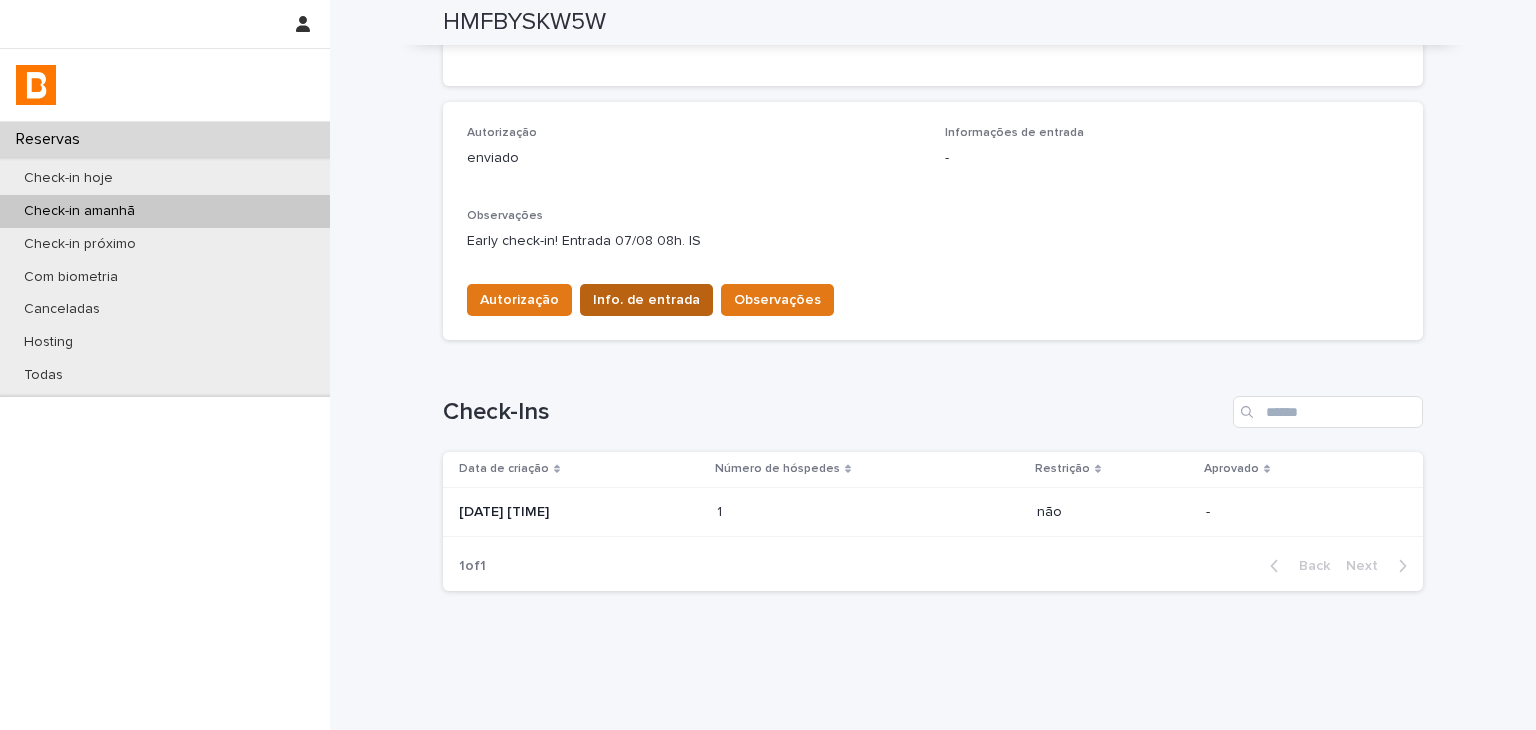 click on "Info. de entrada" at bounding box center (646, 300) 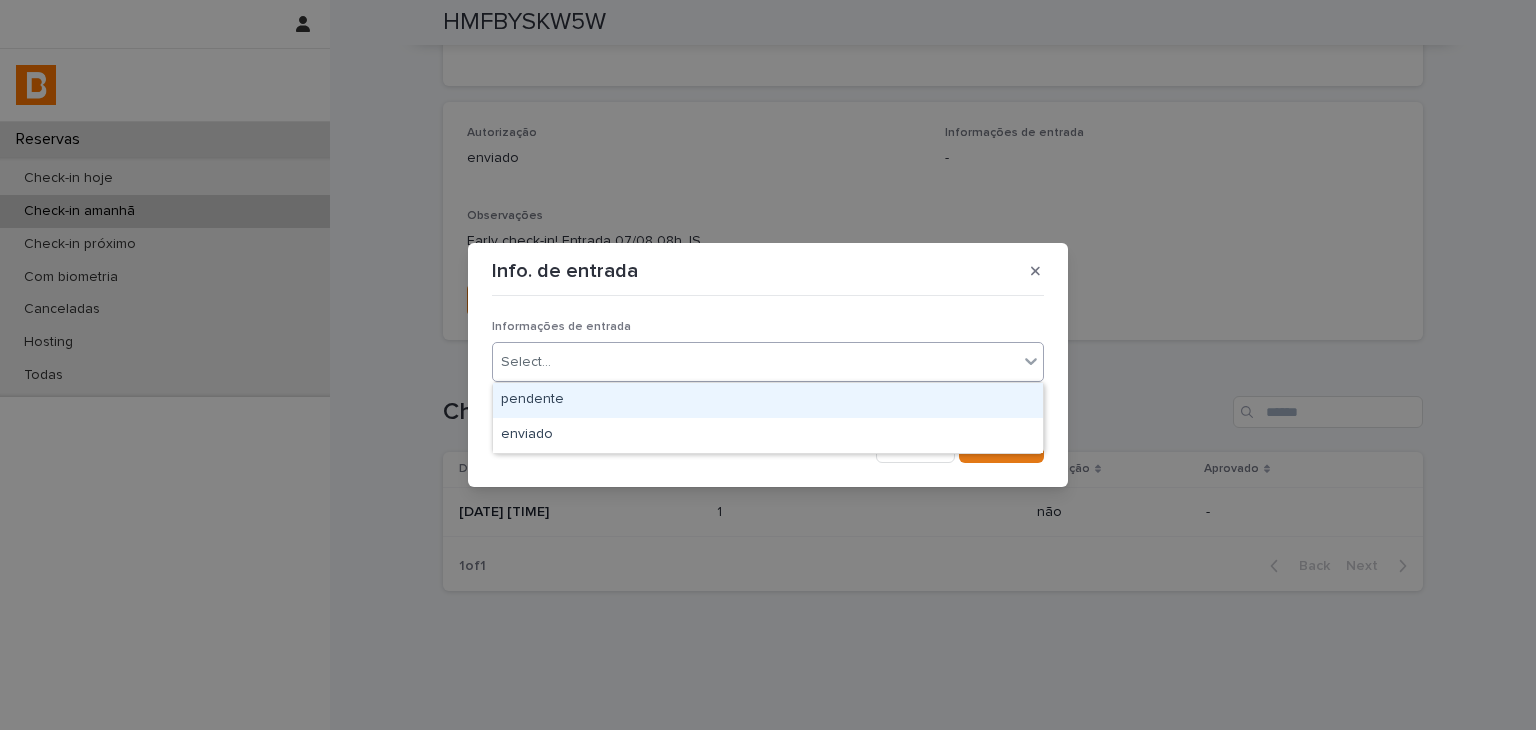 drag, startPoint x: 616, startPoint y: 368, endPoint x: 638, endPoint y: 397, distance: 36.40055 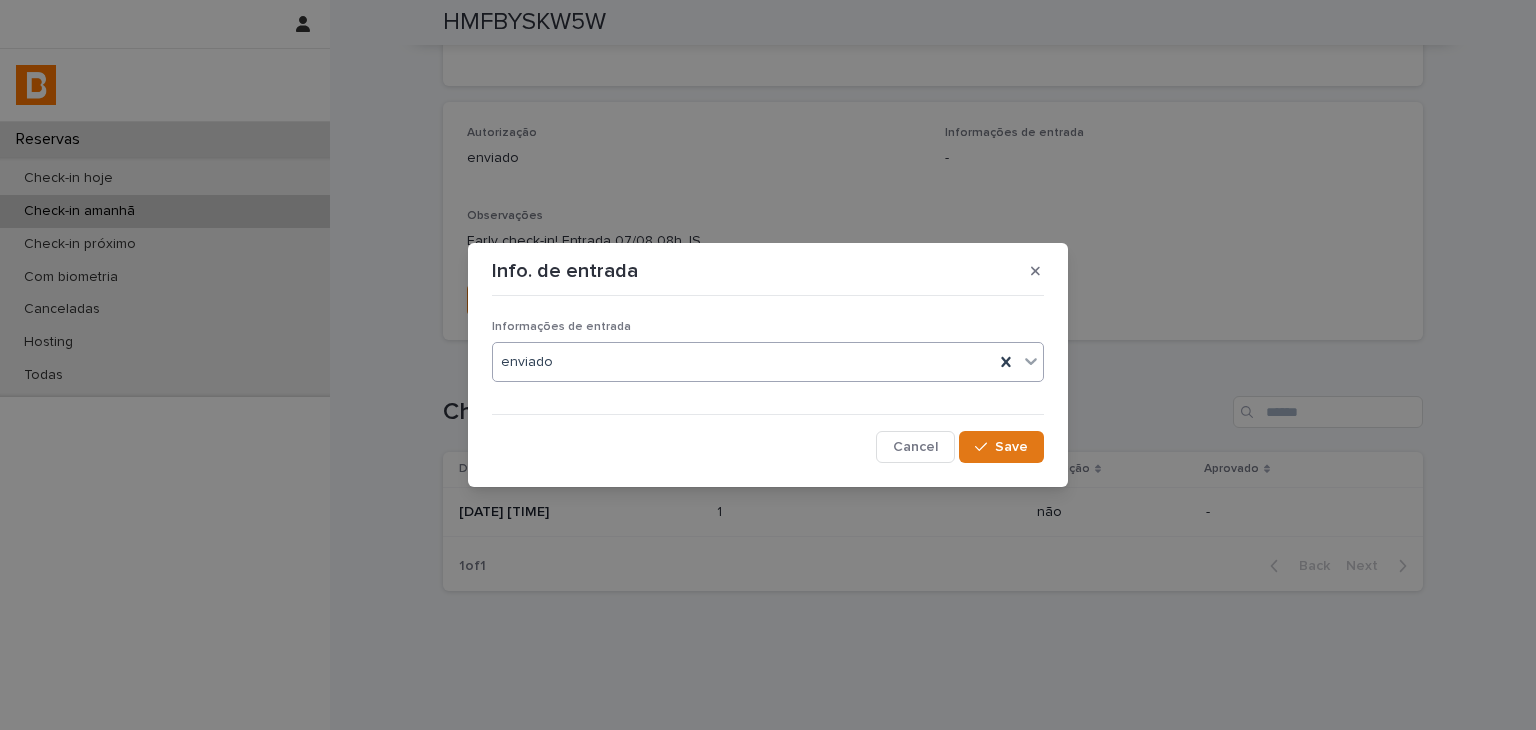 click 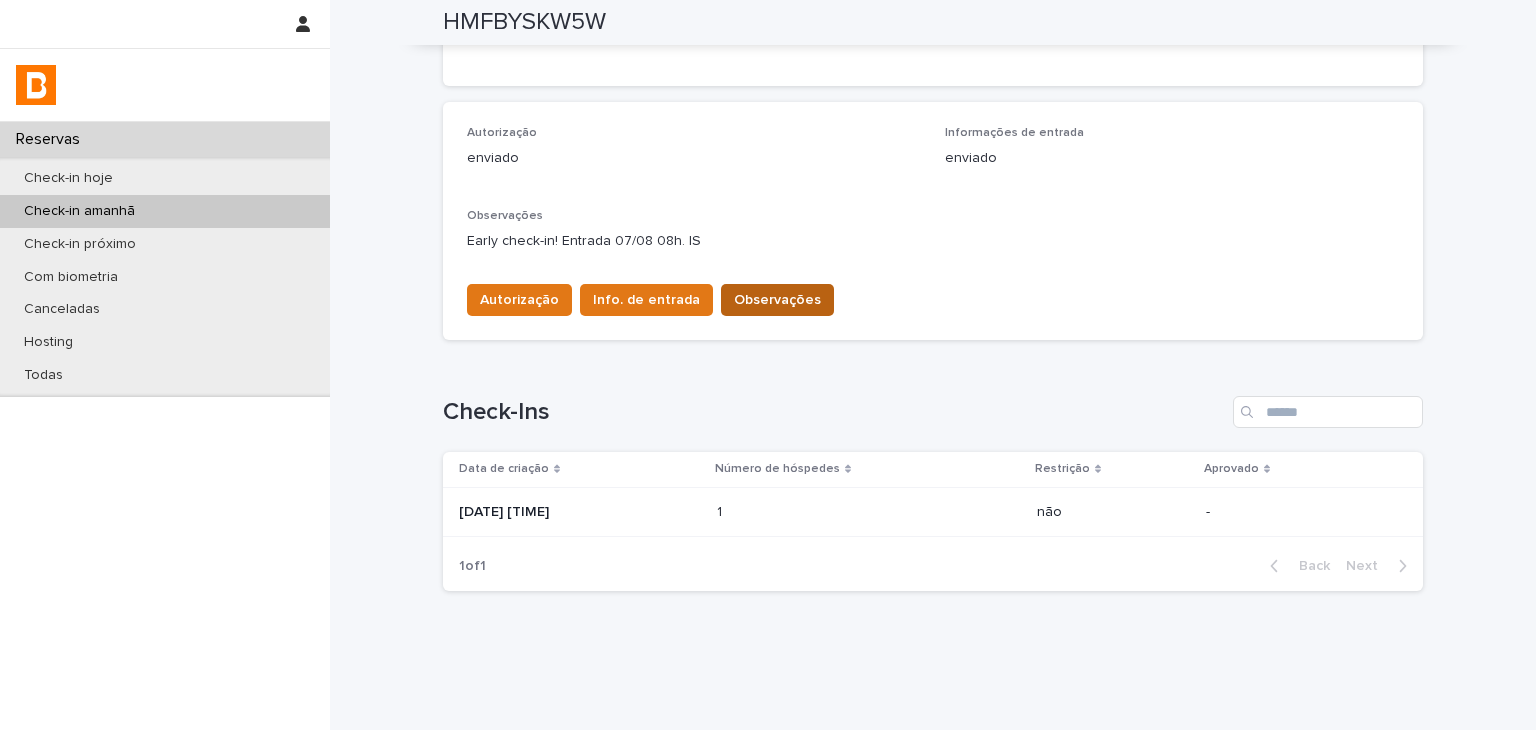 click on "Observações" at bounding box center (777, 300) 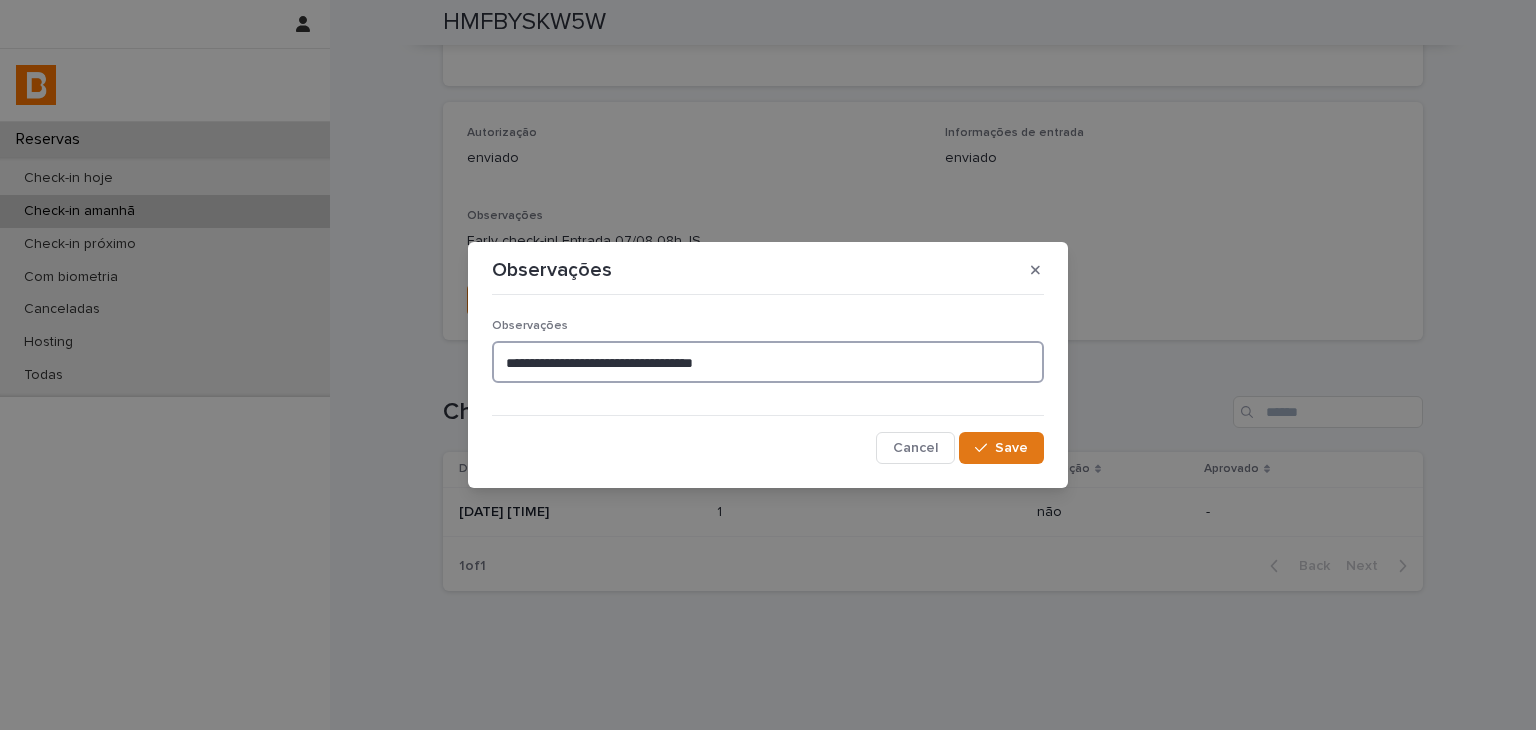 click on "**********" at bounding box center (768, 362) 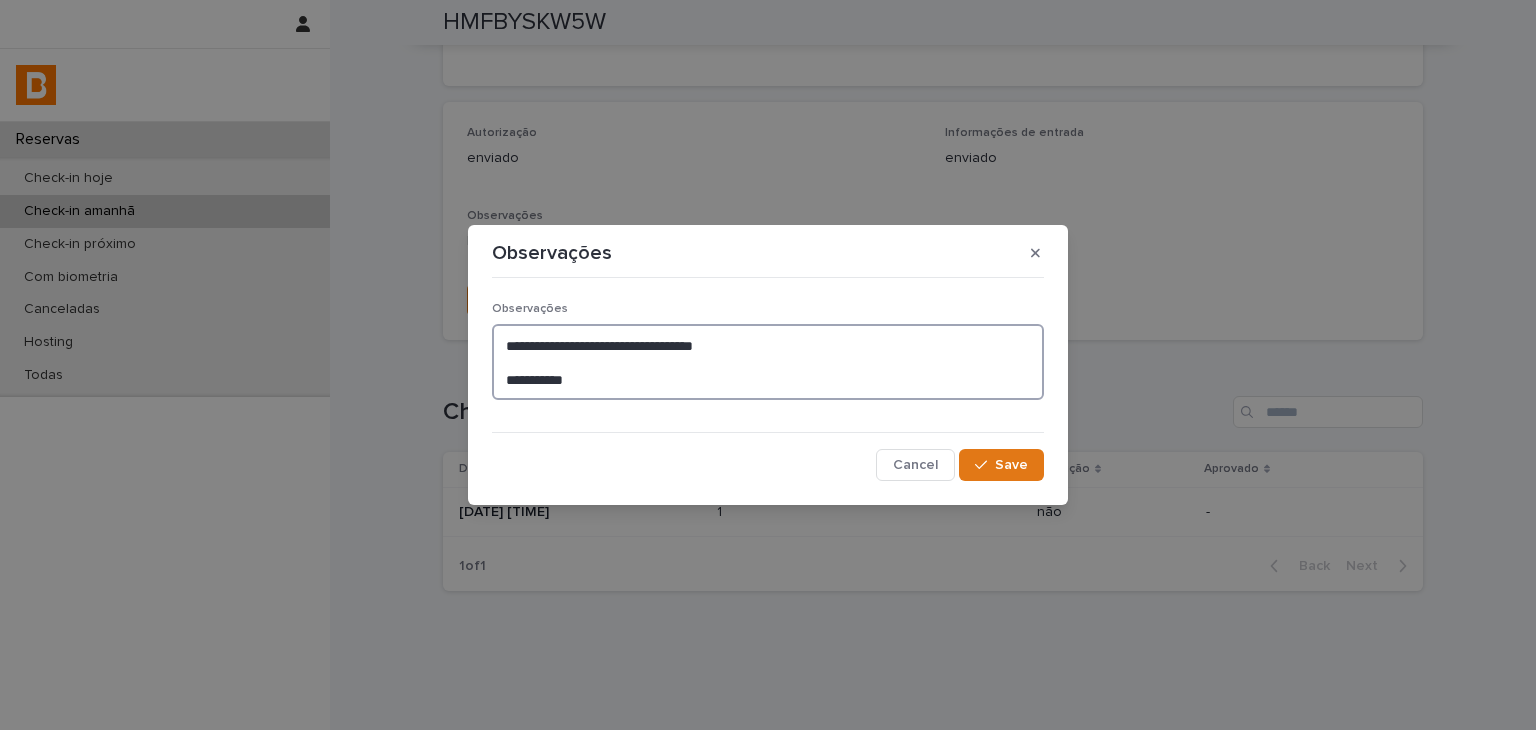 type on "**********" 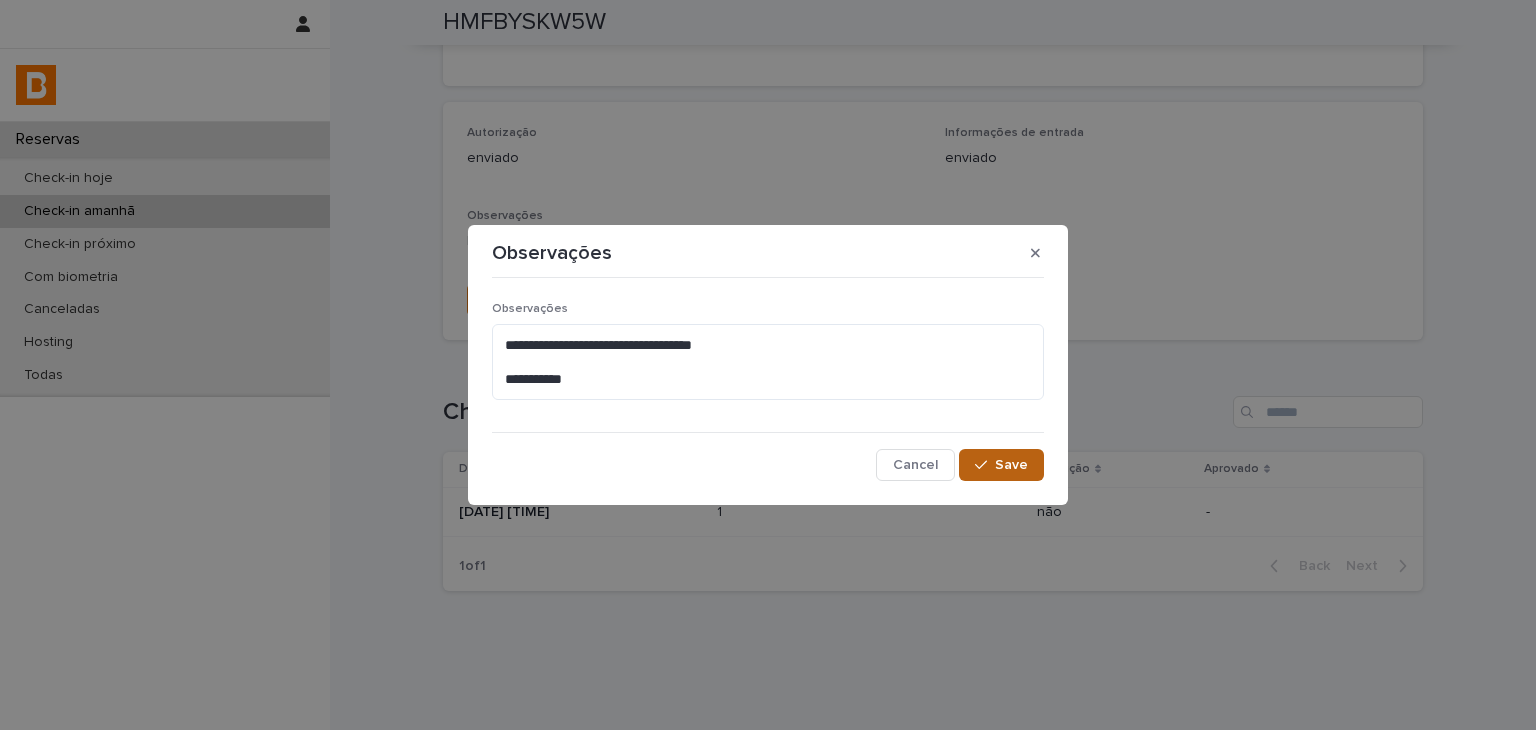 click on "**********" at bounding box center (768, 383) 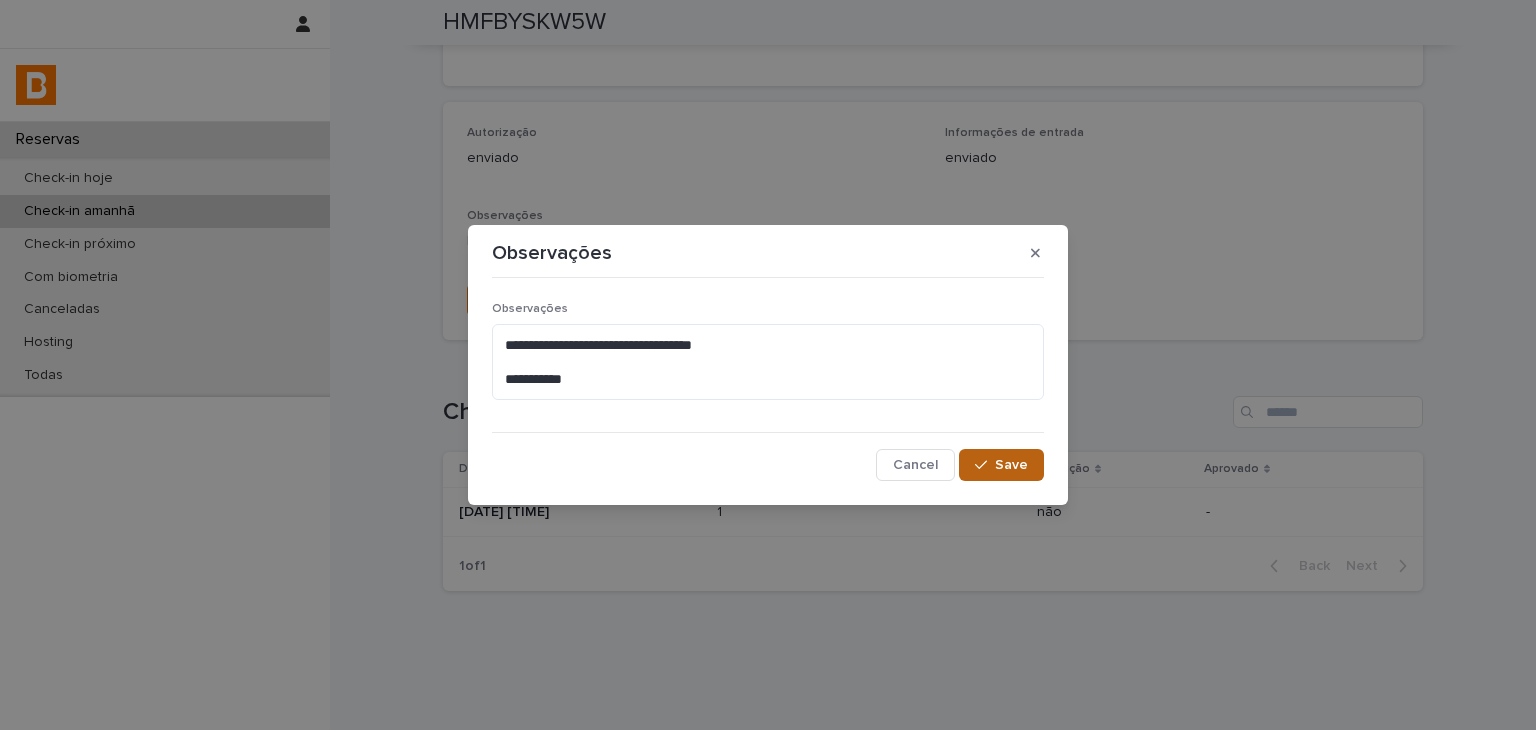 click on "Save" at bounding box center [1001, 465] 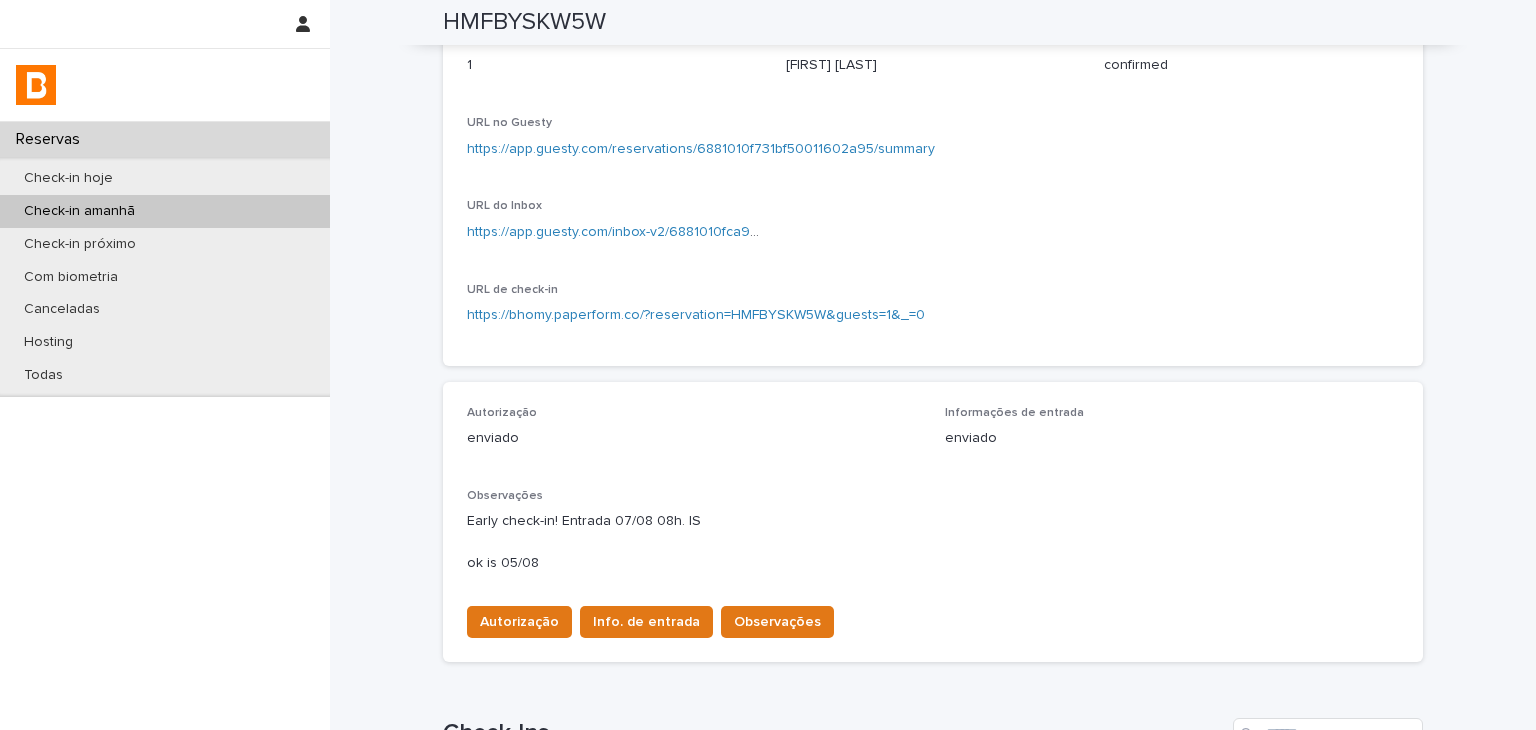 scroll, scrollTop: 0, scrollLeft: 0, axis: both 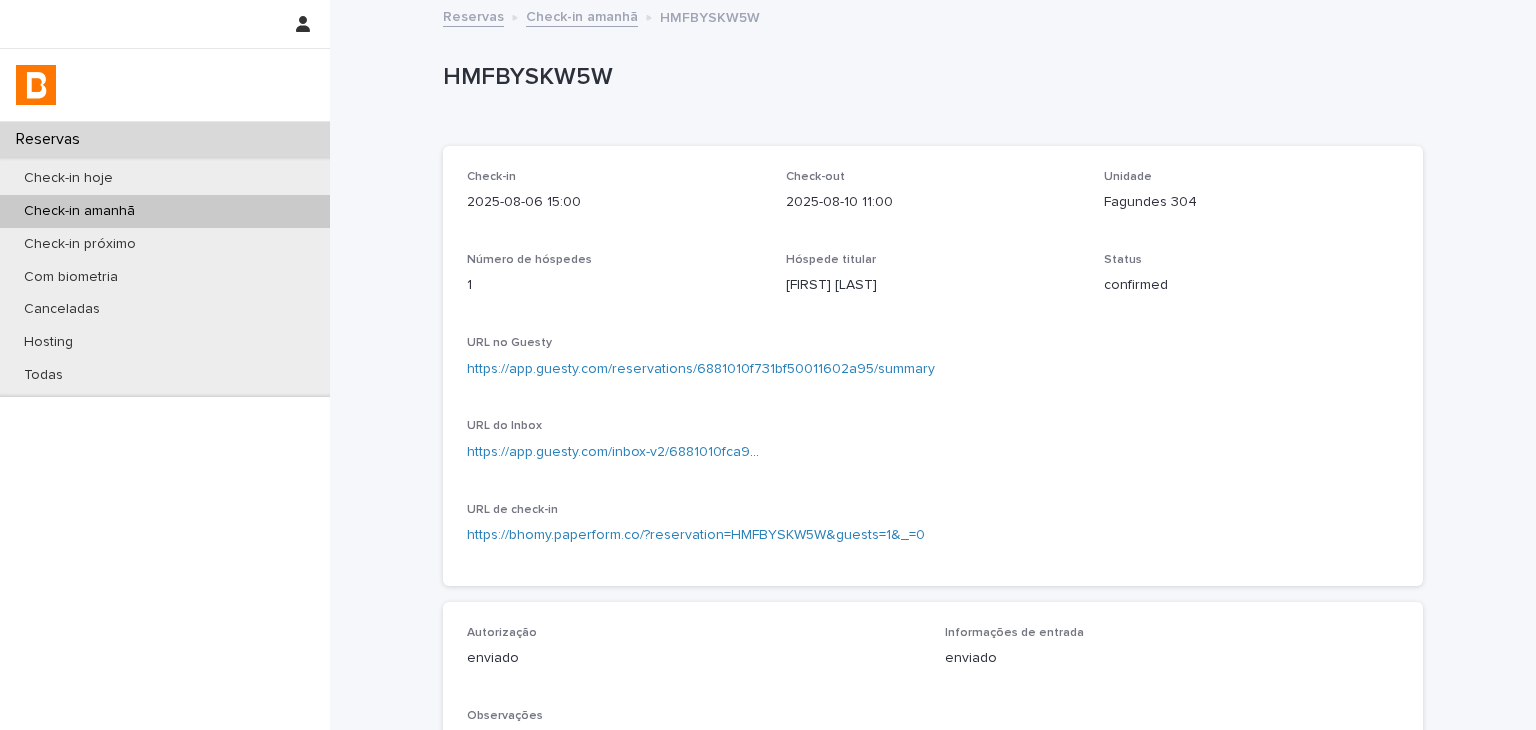 click on "HMFBYSKW5W" at bounding box center [929, 77] 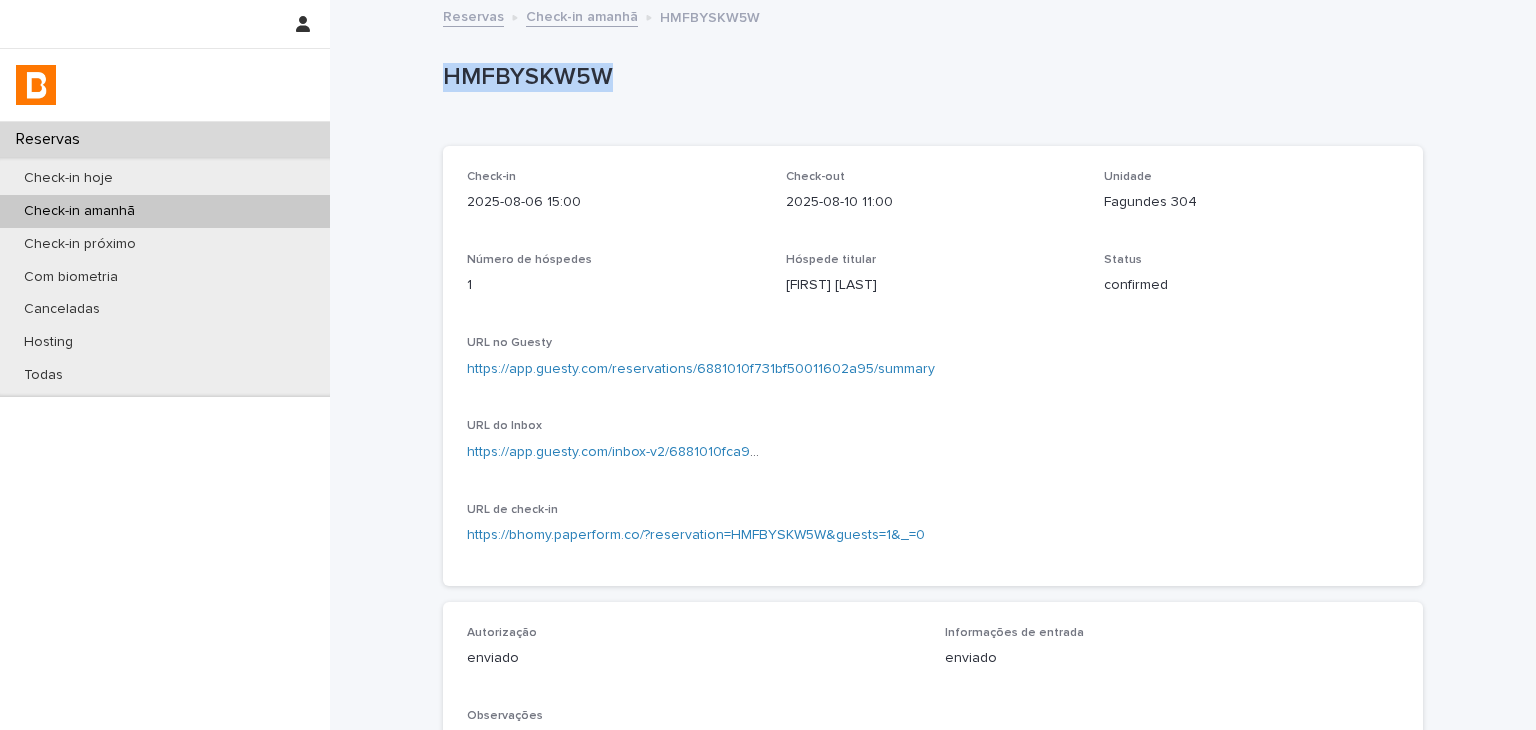 click on "HMFBYSKW5W" at bounding box center (929, 77) 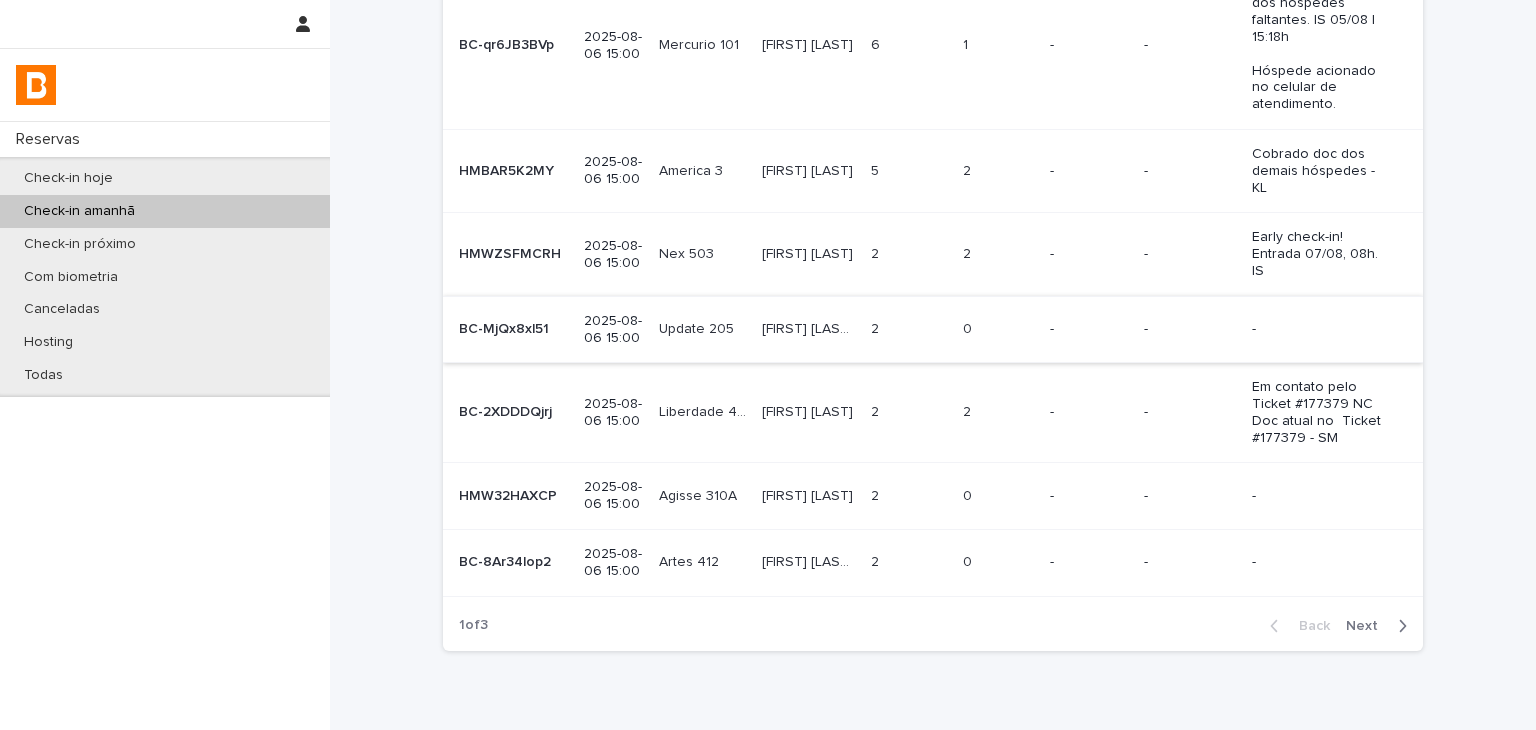 scroll, scrollTop: 675, scrollLeft: 0, axis: vertical 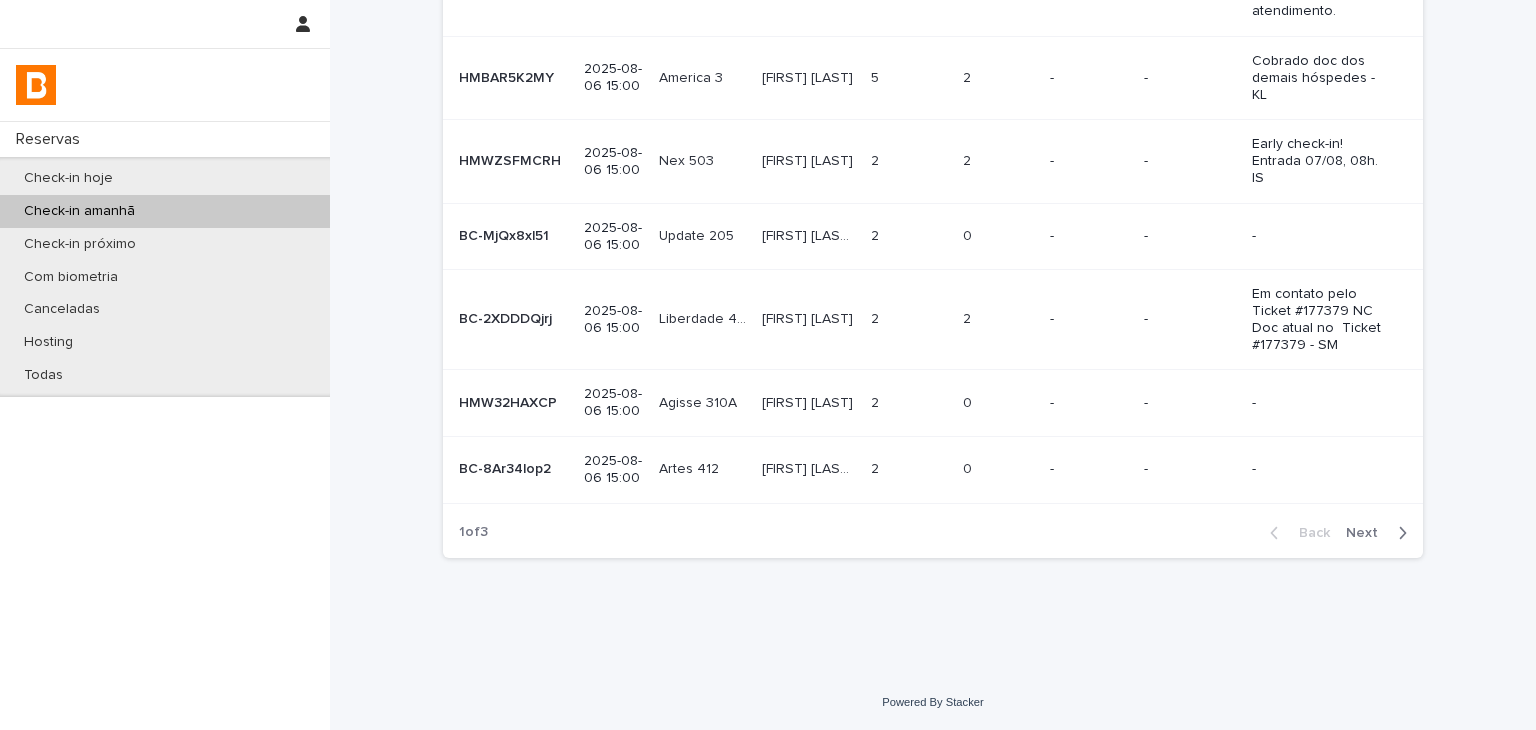 click on "-" at bounding box center [1088, 403] 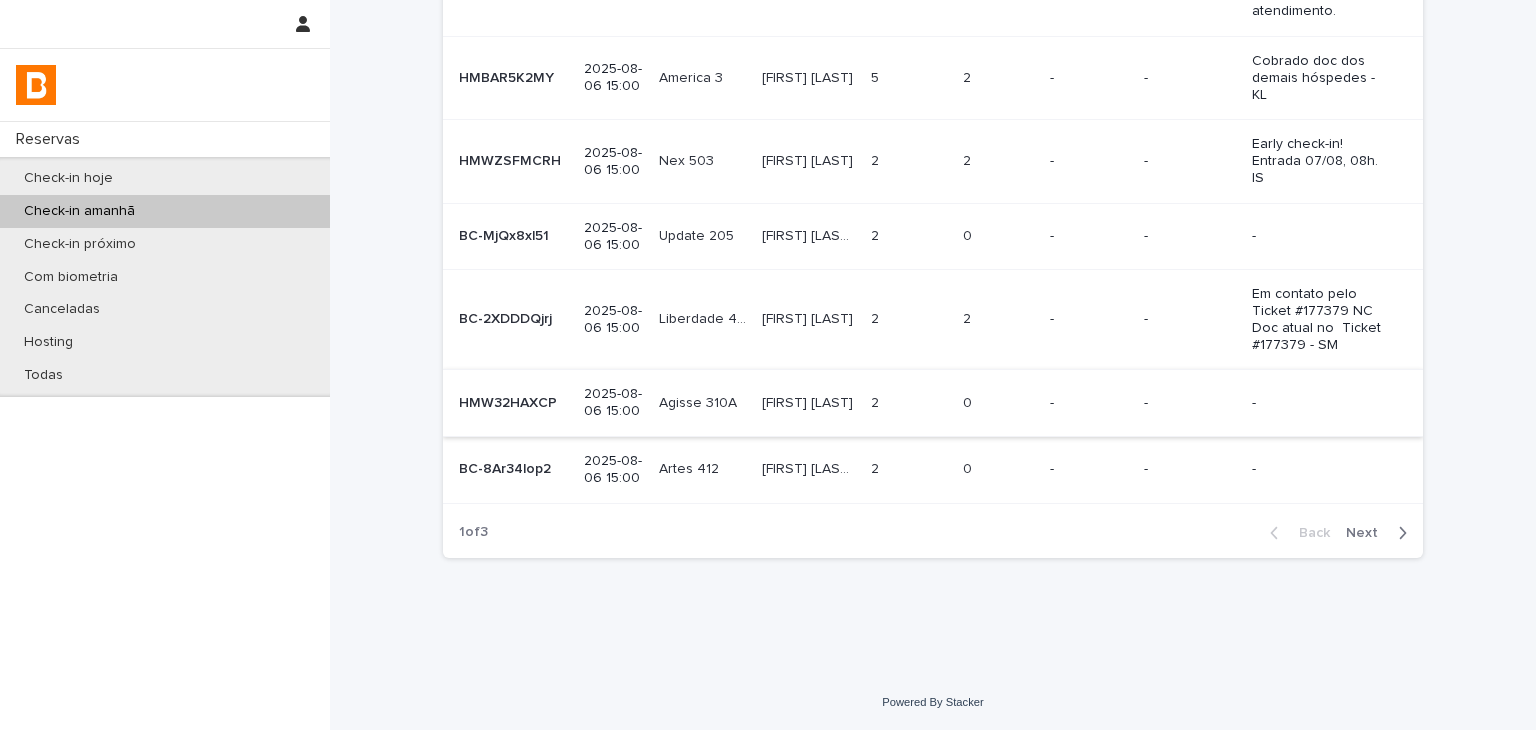 scroll, scrollTop: 0, scrollLeft: 0, axis: both 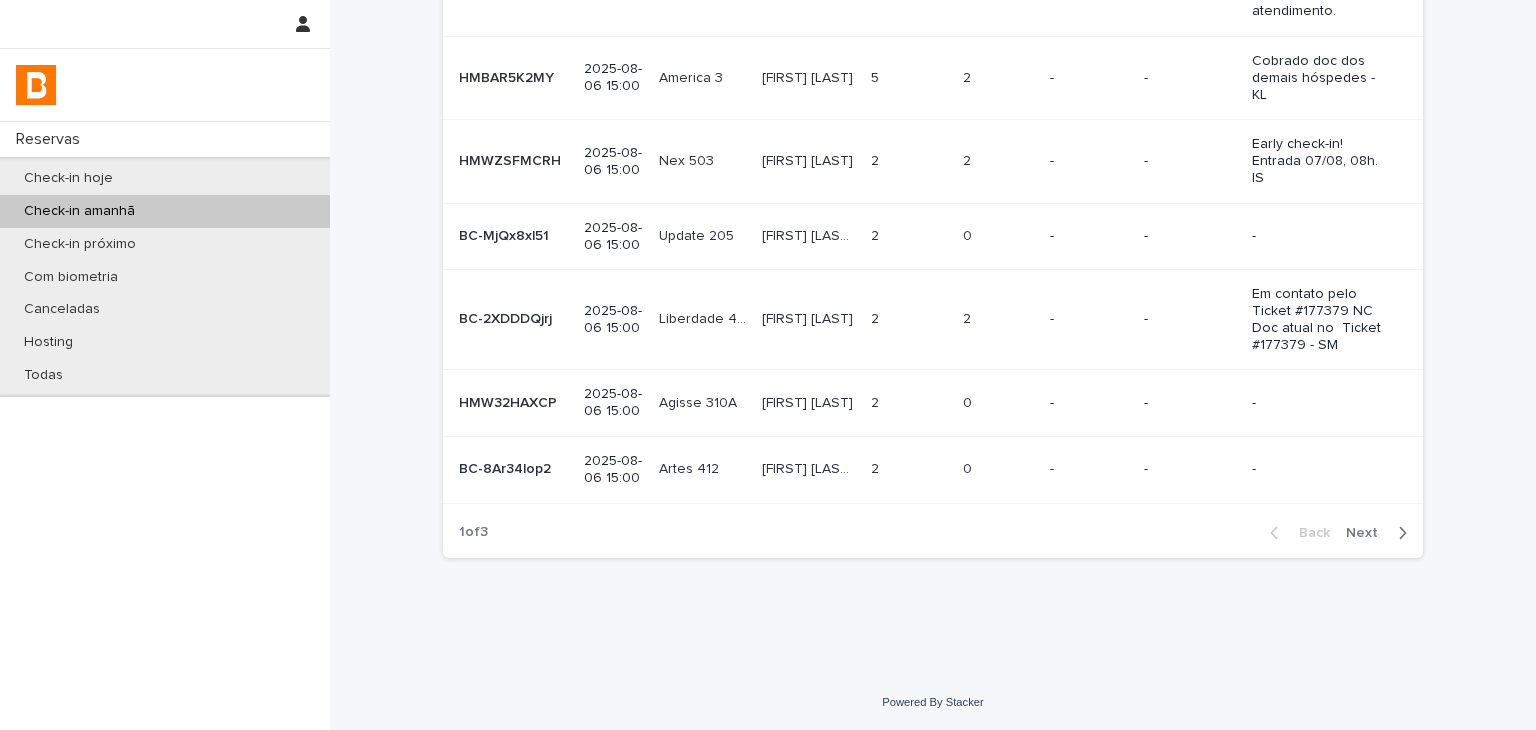 click on "Check-in amanhã" at bounding box center [165, 211] 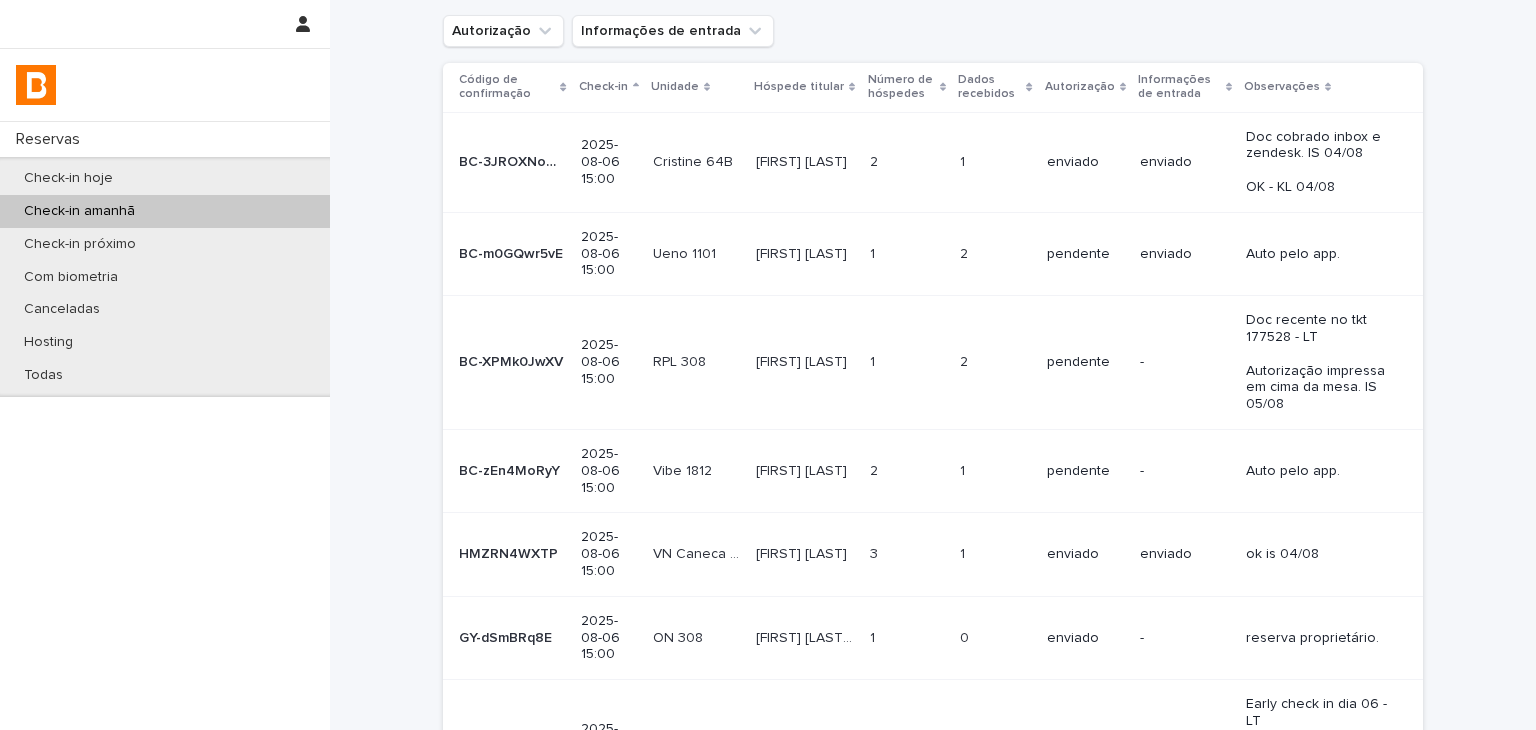 scroll, scrollTop: 0, scrollLeft: 0, axis: both 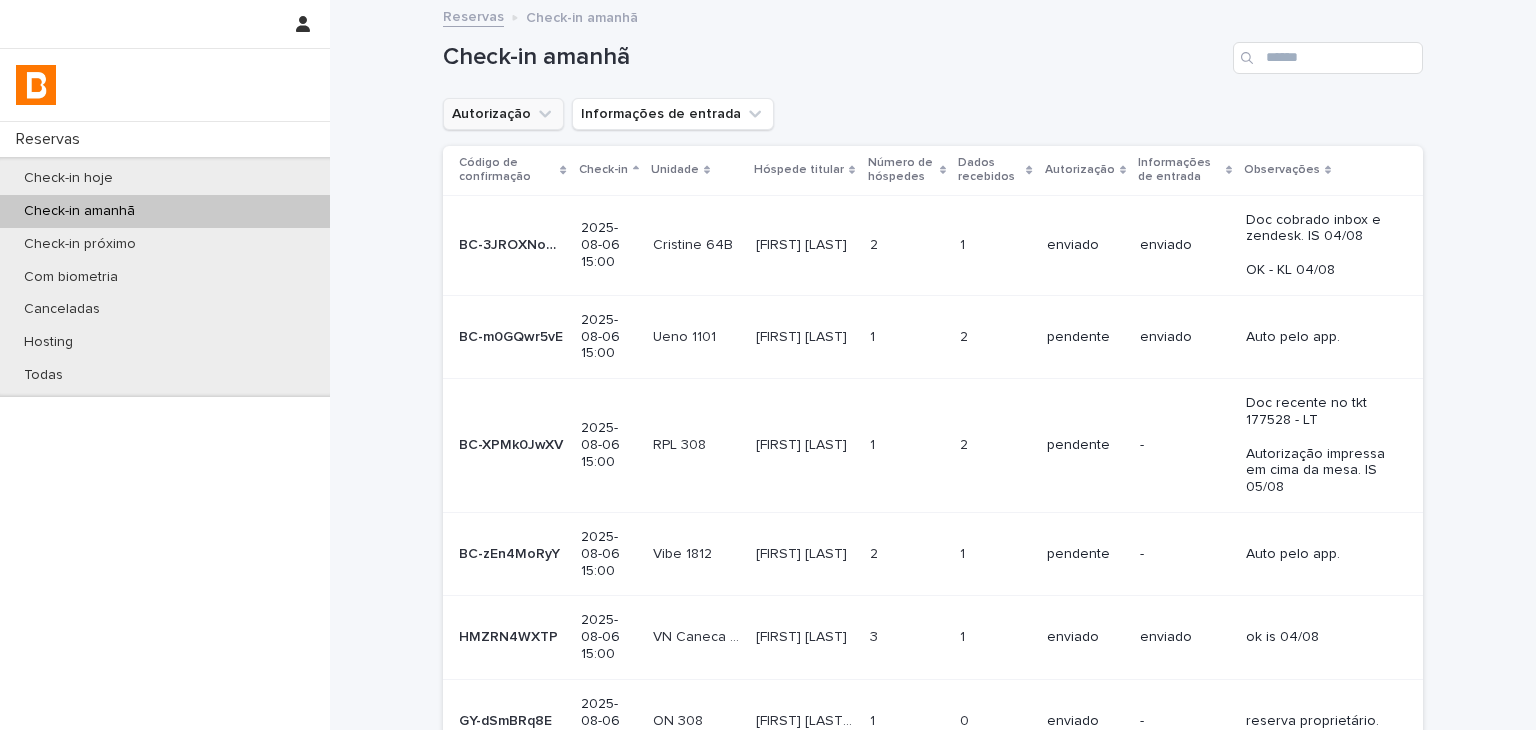 click on "Autorização" at bounding box center (503, 114) 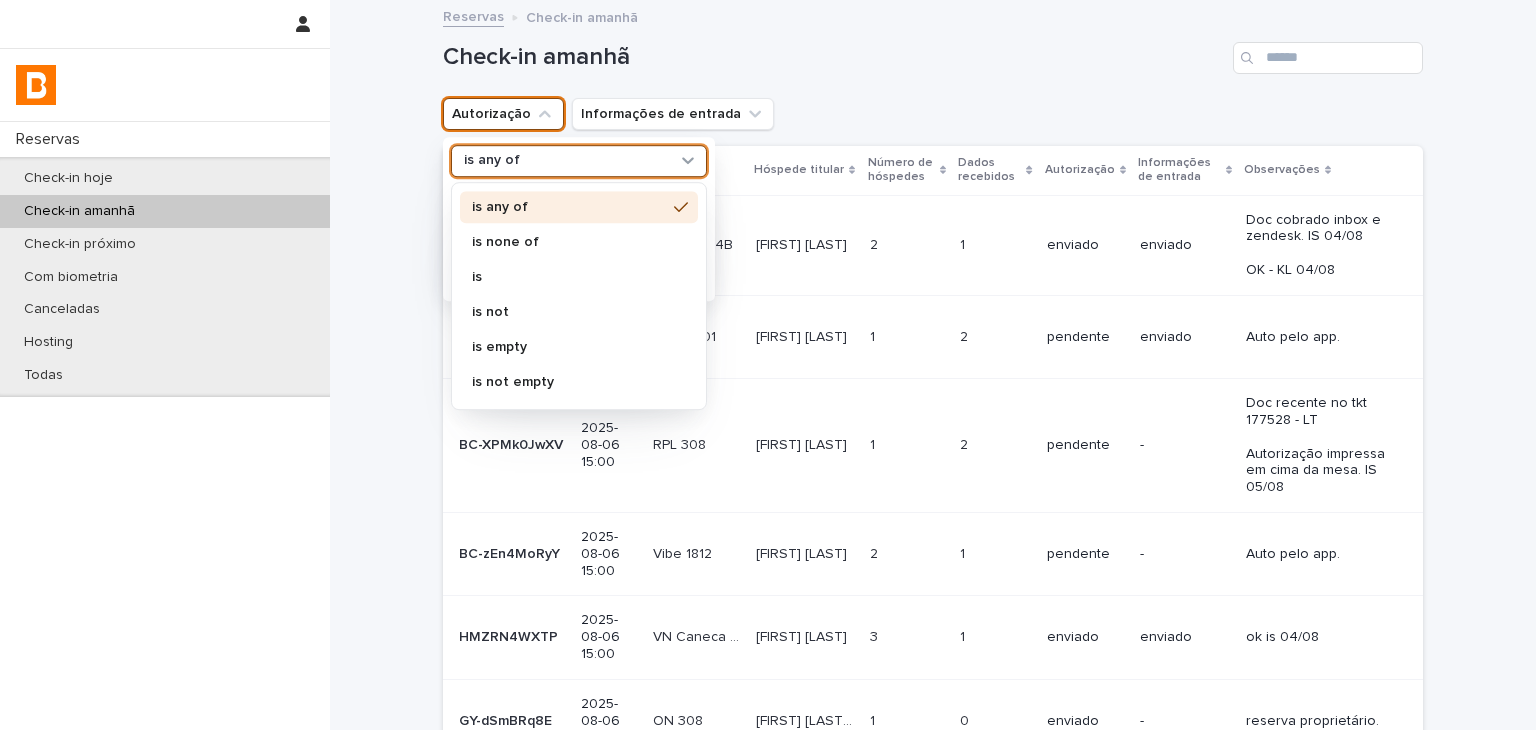 drag, startPoint x: 528, startPoint y: 161, endPoint x: 544, endPoint y: 192, distance: 34.88553 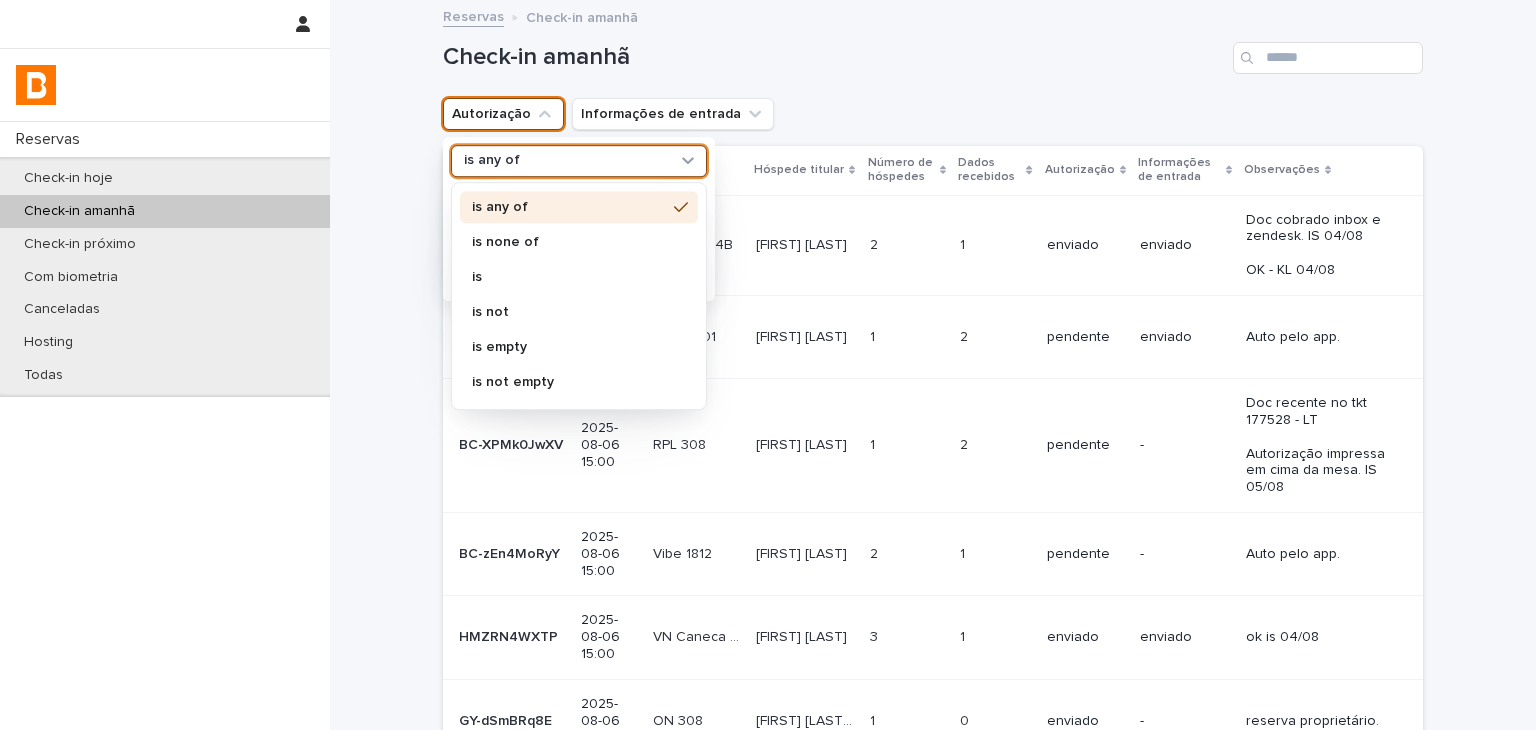 click on "is none of" at bounding box center [569, 242] 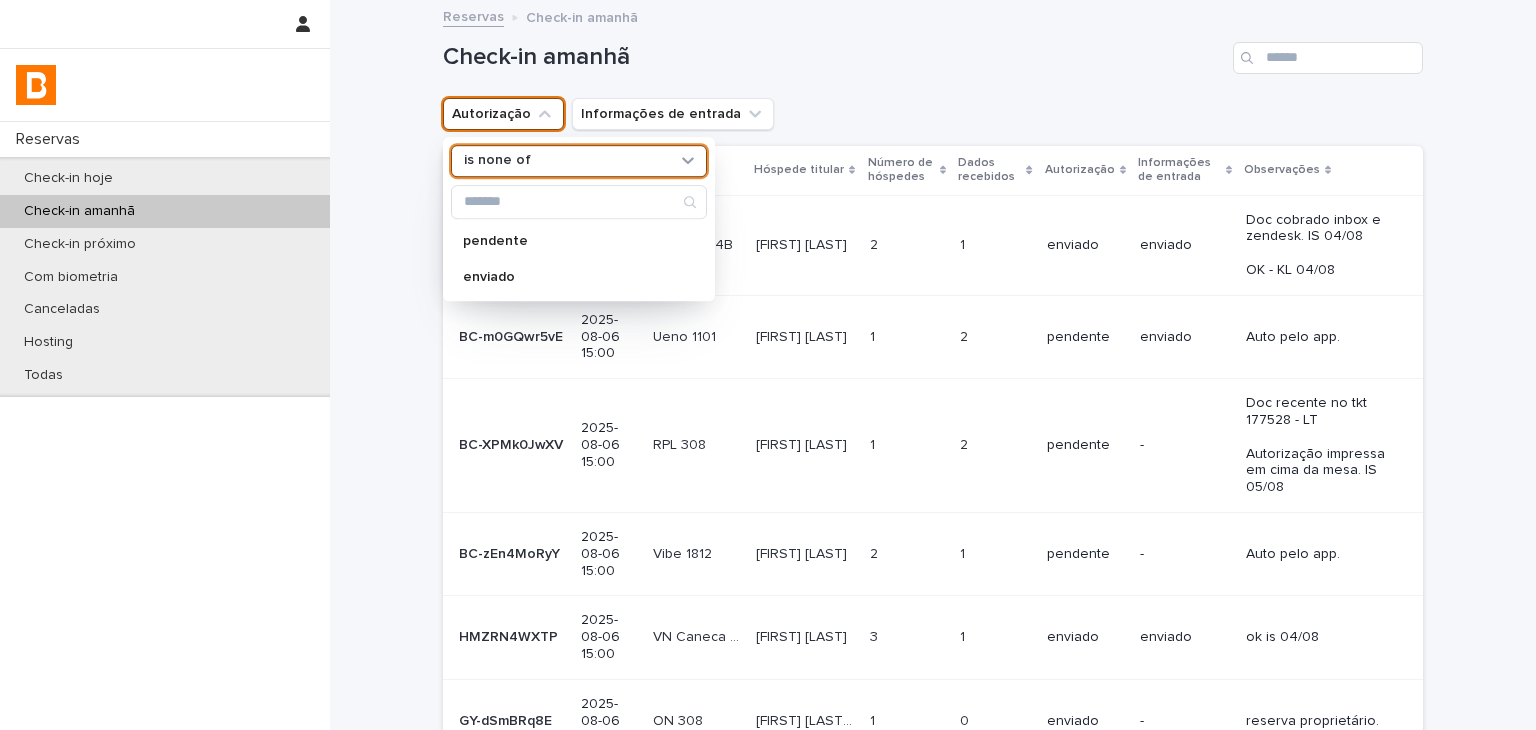 drag, startPoint x: 554, startPoint y: 287, endPoint x: 907, endPoint y: 130, distance: 386.33923 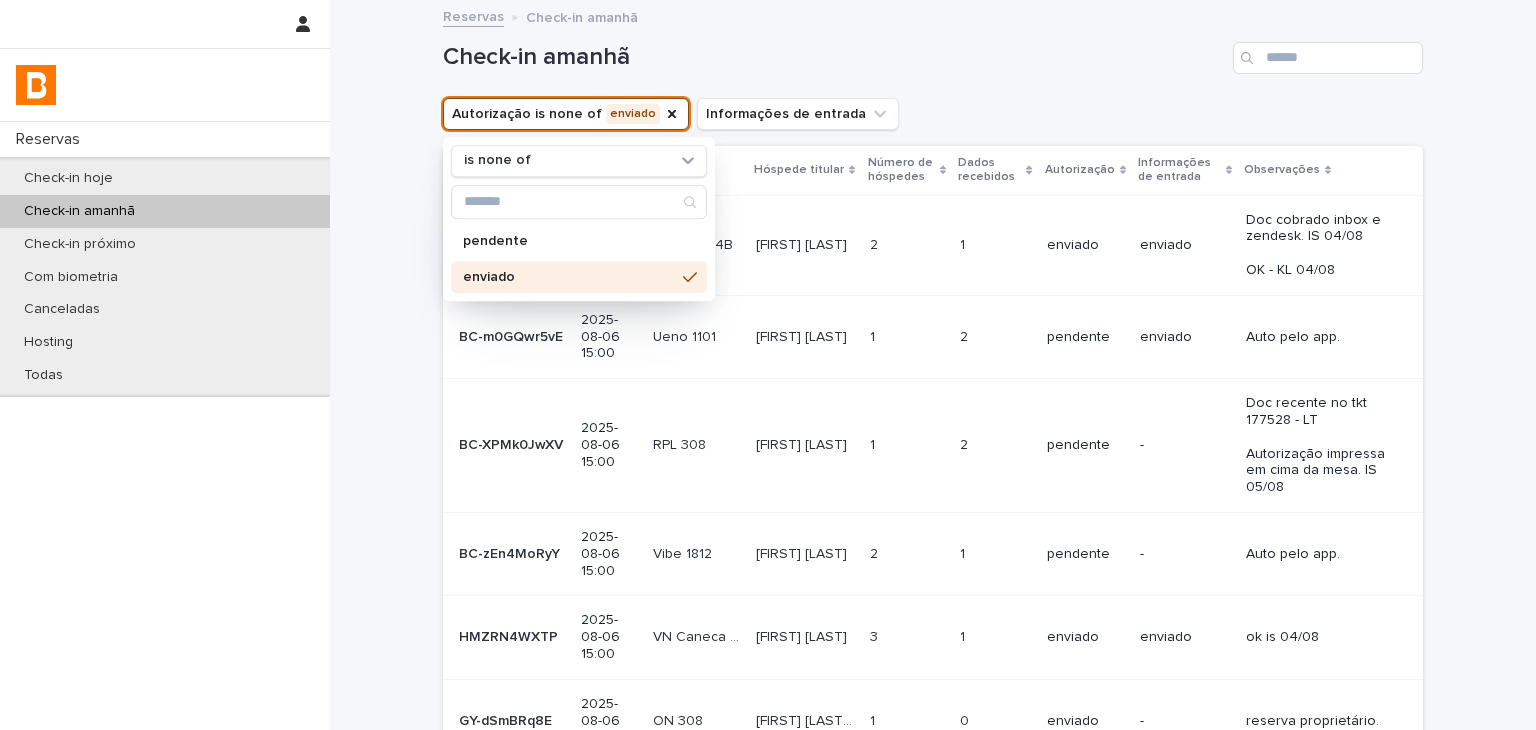 click on "Check-in amanhã" at bounding box center (933, 50) 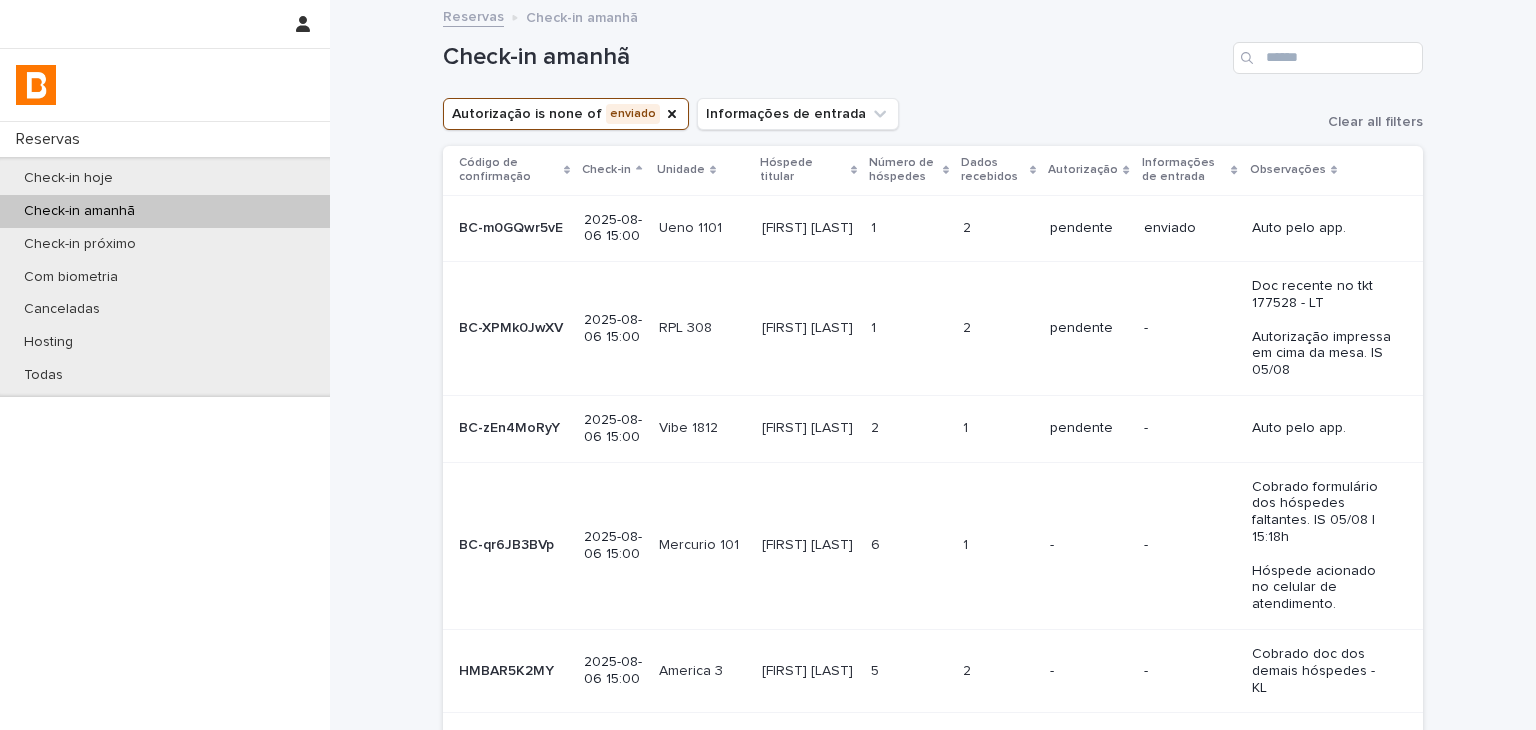 click on "enviado" at bounding box center [1190, 228] 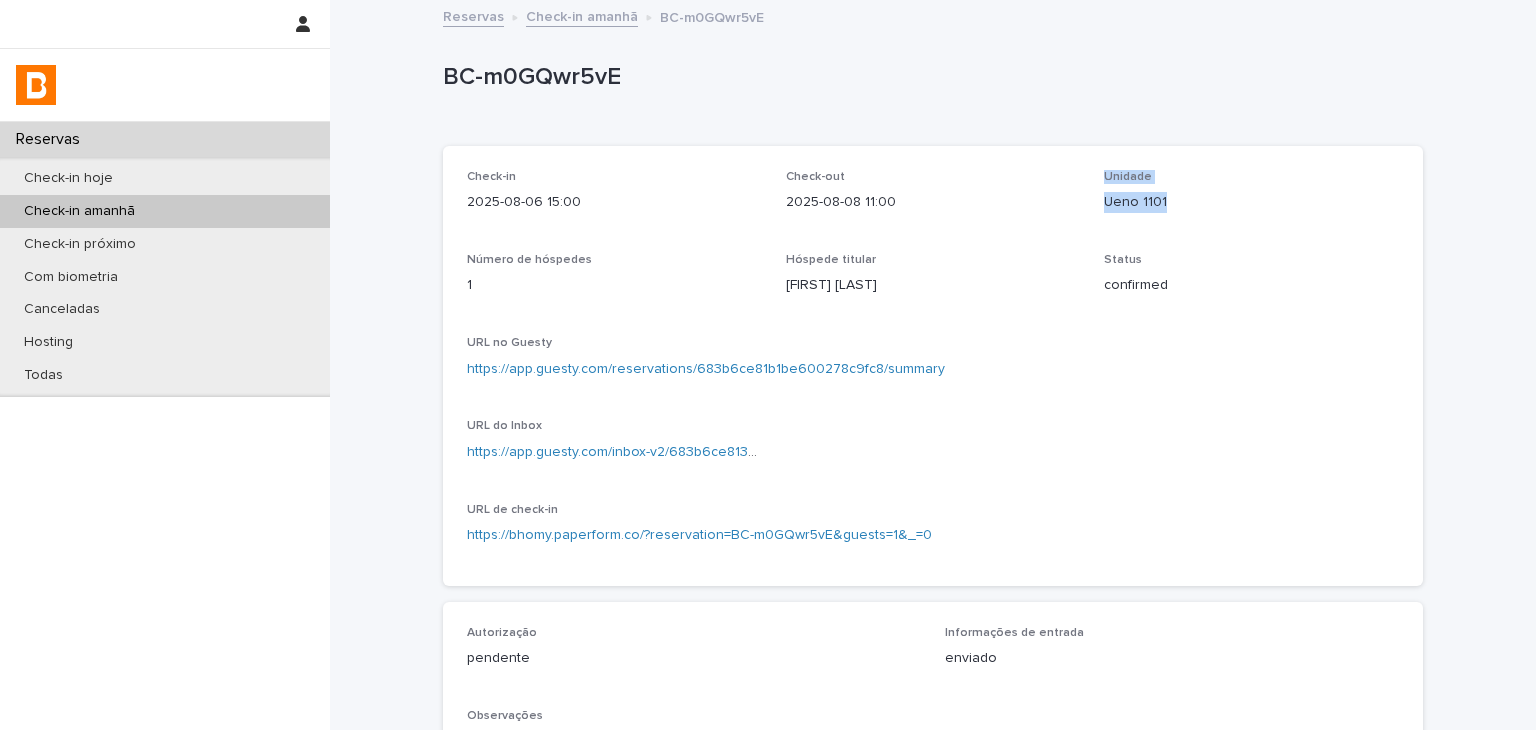 drag, startPoint x: 1080, startPoint y: 201, endPoint x: 1160, endPoint y: 210, distance: 80.50466 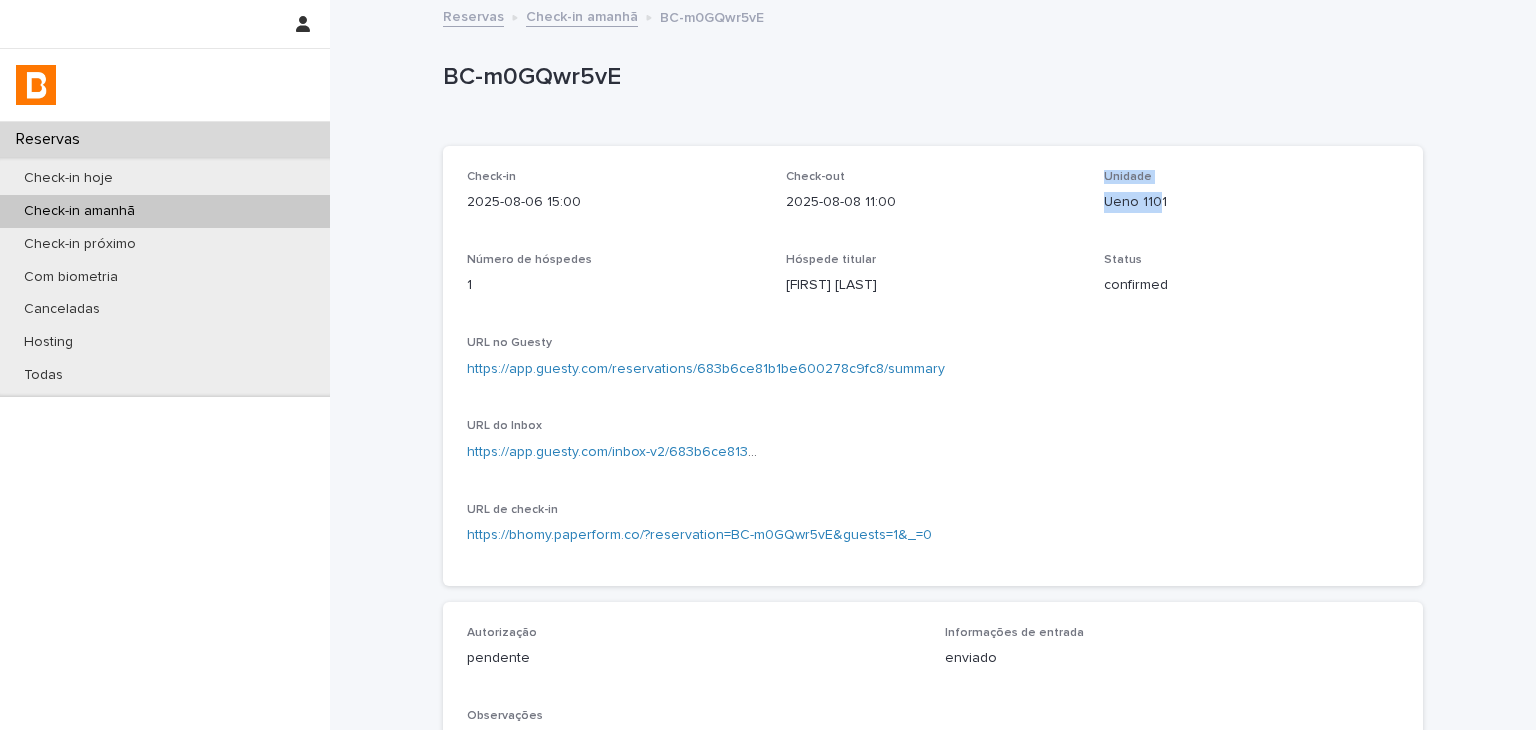 drag, startPoint x: 1108, startPoint y: 207, endPoint x: 1151, endPoint y: 206, distance: 43.011627 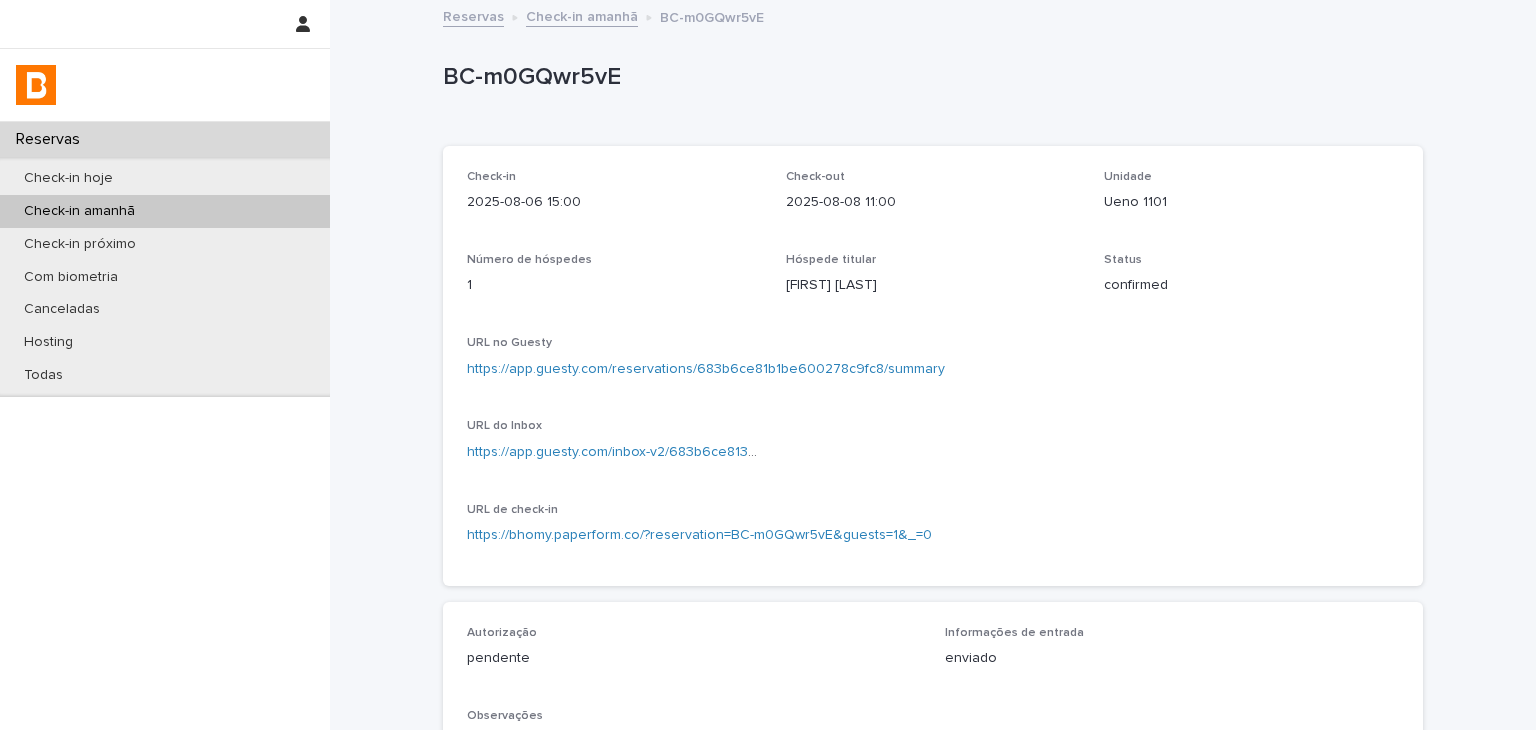 click on "Ueno 1101" at bounding box center (1251, 202) 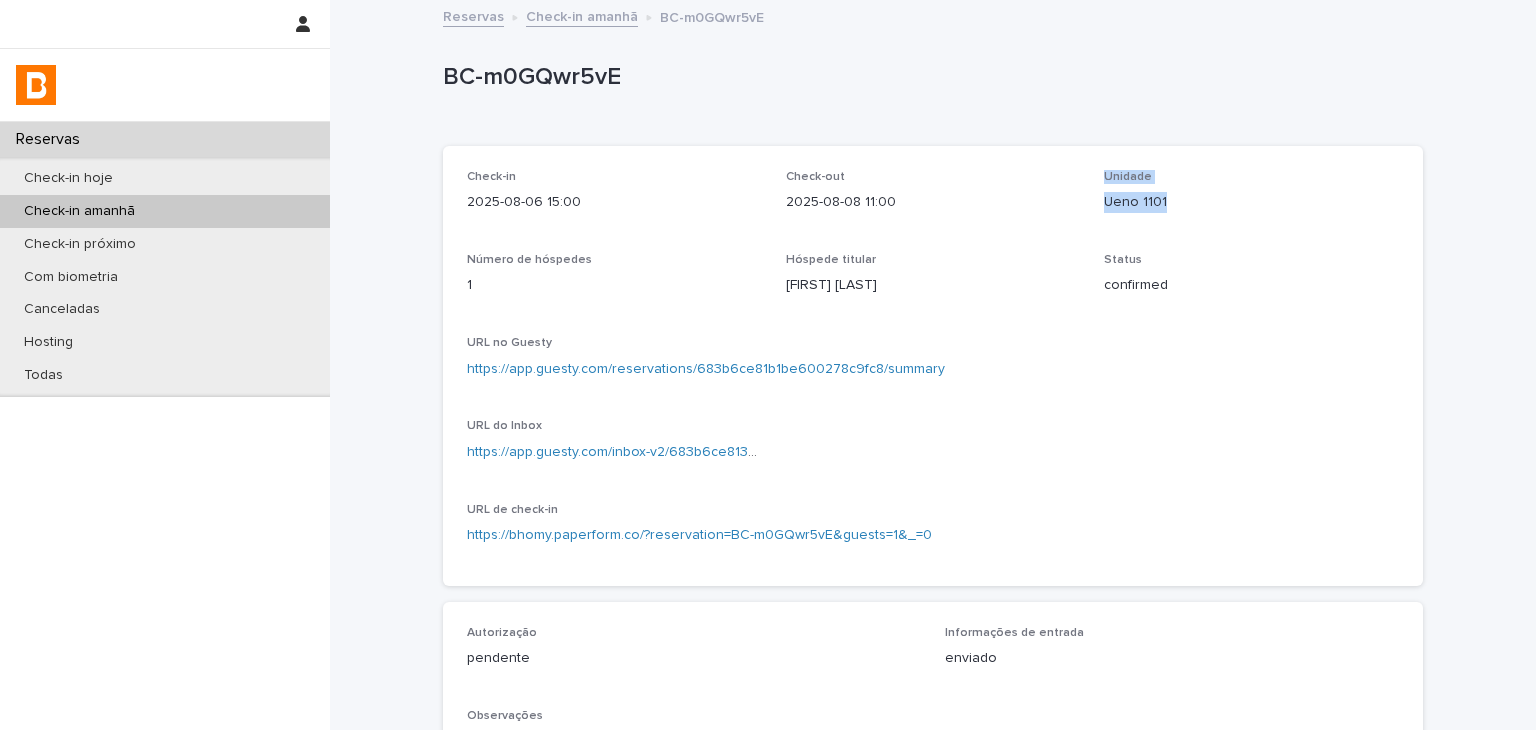 drag, startPoint x: 1170, startPoint y: 200, endPoint x: 1082, endPoint y: 201, distance: 88.005684 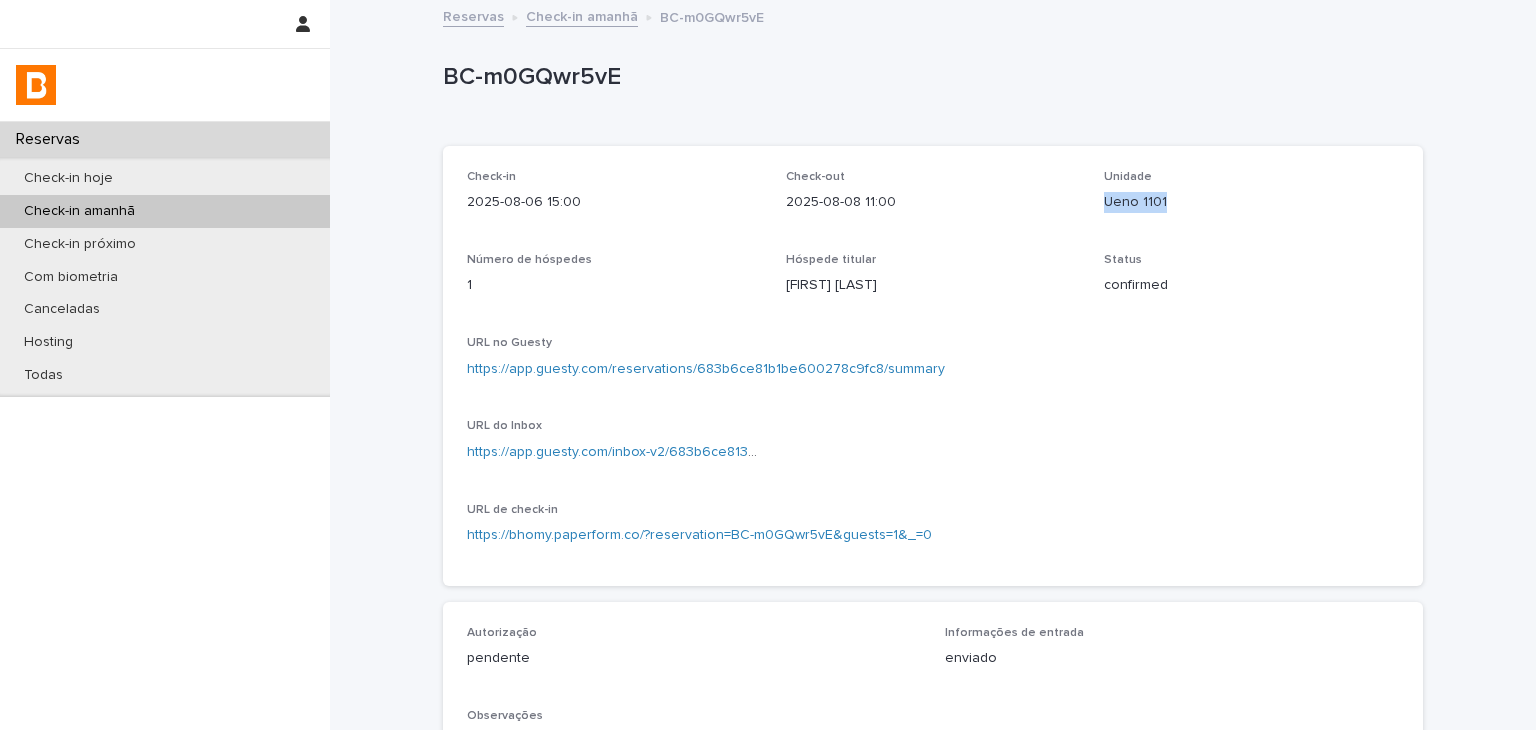 drag, startPoint x: 1096, startPoint y: 202, endPoint x: 1140, endPoint y: 204, distance: 44.04543 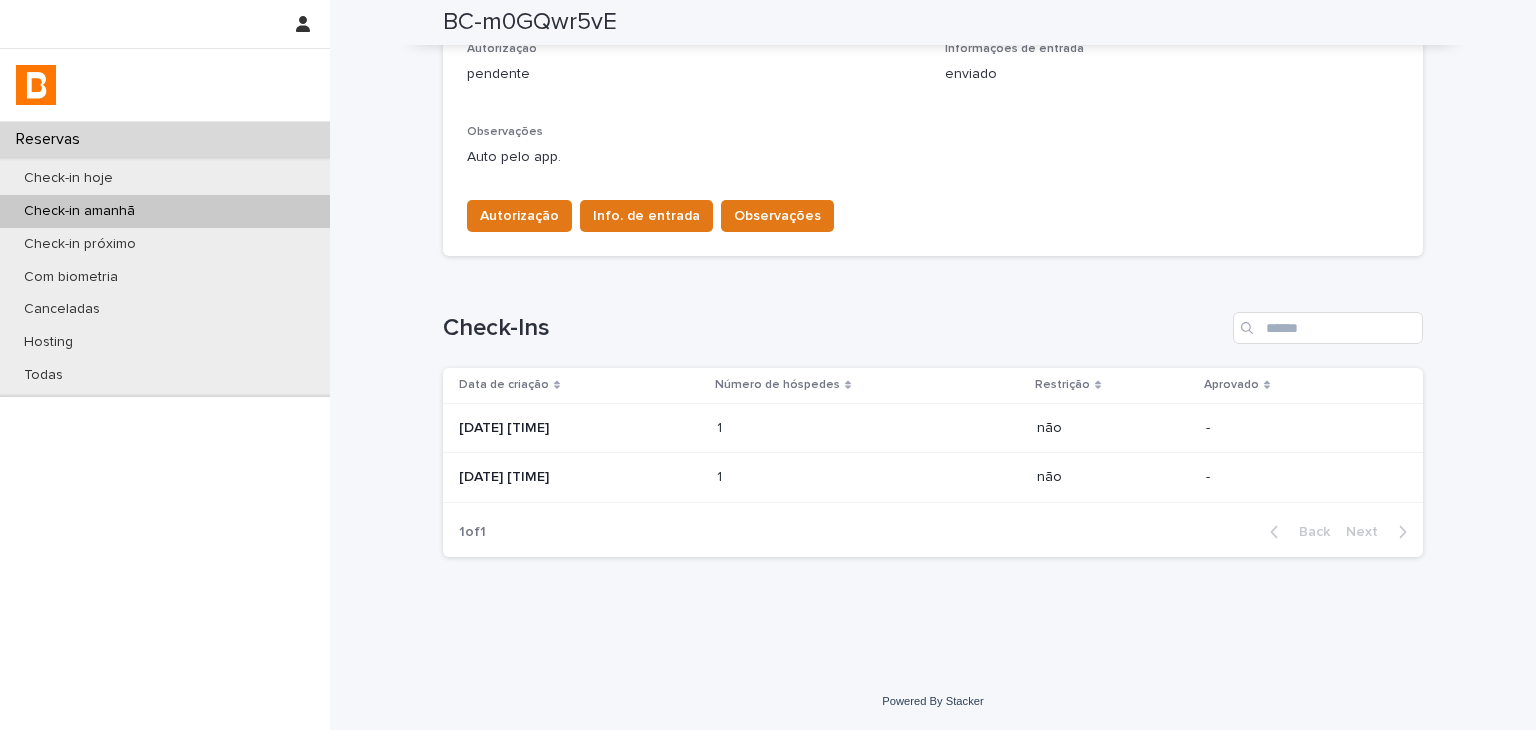 click at bounding box center (804, 428) 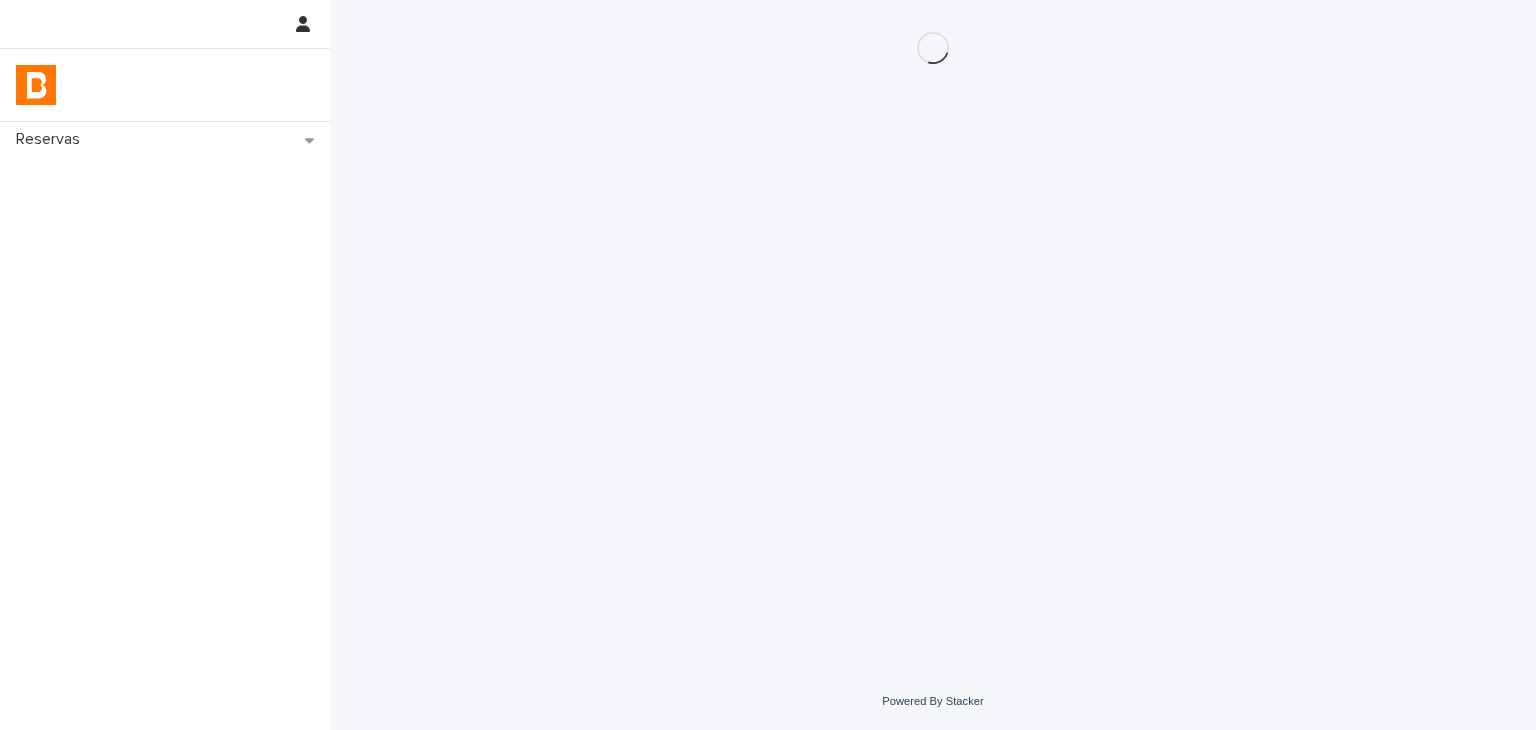 scroll, scrollTop: 0, scrollLeft: 0, axis: both 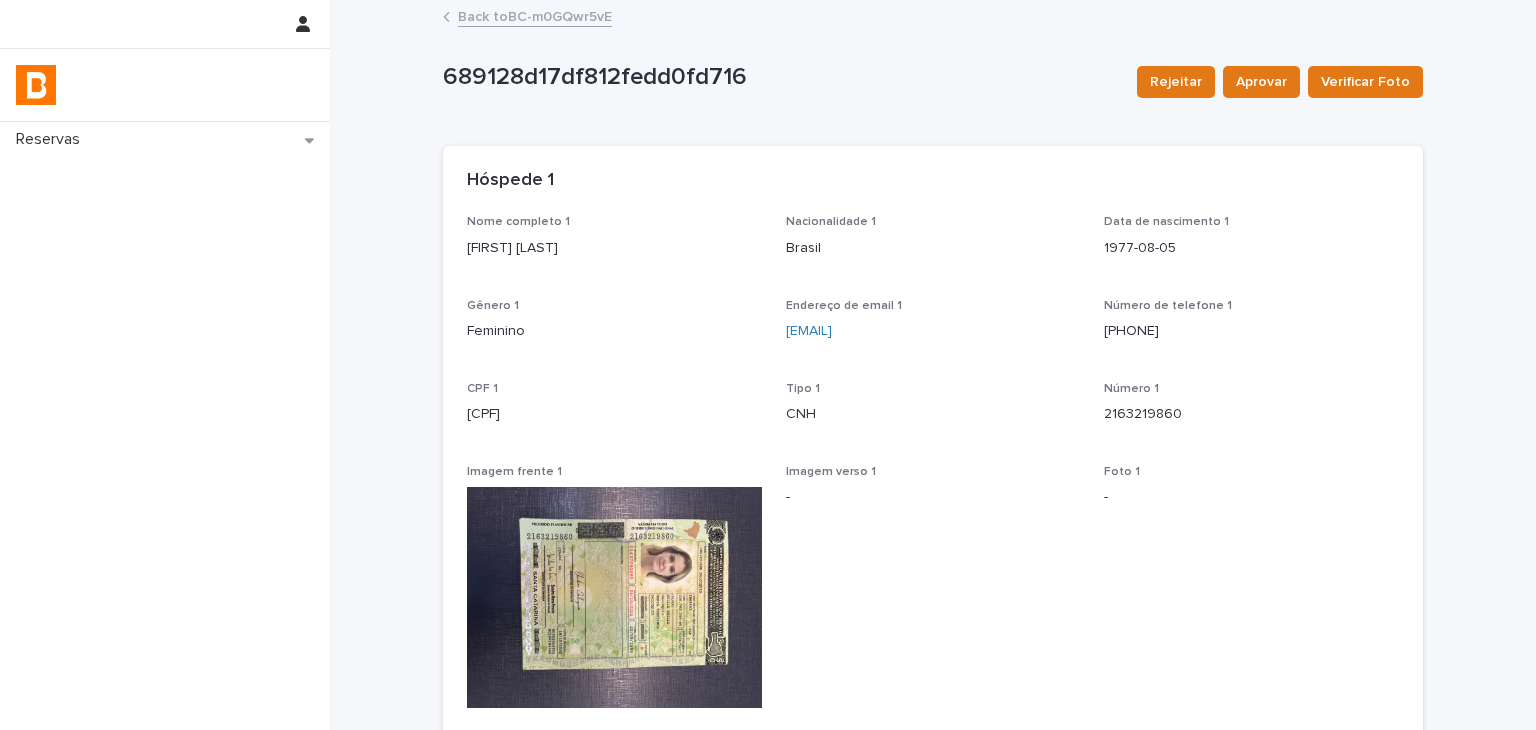 click on "Nome completo 1 [FIRST] [LAST] Nacionalidade 1 Brasil Data de nascimento 1 [DATE] Gênero 1 Feminino Endereço de email 1 [EMAIL] Número de telefone 1 [PHONE] CPF 1 [CPF] Tipo 1 CNH Número 1 2163219860 Imagem frente 1 Imagem verso 1 - Foto 1 - Status foto 1 -" at bounding box center [933, 511] 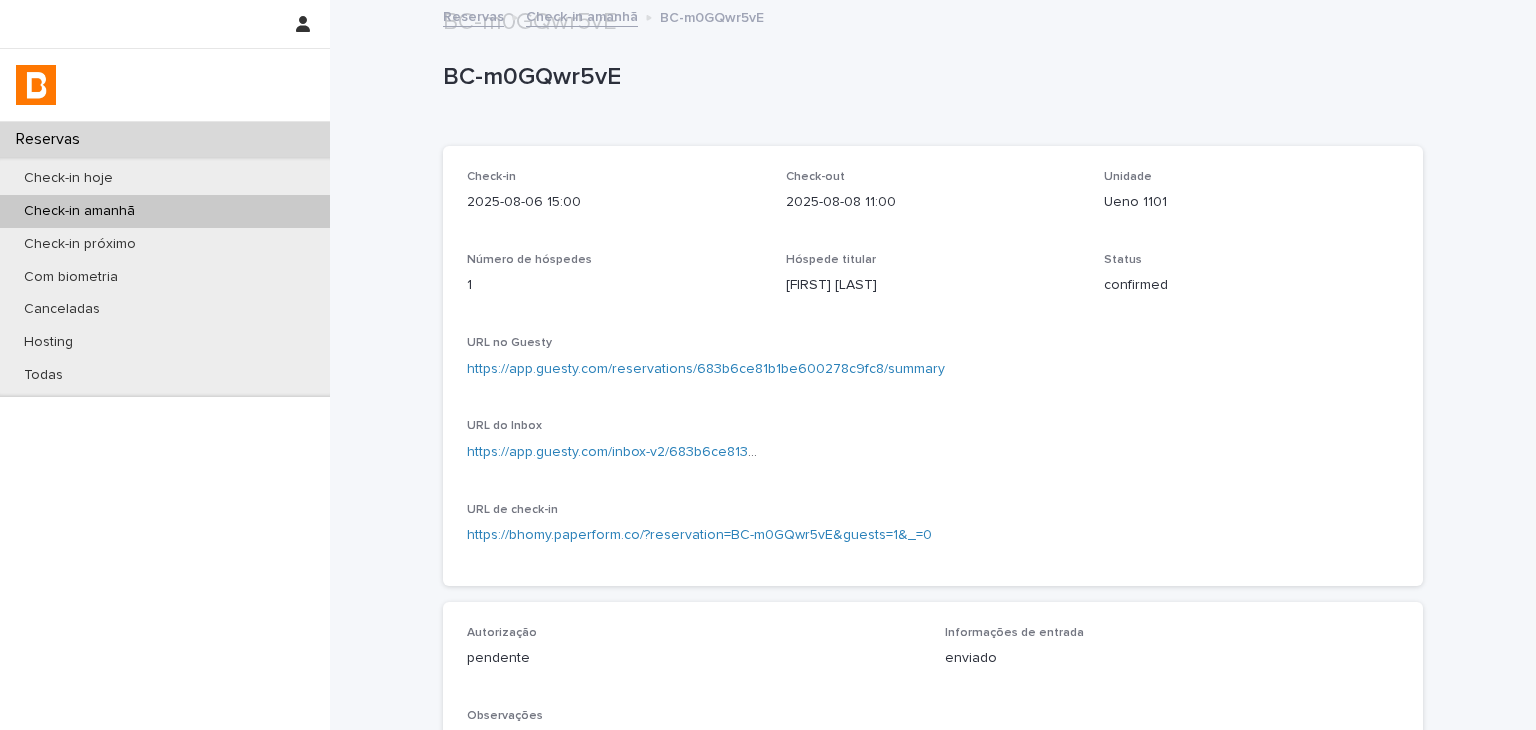 scroll, scrollTop: 584, scrollLeft: 0, axis: vertical 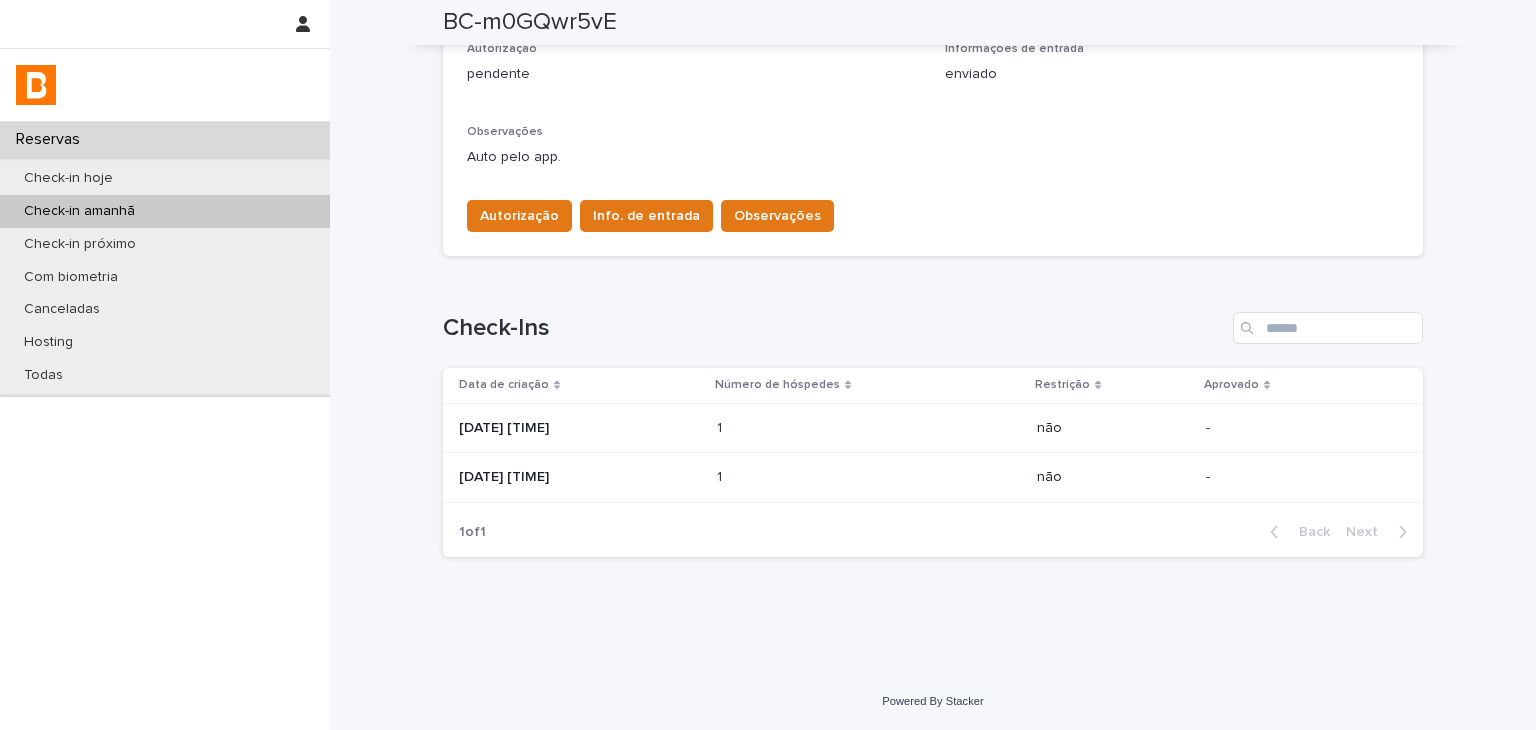 click on "1 1" at bounding box center (869, 478) 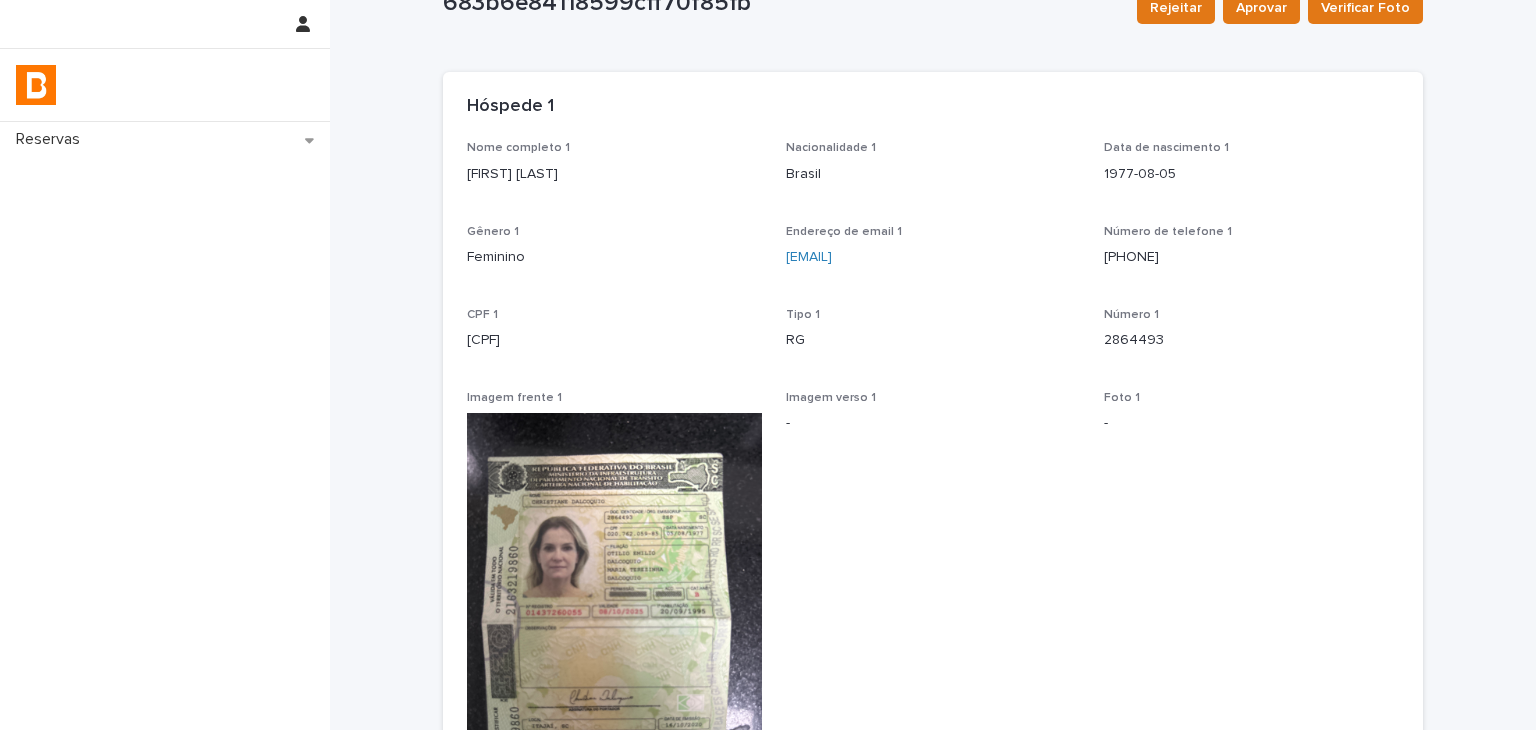 scroll, scrollTop: 260, scrollLeft: 0, axis: vertical 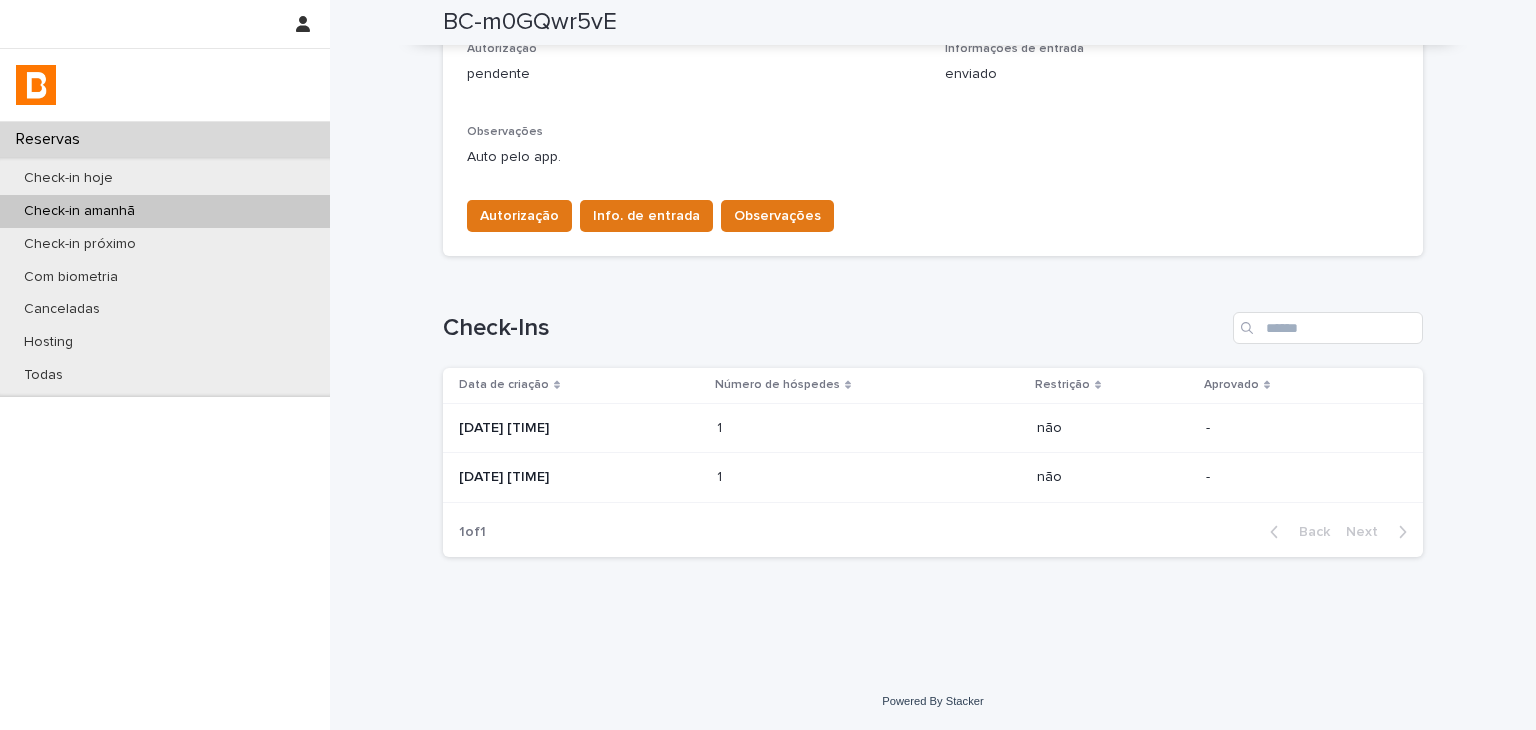 click on "1" at bounding box center [721, 426] 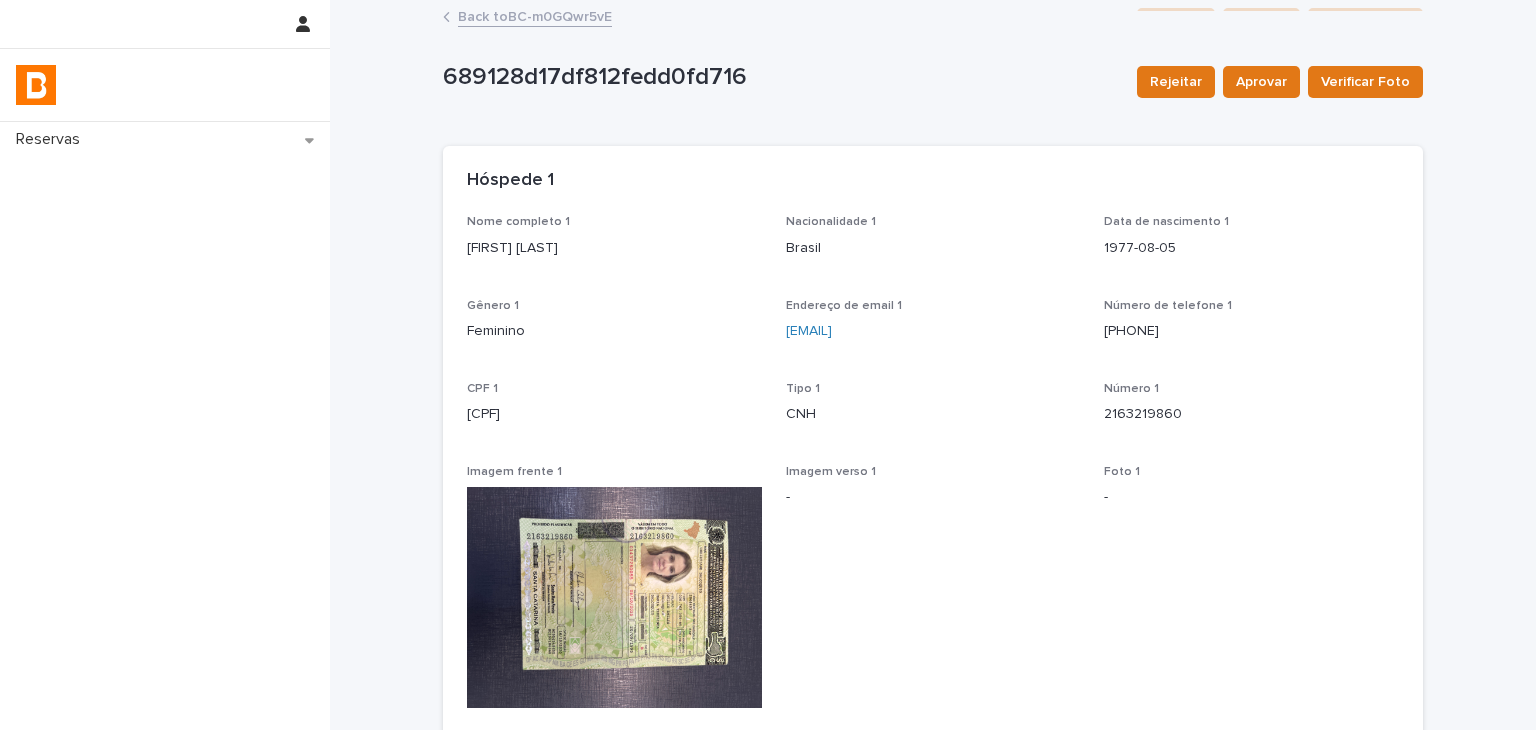 scroll, scrollTop: 274, scrollLeft: 0, axis: vertical 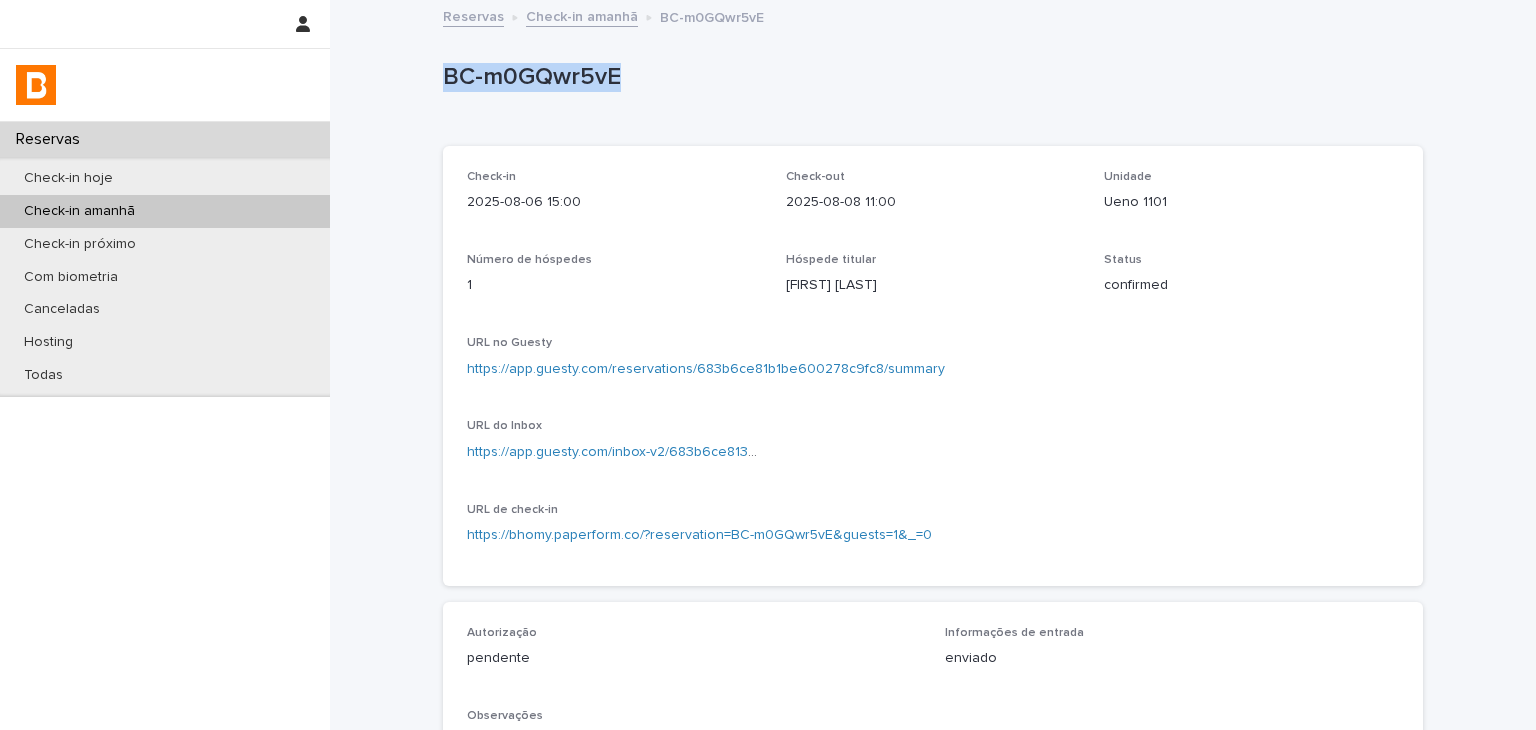 drag, startPoint x: 434, startPoint y: 95, endPoint x: 610, endPoint y: 93, distance: 176.01137 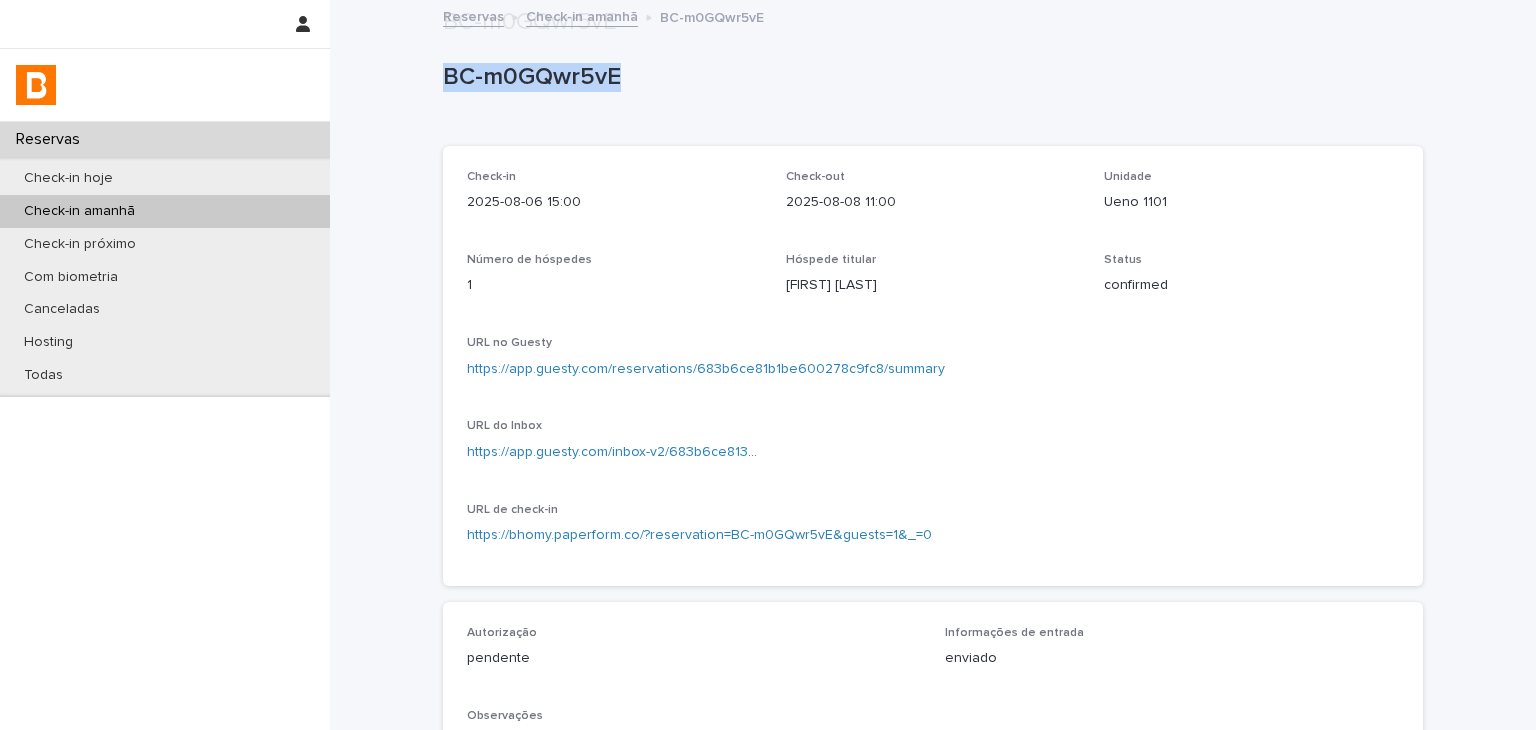 scroll, scrollTop: 500, scrollLeft: 0, axis: vertical 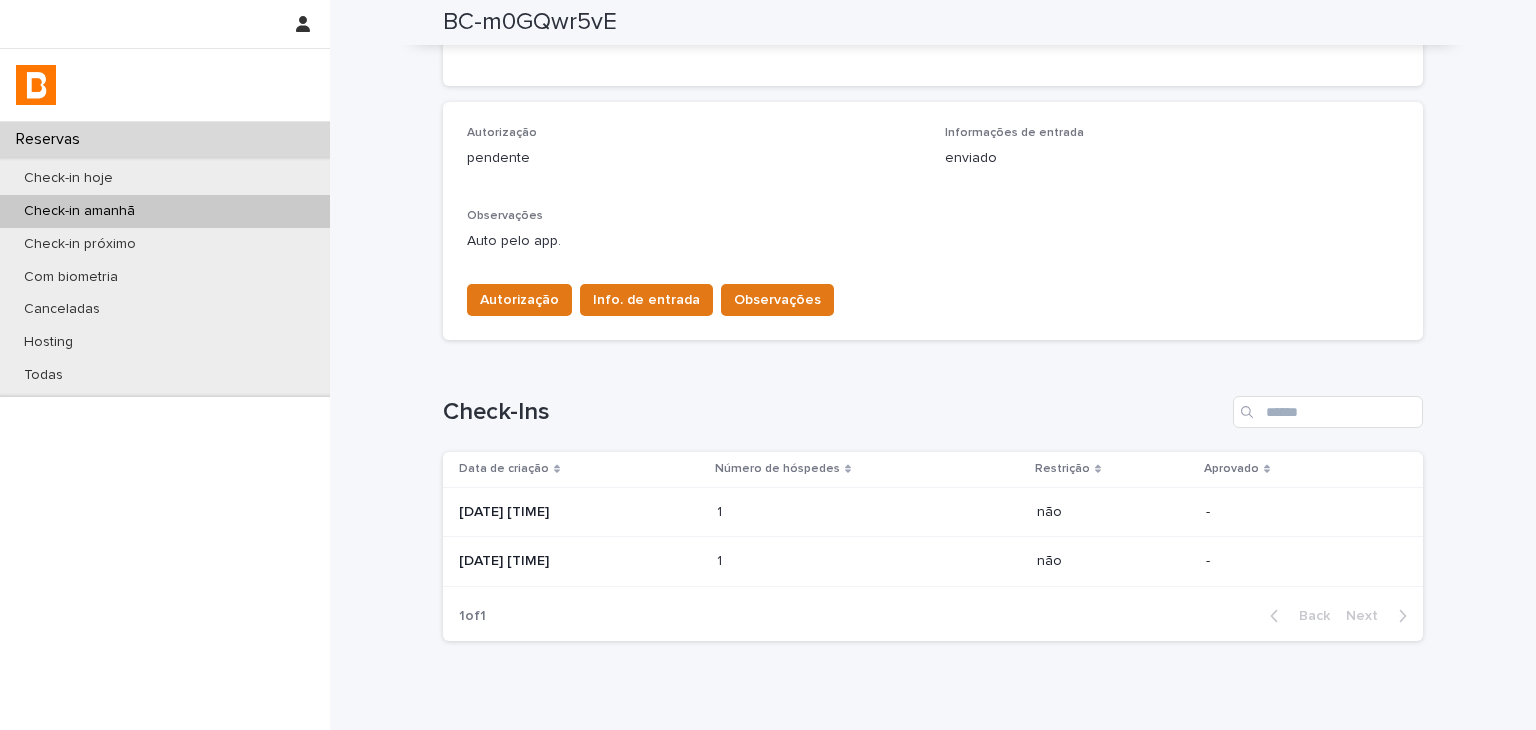 click on "Autorização Info. de entrada Observações" at bounding box center [646, 304] 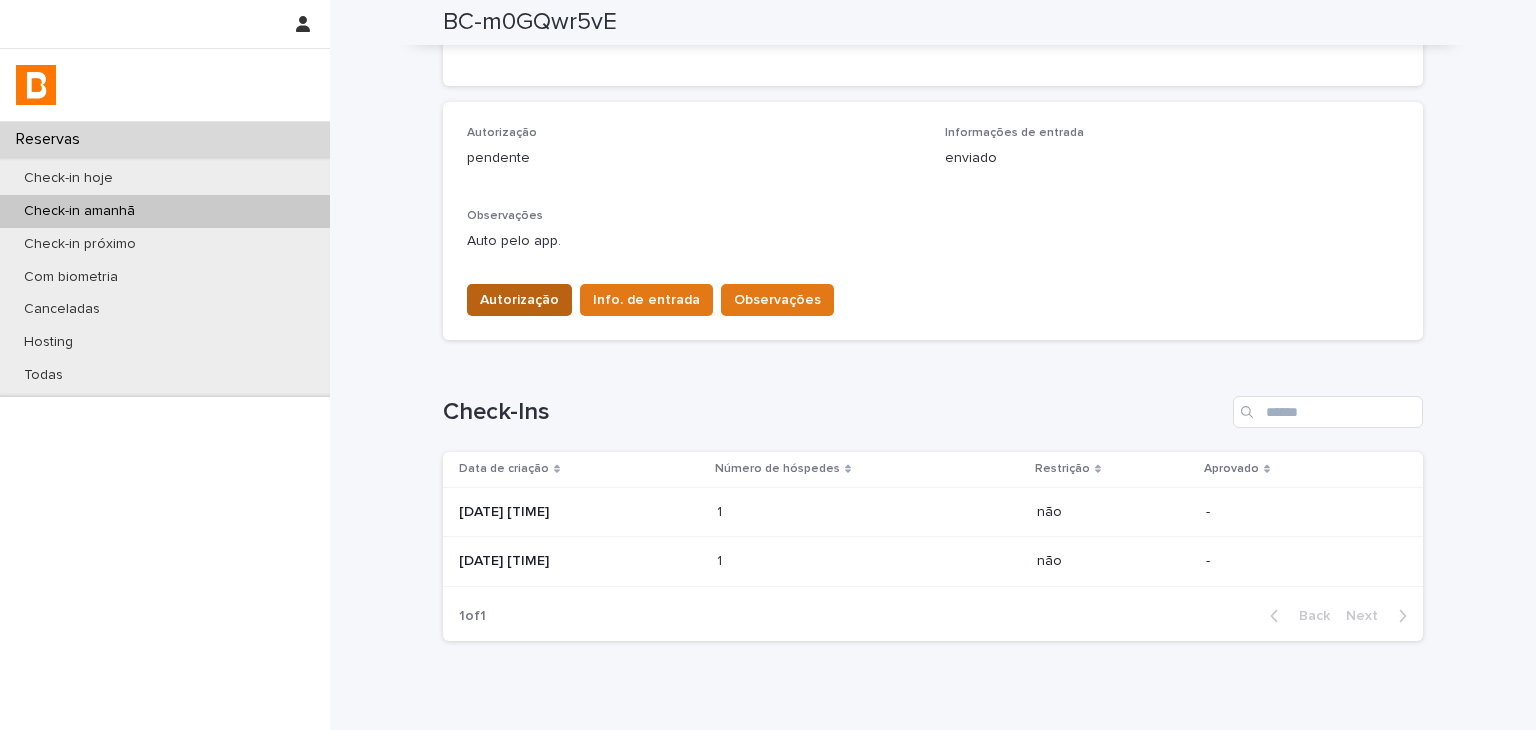 click on "Autorização" at bounding box center (519, 300) 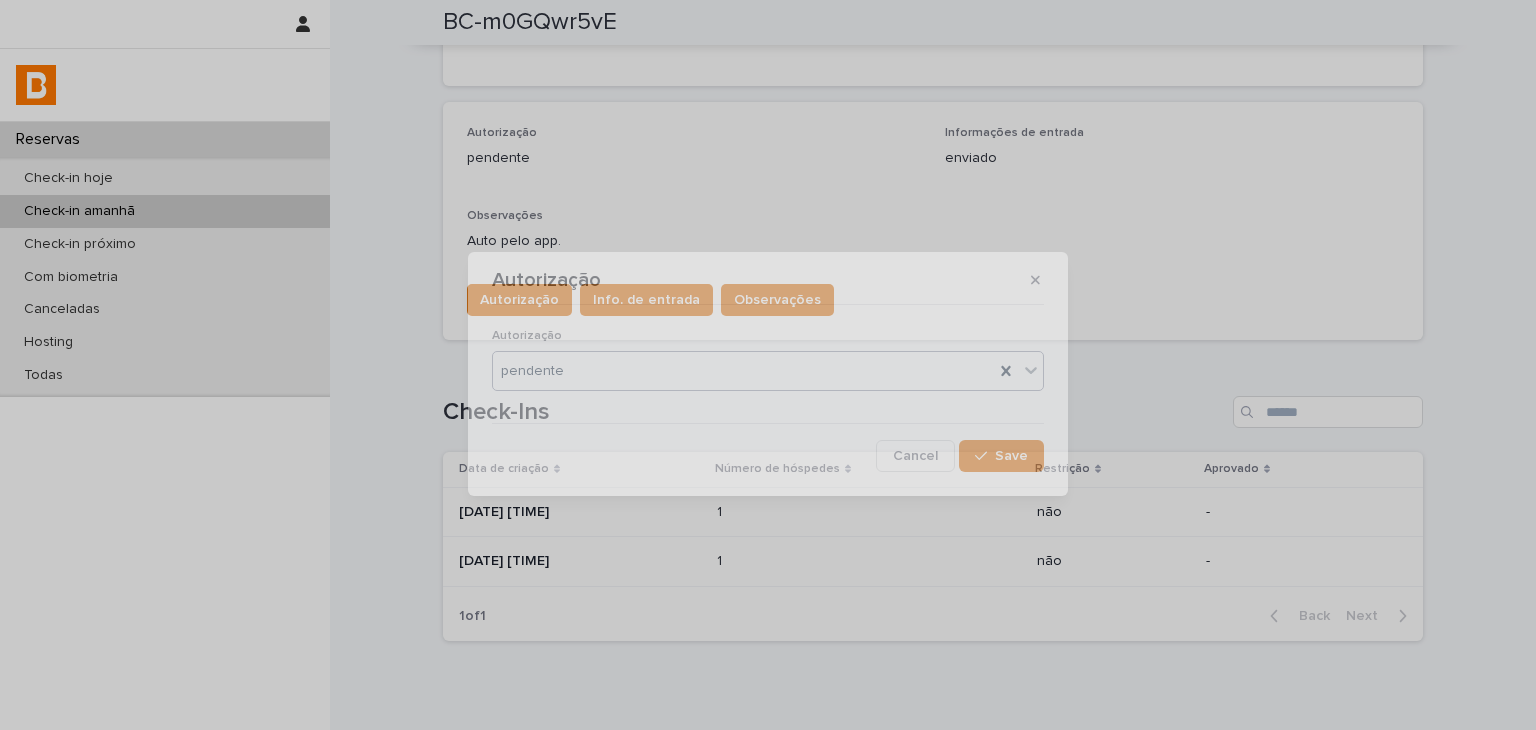 click on "pendente" at bounding box center (743, 371) 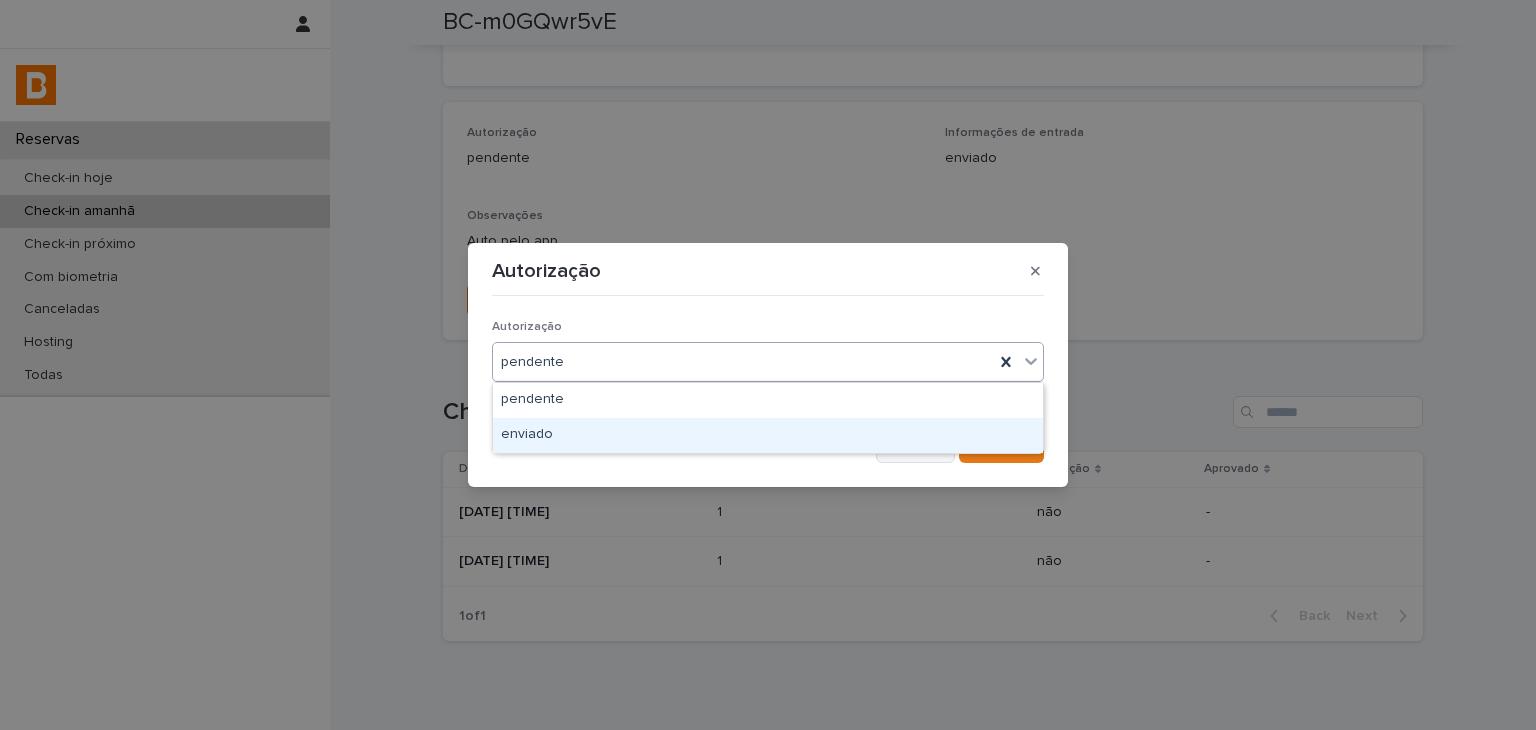 click on "enviado" at bounding box center (768, 435) 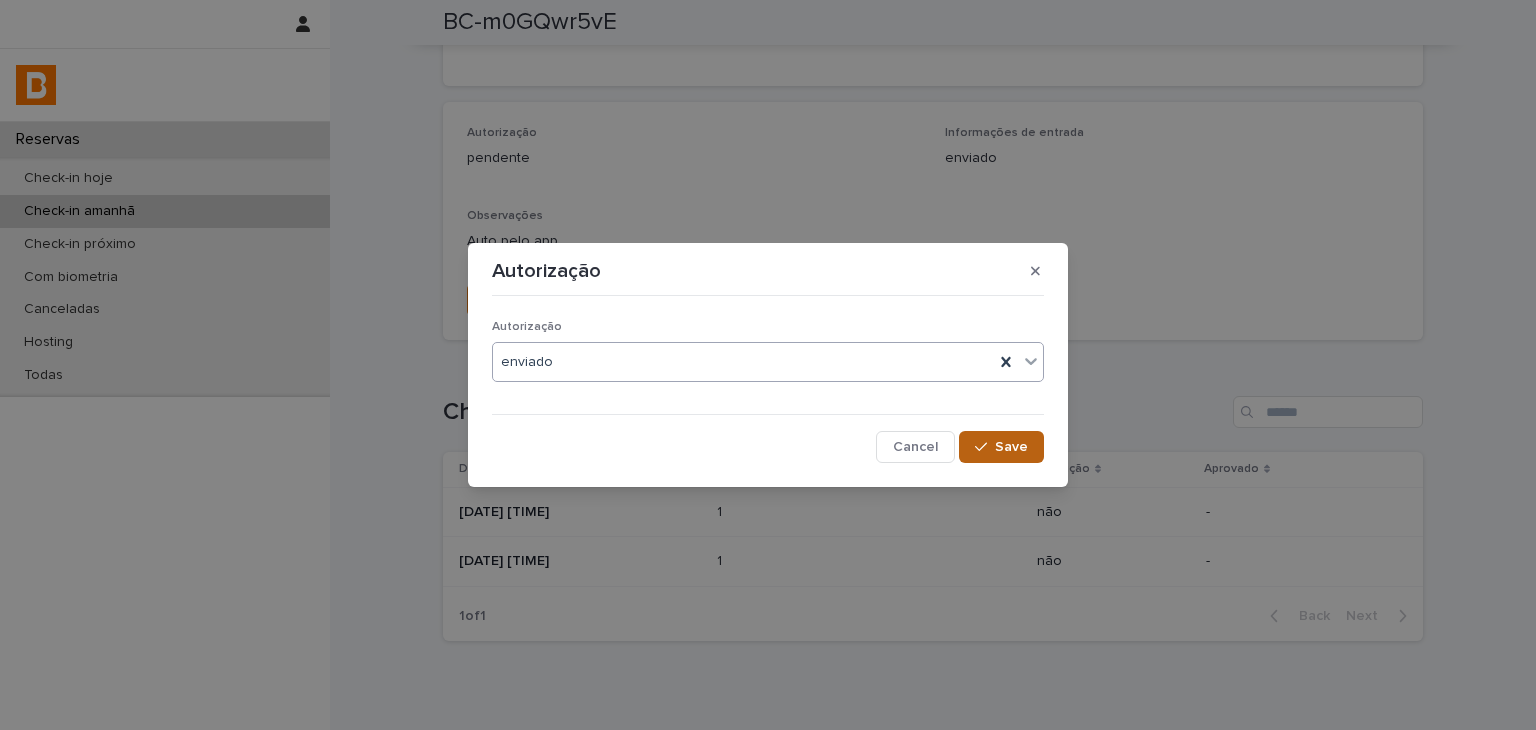 click on "Save" at bounding box center (1001, 447) 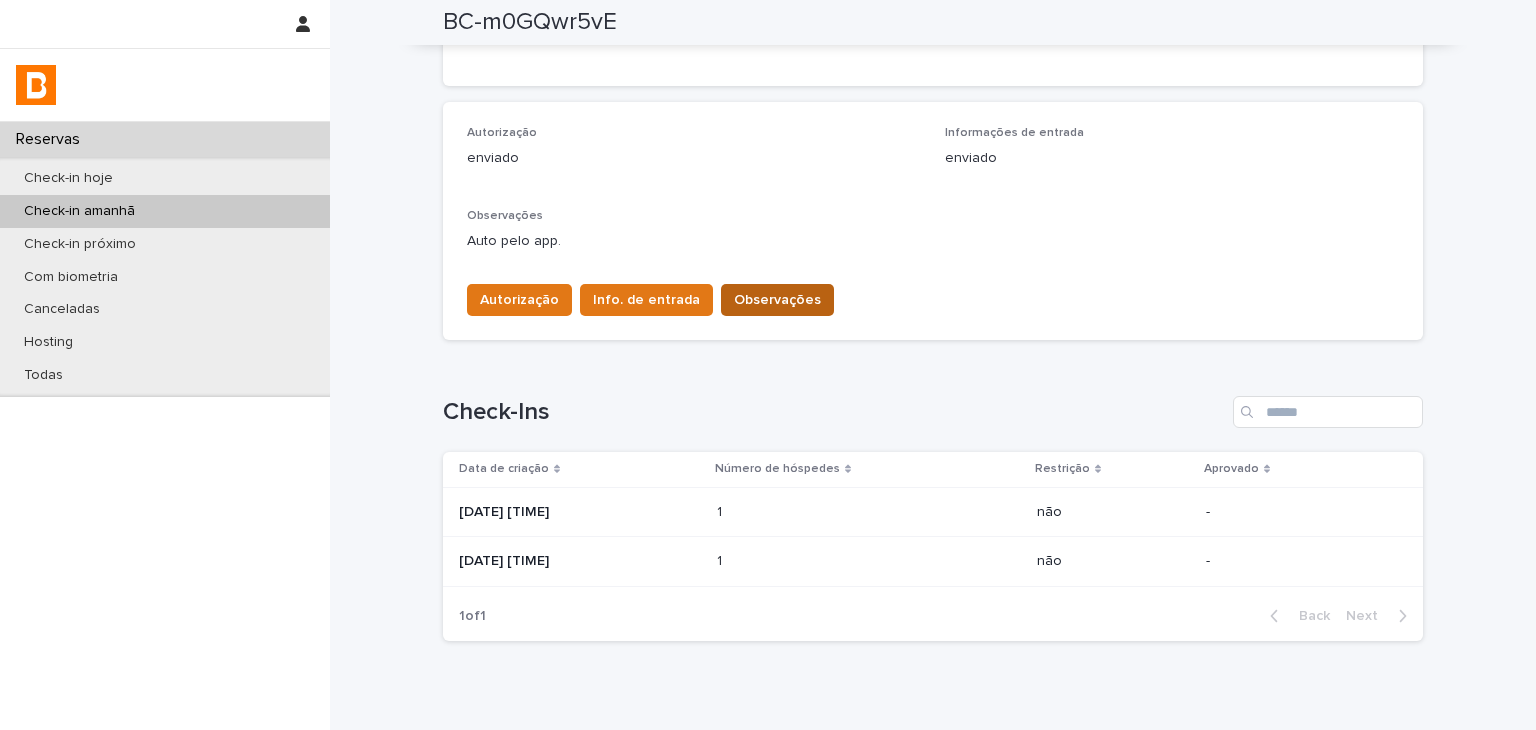 click on "Observações" at bounding box center [777, 300] 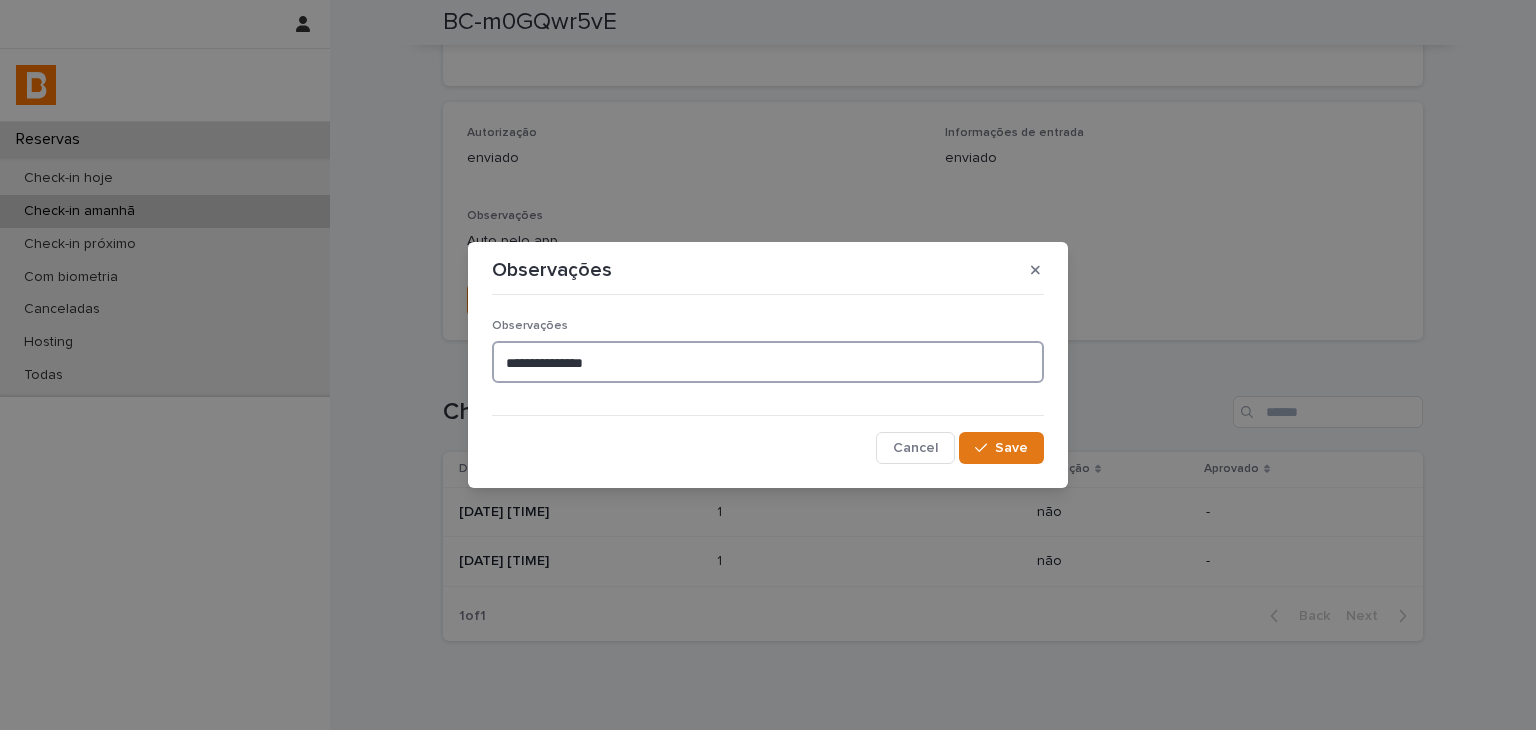 click on "**********" at bounding box center [768, 362] 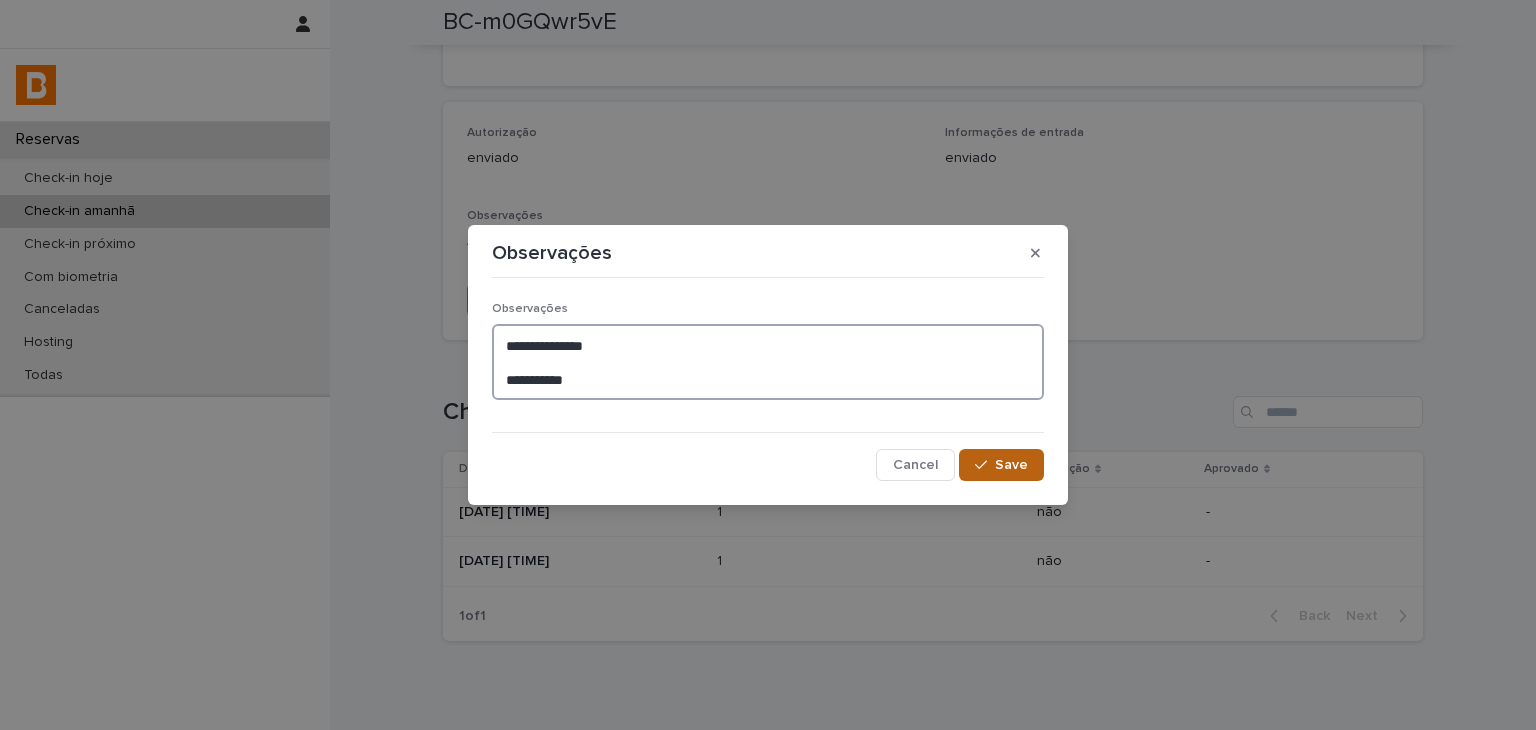 type on "**********" 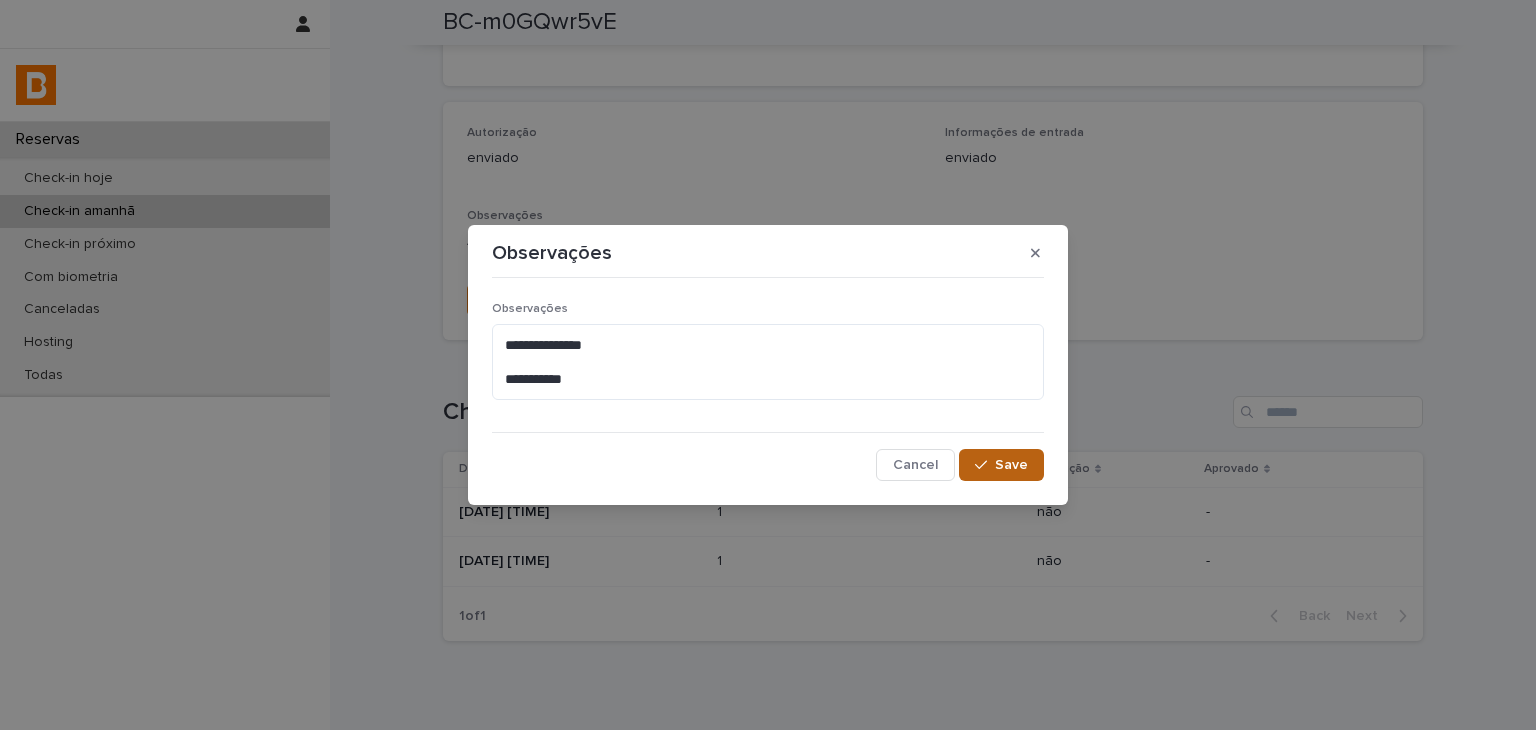 click on "Save" at bounding box center (1011, 465) 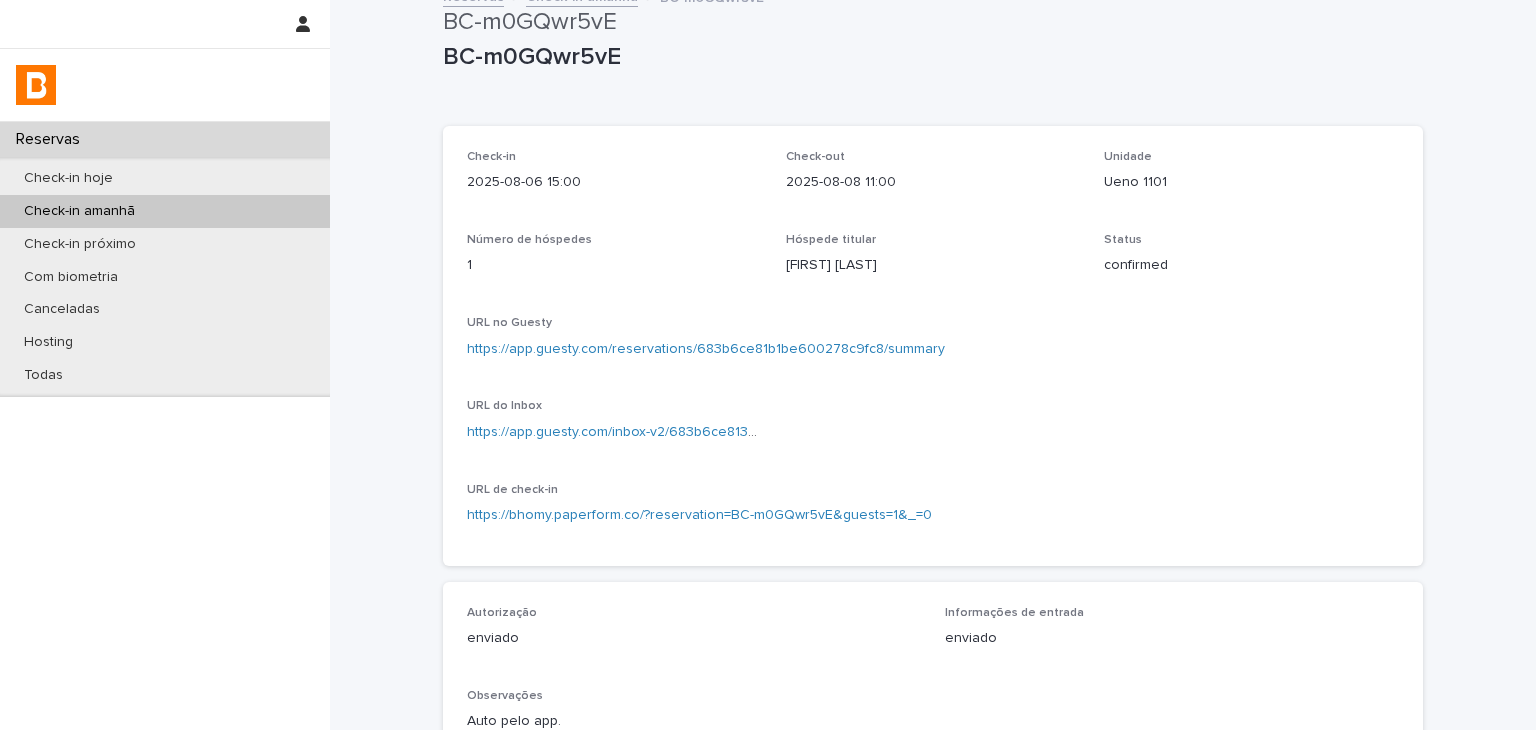 scroll, scrollTop: 0, scrollLeft: 0, axis: both 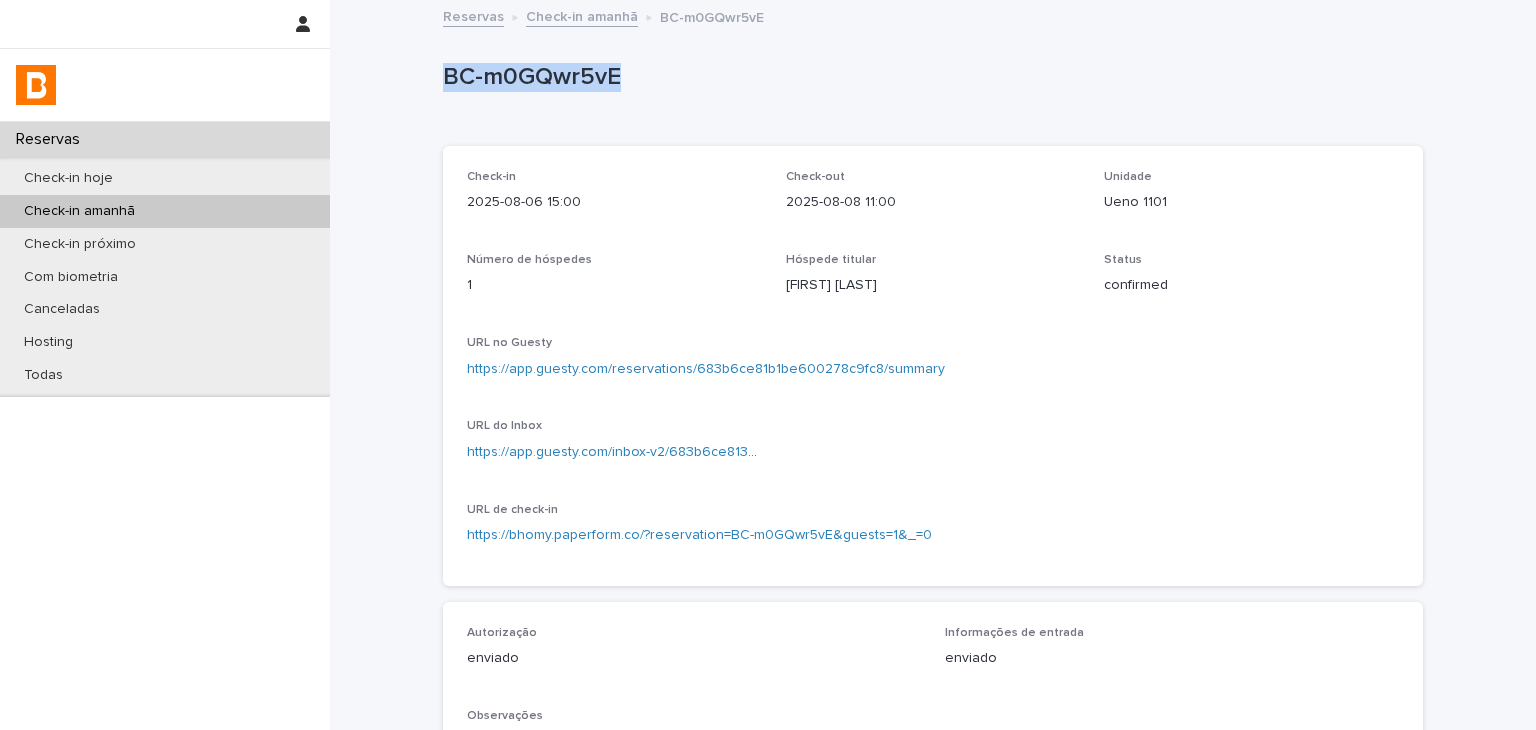 drag, startPoint x: 432, startPoint y: 72, endPoint x: 628, endPoint y: 83, distance: 196.30843 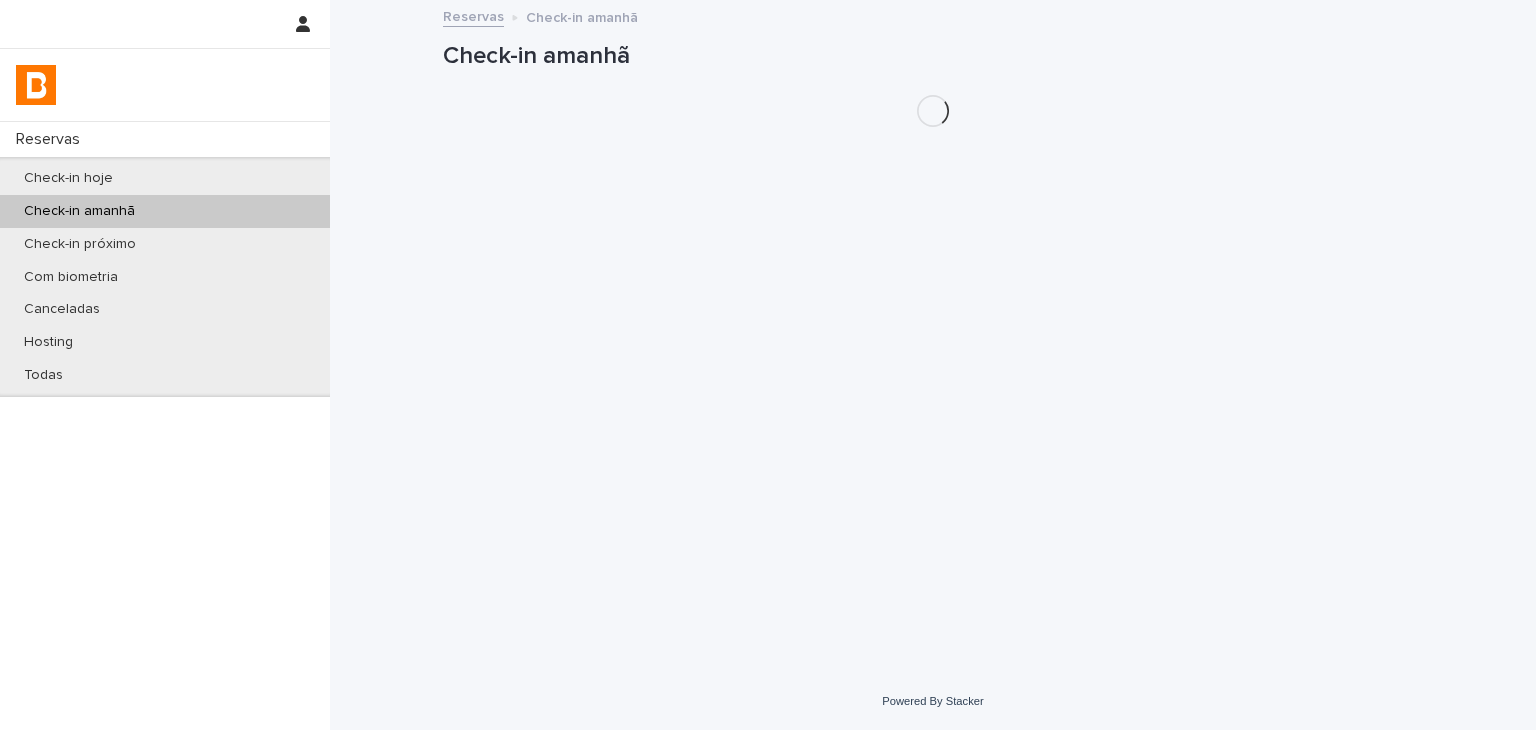 scroll, scrollTop: 0, scrollLeft: 0, axis: both 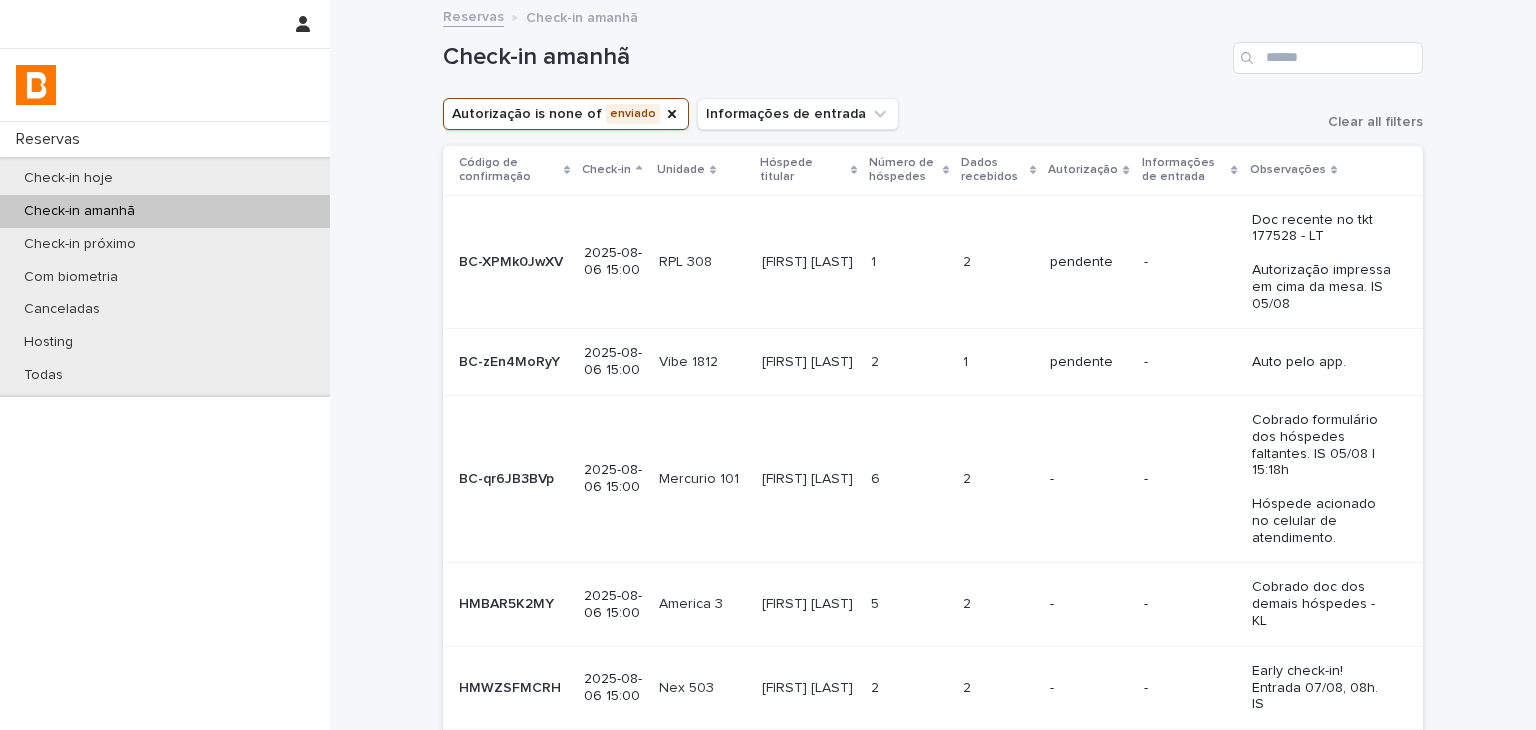 click on "[FIRST] [LAST]" at bounding box center [809, 360] 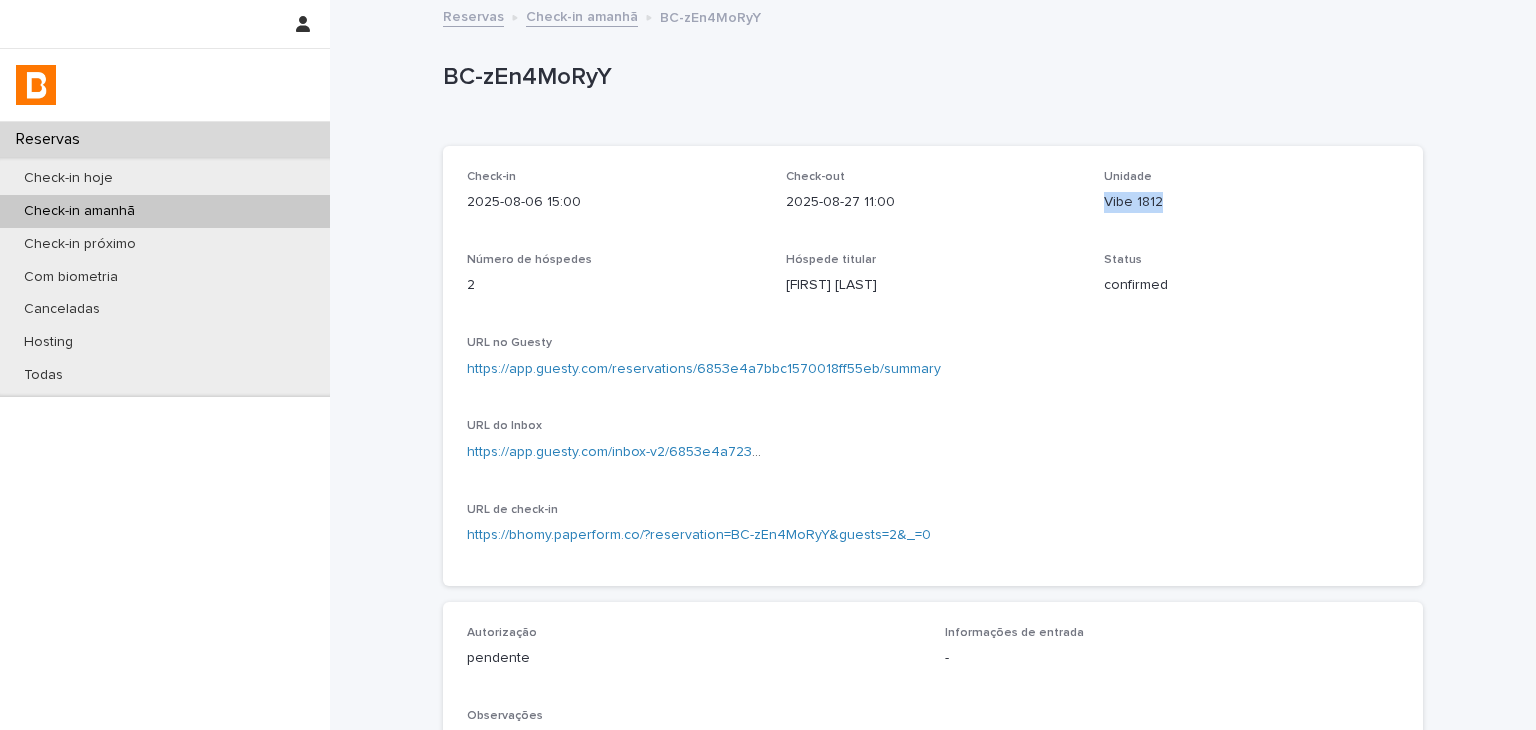 drag, startPoint x: 1094, startPoint y: 204, endPoint x: 1164, endPoint y: 193, distance: 70.85902 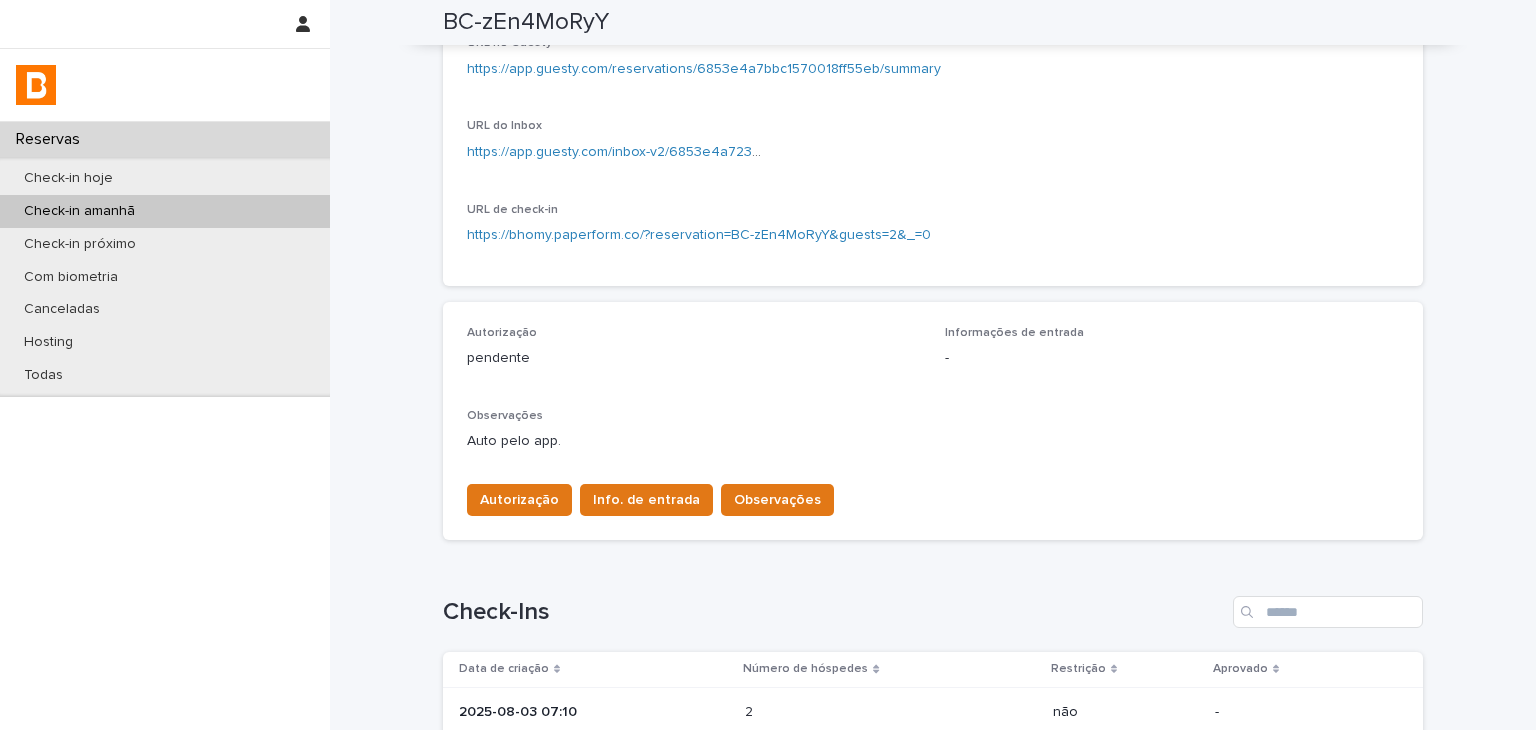 scroll, scrollTop: 534, scrollLeft: 0, axis: vertical 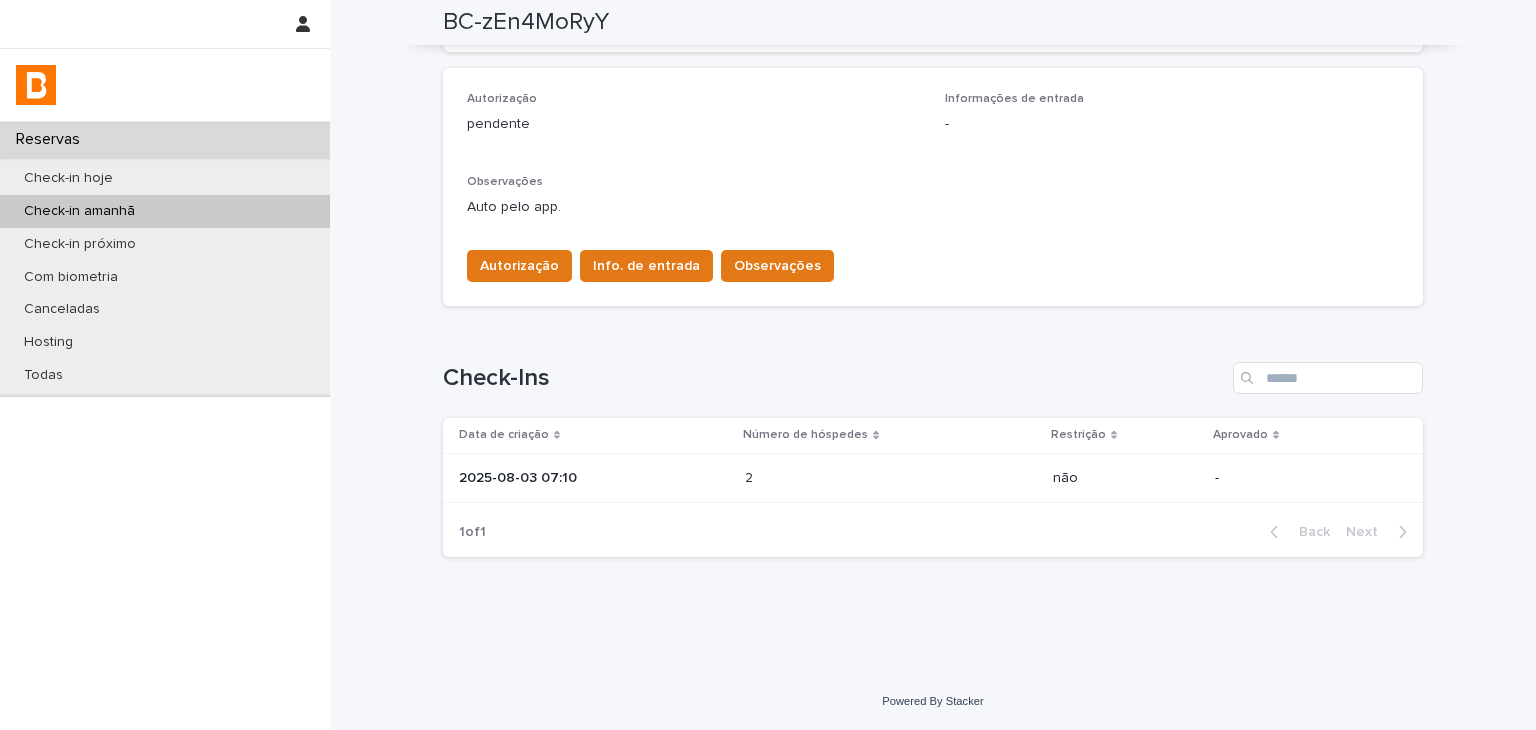 click at bounding box center [832, 478] 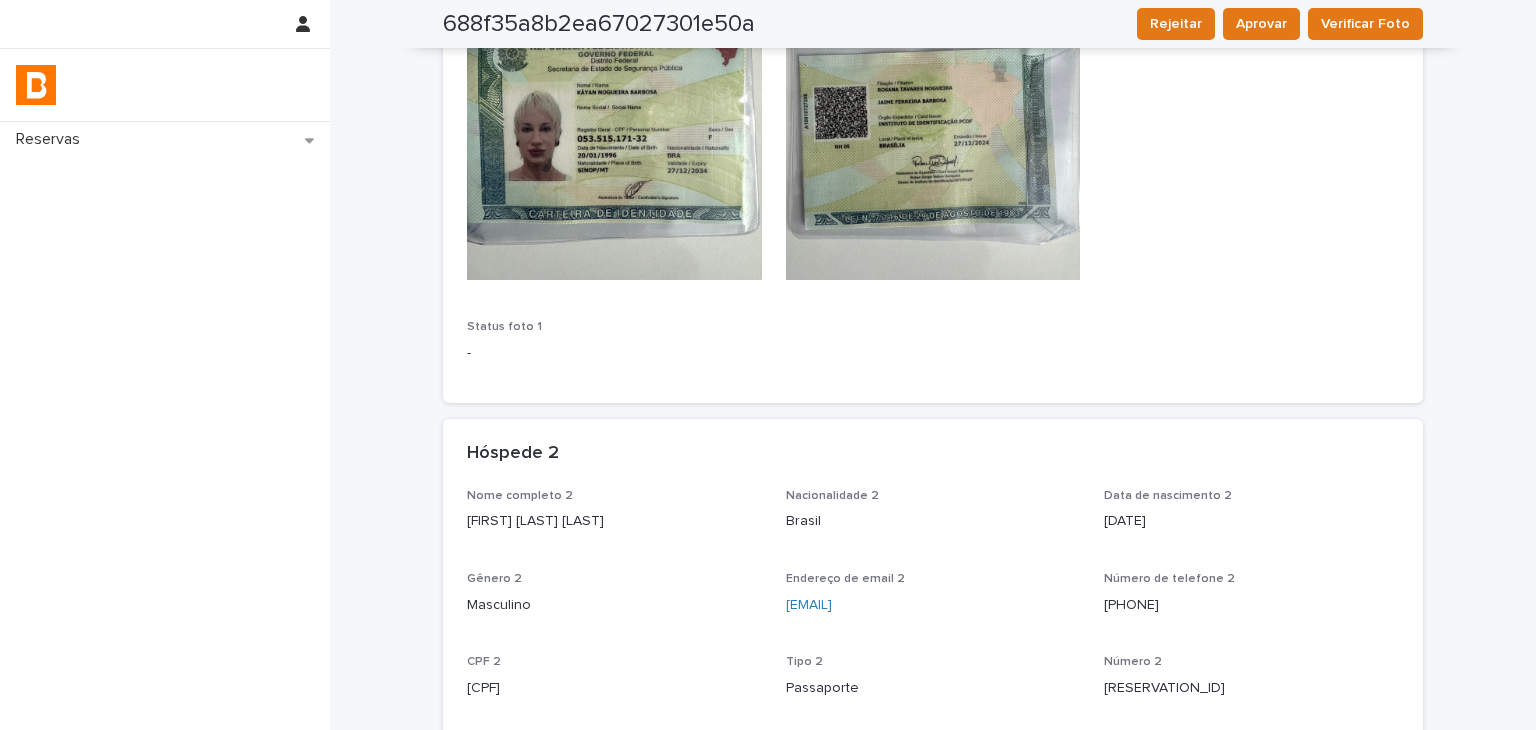 scroll, scrollTop: 0, scrollLeft: 0, axis: both 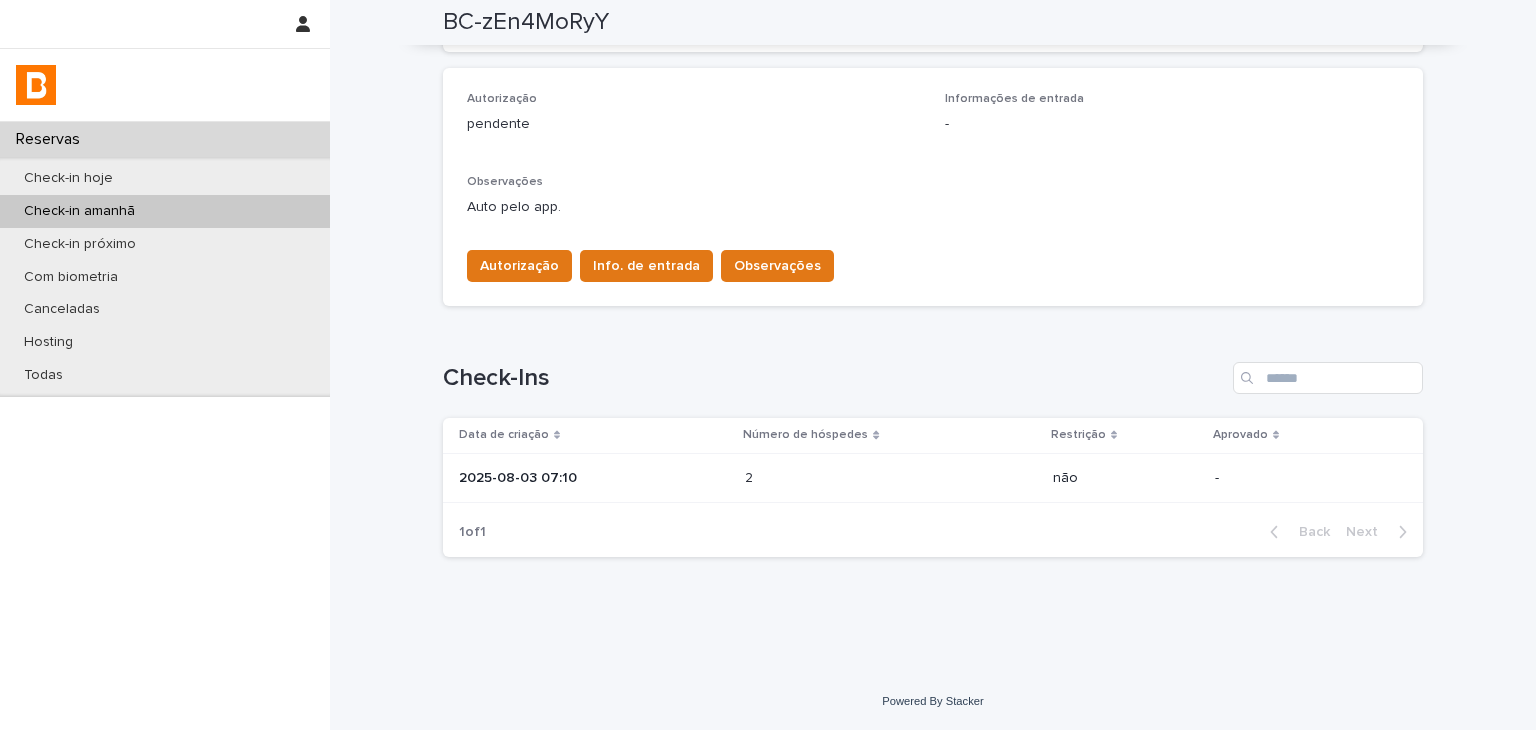 click on "2025-08-03 07:10" at bounding box center (594, 478) 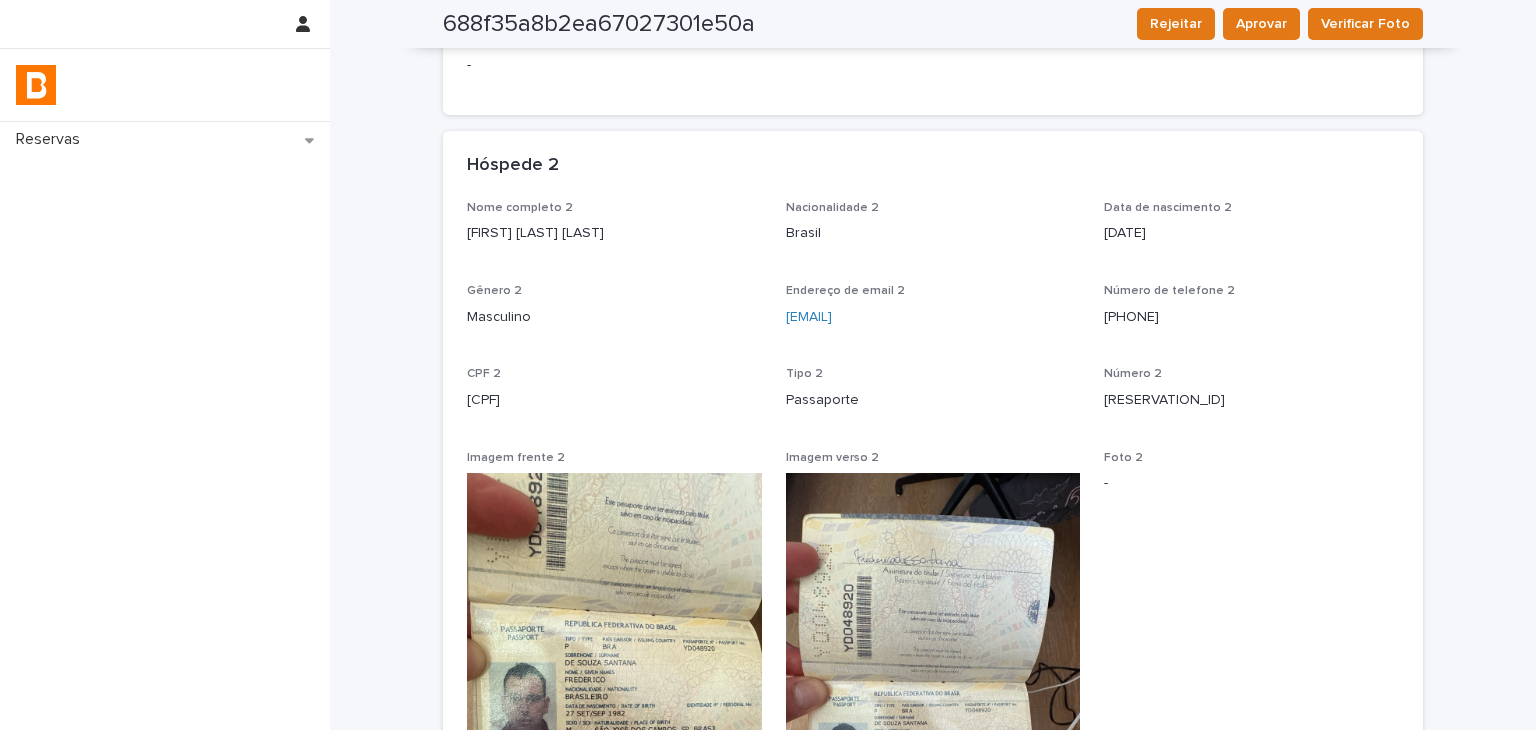 scroll, scrollTop: 1488, scrollLeft: 0, axis: vertical 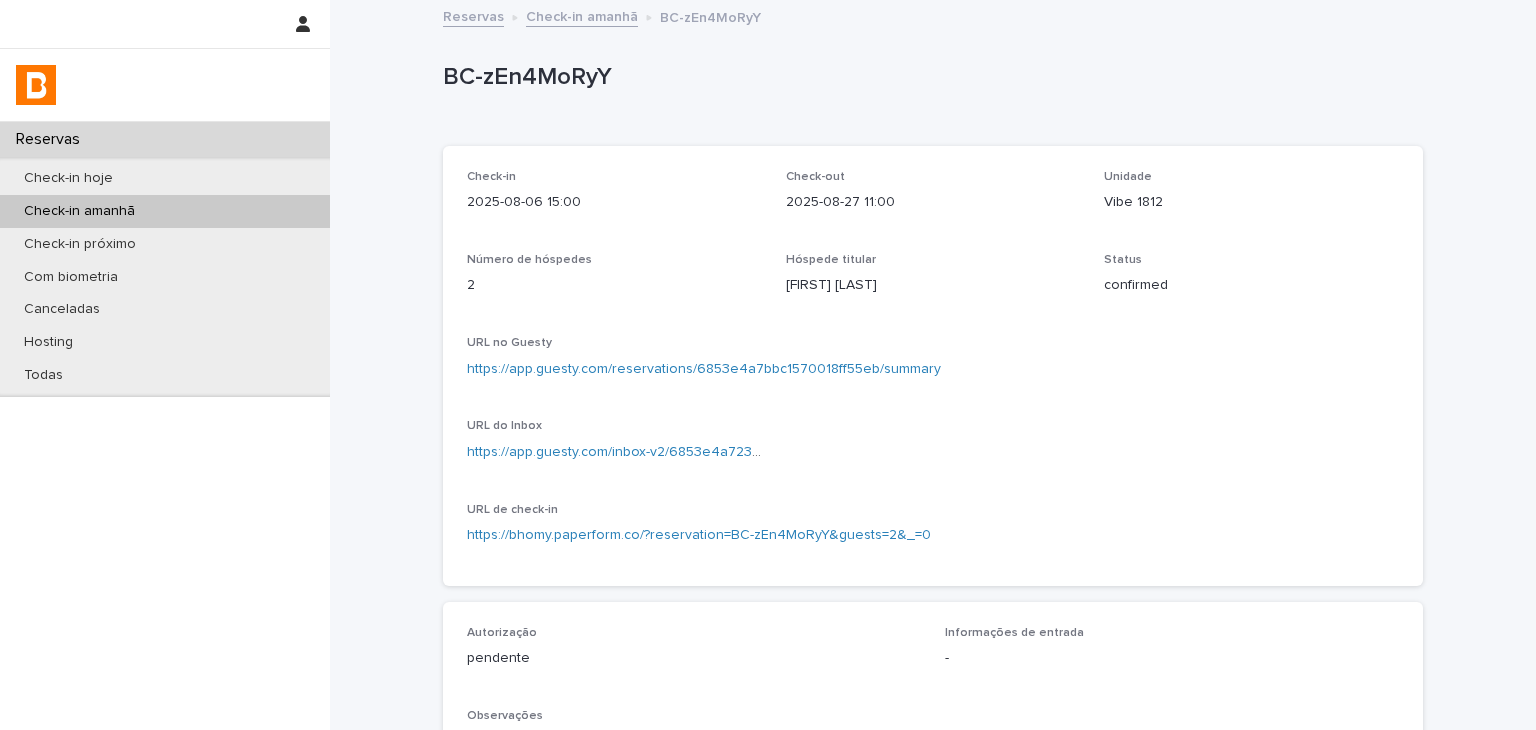 click on "https://app.guesty.com/reservations/6853e4a7bbc1570018ff55eb/summary" at bounding box center [704, 369] 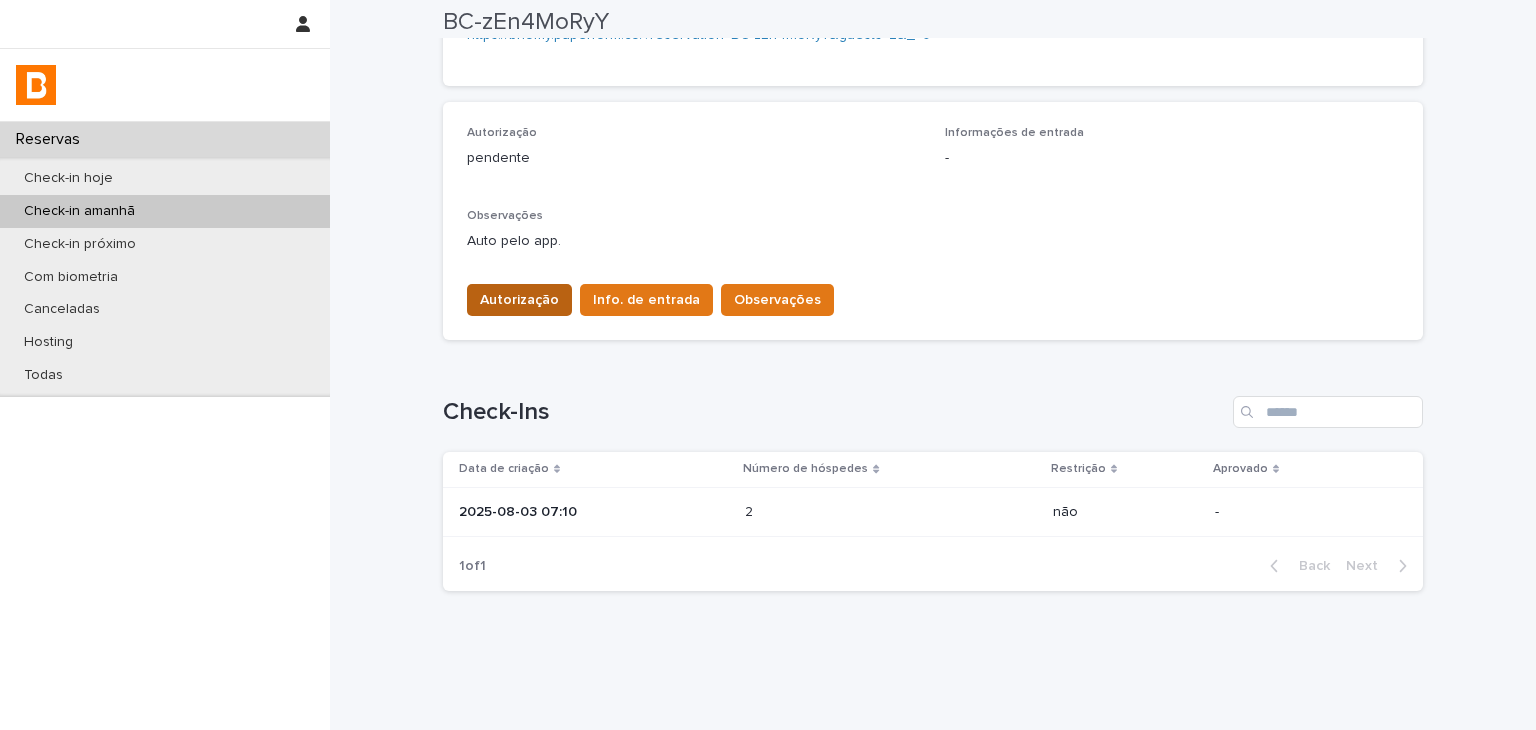 click on "Autorização" at bounding box center [519, 300] 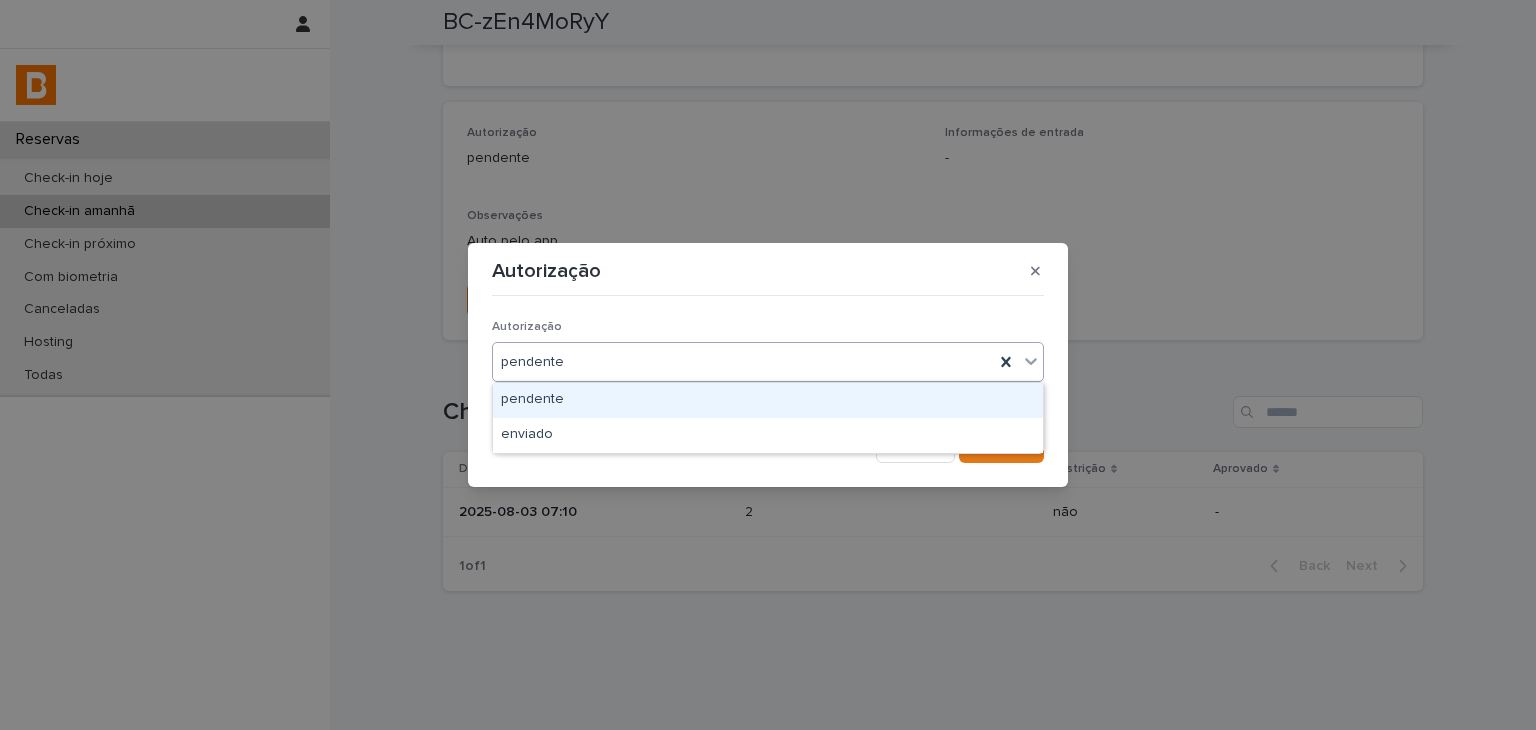 click on "pendente" at bounding box center [743, 362] 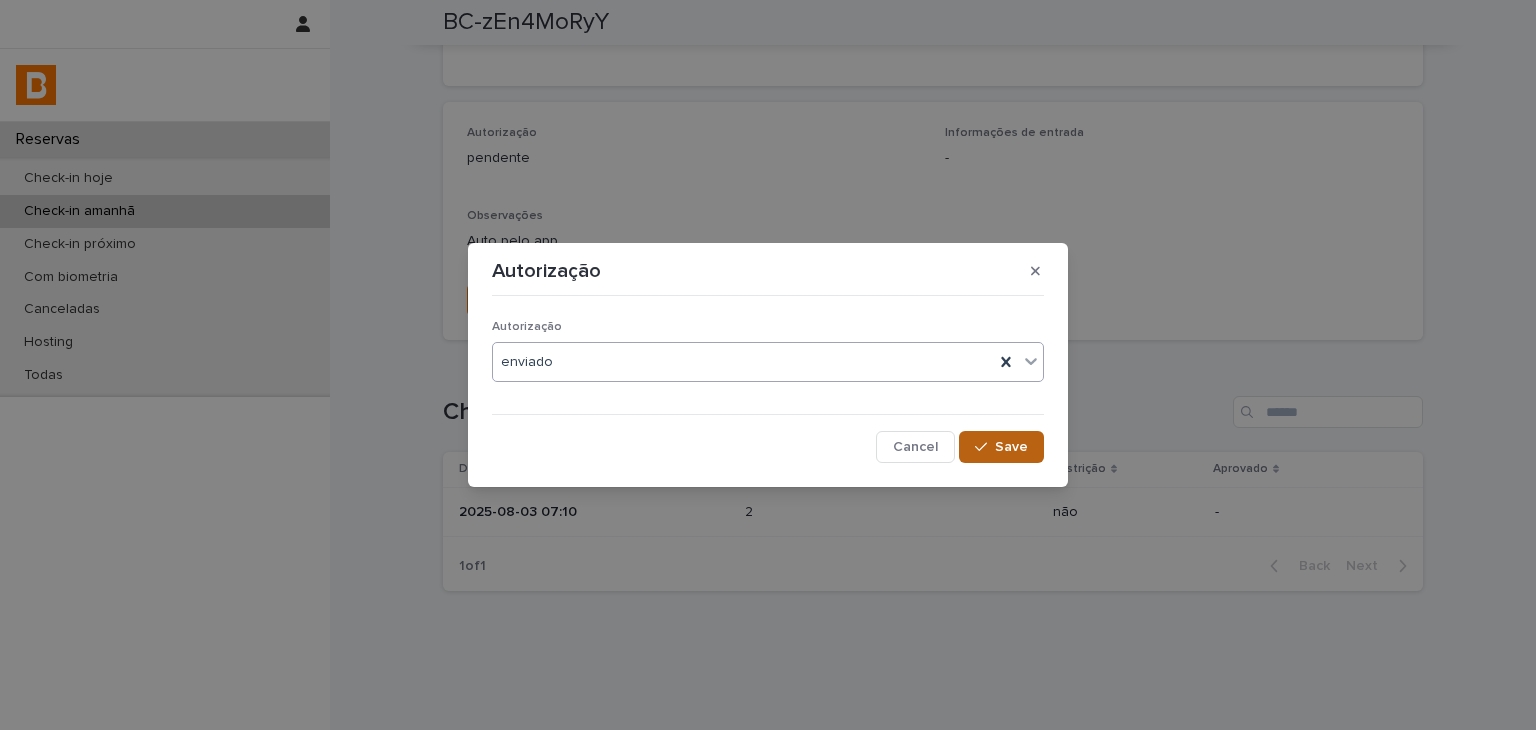 click 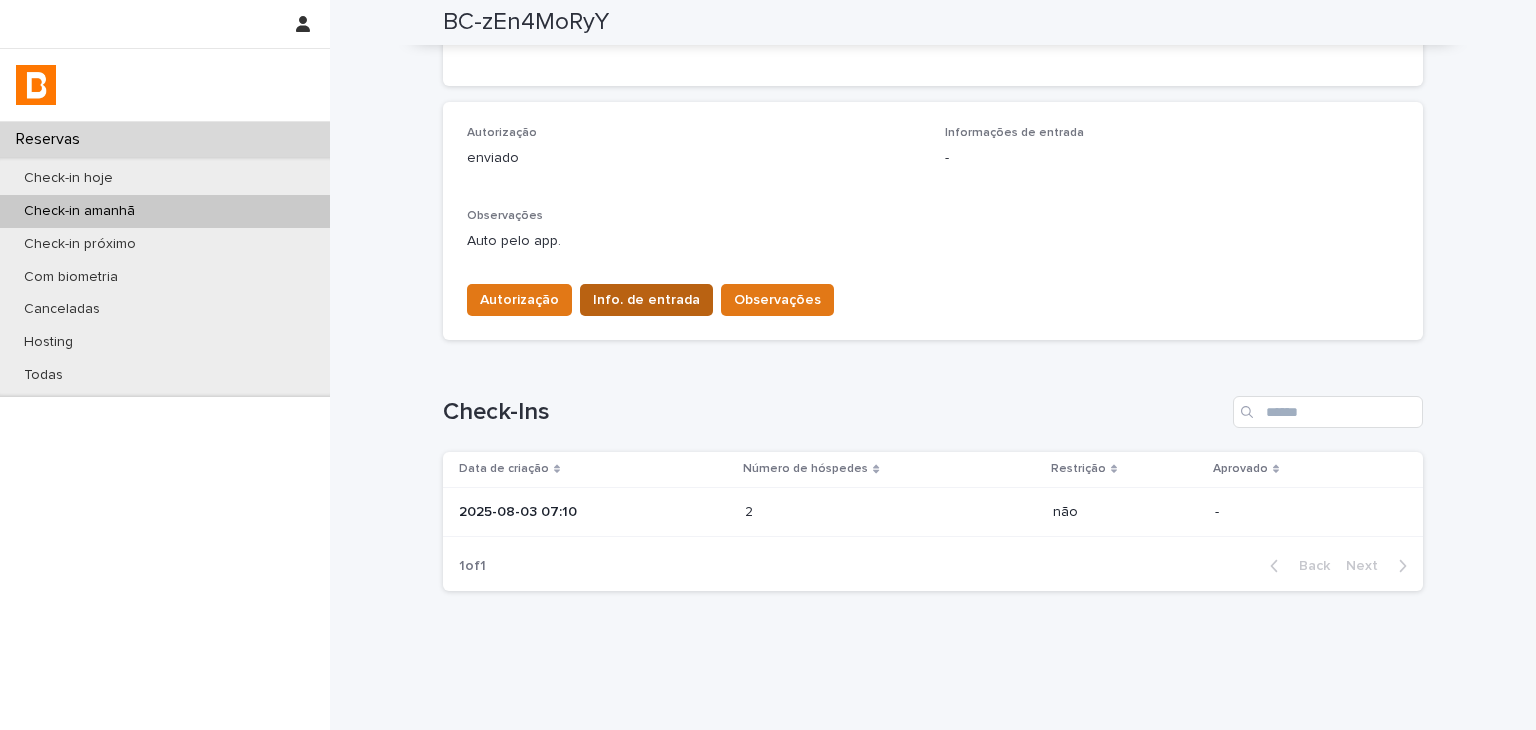 click on "Info. de entrada" at bounding box center [646, 300] 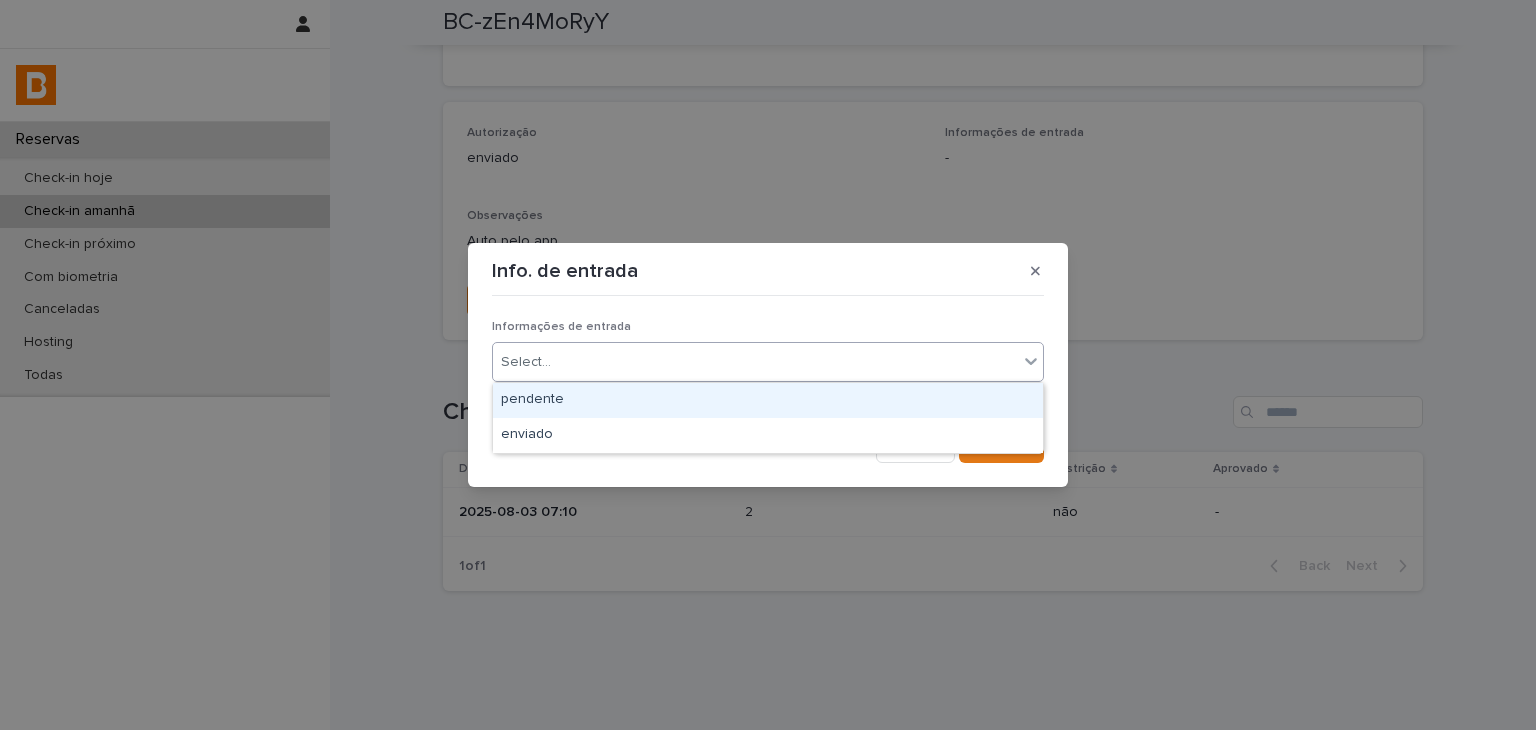 click on "Select..." at bounding box center (755, 362) 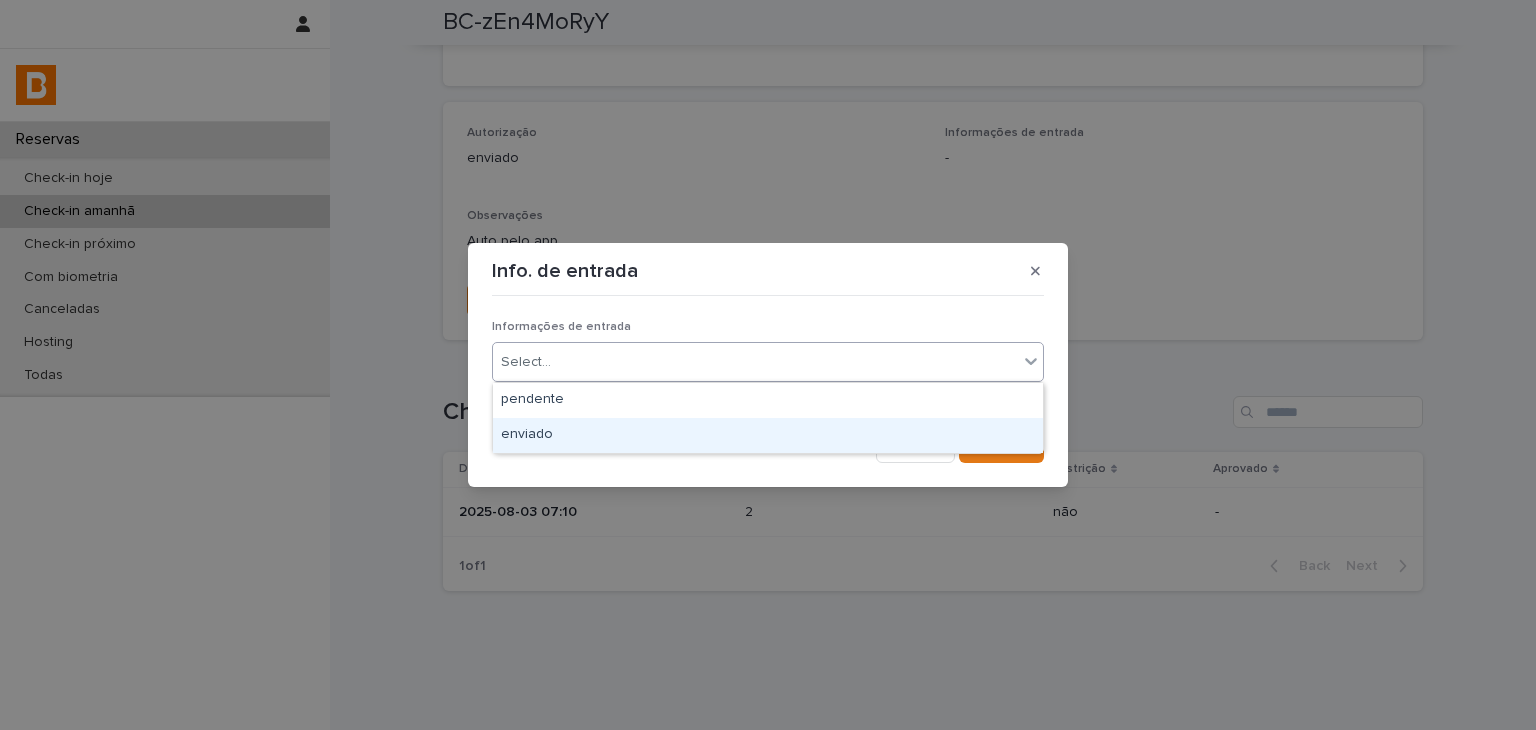 click on "enviado" at bounding box center (768, 435) 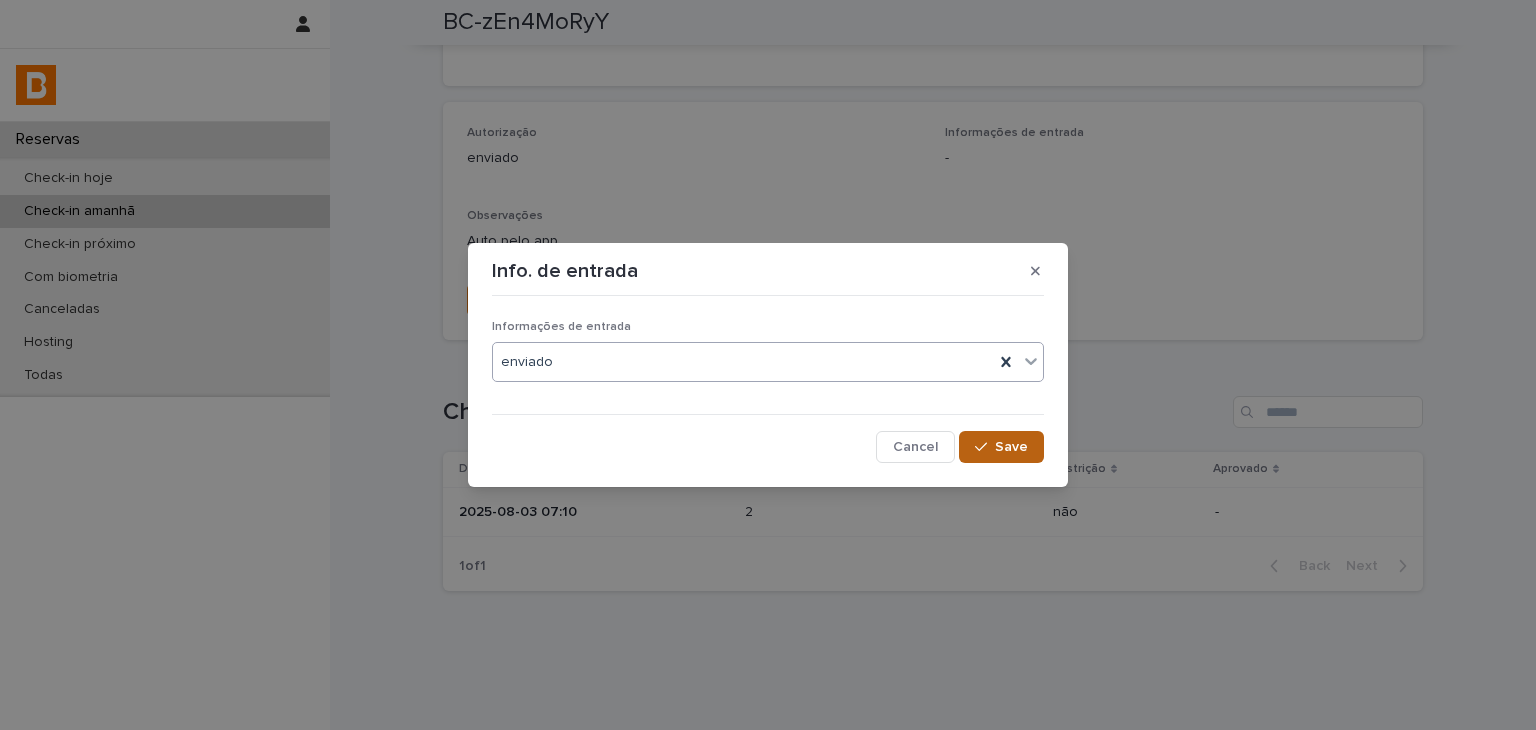 click on "Save" at bounding box center (1011, 447) 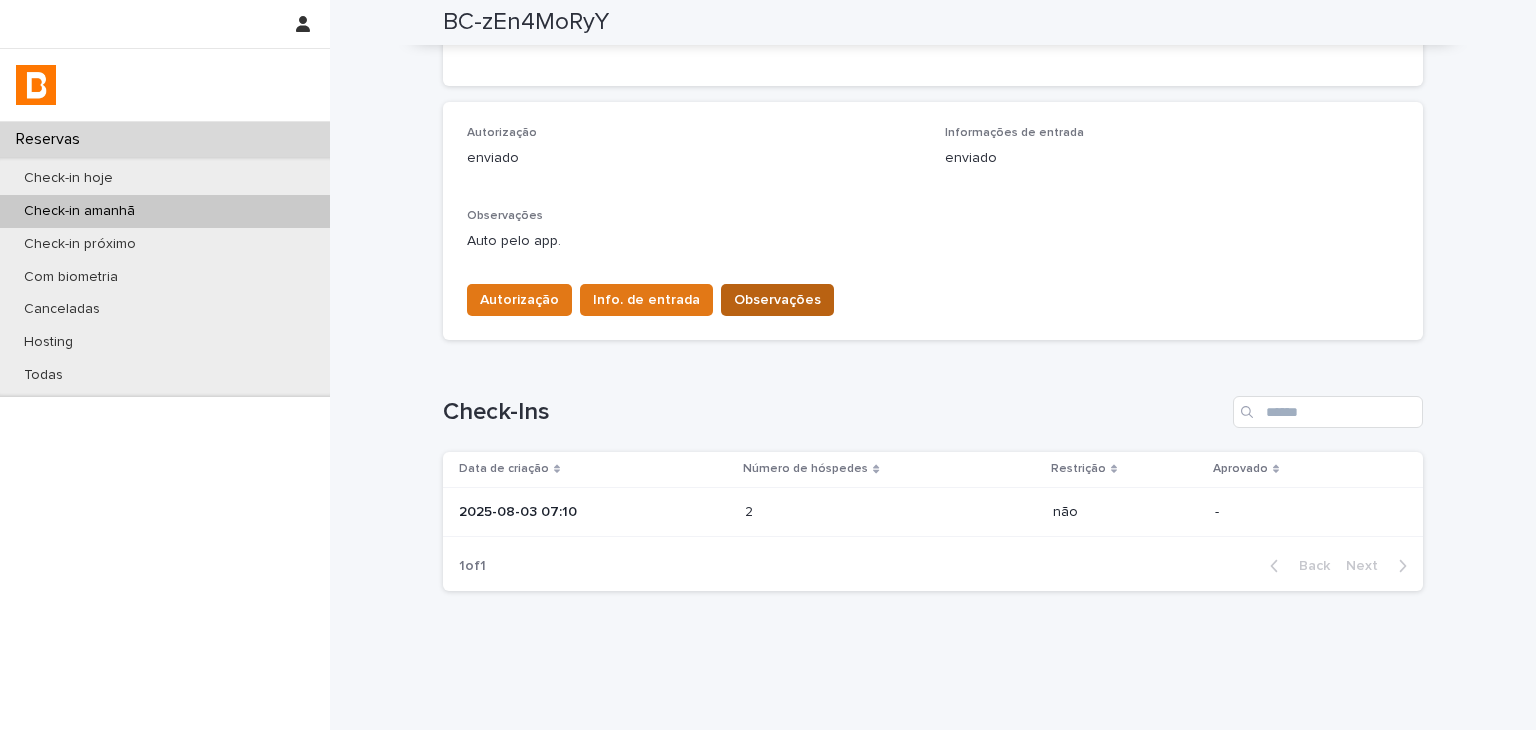 click on "Observações" at bounding box center (777, 300) 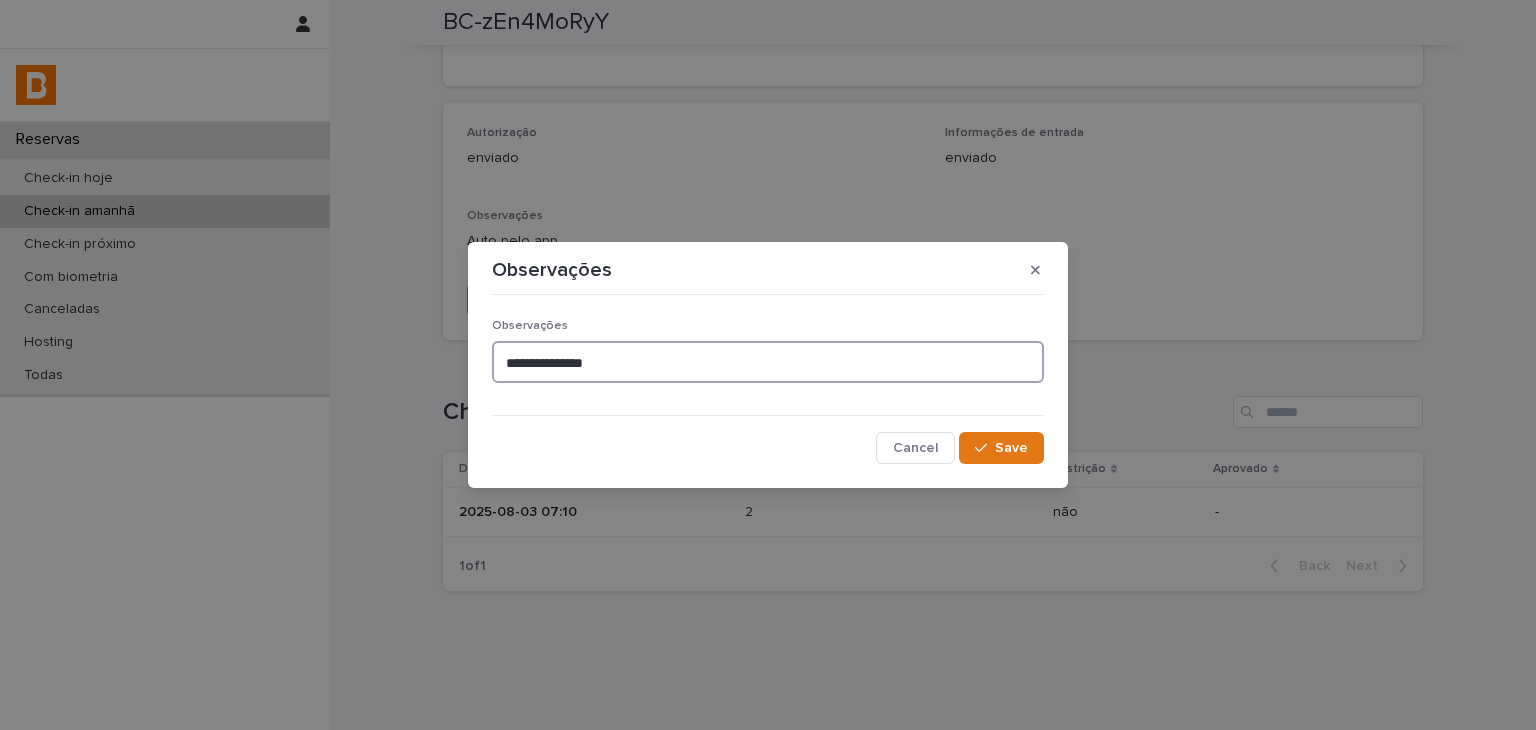 click on "**********" at bounding box center (768, 362) 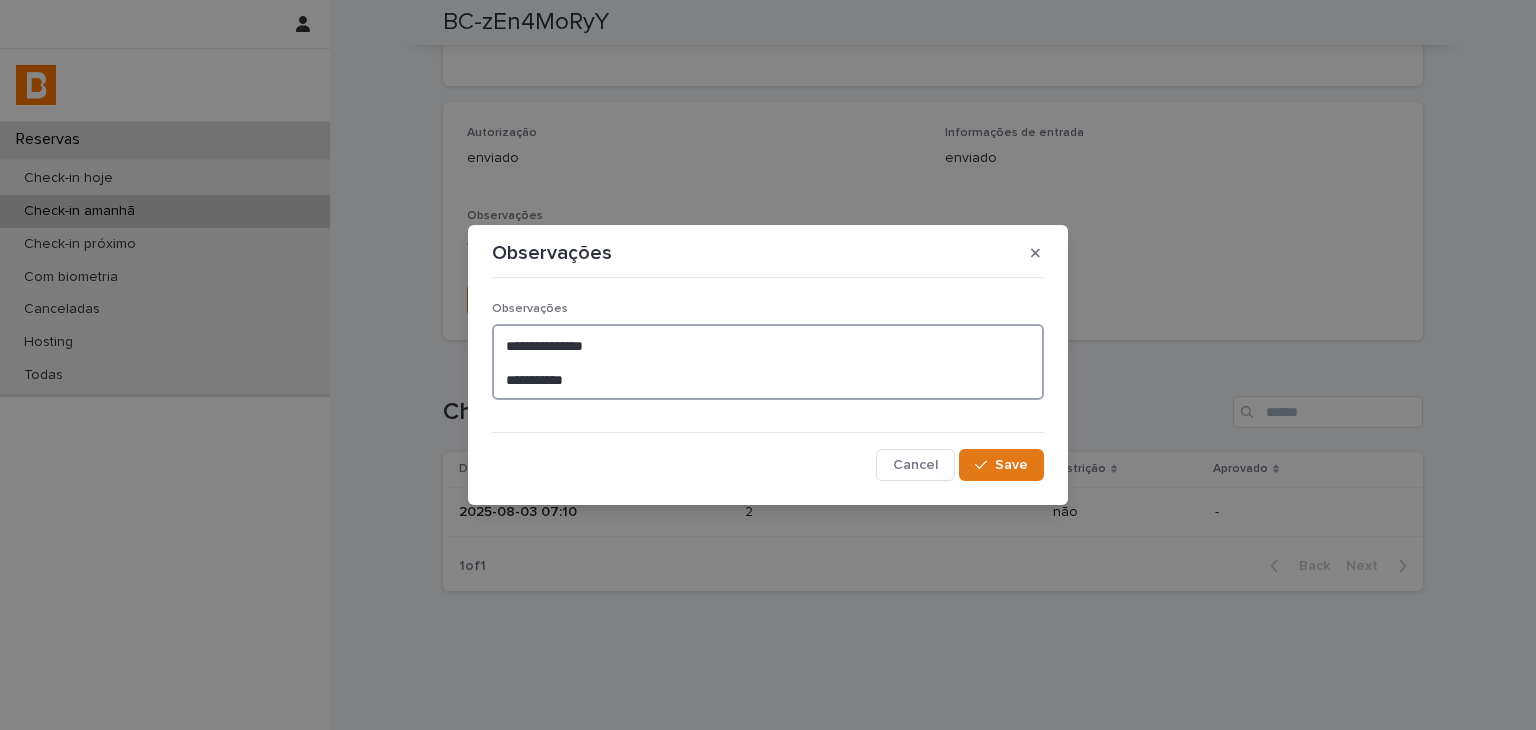 type on "**********" 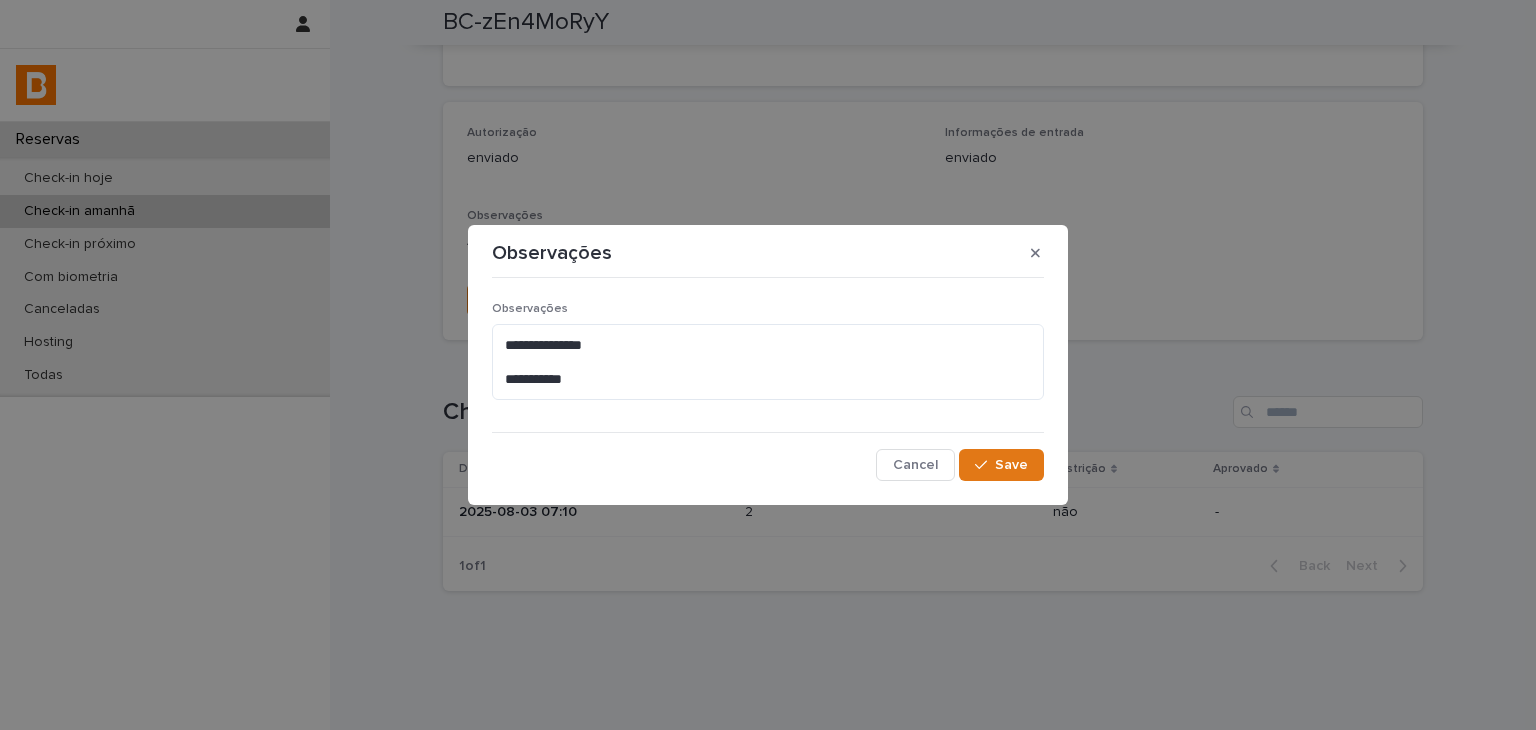 click on "**********" at bounding box center (768, 365) 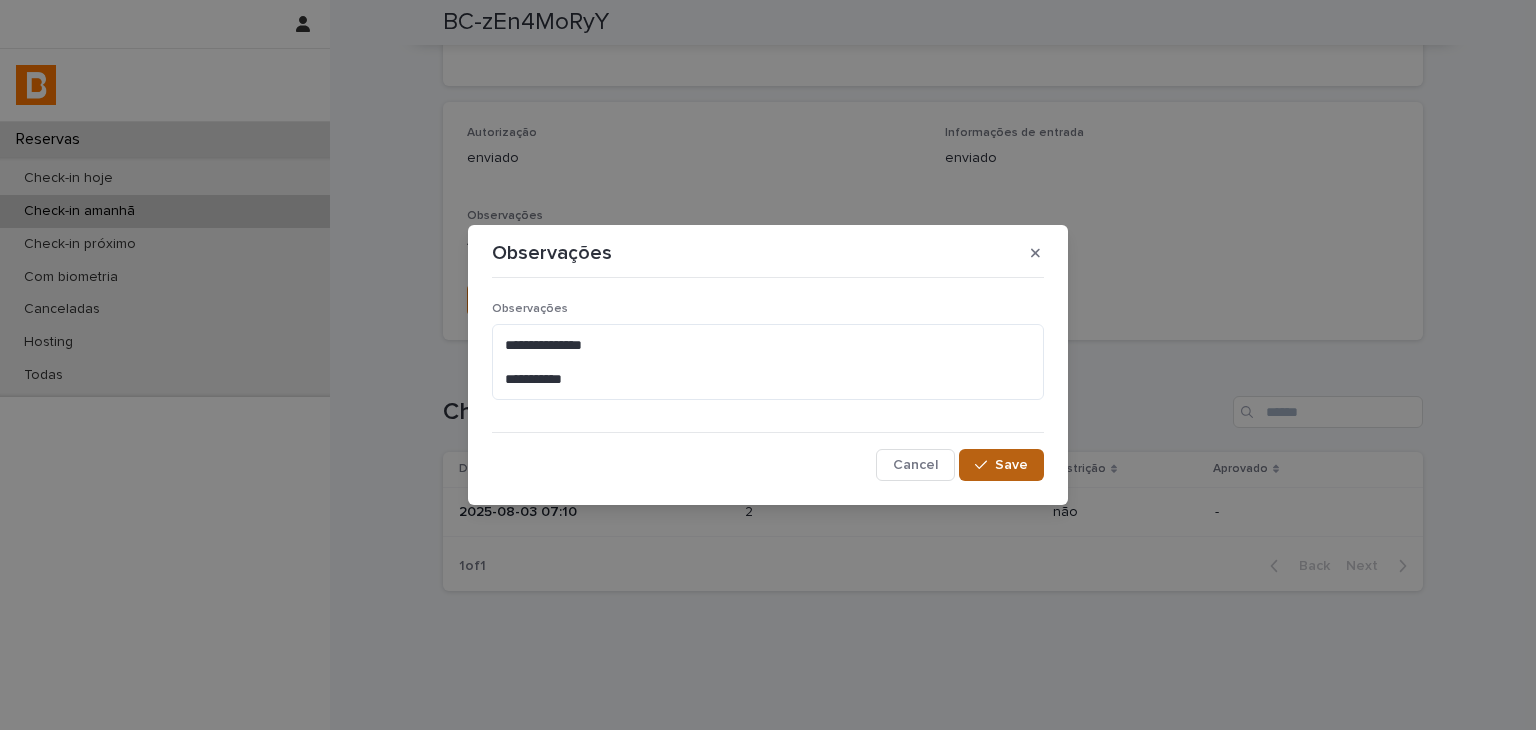 click on "Save" at bounding box center [1001, 465] 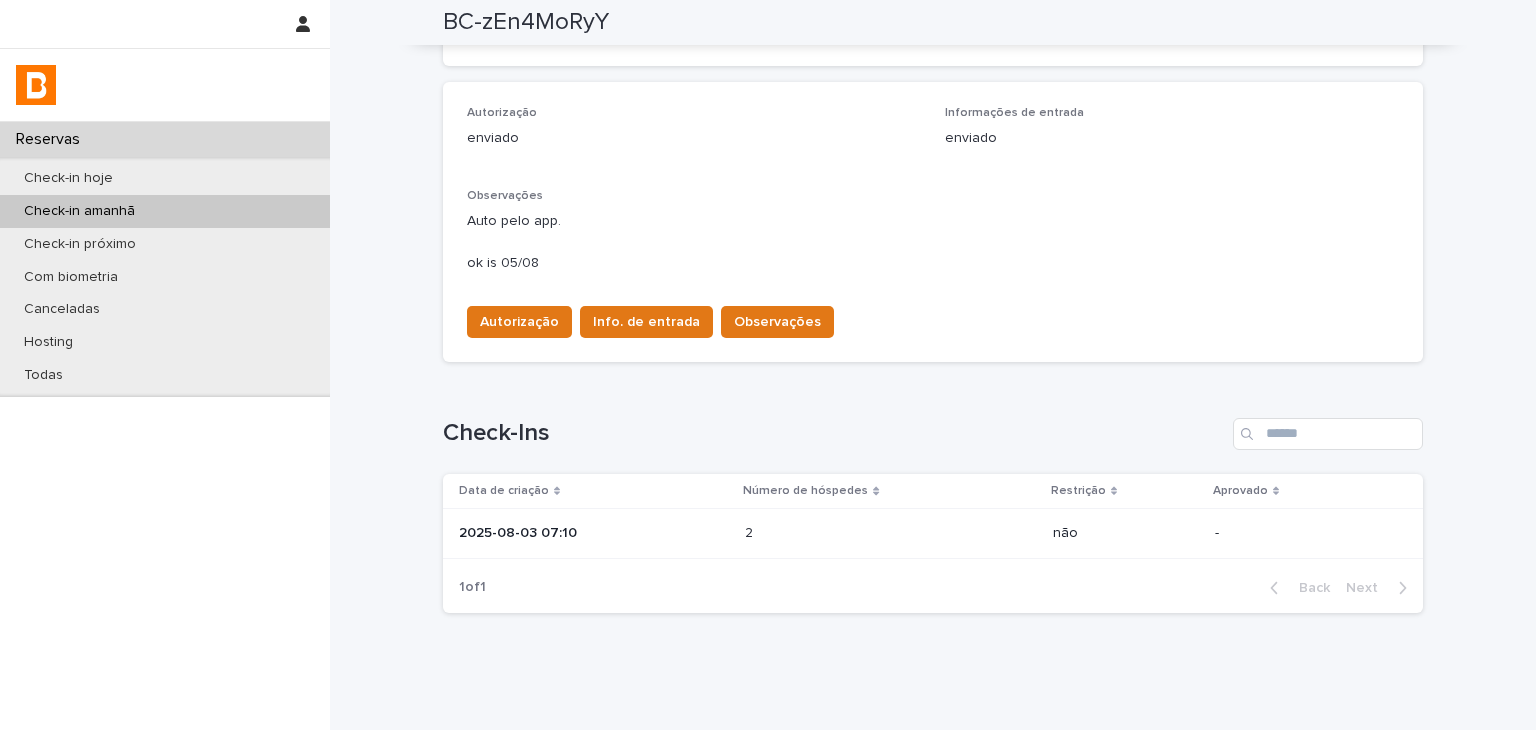 scroll, scrollTop: 0, scrollLeft: 0, axis: both 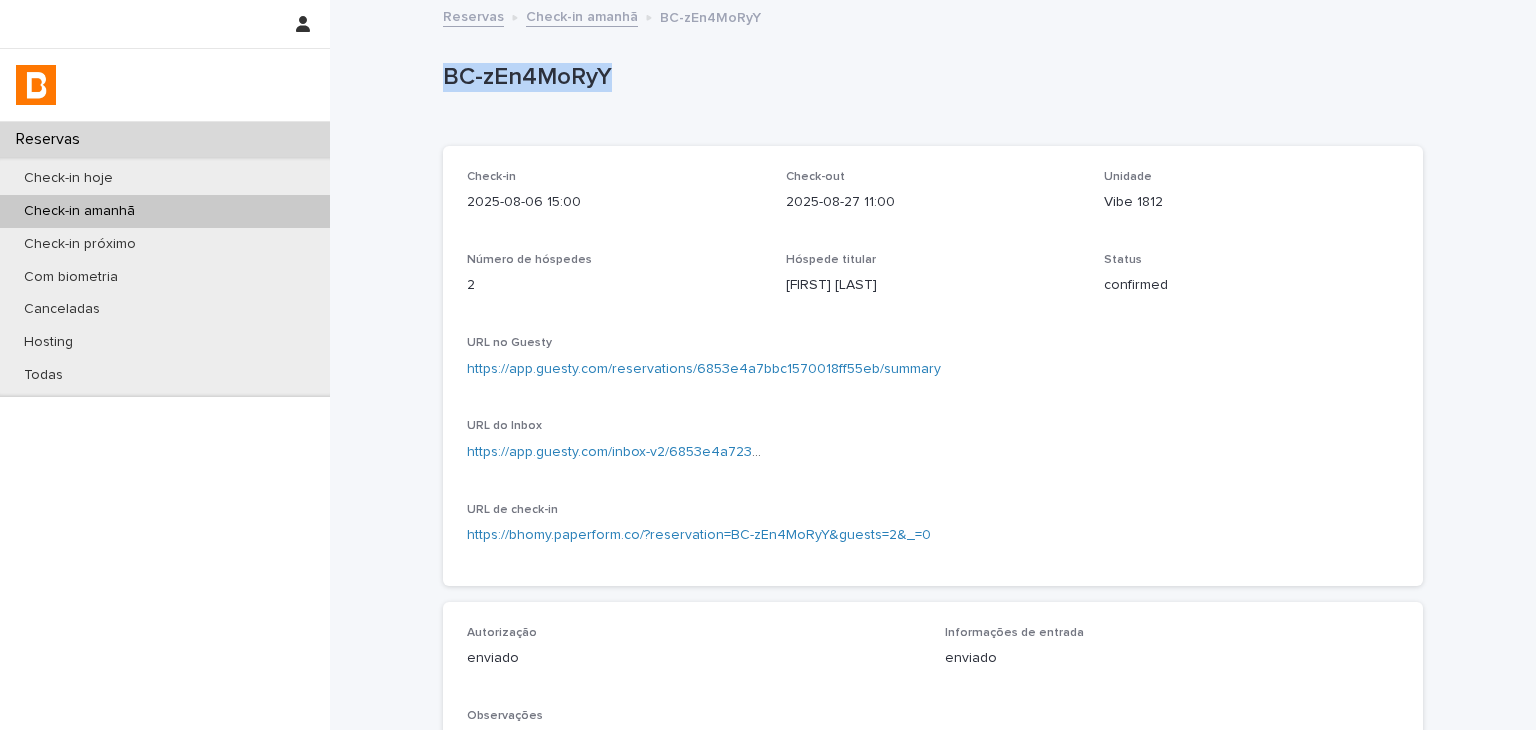 drag, startPoint x: 517, startPoint y: 90, endPoint x: 604, endPoint y: 90, distance: 87 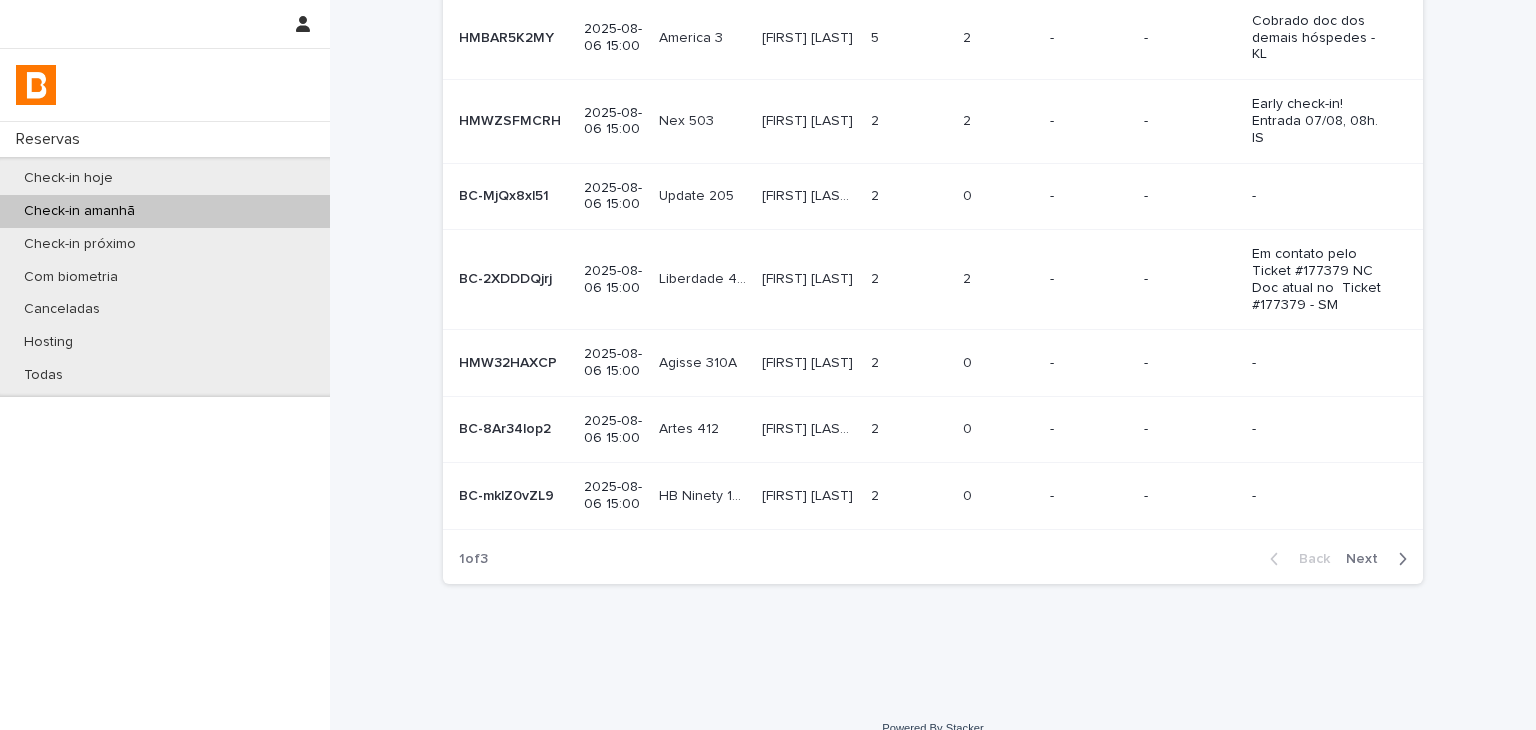 scroll, scrollTop: 0, scrollLeft: 0, axis: both 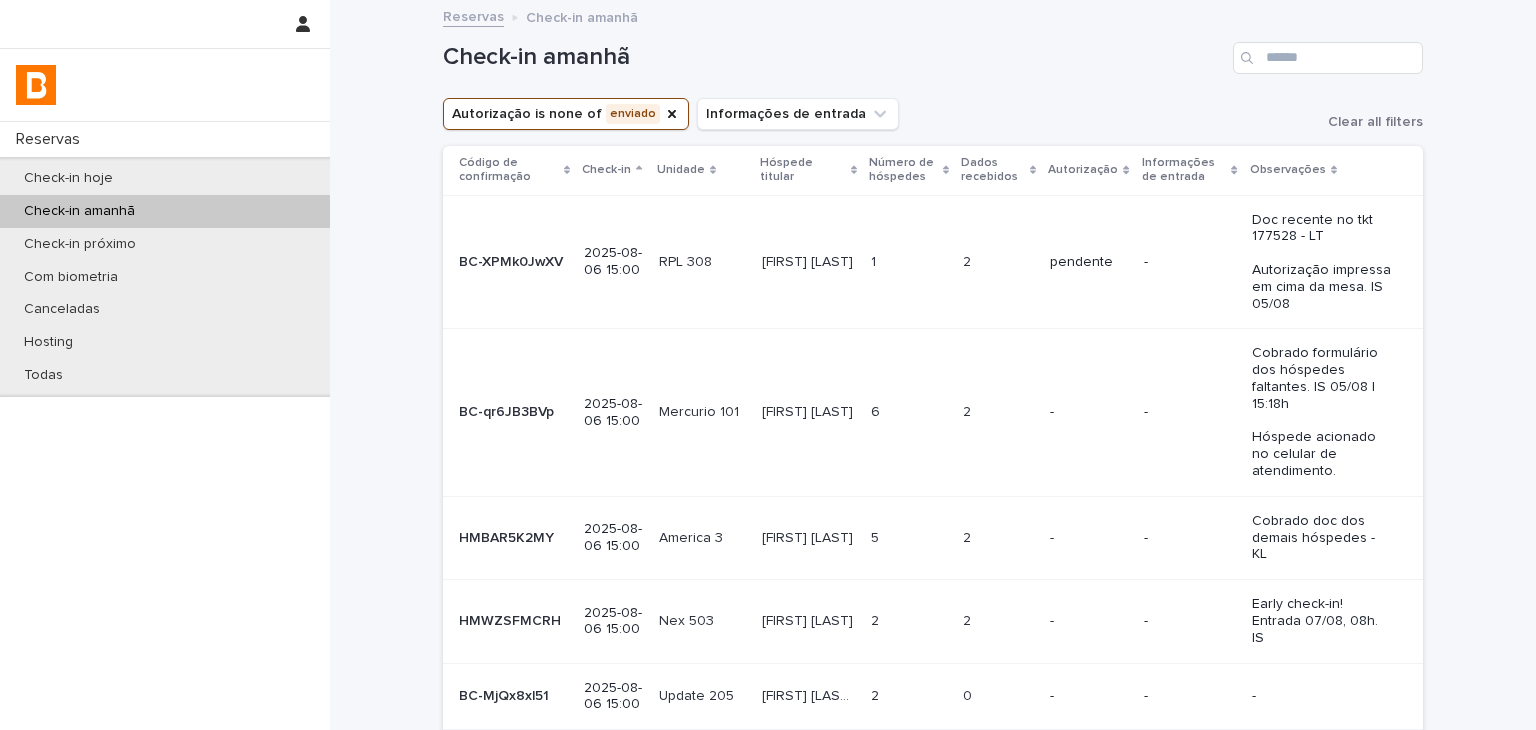 click at bounding box center [909, 262] 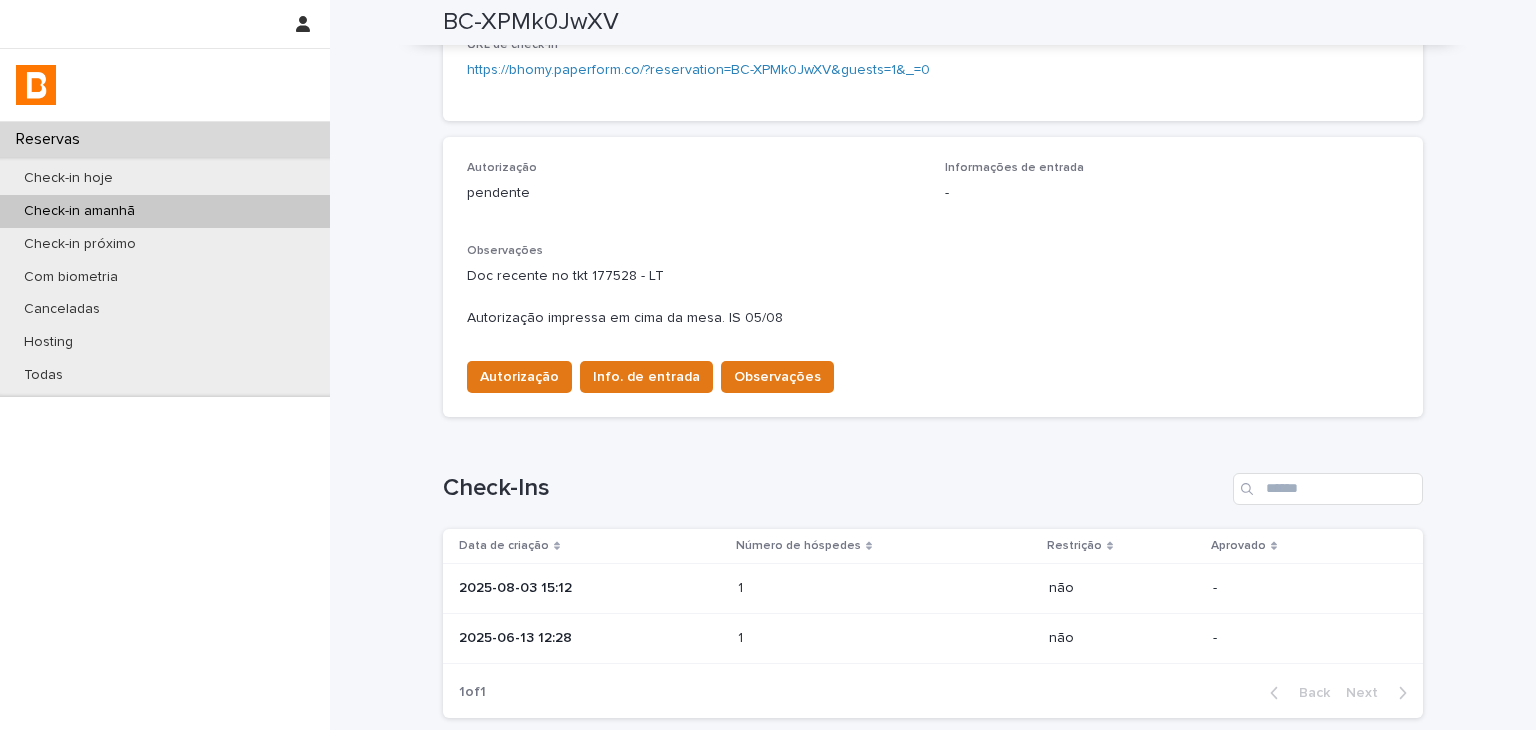 scroll, scrollTop: 544, scrollLeft: 0, axis: vertical 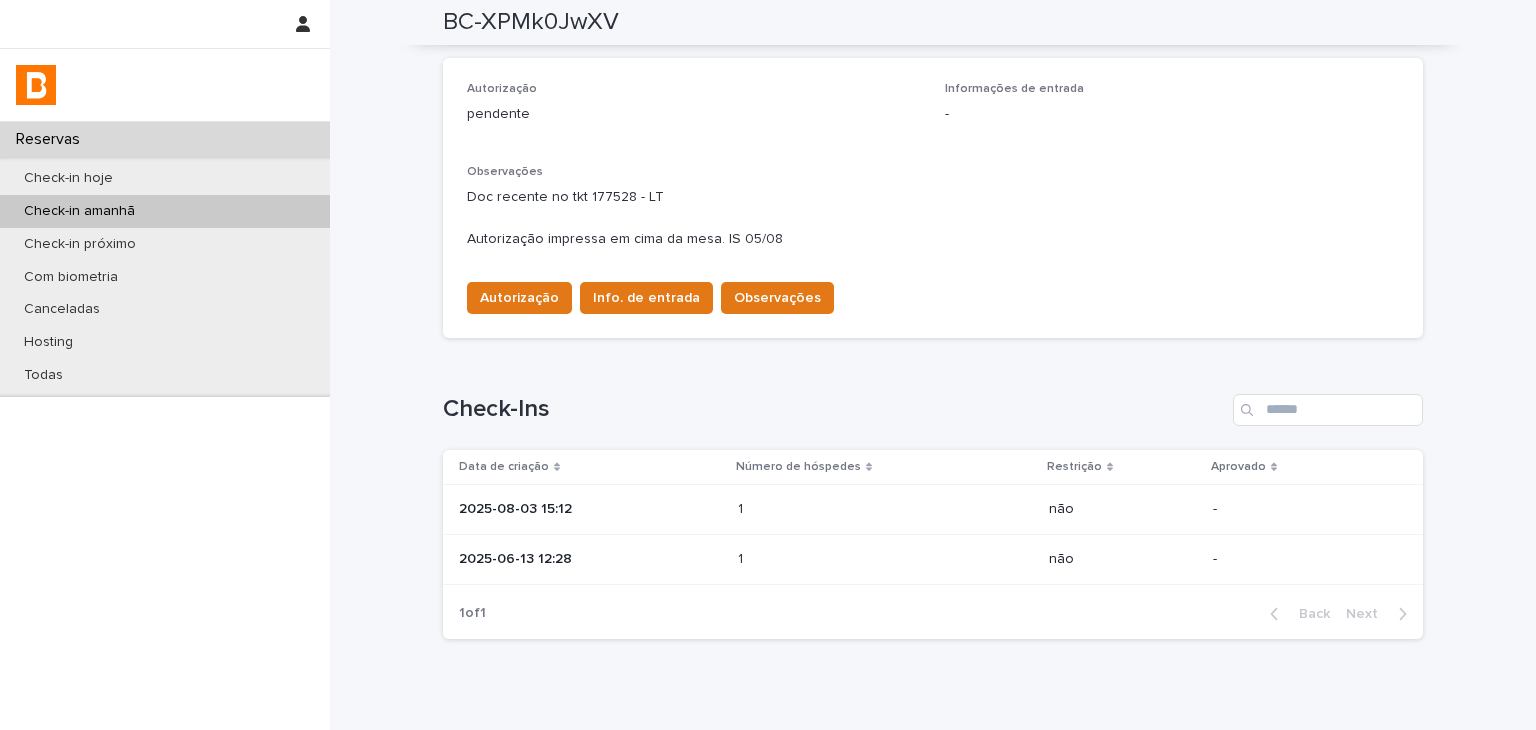 click on "Autorização pendente Informações de entrada - Observações Doc recente no tkt 177528 - LT
Autorização impressa em cima da mesa. IS 05/08 Autorização Info. de entrada Observações" at bounding box center (933, 198) 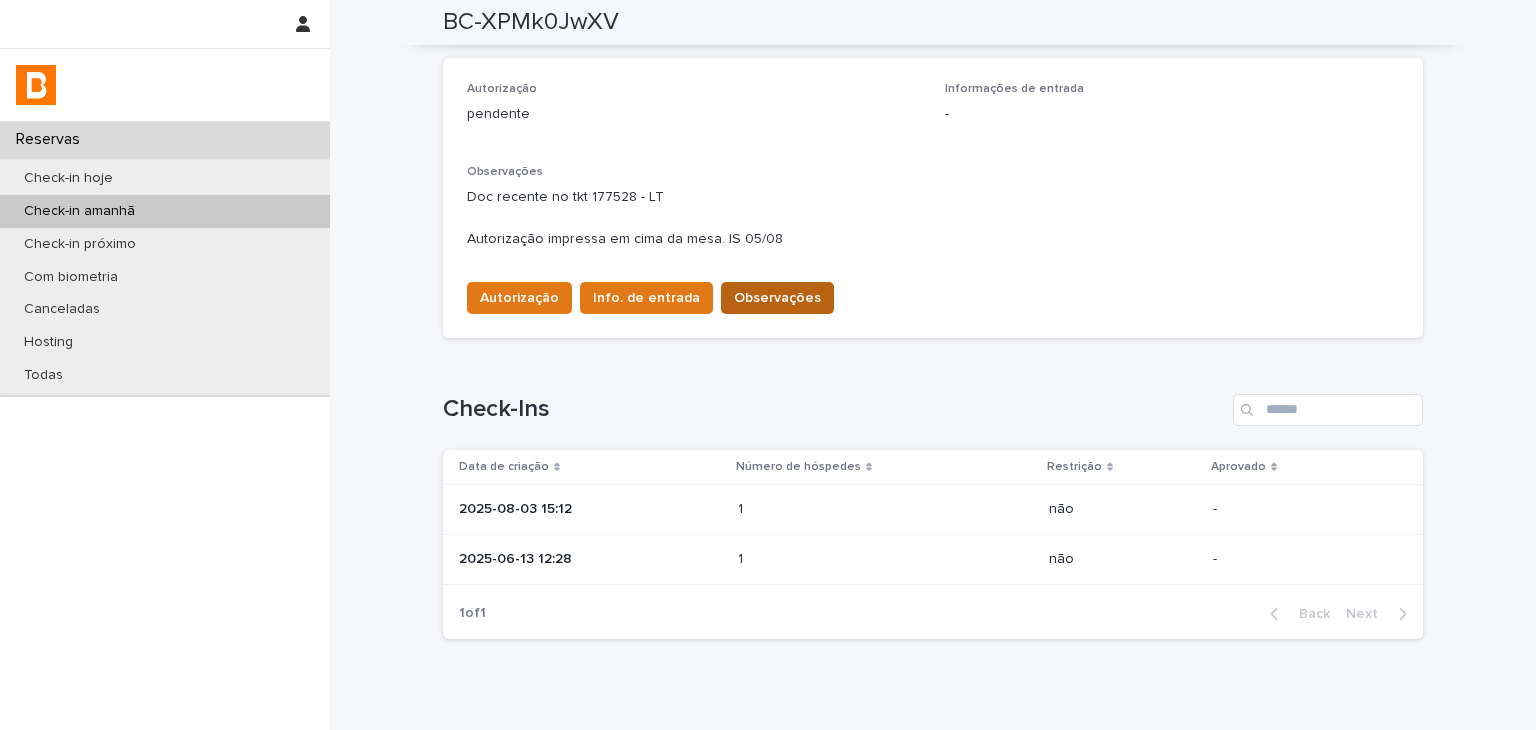 click on "Observações" at bounding box center (777, 298) 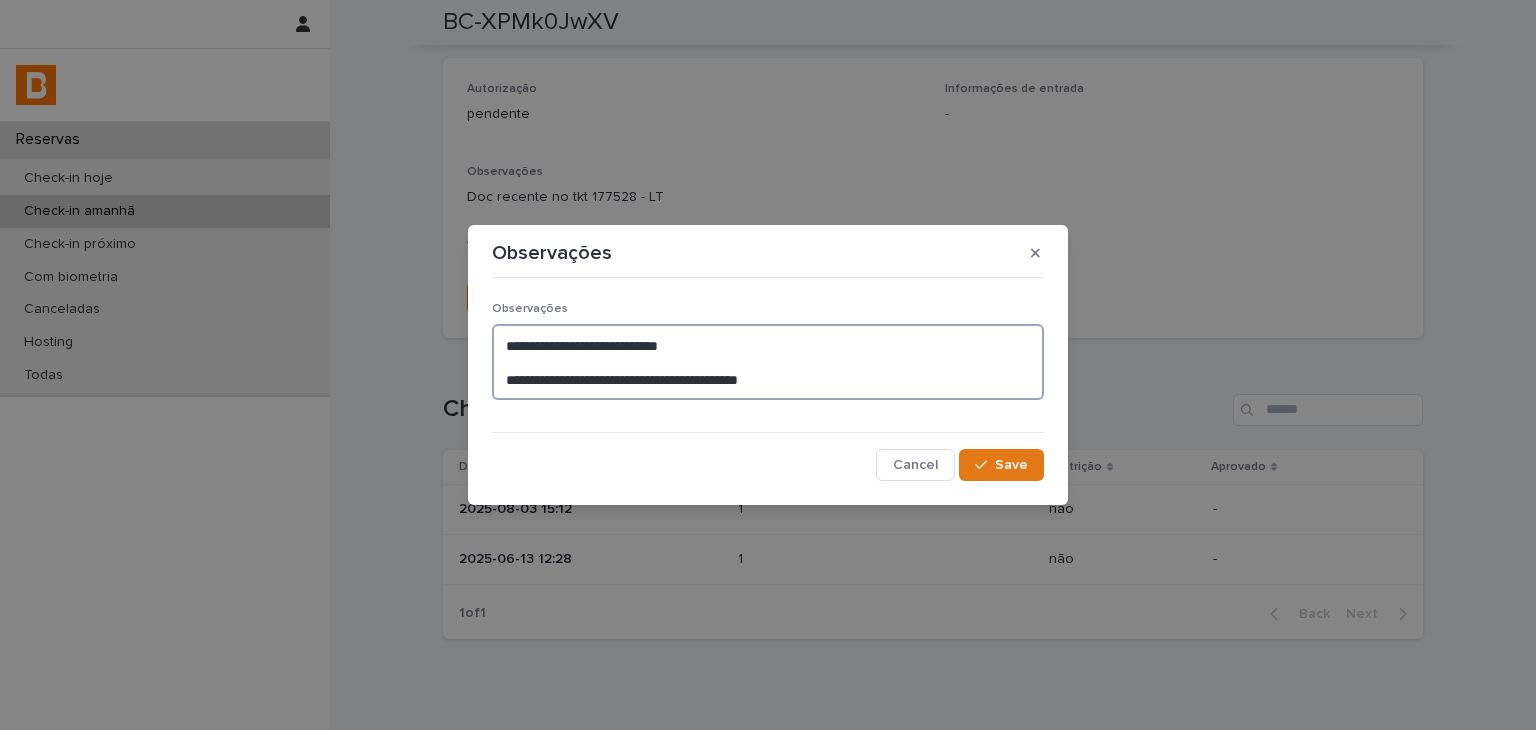 click on "**********" at bounding box center (768, 362) 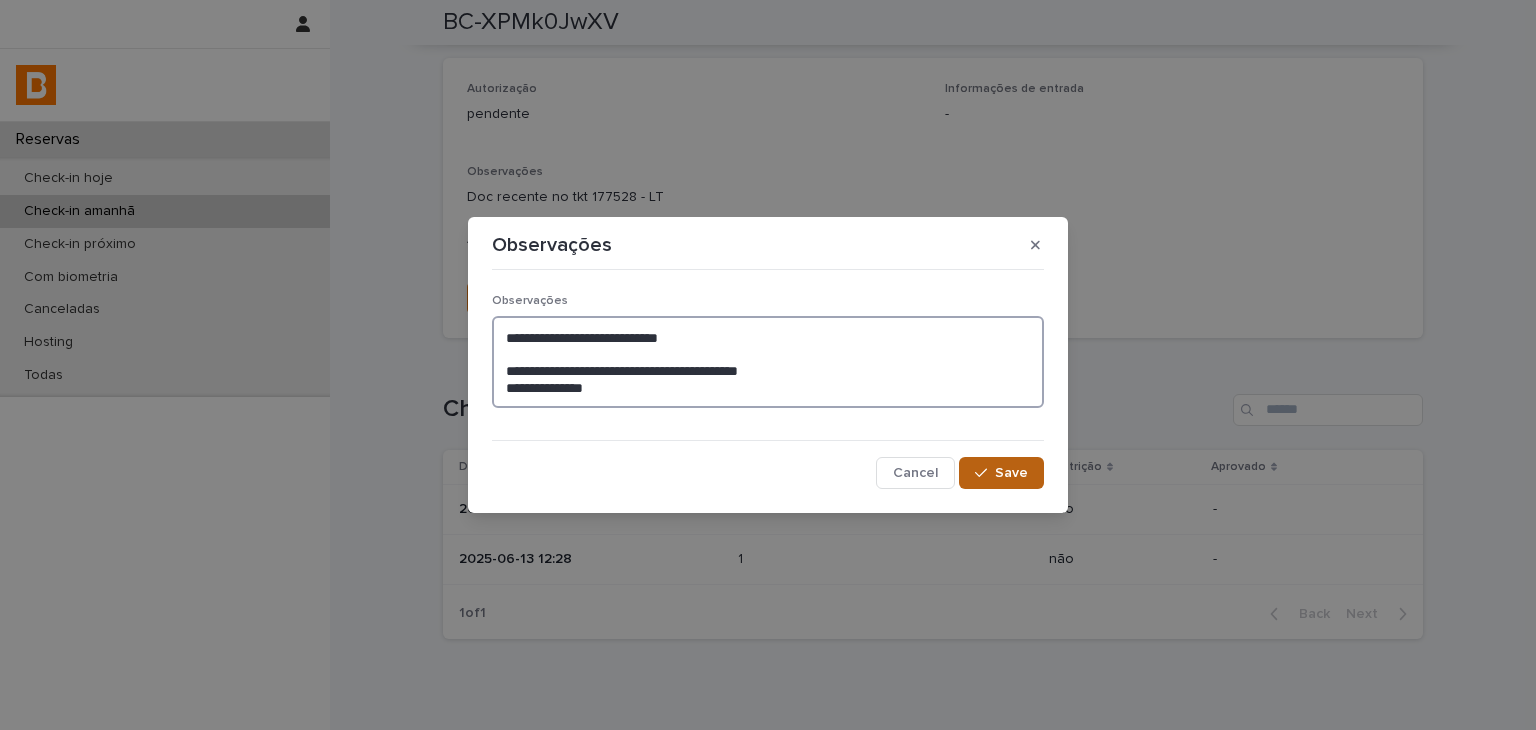 type on "**********" 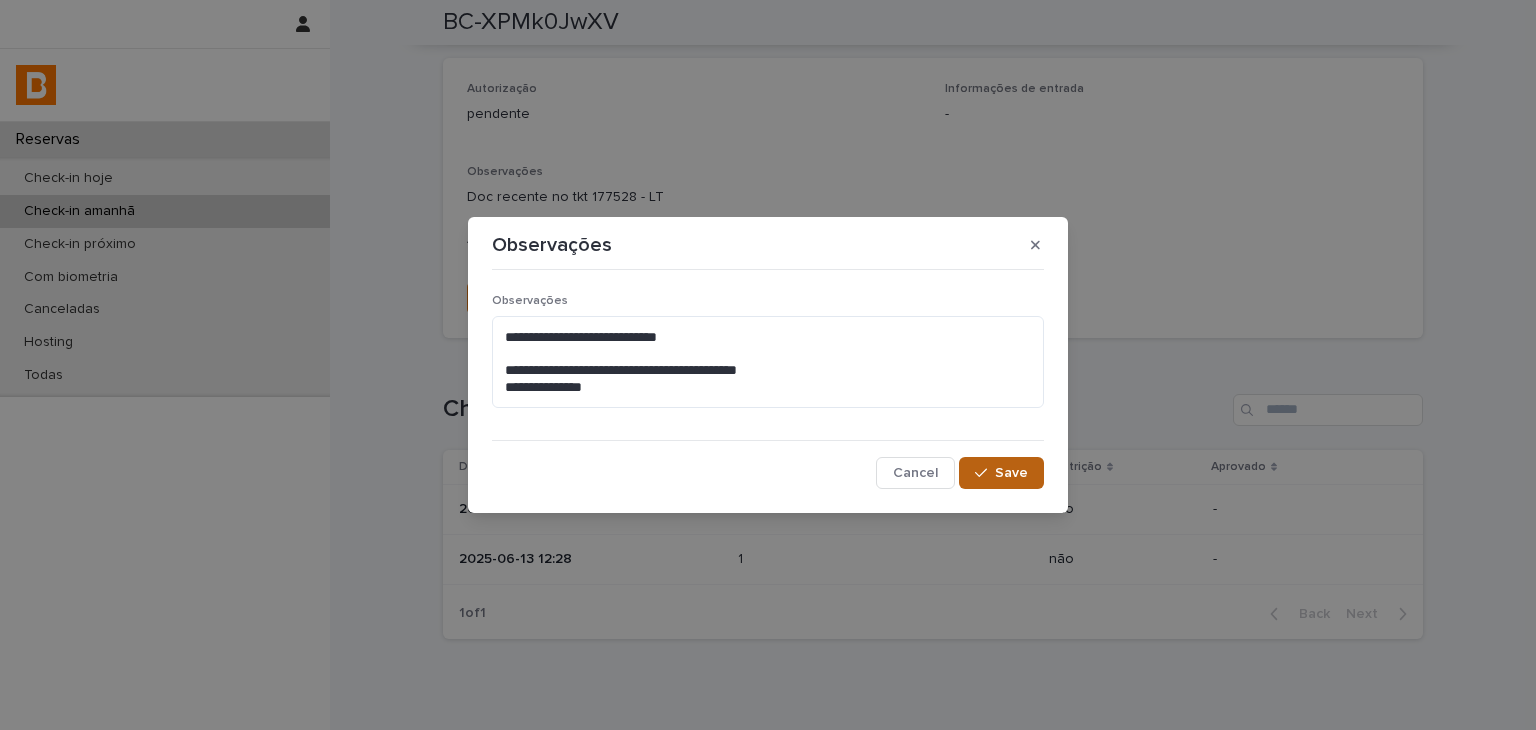 click on "Save" at bounding box center [1001, 473] 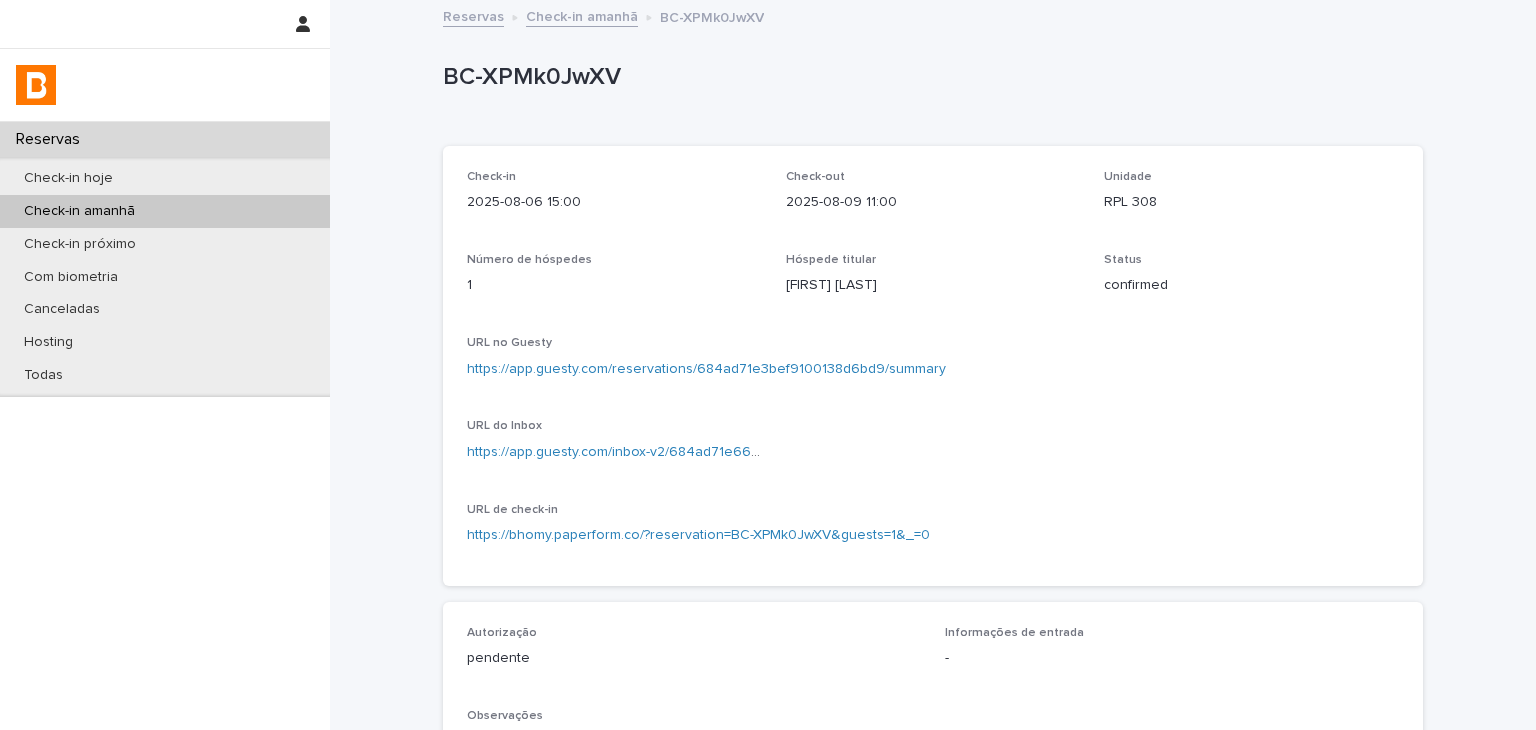 scroll, scrollTop: 200, scrollLeft: 0, axis: vertical 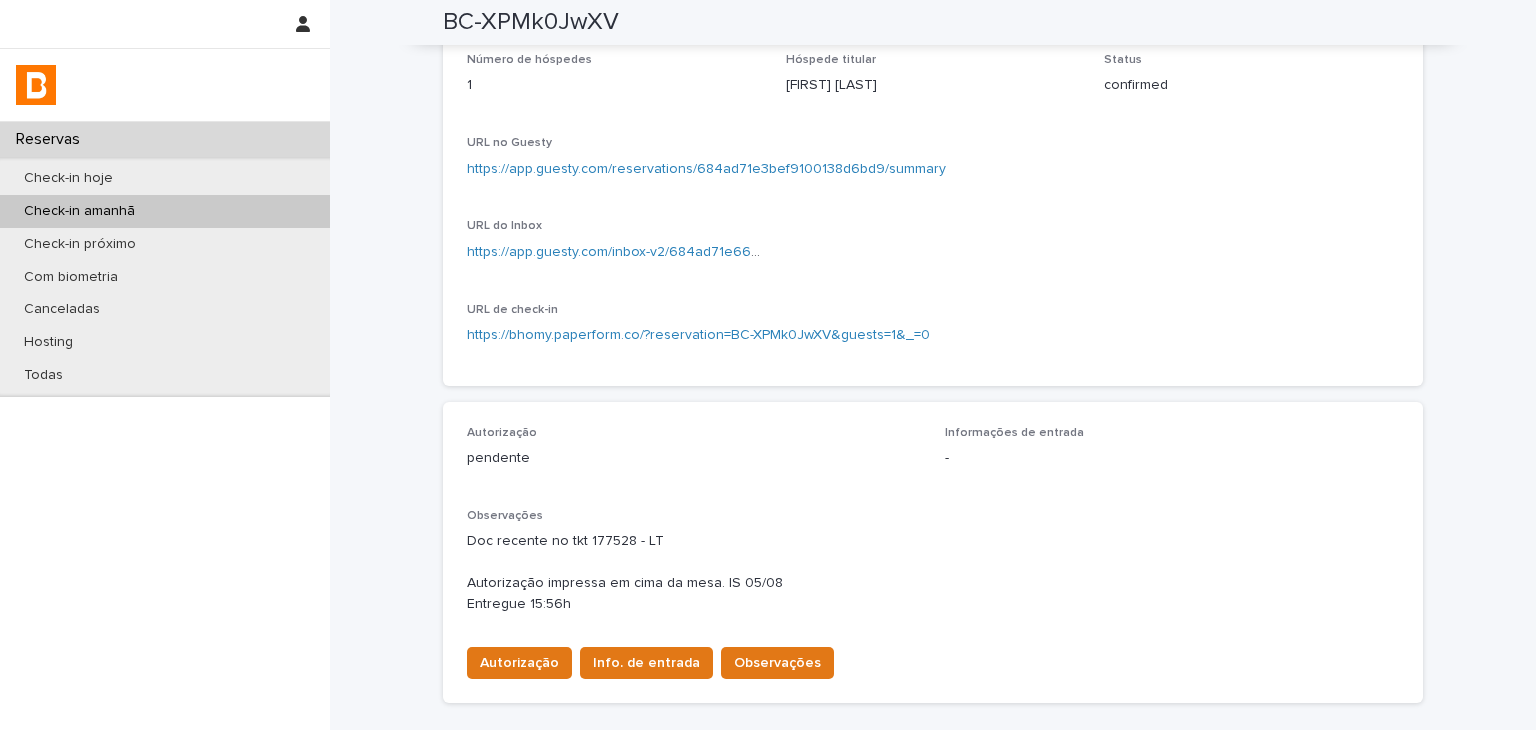 click on "Doc recente no tkt 177528 - LT
Autorização impressa em cima da mesa. IS 05/08
Entregue 15:56h" at bounding box center (933, 572) 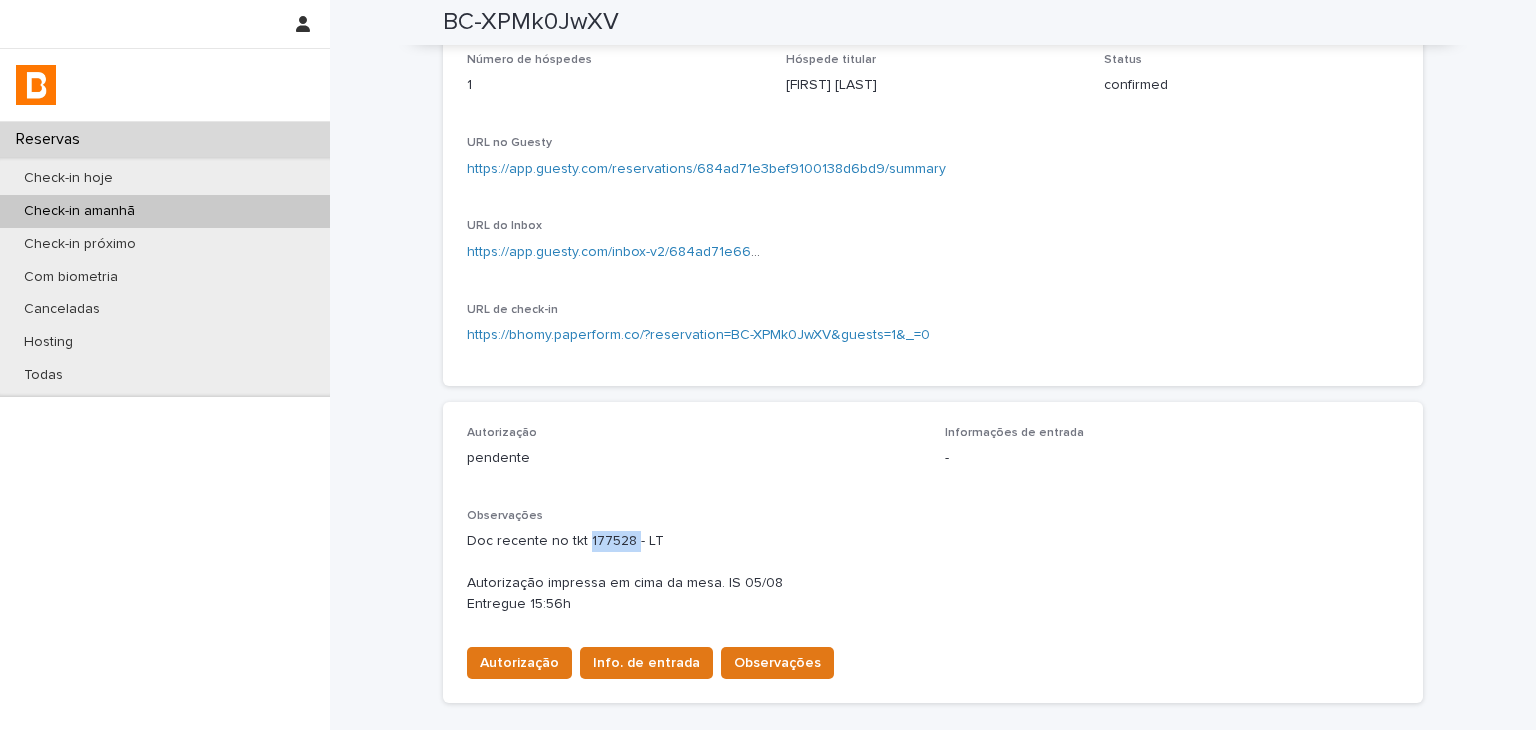 click on "Doc recente no tkt 177528 - LT
Autorização impressa em cima da mesa. IS 05/08
Entregue 15:56h" at bounding box center [933, 572] 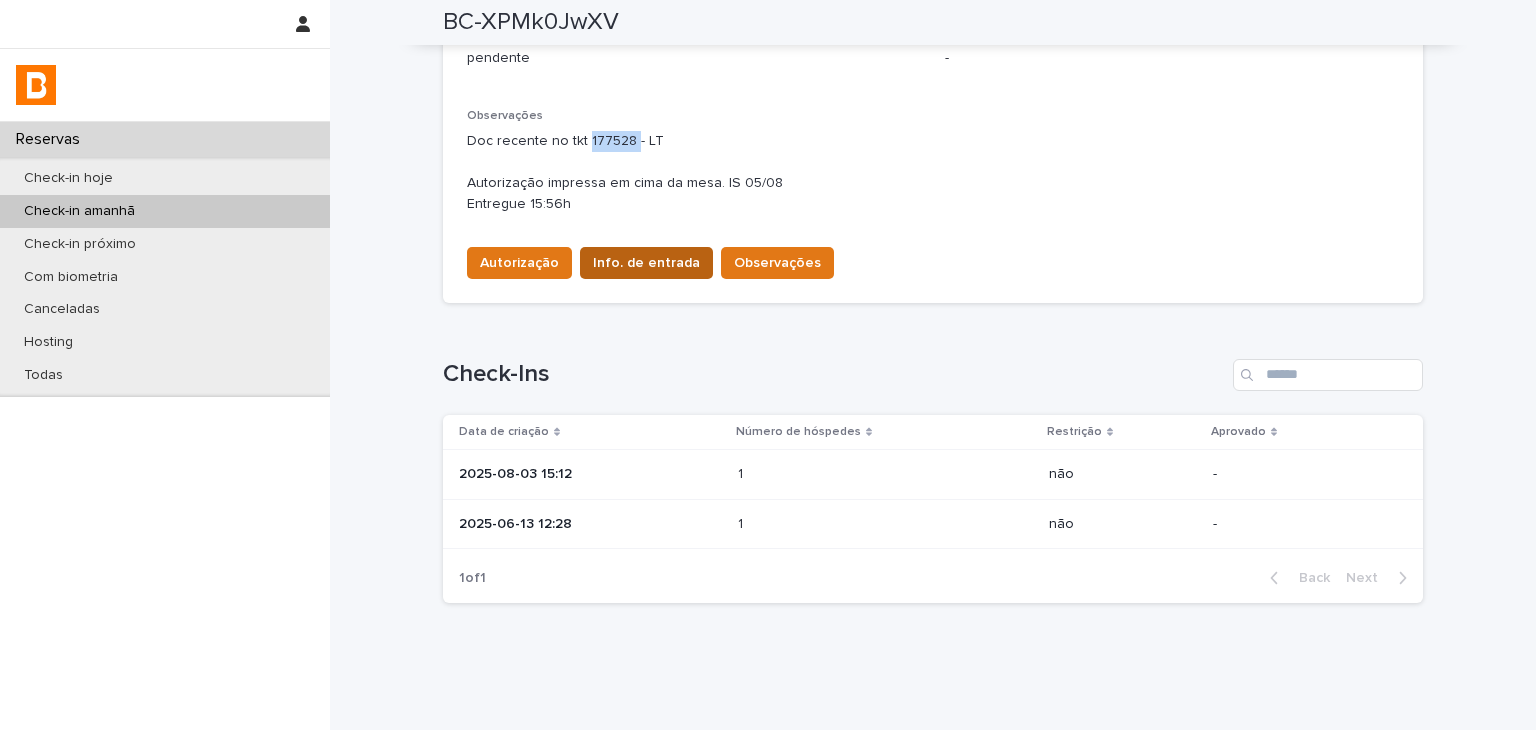 click on "Info. de entrada" at bounding box center [646, 263] 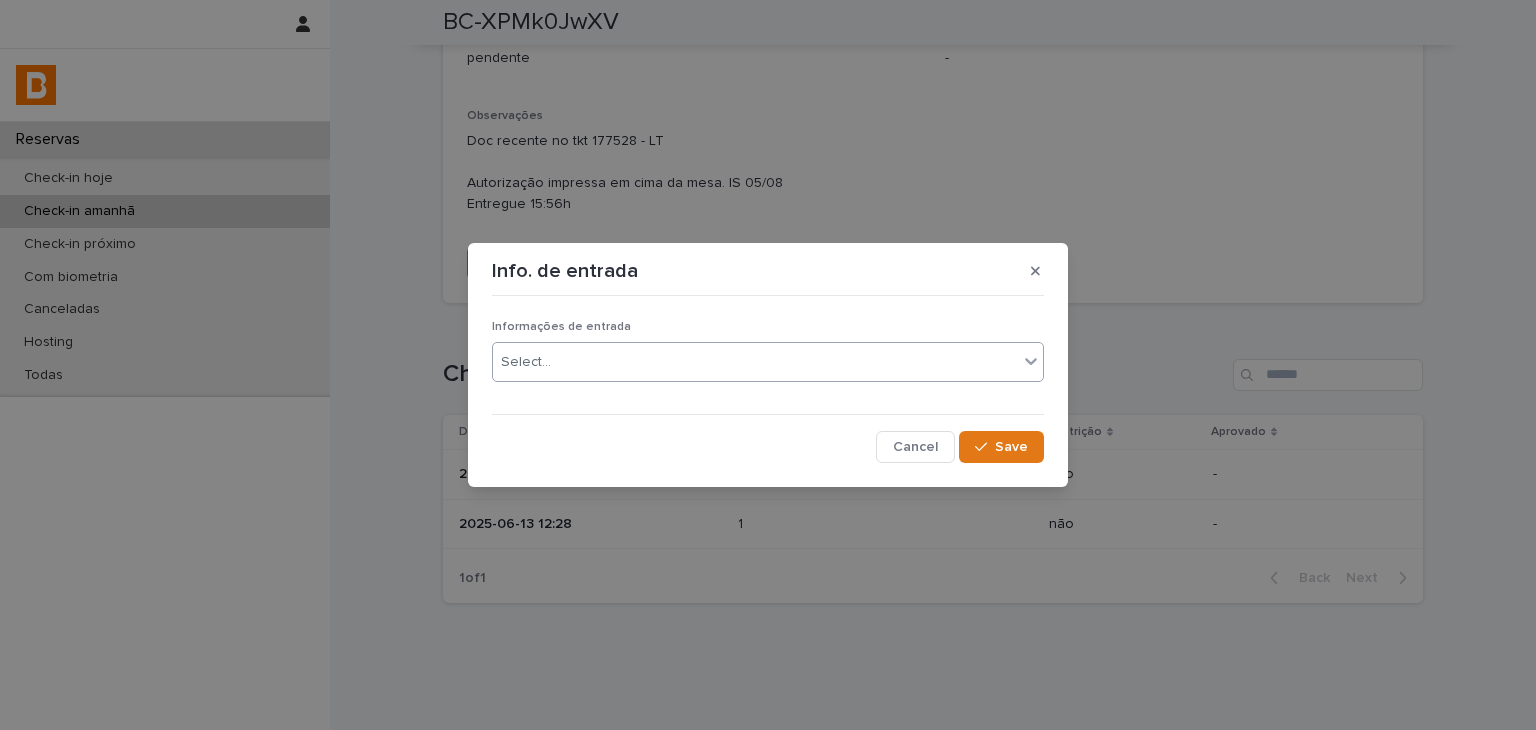 drag, startPoint x: 635, startPoint y: 365, endPoint x: 634, endPoint y: 377, distance: 12.0415945 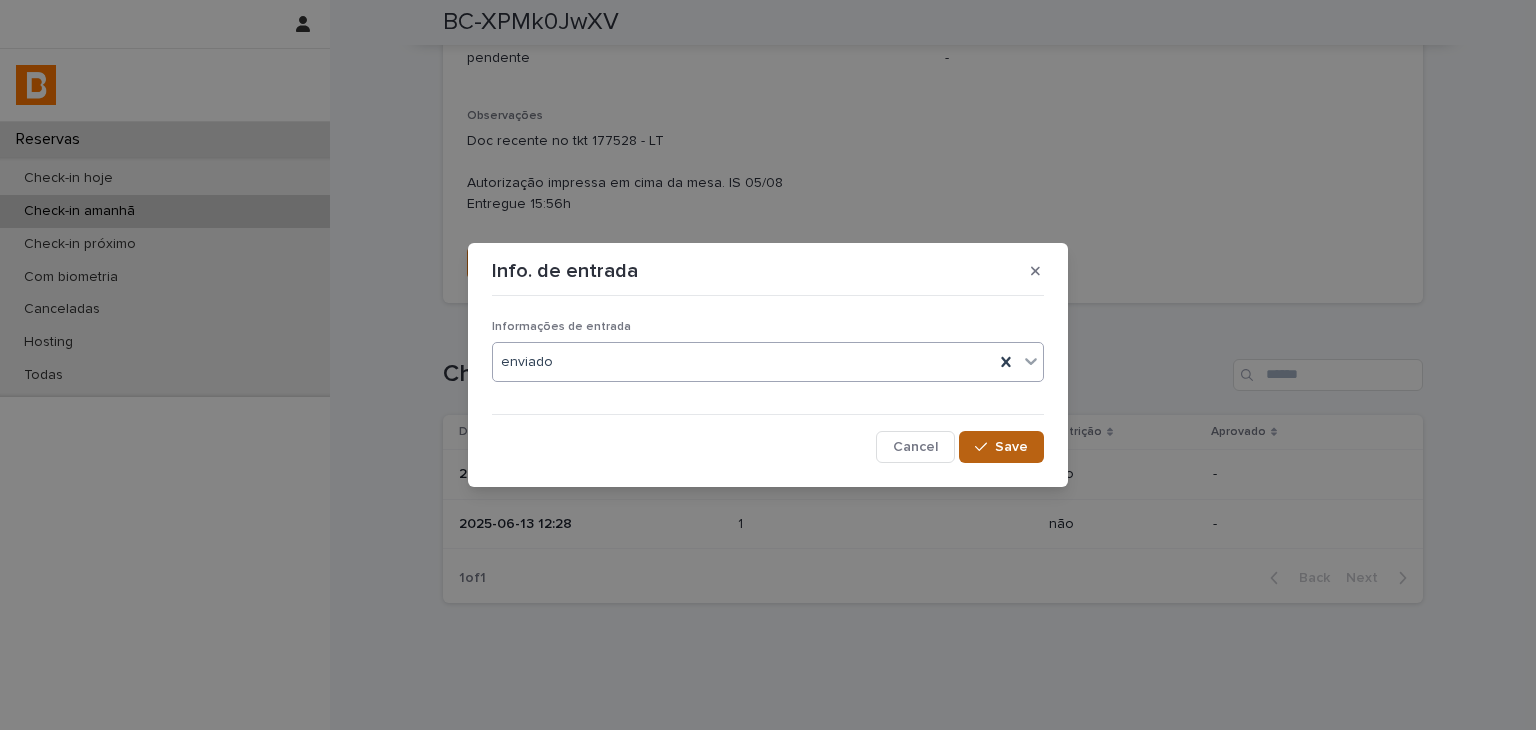 click on "Save" at bounding box center (1001, 447) 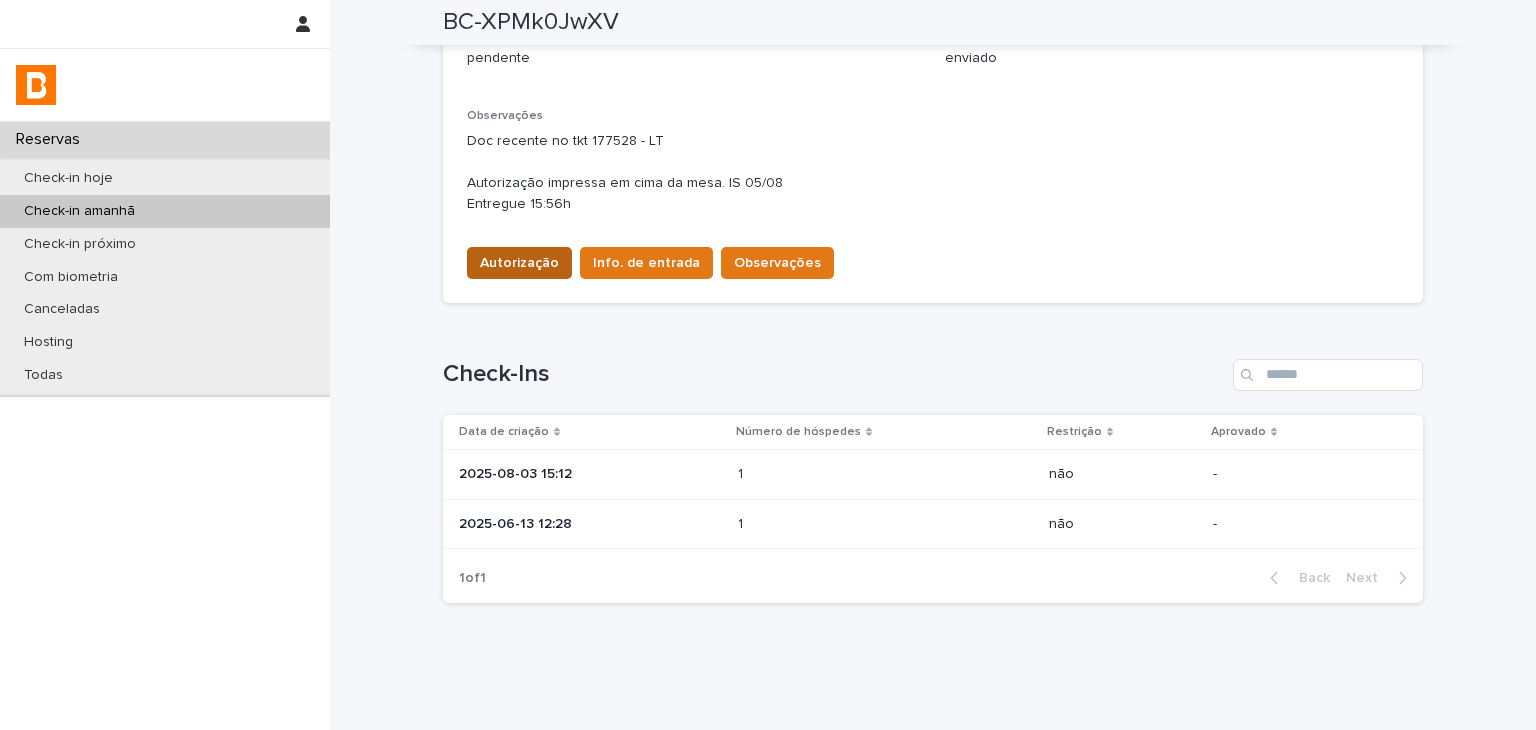 click on "Autorização" at bounding box center [519, 263] 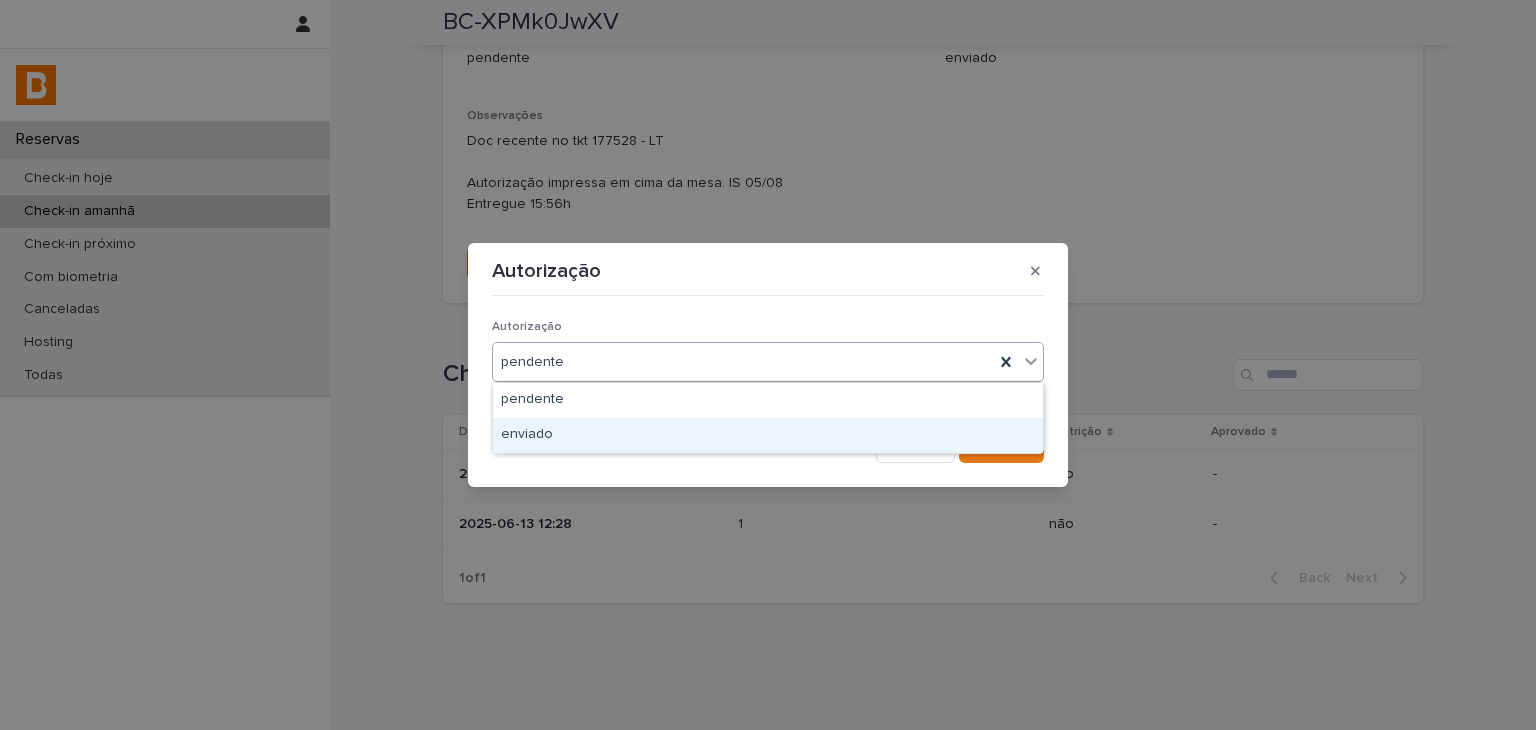 click on "enviado" at bounding box center (768, 435) 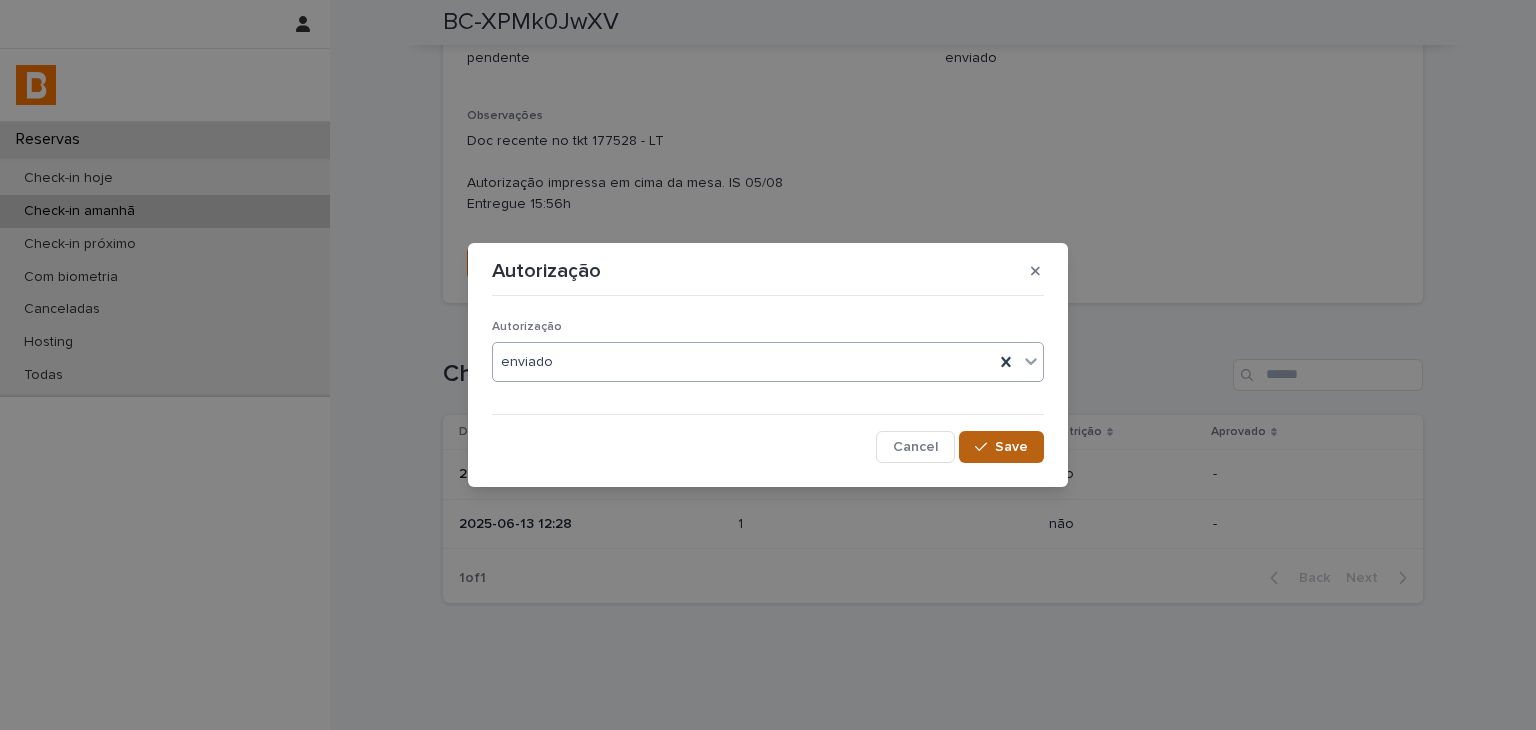 click on "Save" at bounding box center [1001, 447] 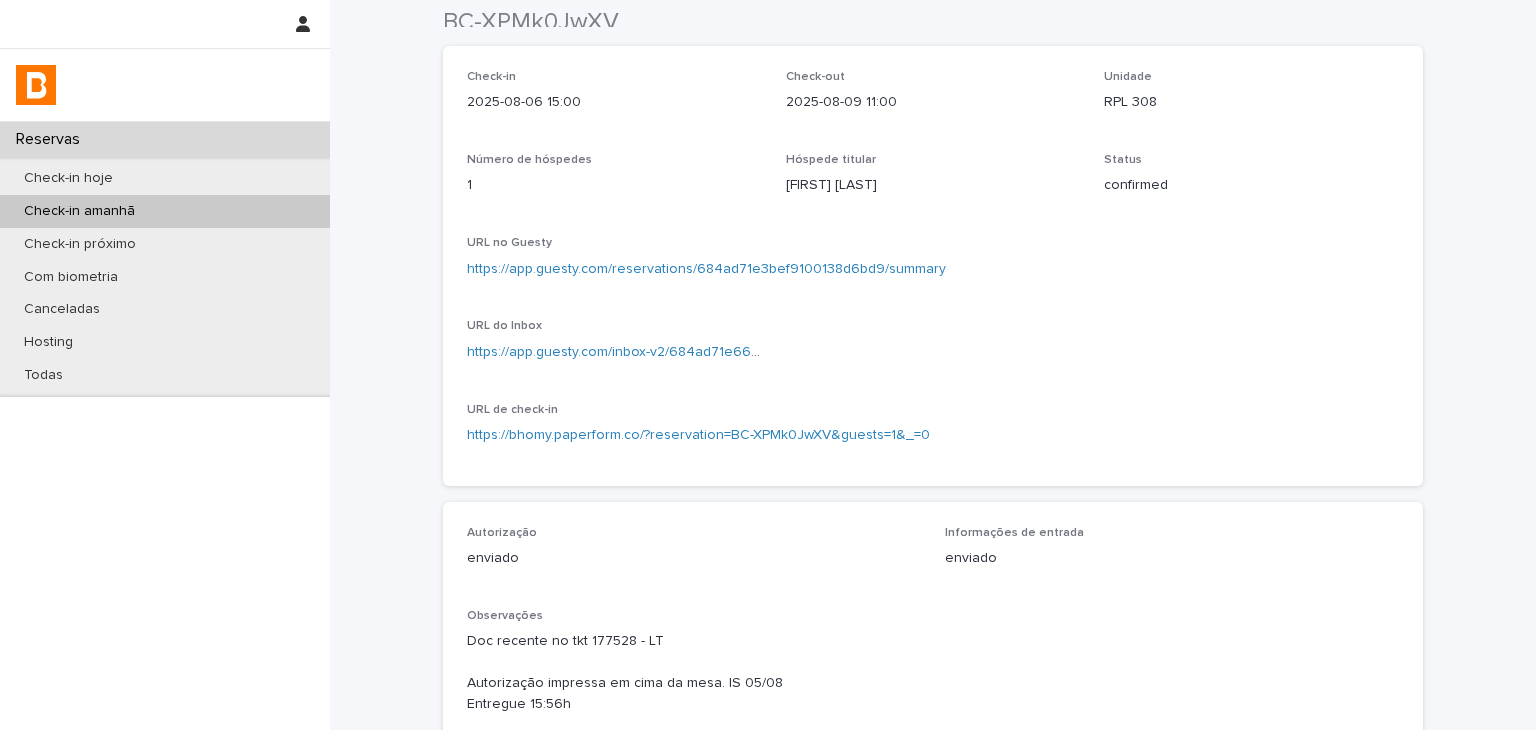 scroll, scrollTop: 0, scrollLeft: 0, axis: both 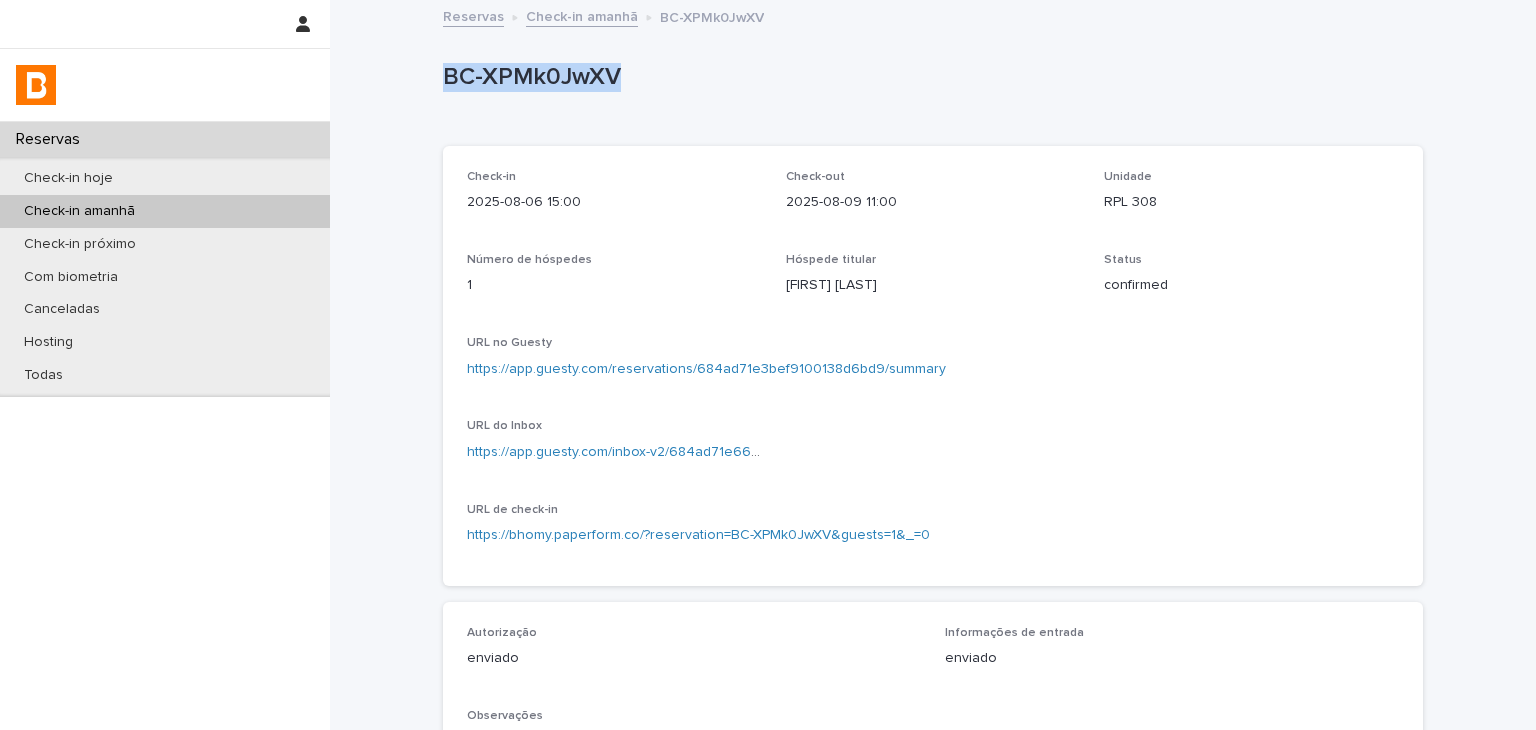 drag, startPoint x: 501, startPoint y: 75, endPoint x: 652, endPoint y: 76, distance: 151.00331 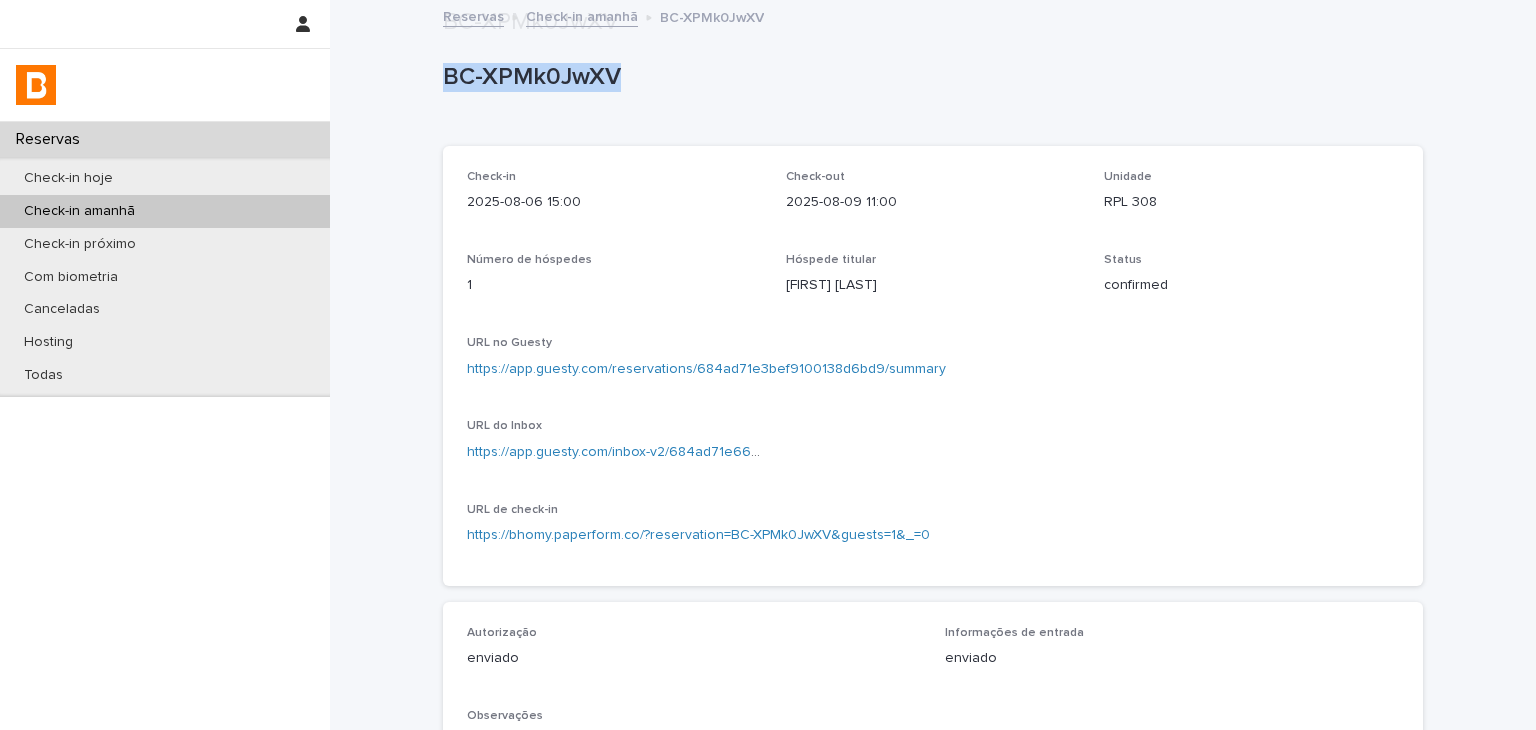 scroll, scrollTop: 500, scrollLeft: 0, axis: vertical 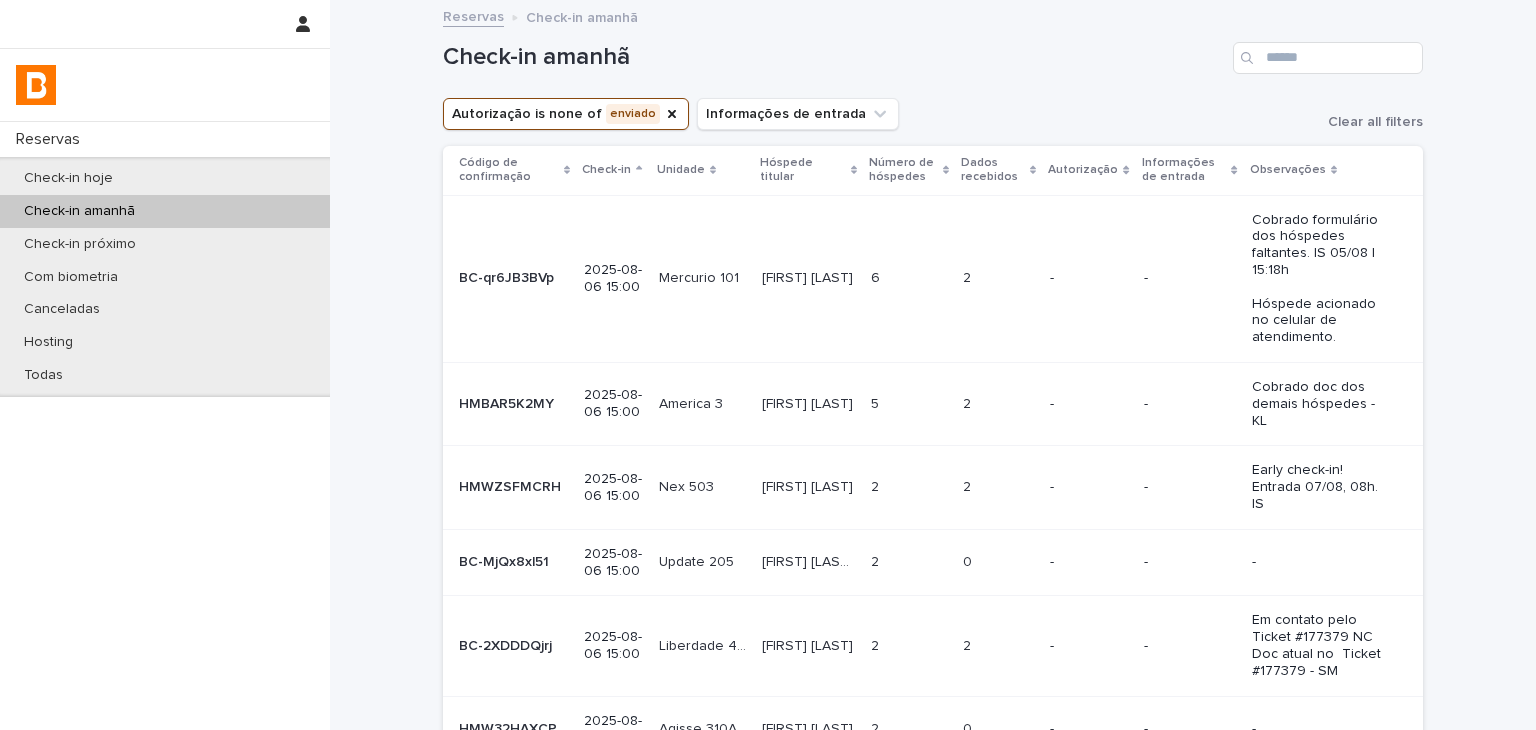 click on "-" at bounding box center (1190, 278) 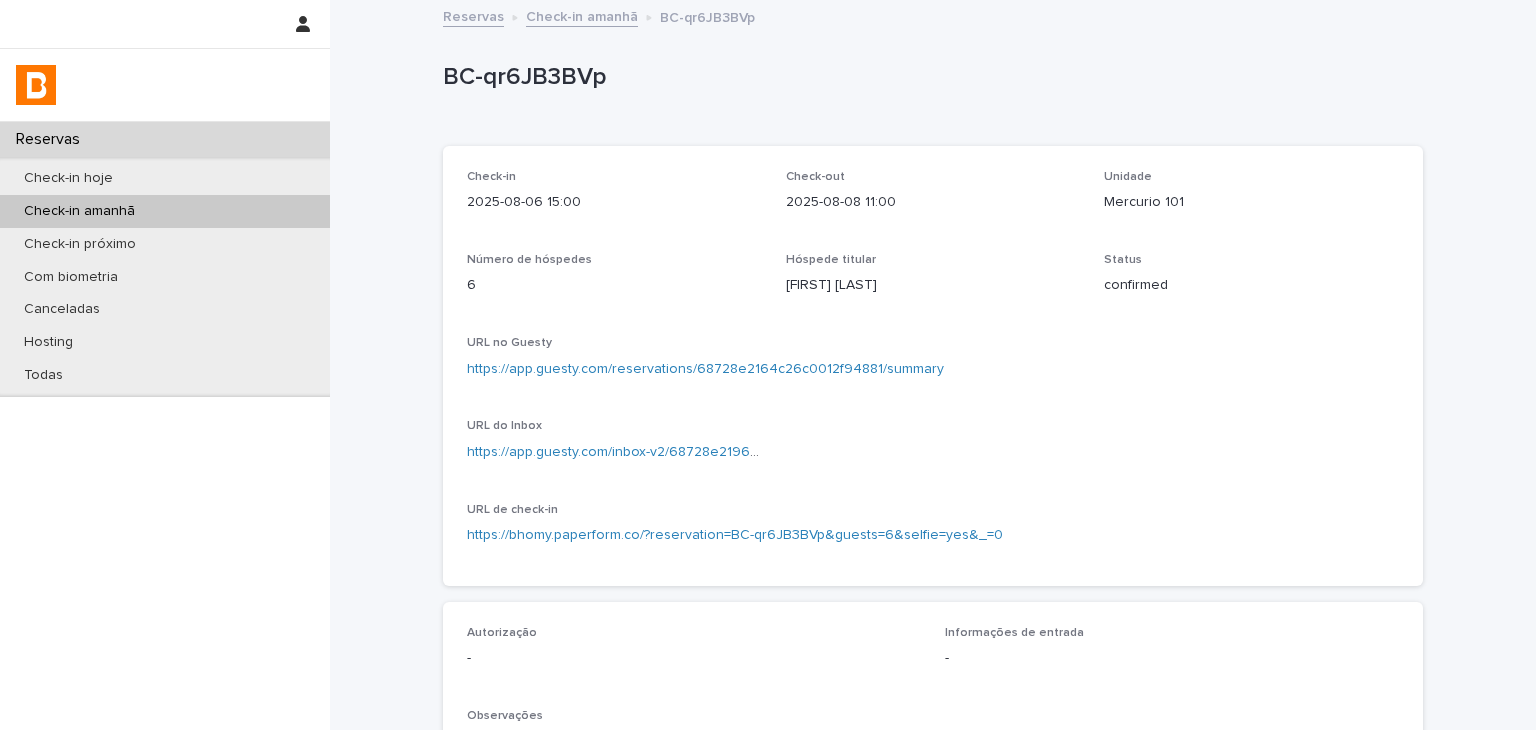 scroll, scrollTop: 500, scrollLeft: 0, axis: vertical 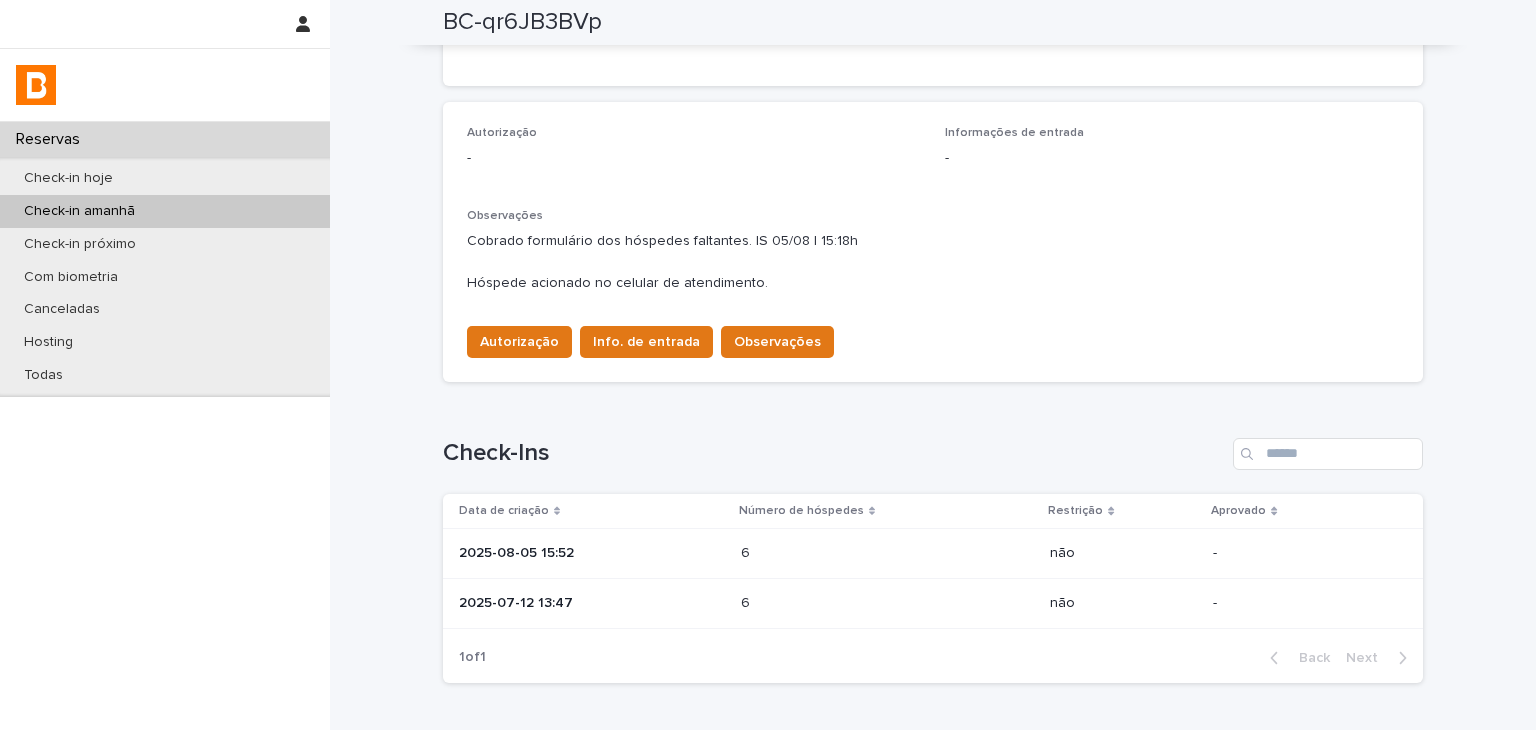 click at bounding box center [828, 553] 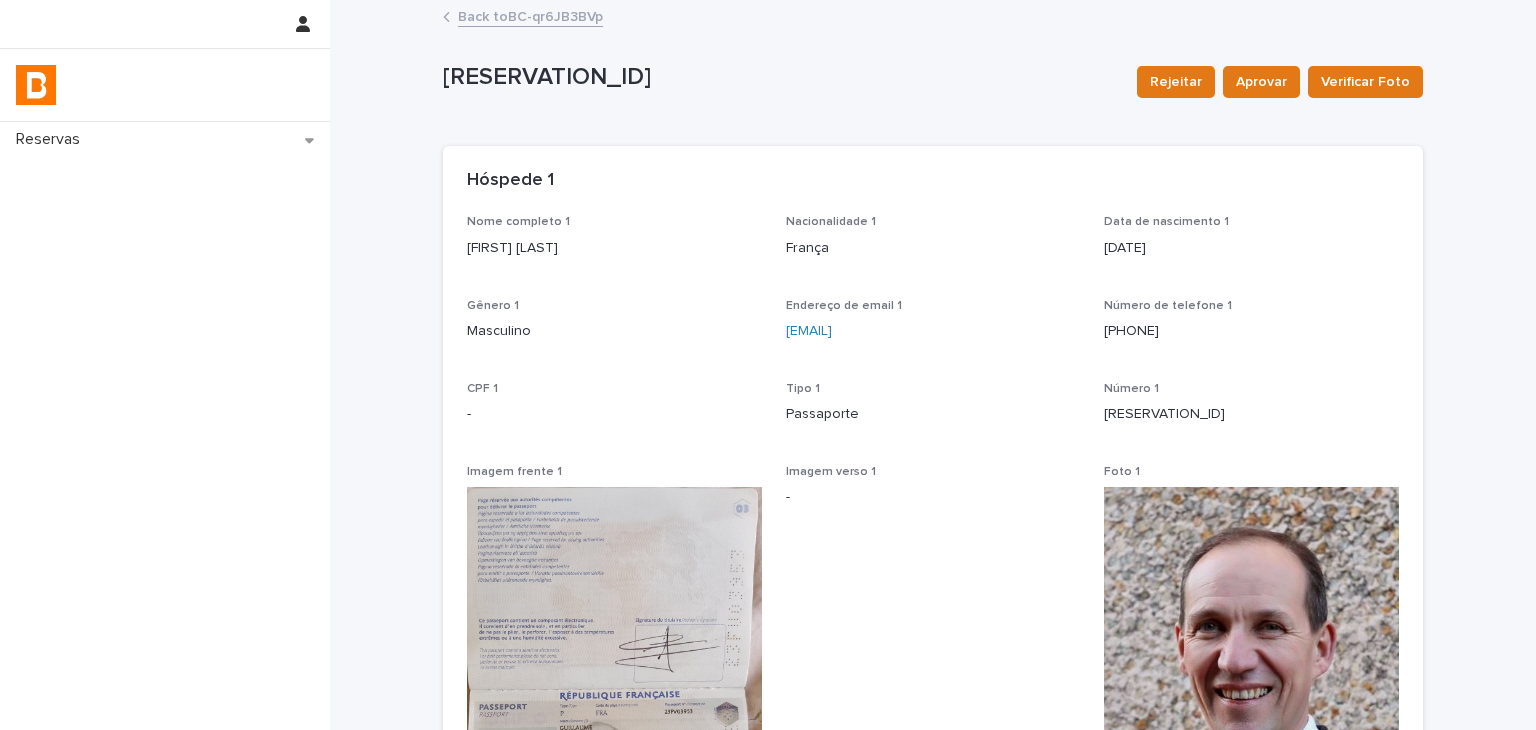 scroll, scrollTop: 400, scrollLeft: 0, axis: vertical 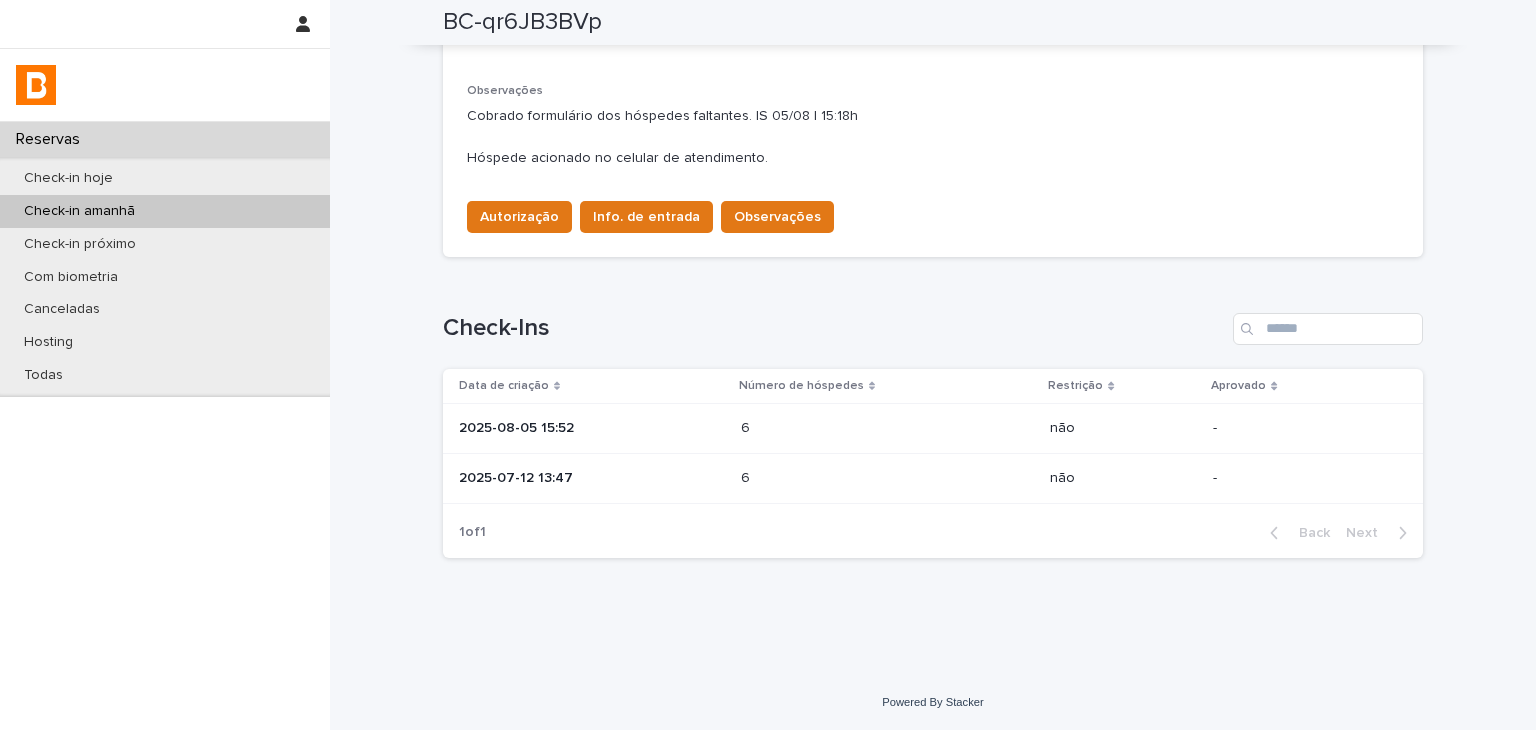 click at bounding box center [828, 478] 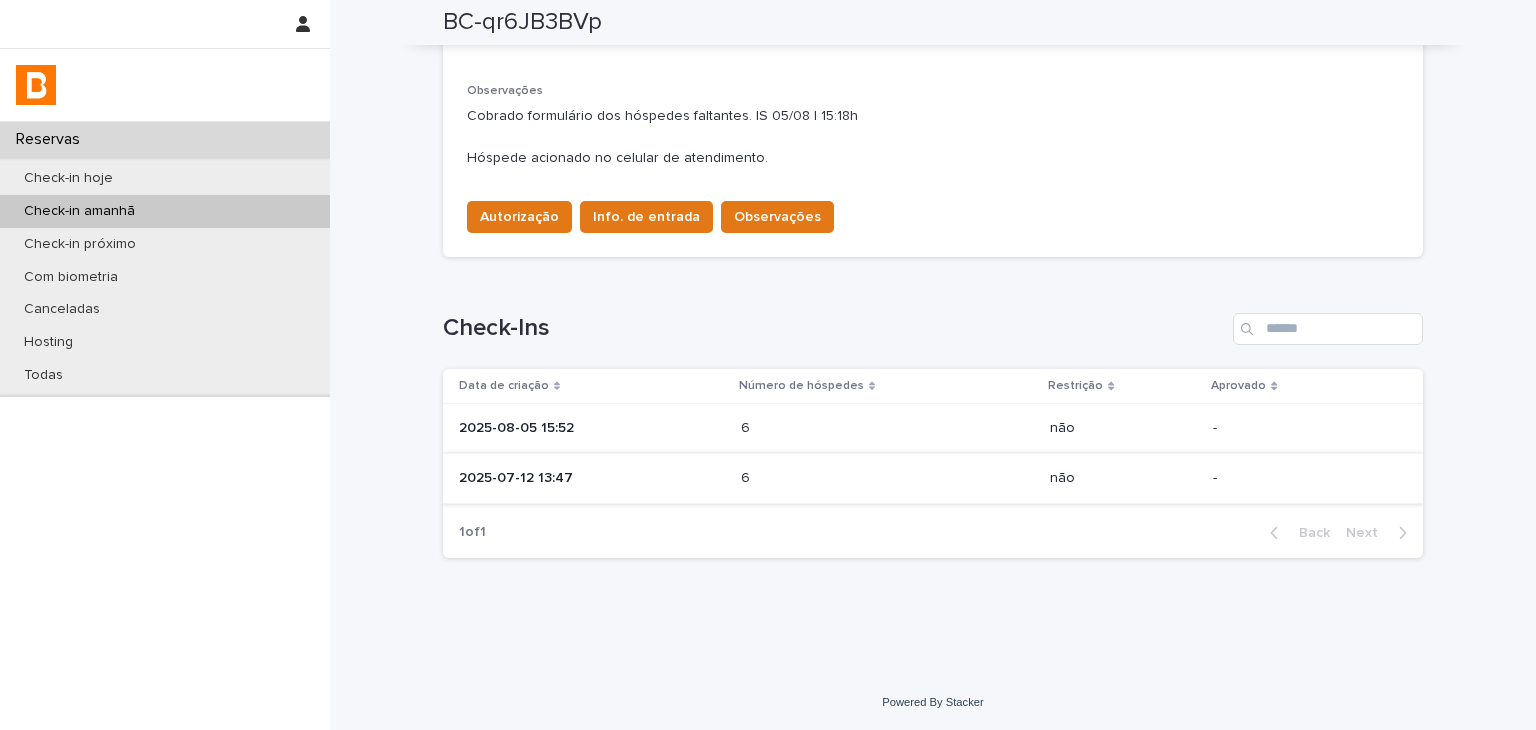 scroll, scrollTop: 0, scrollLeft: 0, axis: both 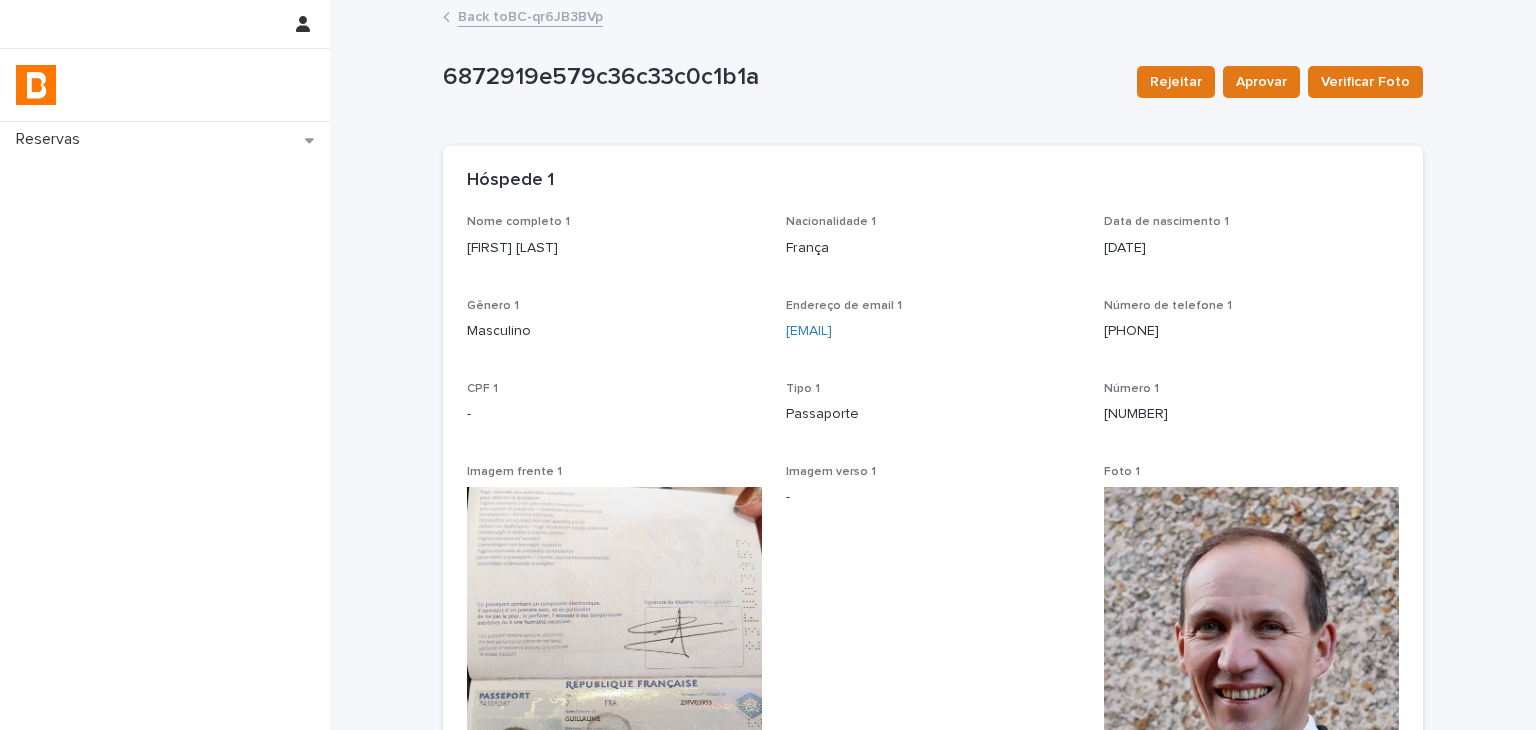 drag, startPoint x: 542, startPoint y: 151, endPoint x: 0, endPoint y: 27, distance: 556.0036 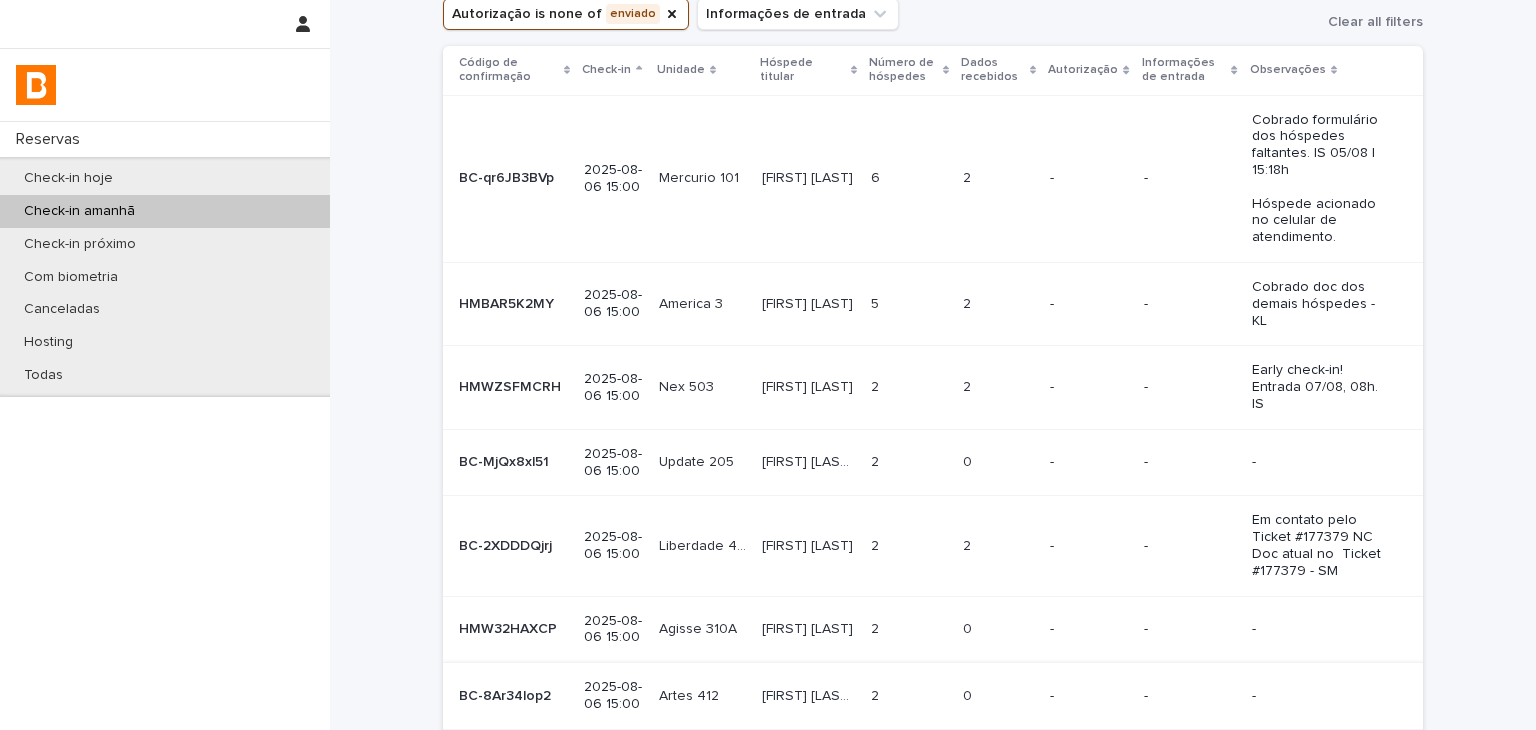 scroll, scrollTop: 600, scrollLeft: 0, axis: vertical 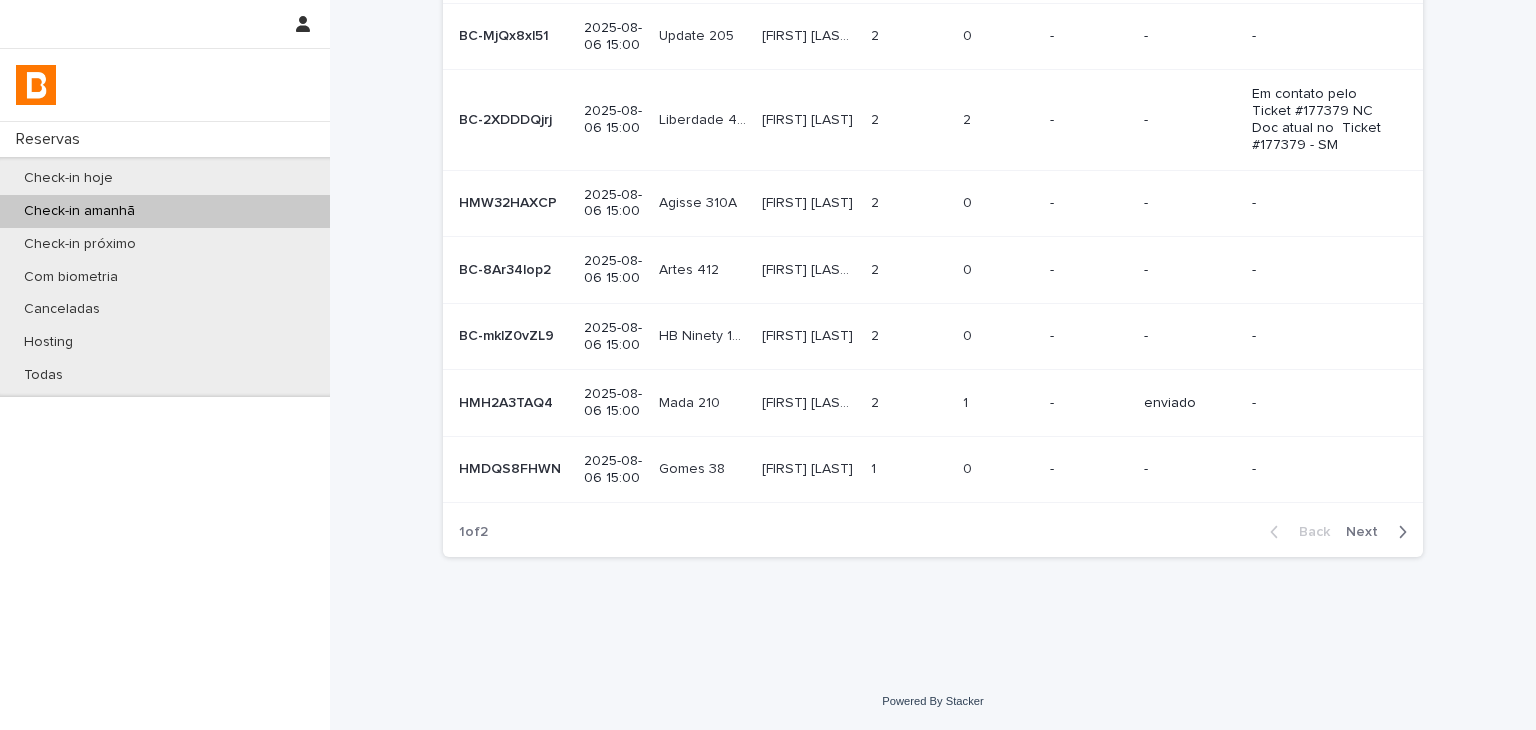click on "-" at bounding box center (1088, 403) 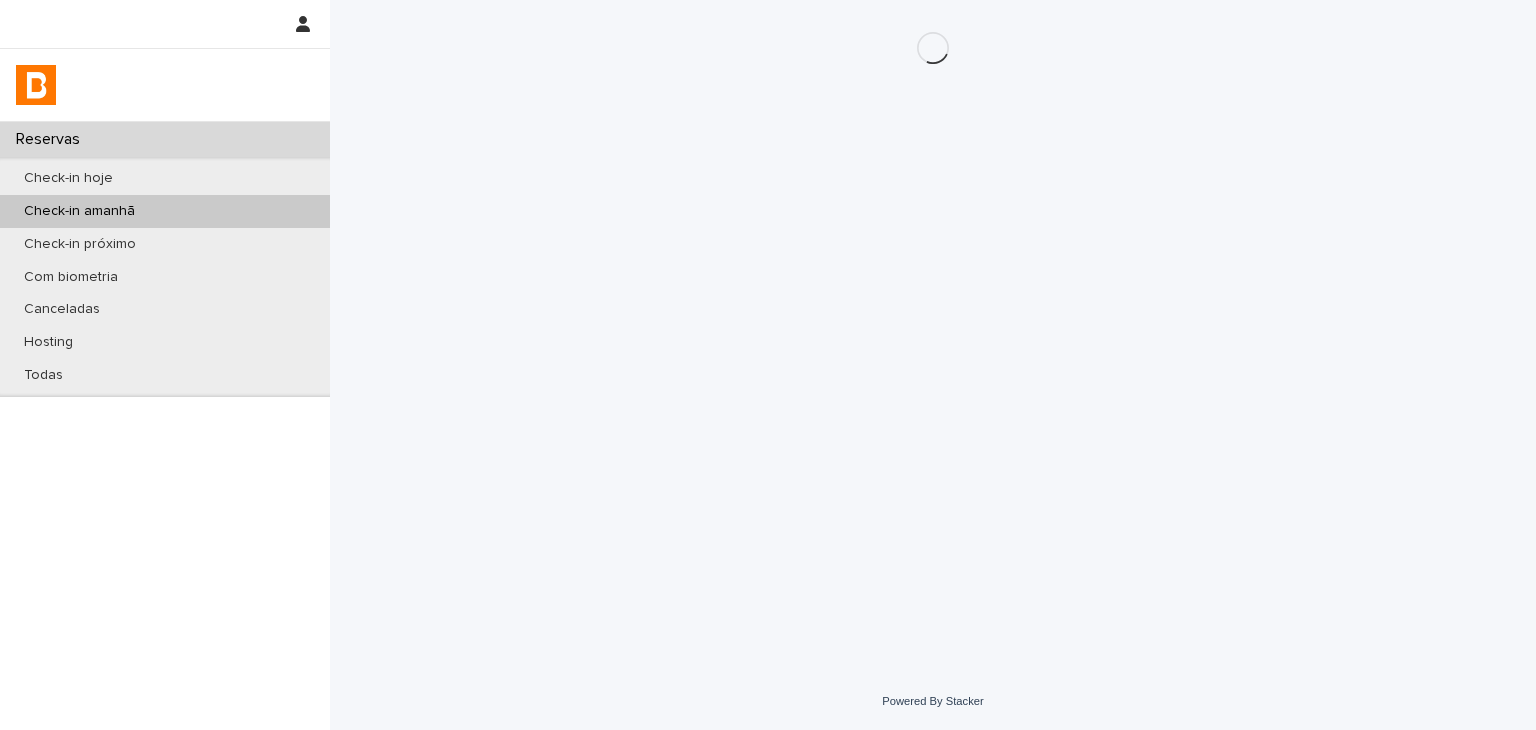 scroll, scrollTop: 0, scrollLeft: 0, axis: both 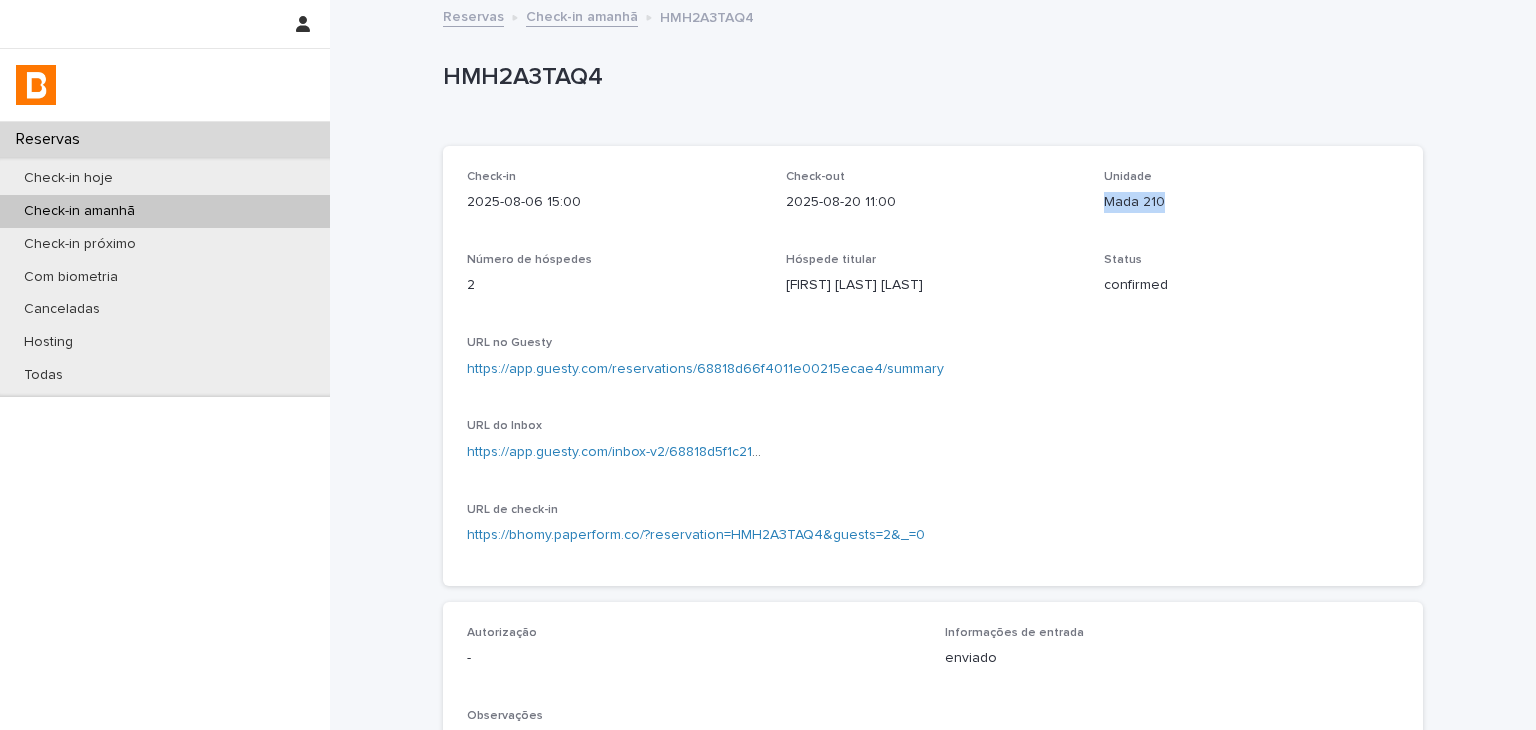 drag, startPoint x: 1097, startPoint y: 202, endPoint x: 1155, endPoint y: 201, distance: 58.00862 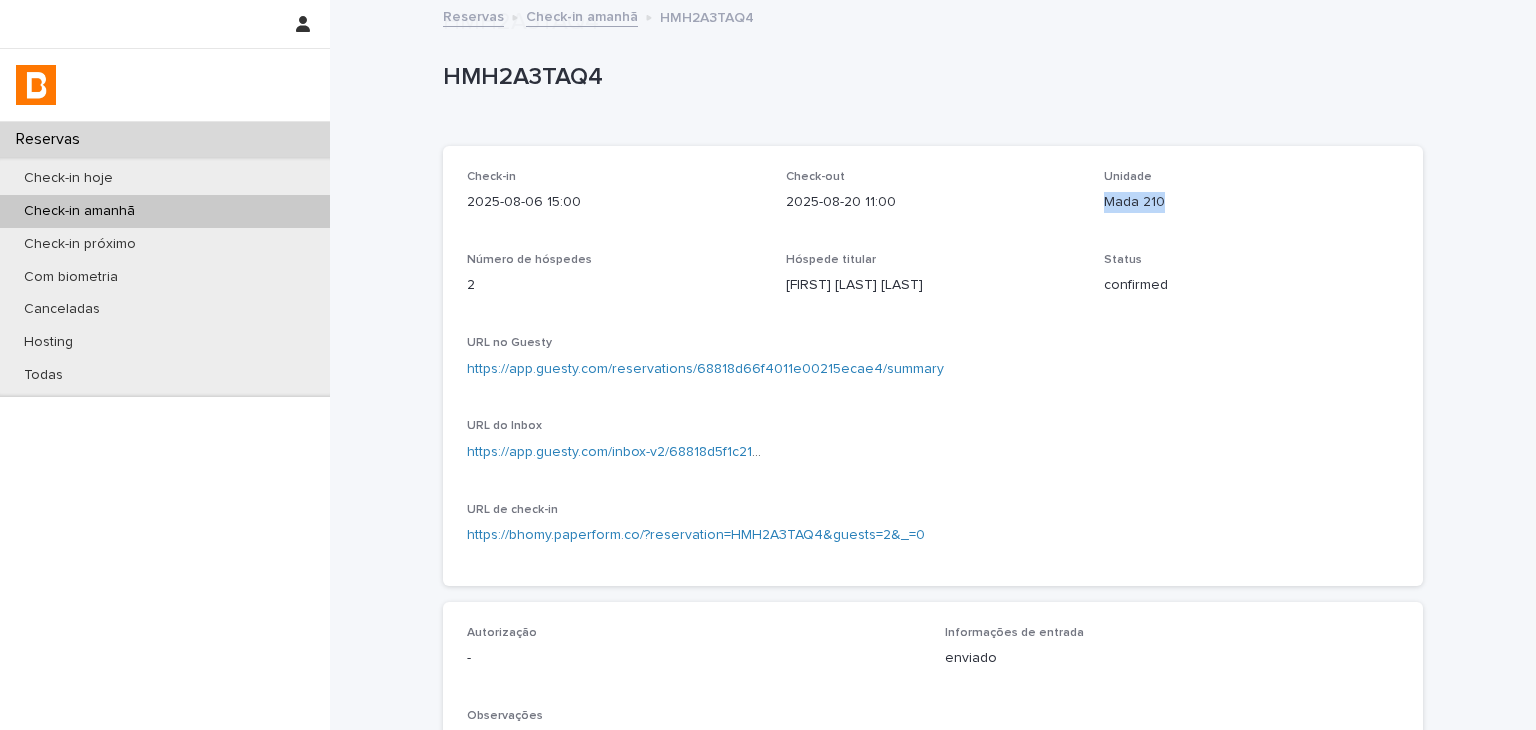 scroll, scrollTop: 534, scrollLeft: 0, axis: vertical 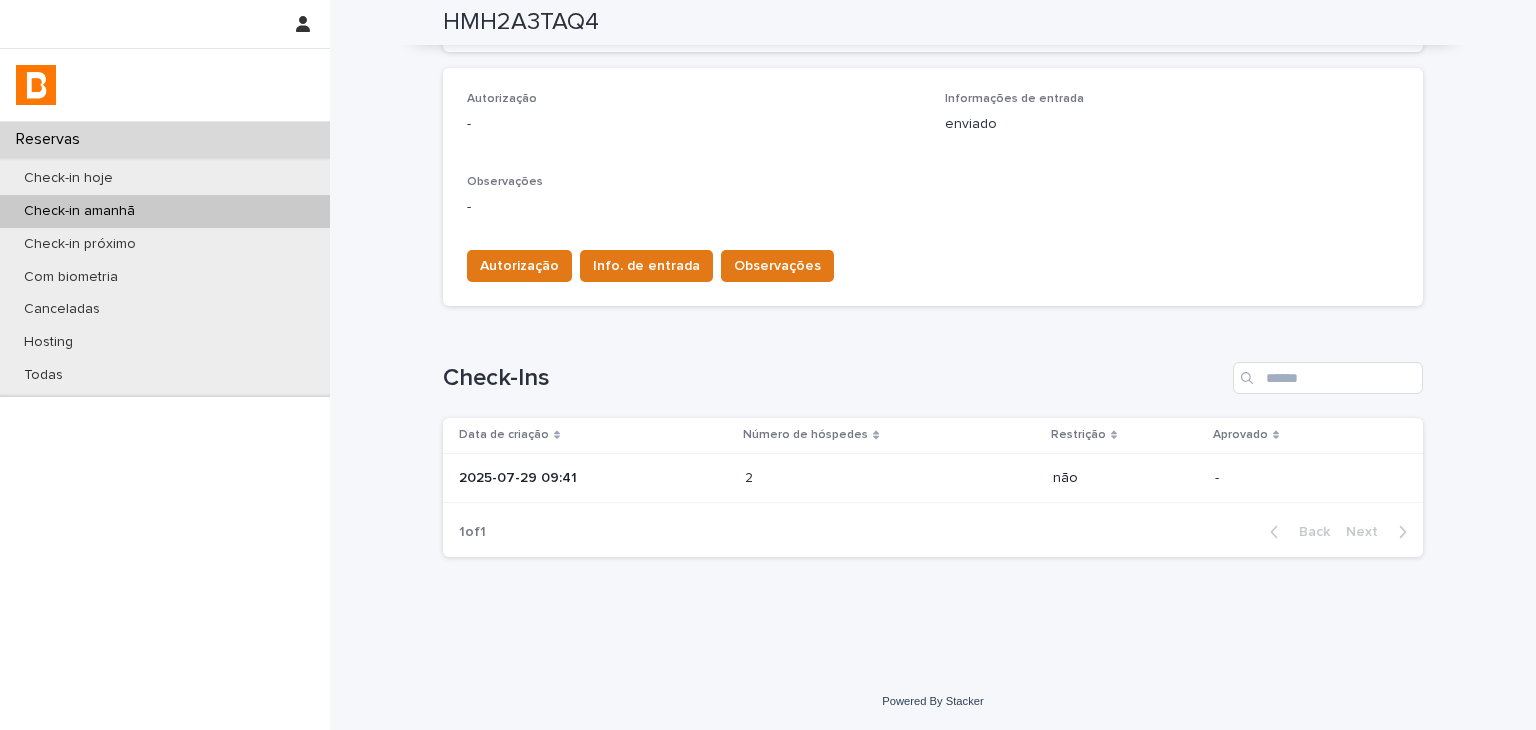 click on "2 2" at bounding box center [890, 478] 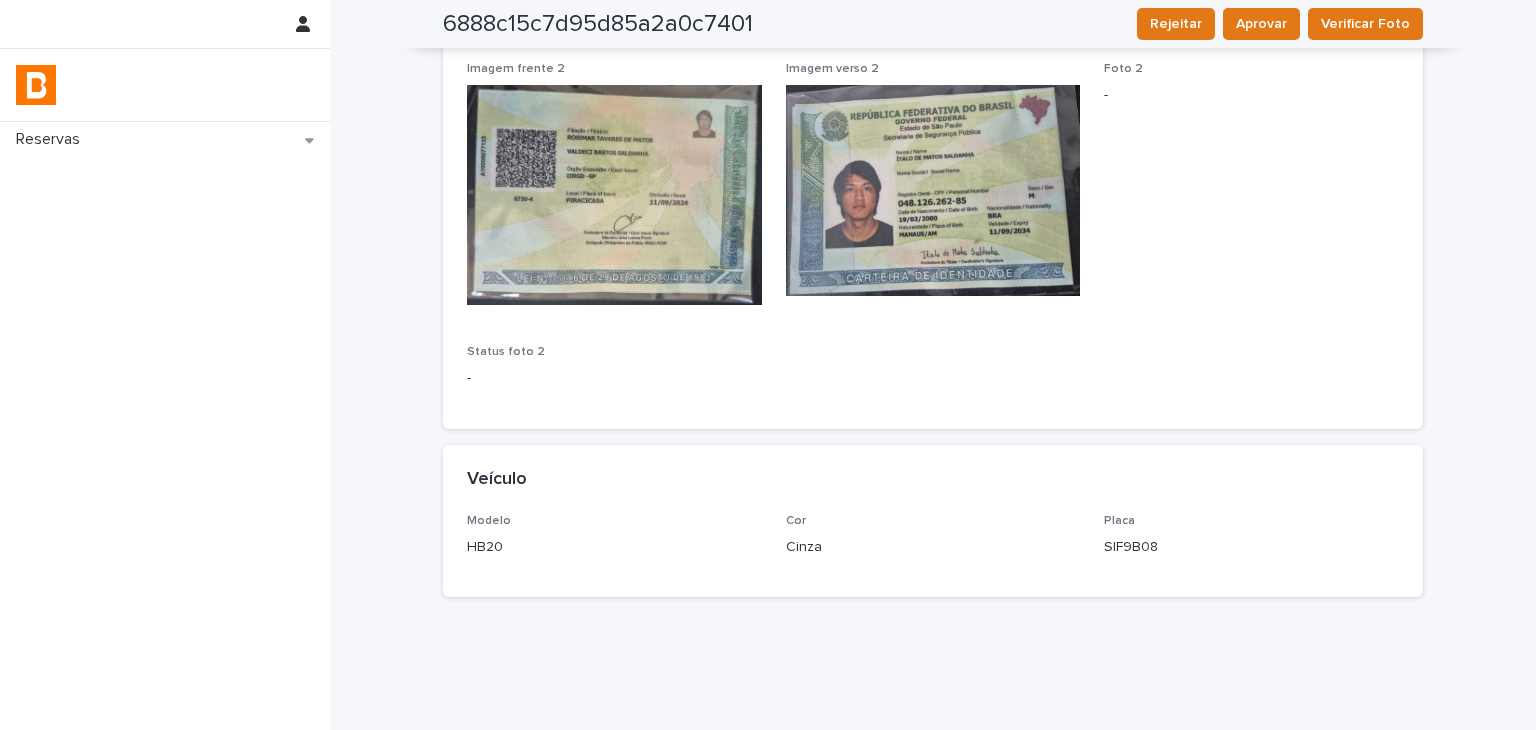 scroll, scrollTop: 1000, scrollLeft: 0, axis: vertical 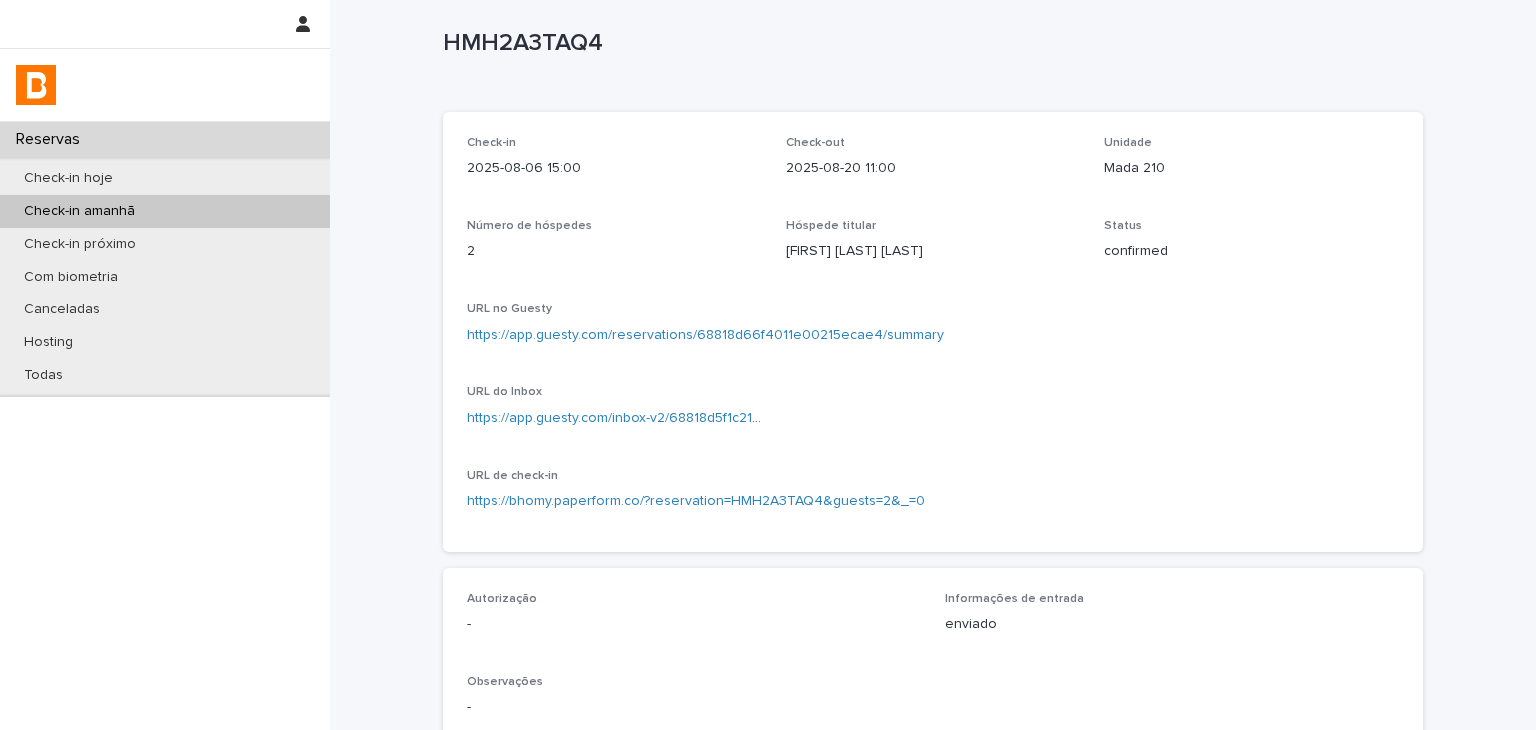 click on "https://app.guesty.com/reservations/68818d66f4011e00215ecae4/summary" at bounding box center [705, 335] 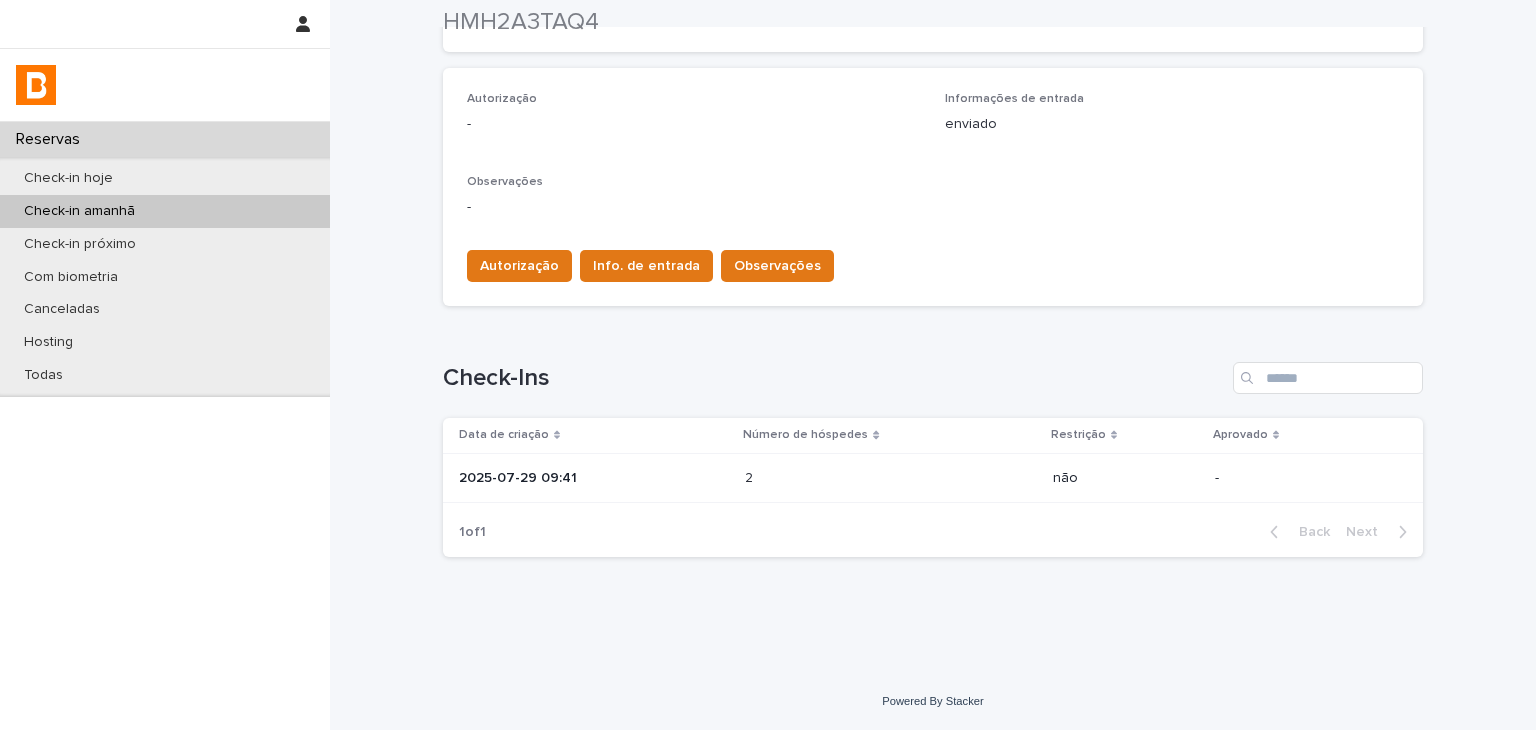 click at bounding box center (832, 478) 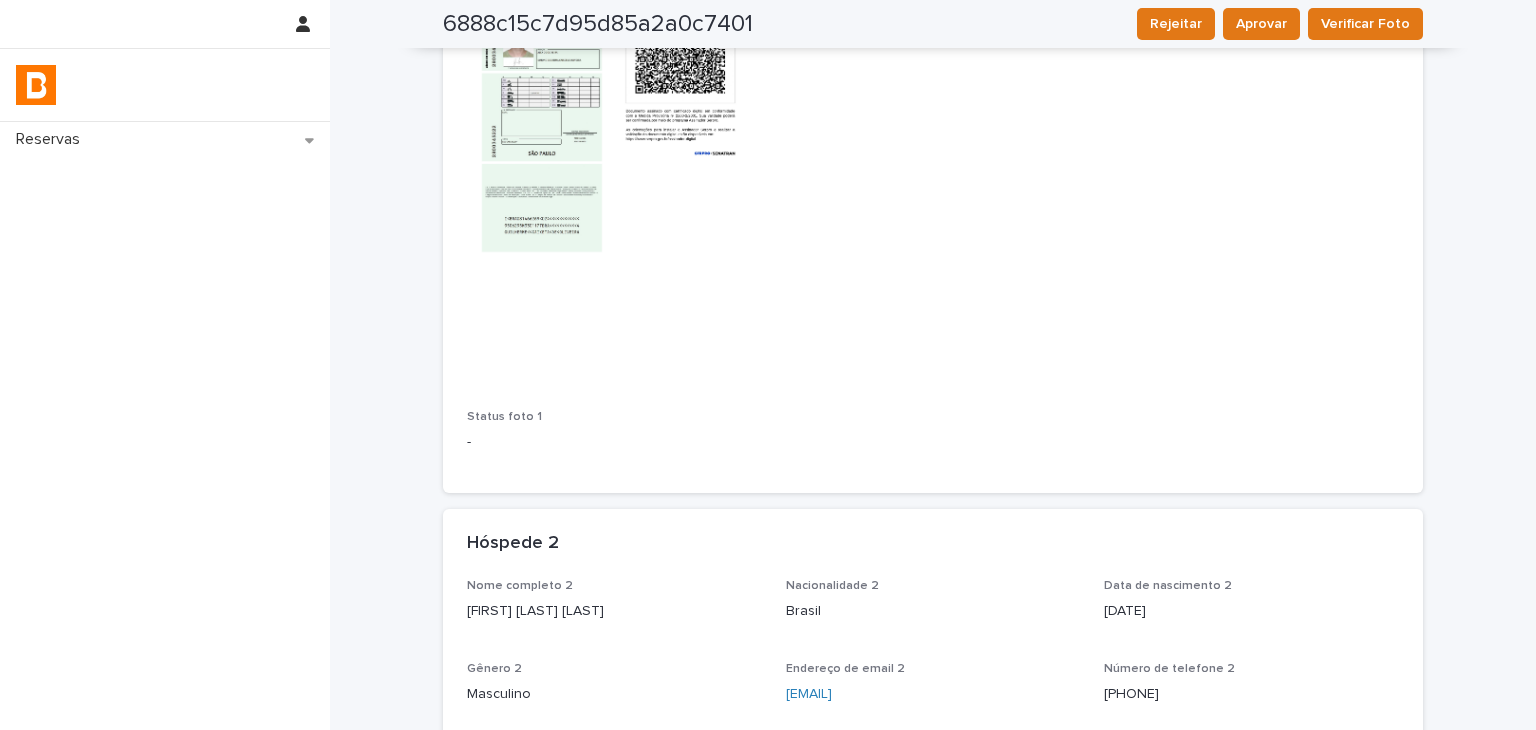 scroll, scrollTop: 0, scrollLeft: 0, axis: both 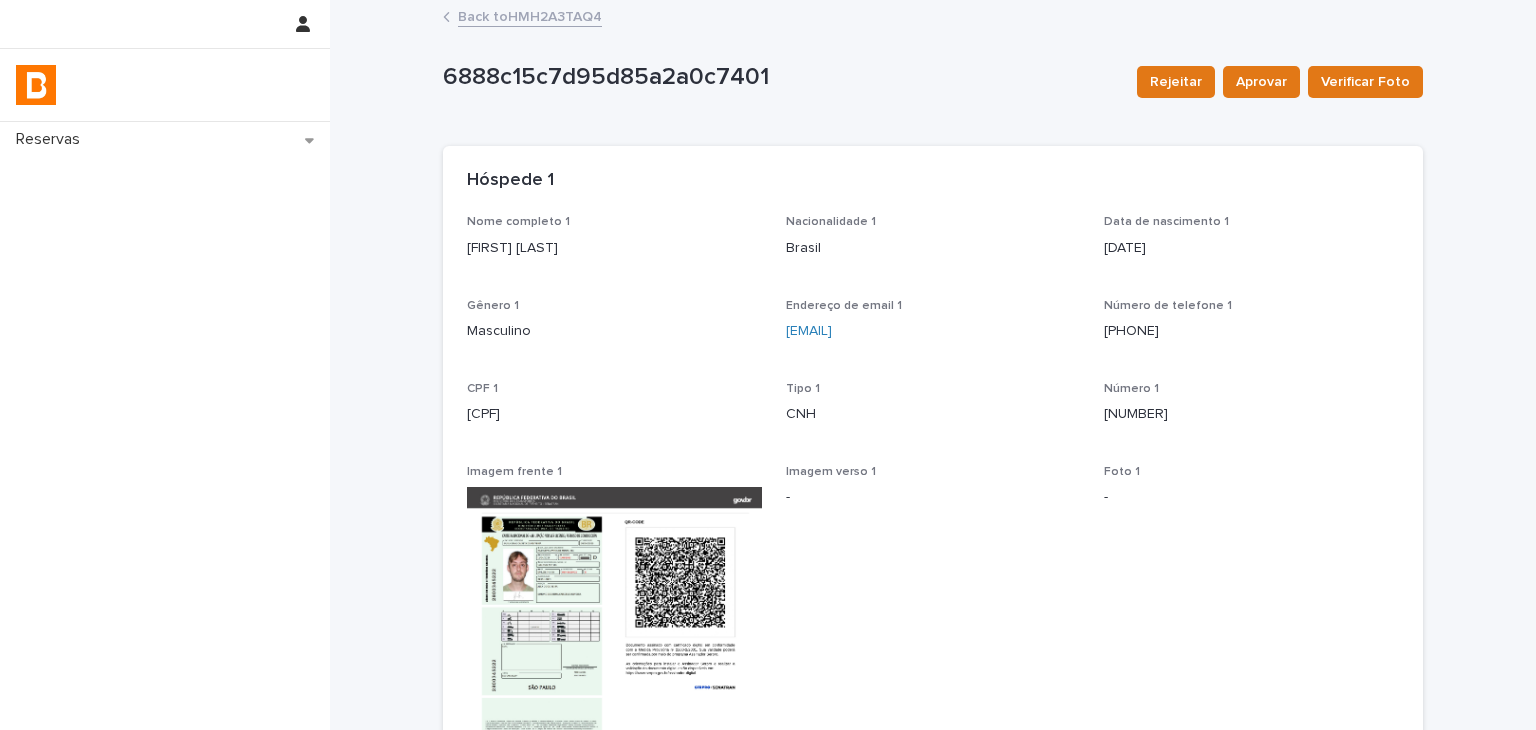 drag, startPoint x: 463, startPoint y: 249, endPoint x: 645, endPoint y: 241, distance: 182.17574 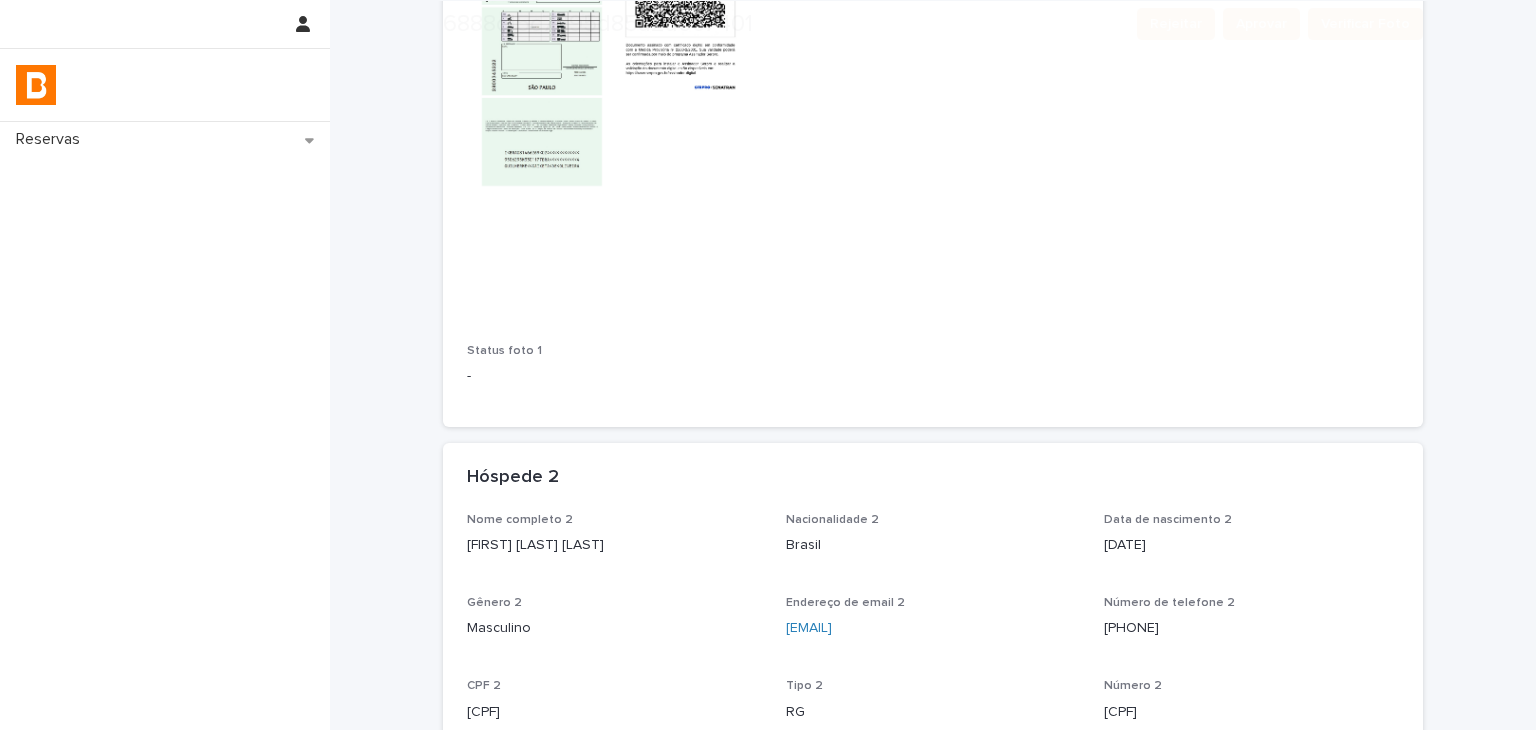 scroll, scrollTop: 800, scrollLeft: 0, axis: vertical 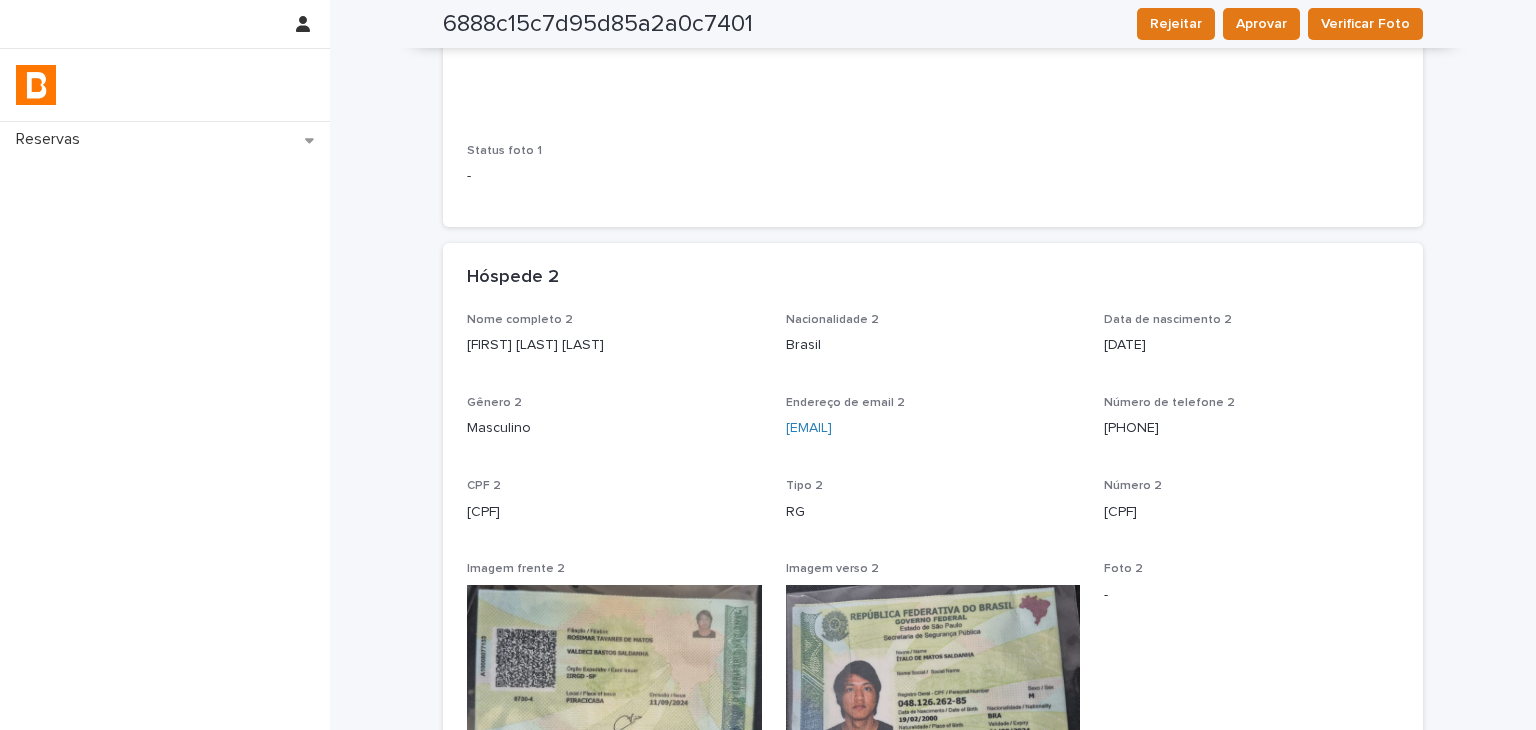 drag, startPoint x: 596, startPoint y: 347, endPoint x: 617, endPoint y: 372, distance: 32.649654 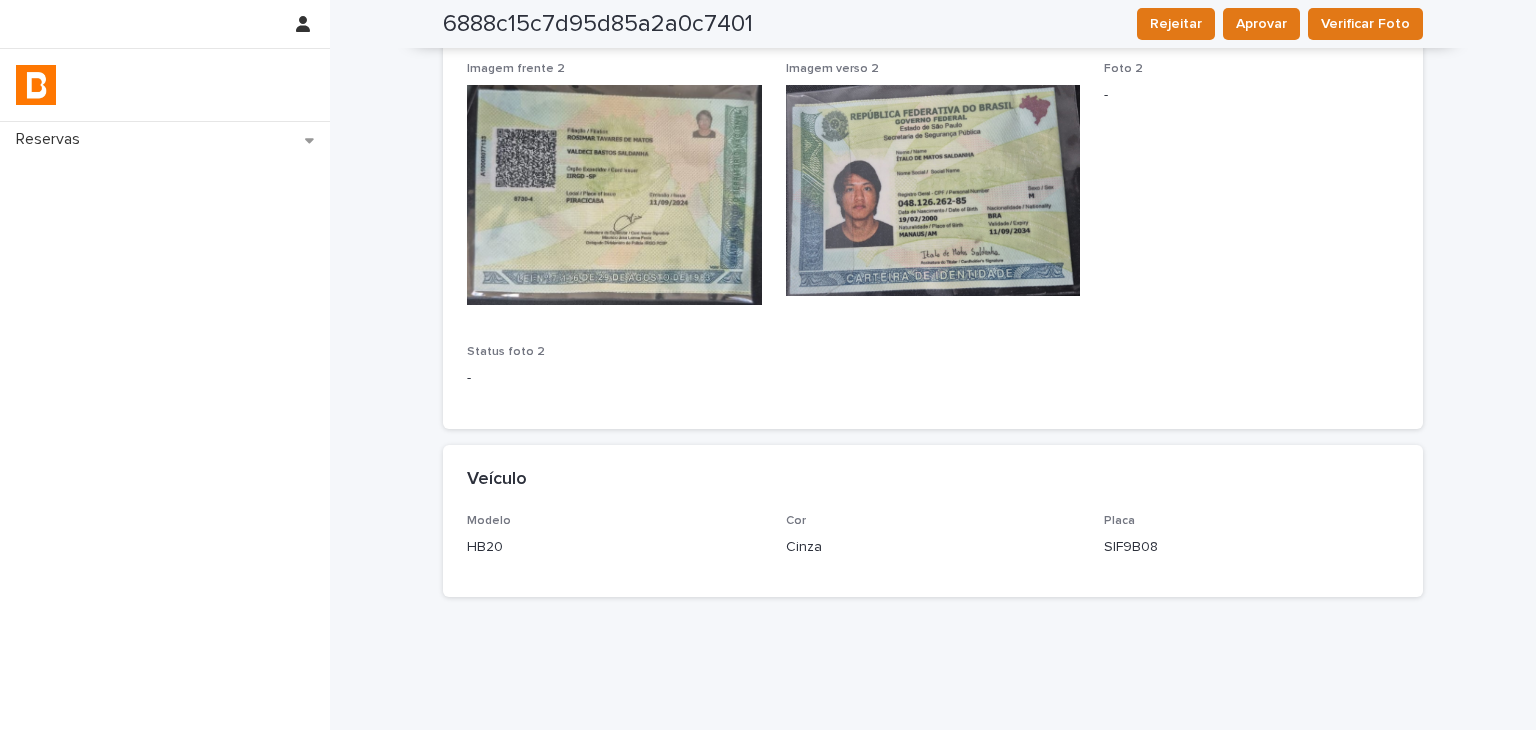 scroll, scrollTop: 1340, scrollLeft: 0, axis: vertical 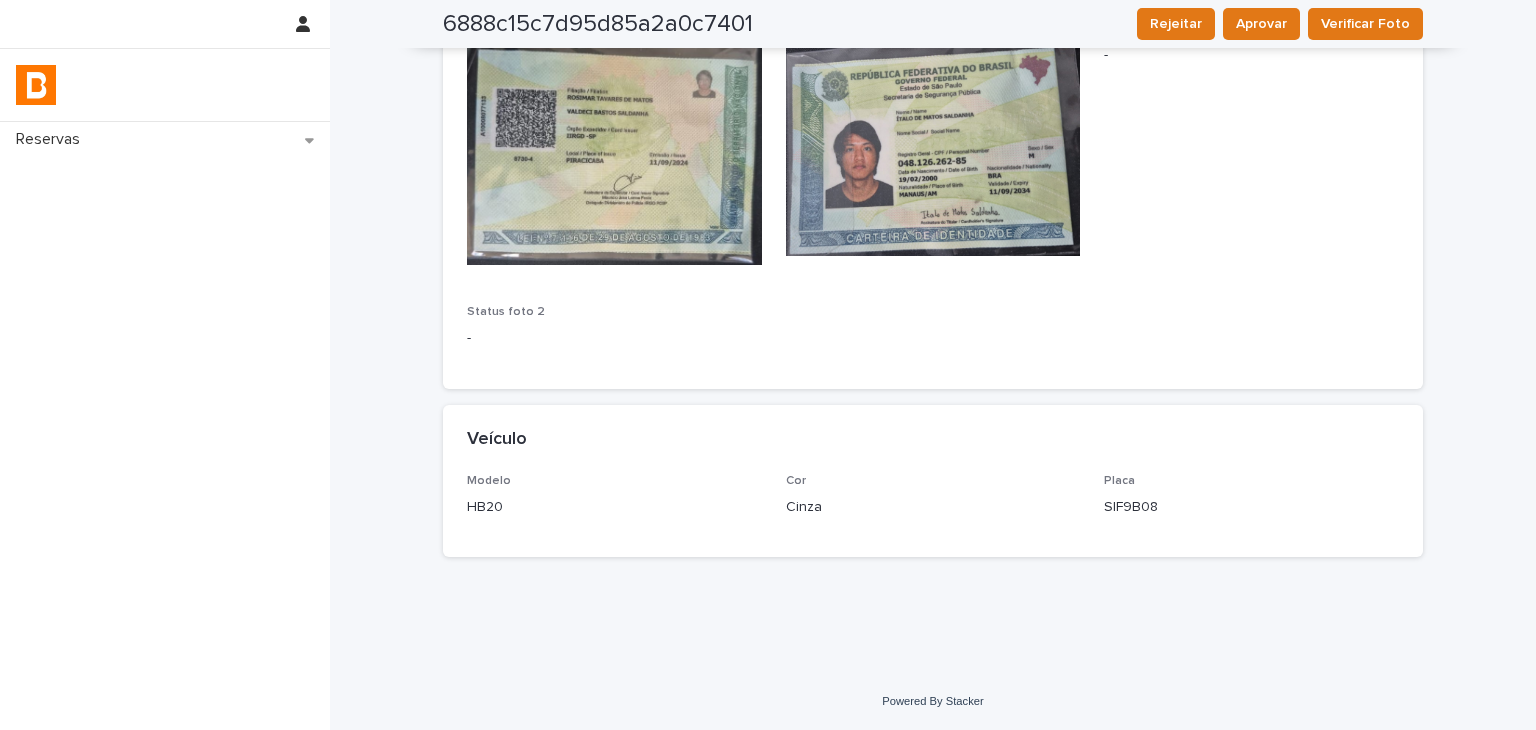 click on "Hóspede 1 Nome completo 1 [FIRST] [LAST] Nacionalidade 1 Brasil Data de nascimento 1 [DATE] Gênero 1 Masculino Endereço de email 1 [EMAIL] Número de telefone 1 [PHONE] CPF 1 [CPF] Tipo 1 CNH Número 1 08146626902 Imagem frente 1 Imagem verso 1 - Foto 1 - Status foto 1 - Loading... Saving… Hóspede 2 Nome completo 2 [FIRST] [LAST] Nacionalidade 2 Brasil Data de nascimento 2 [DATE] Gênero 2 Masculino Endereço de email 2 [EMAIL] Número de telefone 2 [PHONE] CPF 2 [CPF] Tipo 2 RG Número 2 048.126.262-85 Imagem frente 2 Imagem verso 2 Foto 2 - -" at bounding box center [933, -357] 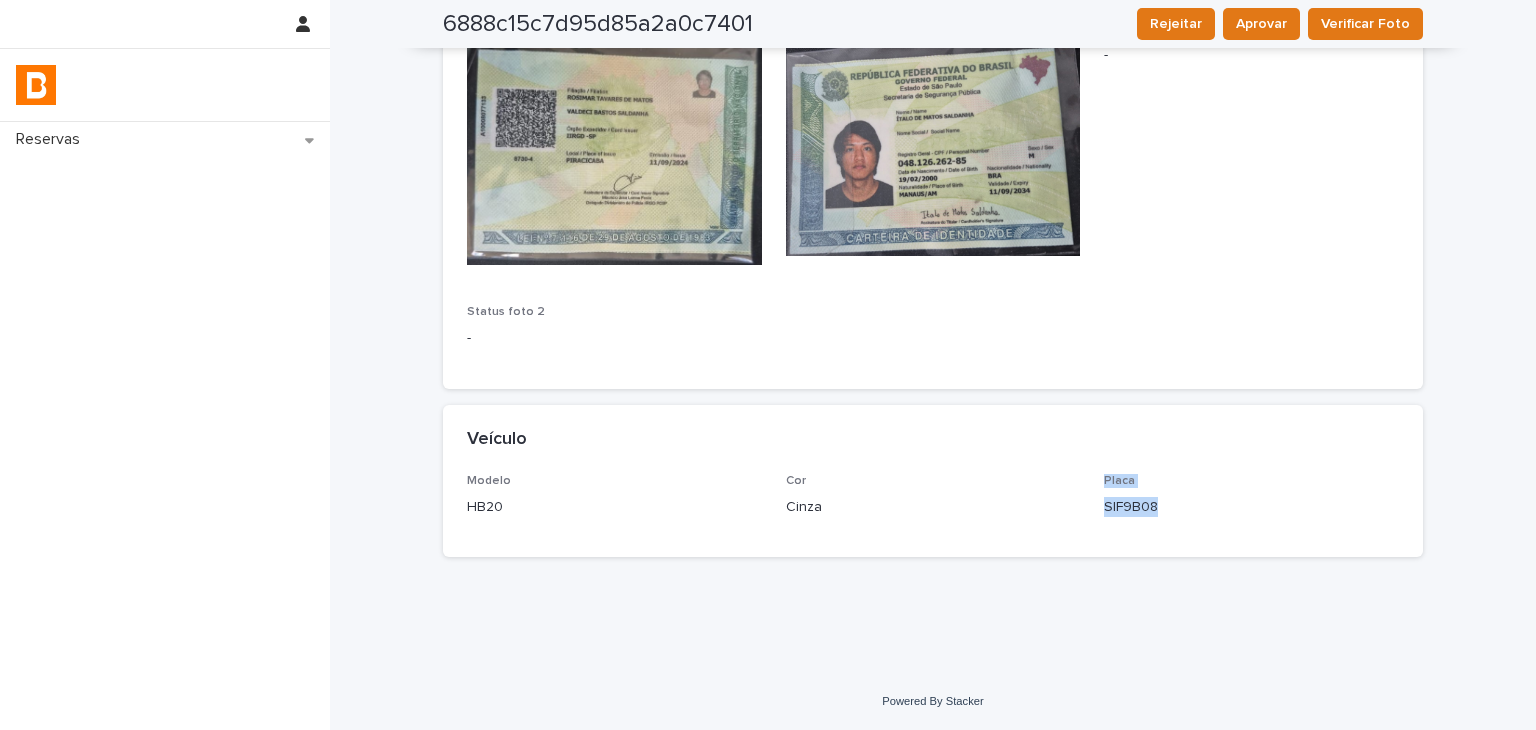 drag, startPoint x: 1117, startPoint y: 508, endPoint x: 1213, endPoint y: 511, distance: 96.04687 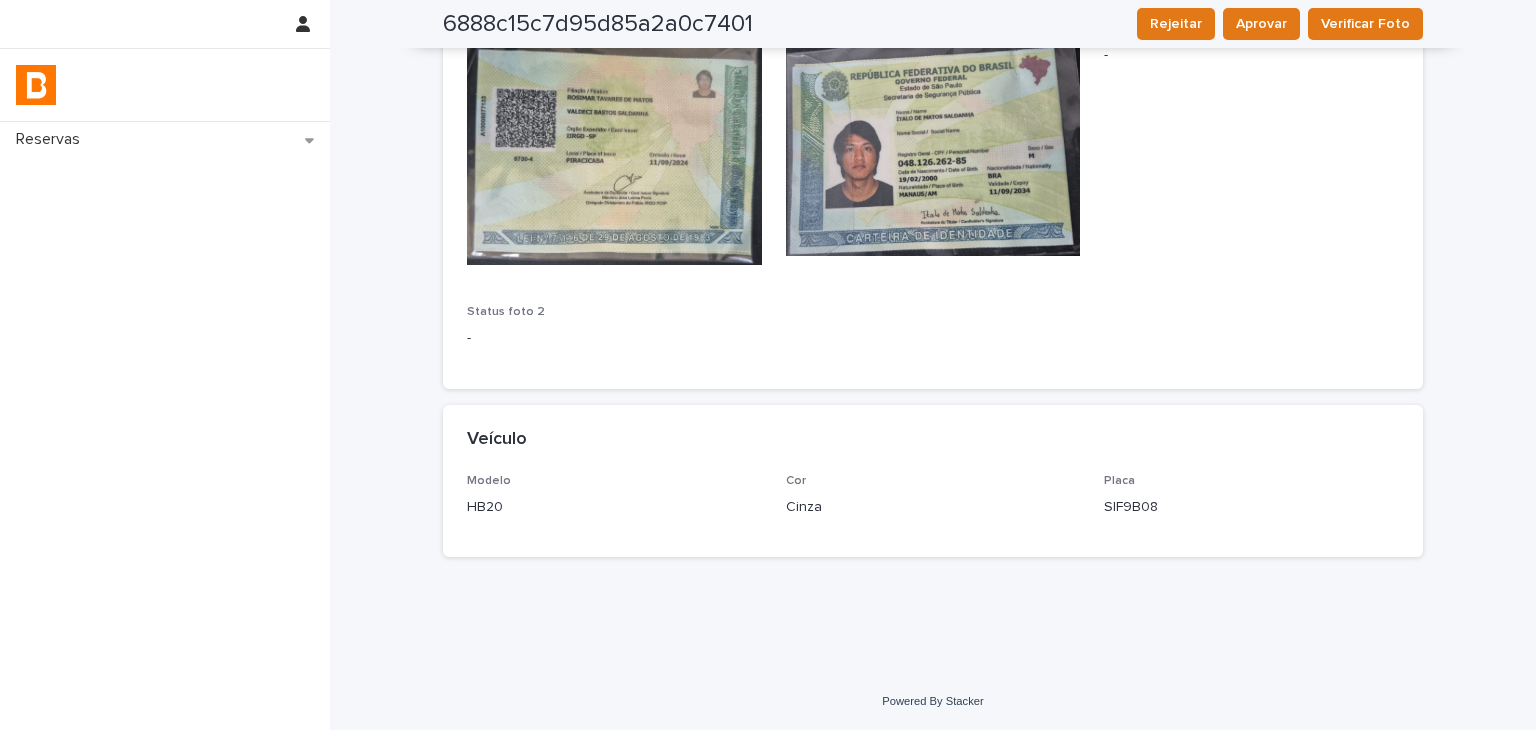 click on "SIF9B08" at bounding box center (1251, 507) 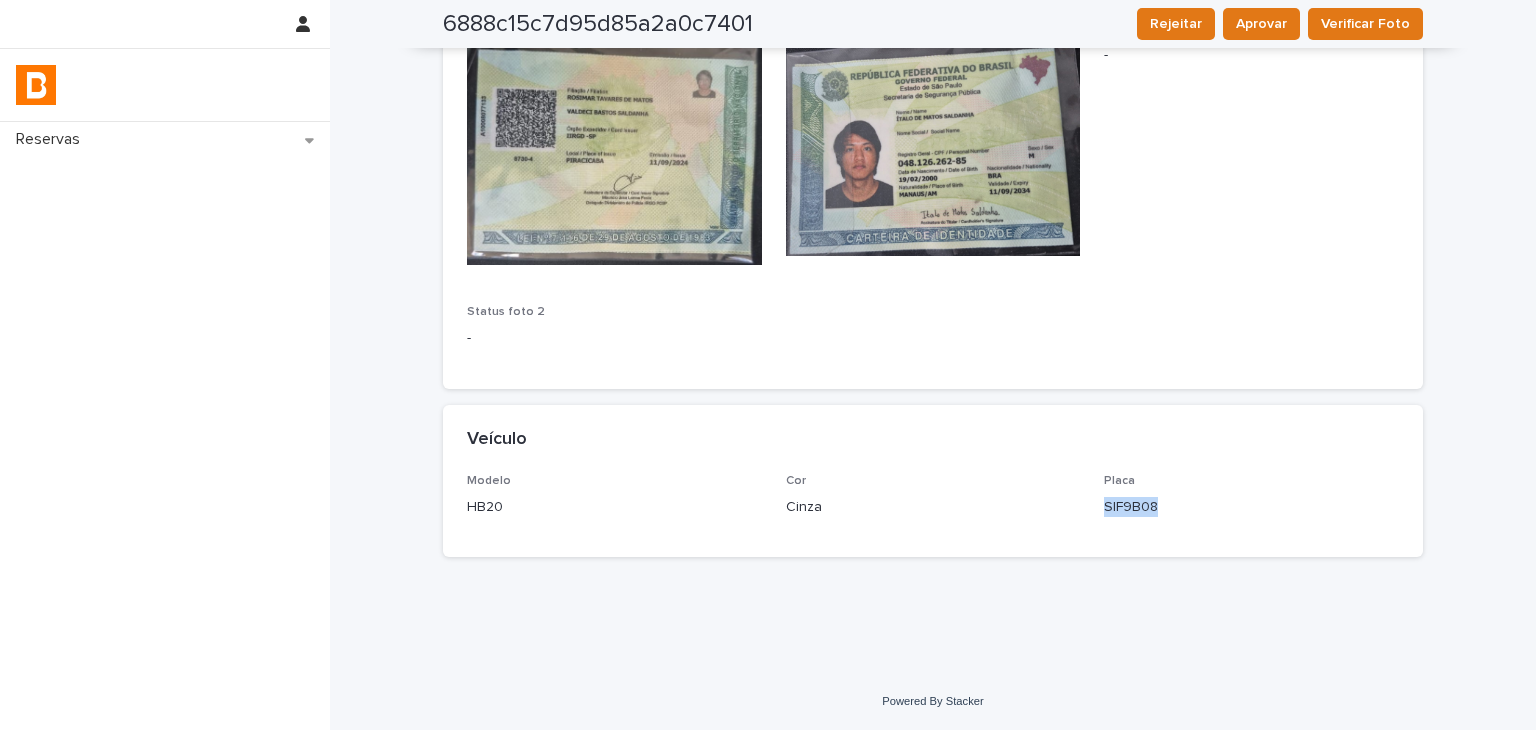 click on "SIF9B08" at bounding box center [1251, 507] 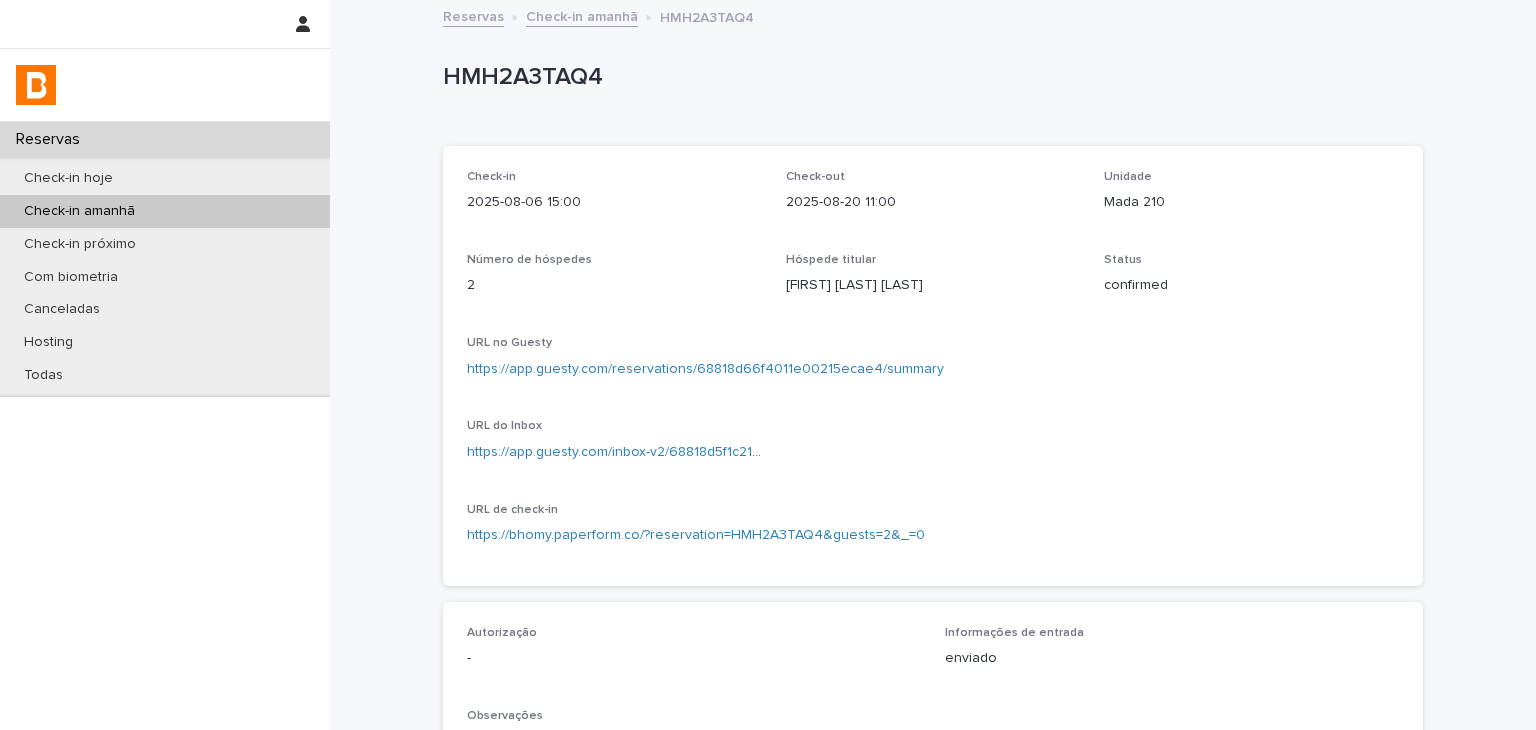 scroll, scrollTop: 400, scrollLeft: 0, axis: vertical 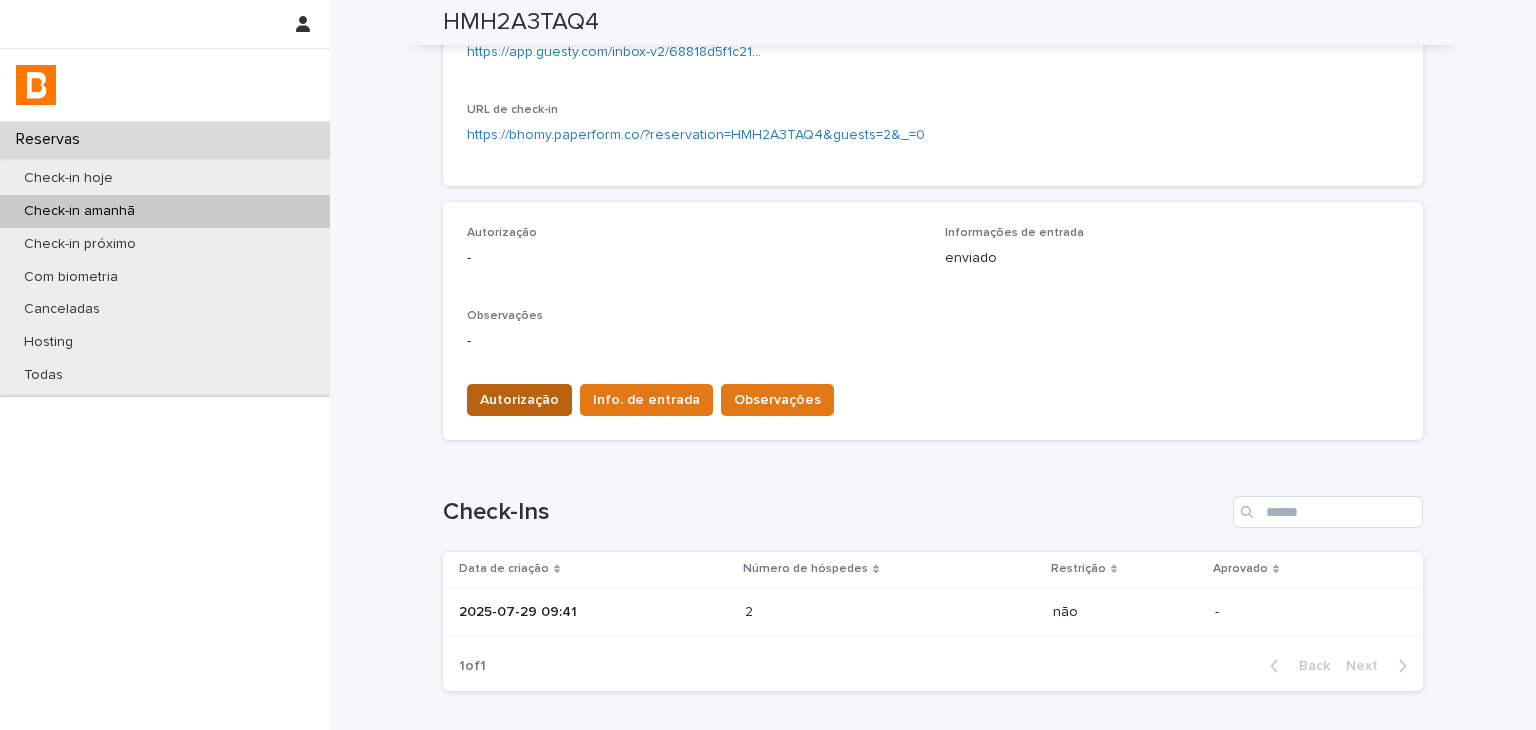 click on "Autorização" at bounding box center [519, 400] 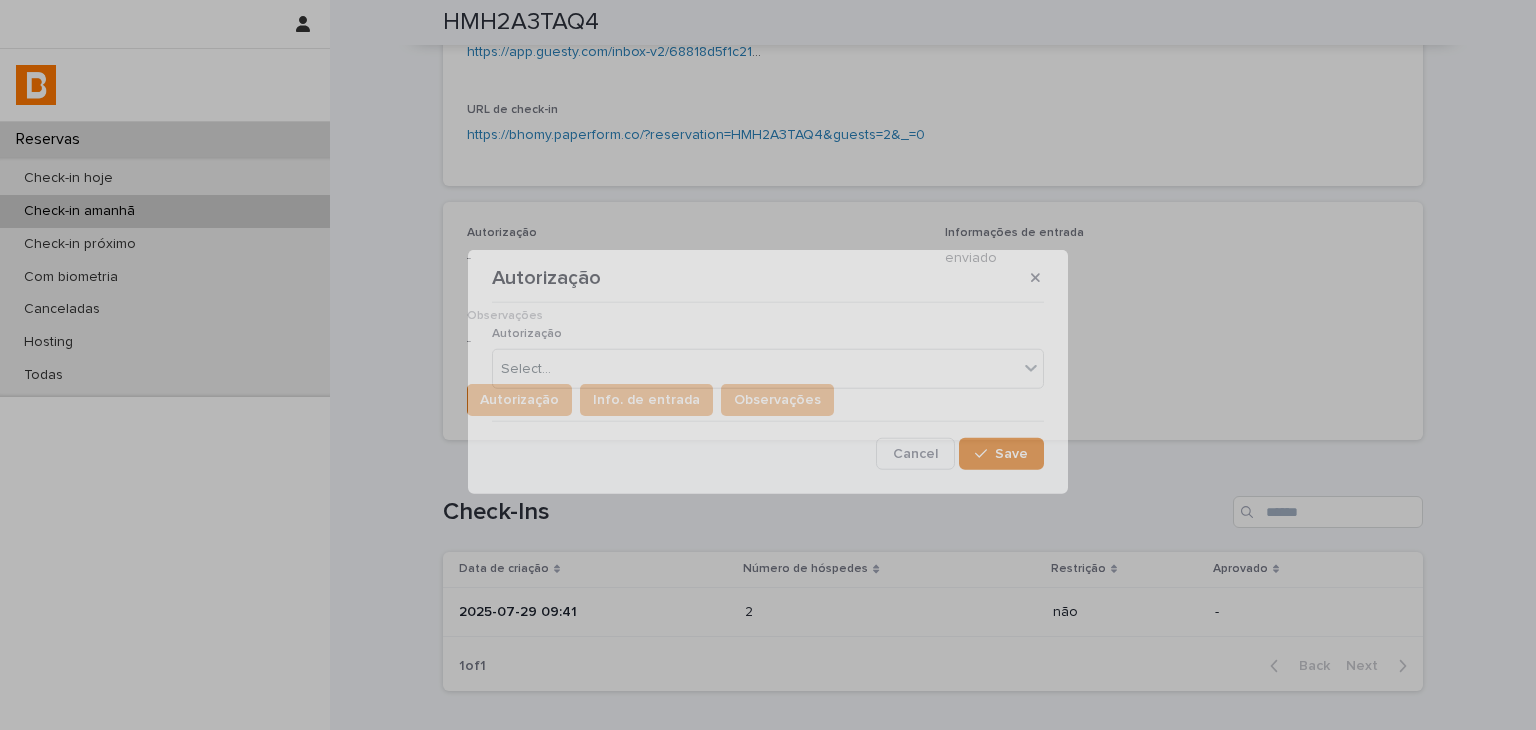 click on "Autorização Select... Cancel Save" at bounding box center (768, 390) 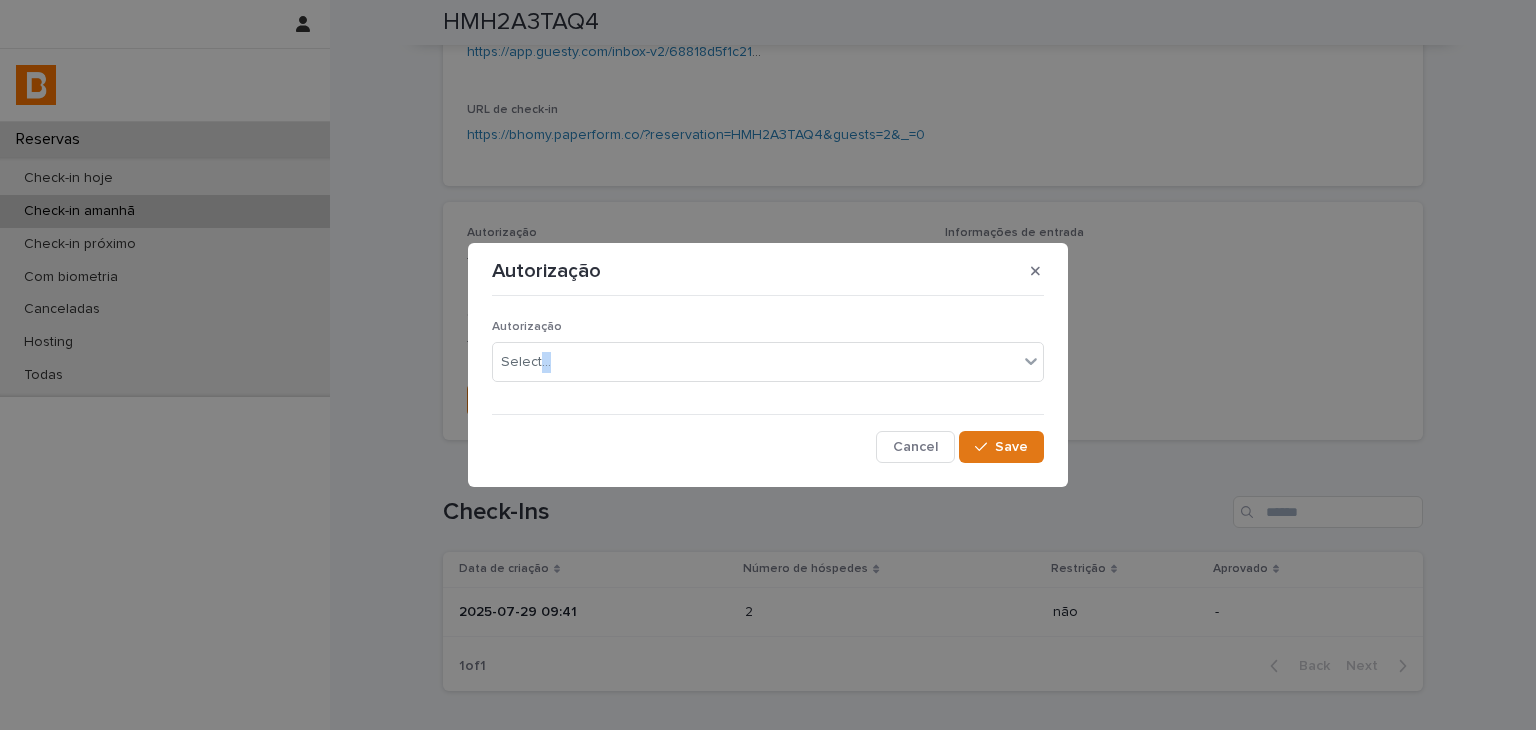 click on "Autorização Select..." at bounding box center (768, 359) 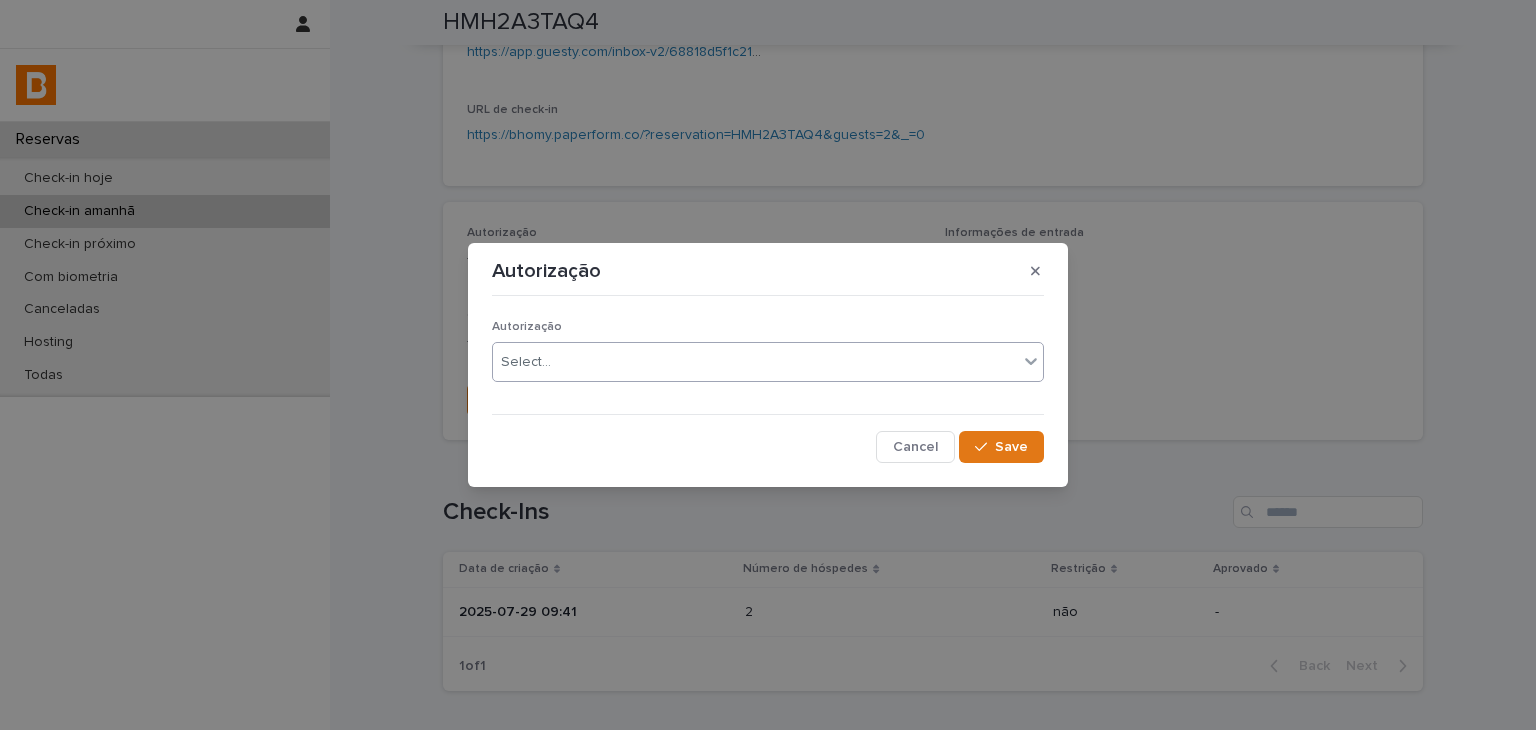 drag, startPoint x: 593, startPoint y: 367, endPoint x: 596, endPoint y: 381, distance: 14.3178215 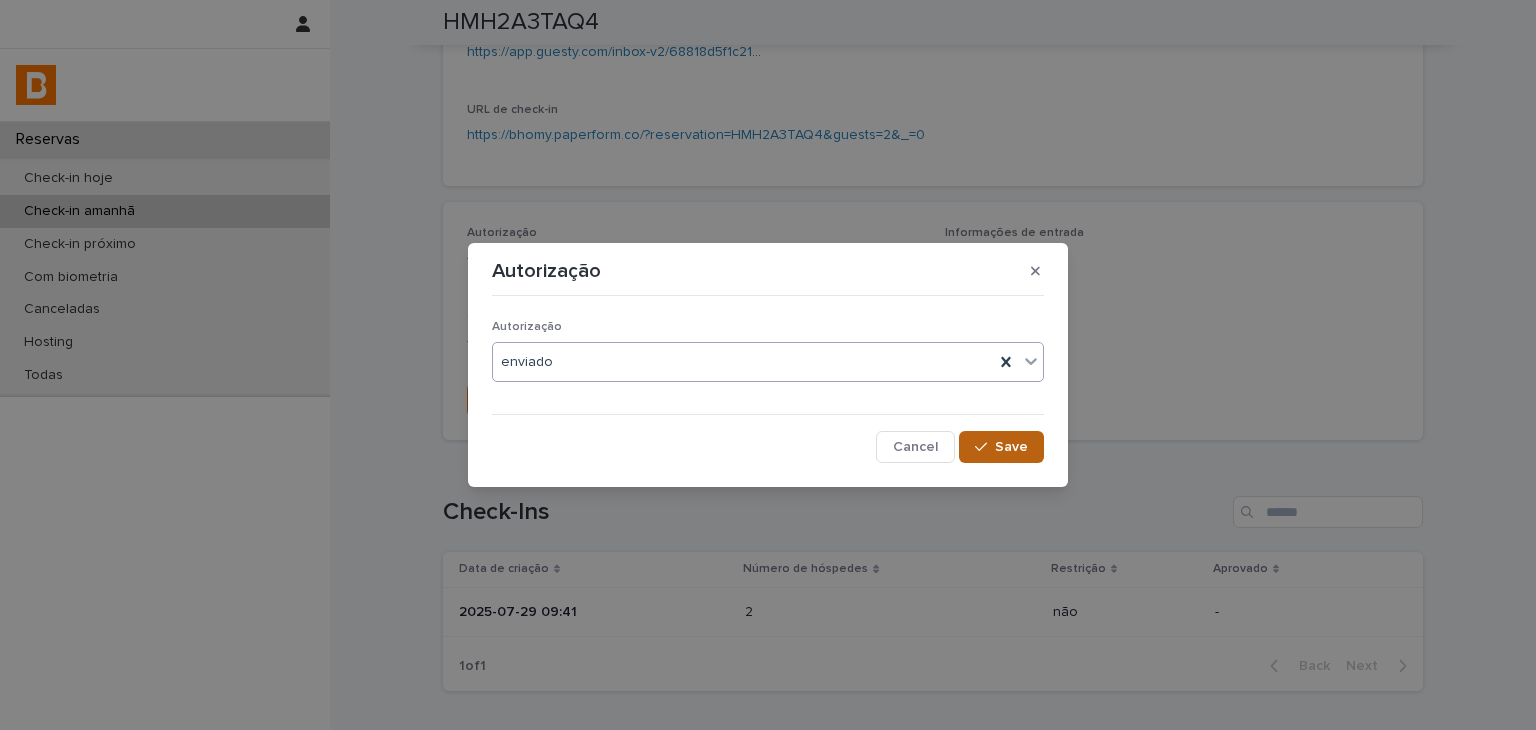 click on "Save" at bounding box center [1001, 447] 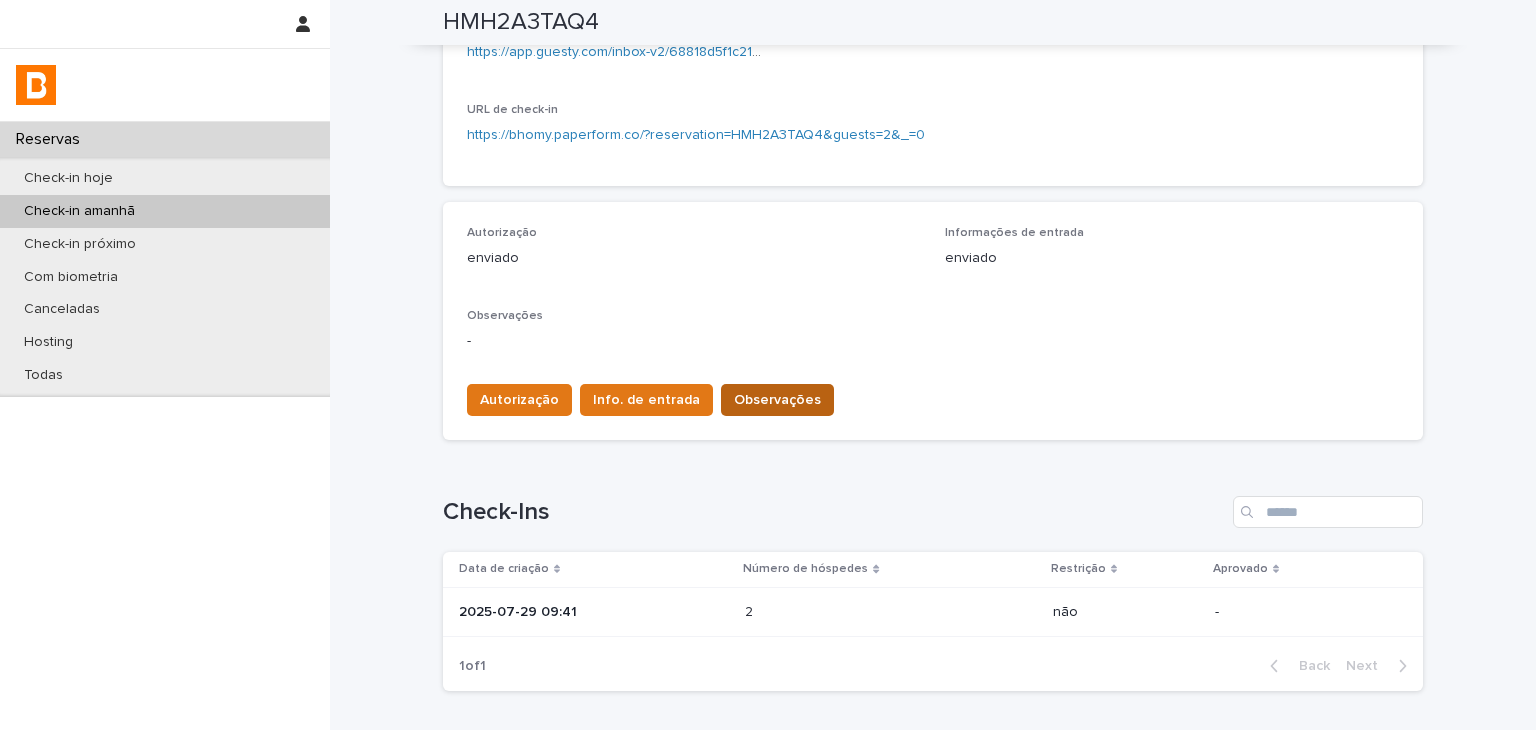 click on "Observações" at bounding box center (777, 400) 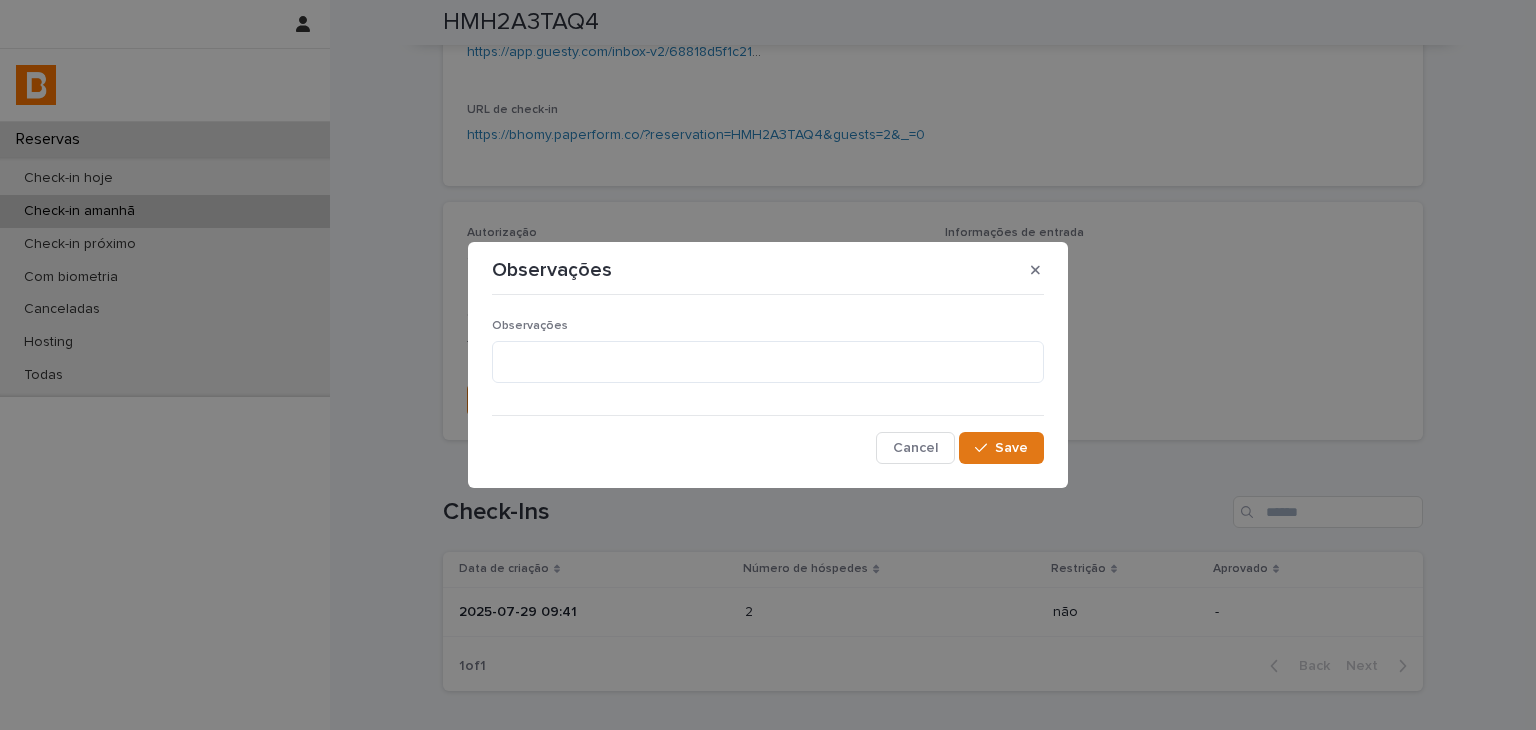 drag, startPoint x: 527, startPoint y: 405, endPoint x: 543, endPoint y: 389, distance: 22.627417 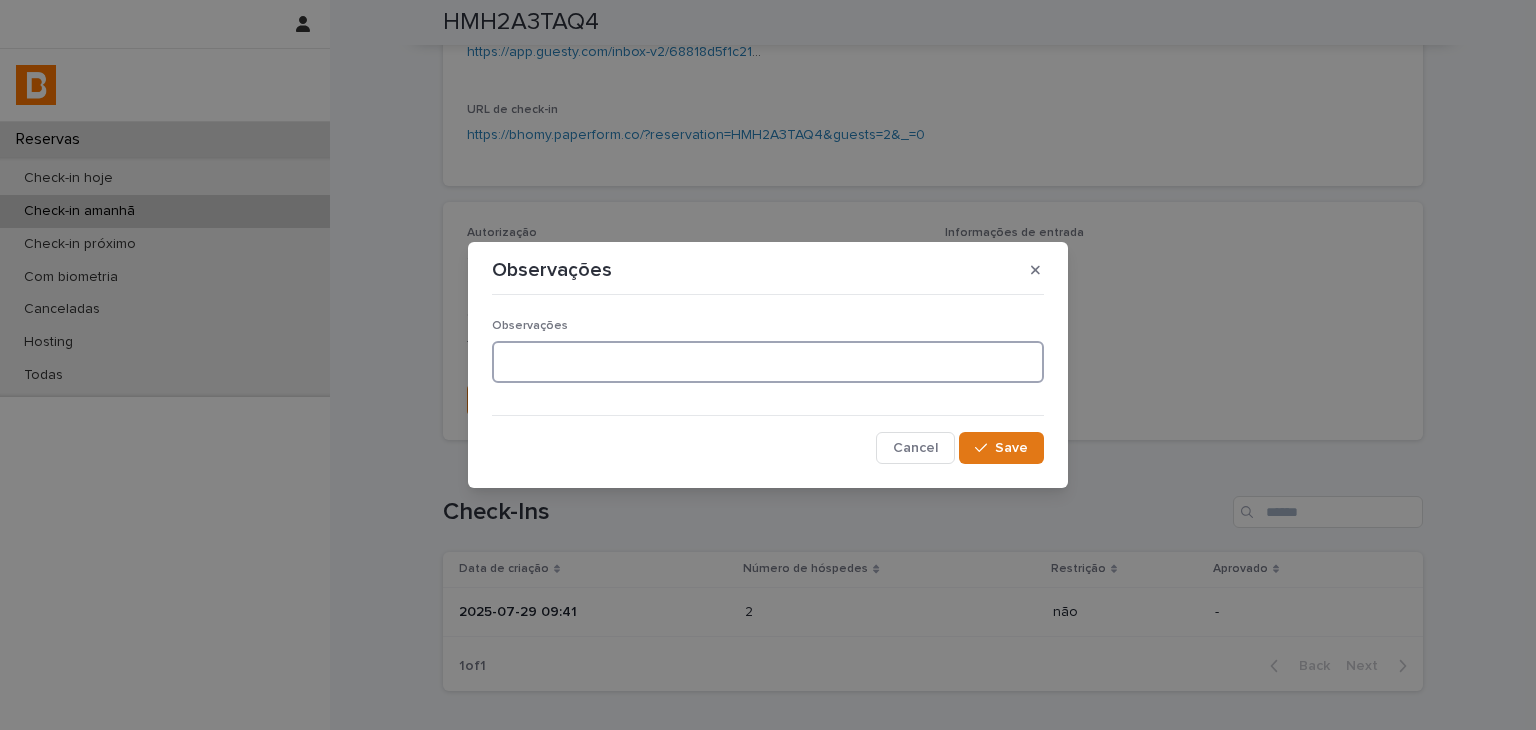 click at bounding box center (768, 362) 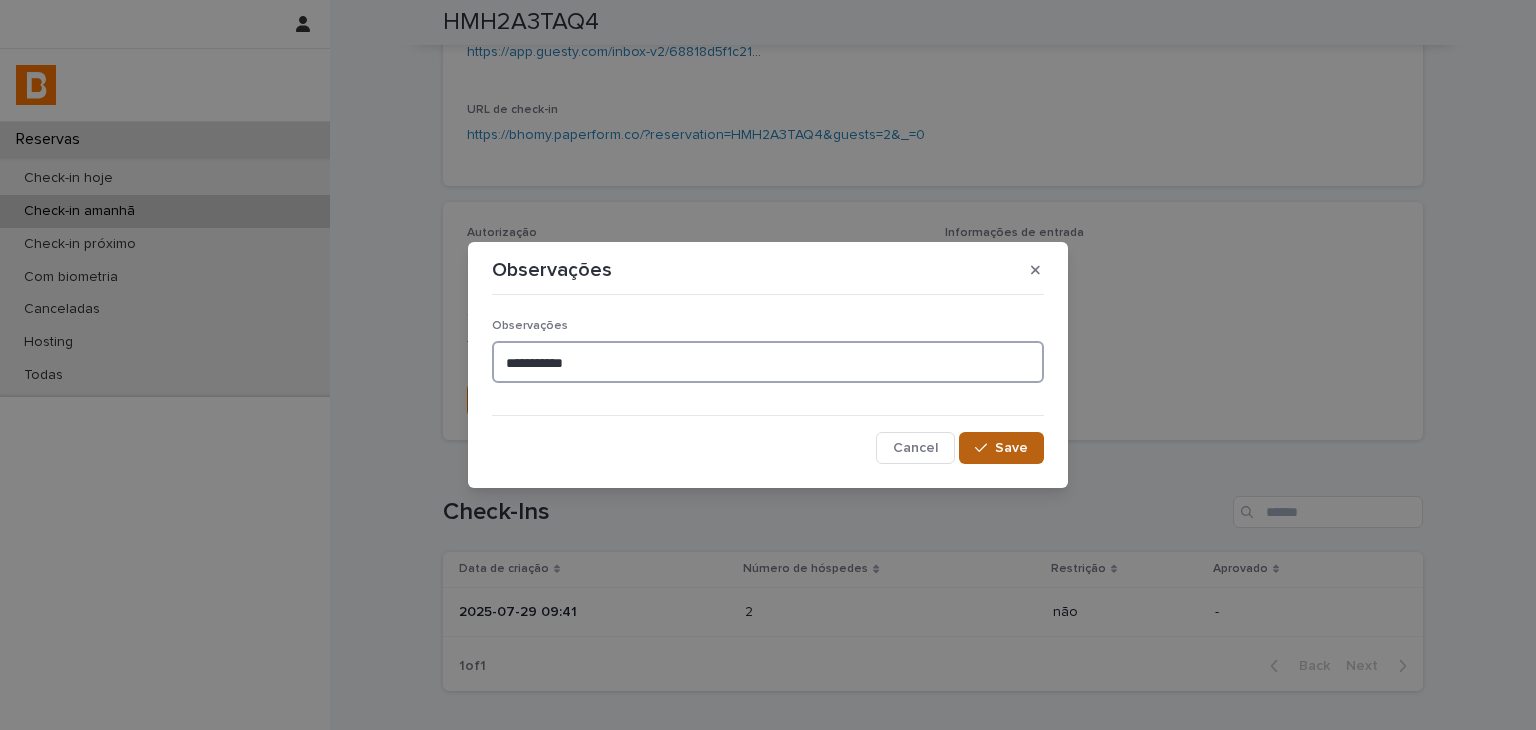 type on "**********" 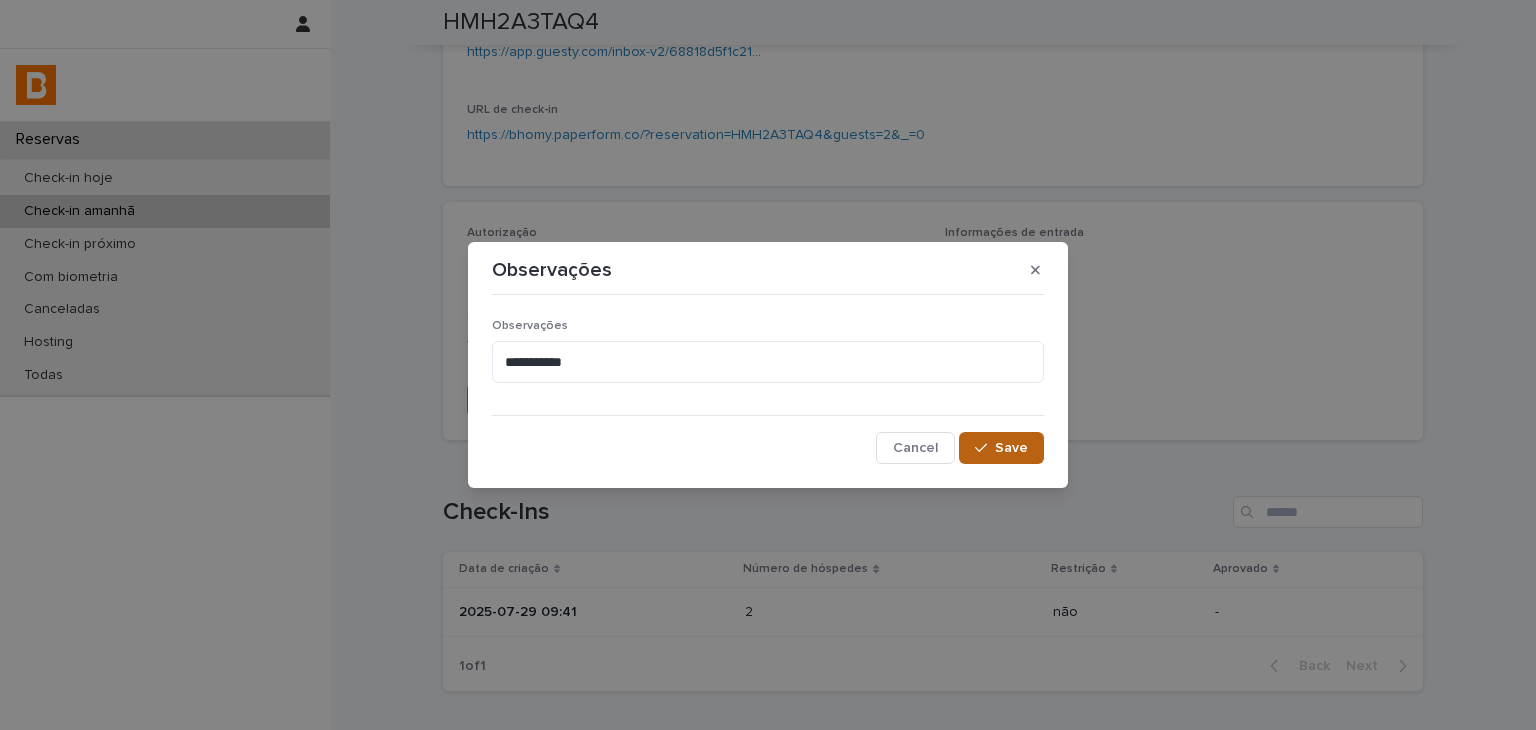 click on "Save" at bounding box center [1001, 448] 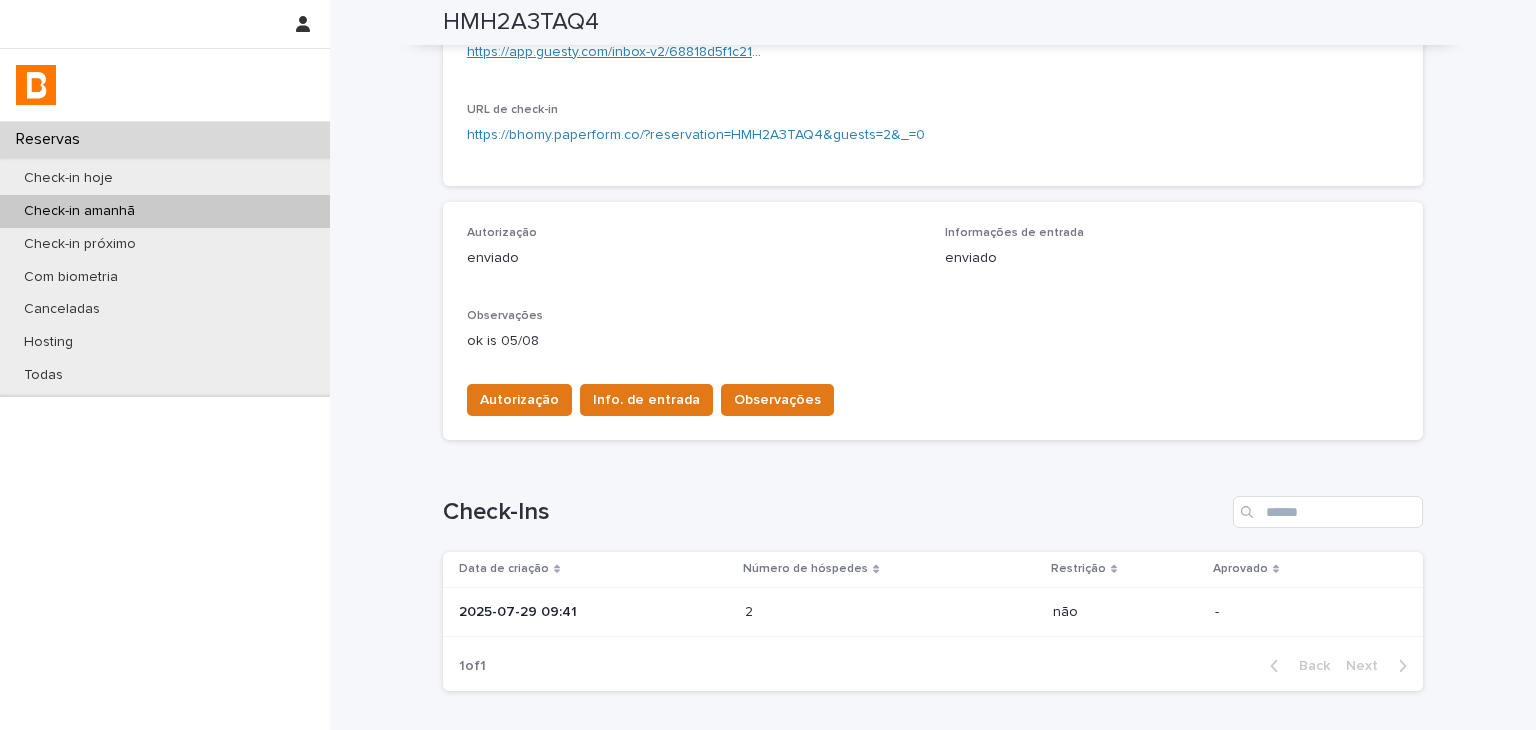scroll, scrollTop: 0, scrollLeft: 0, axis: both 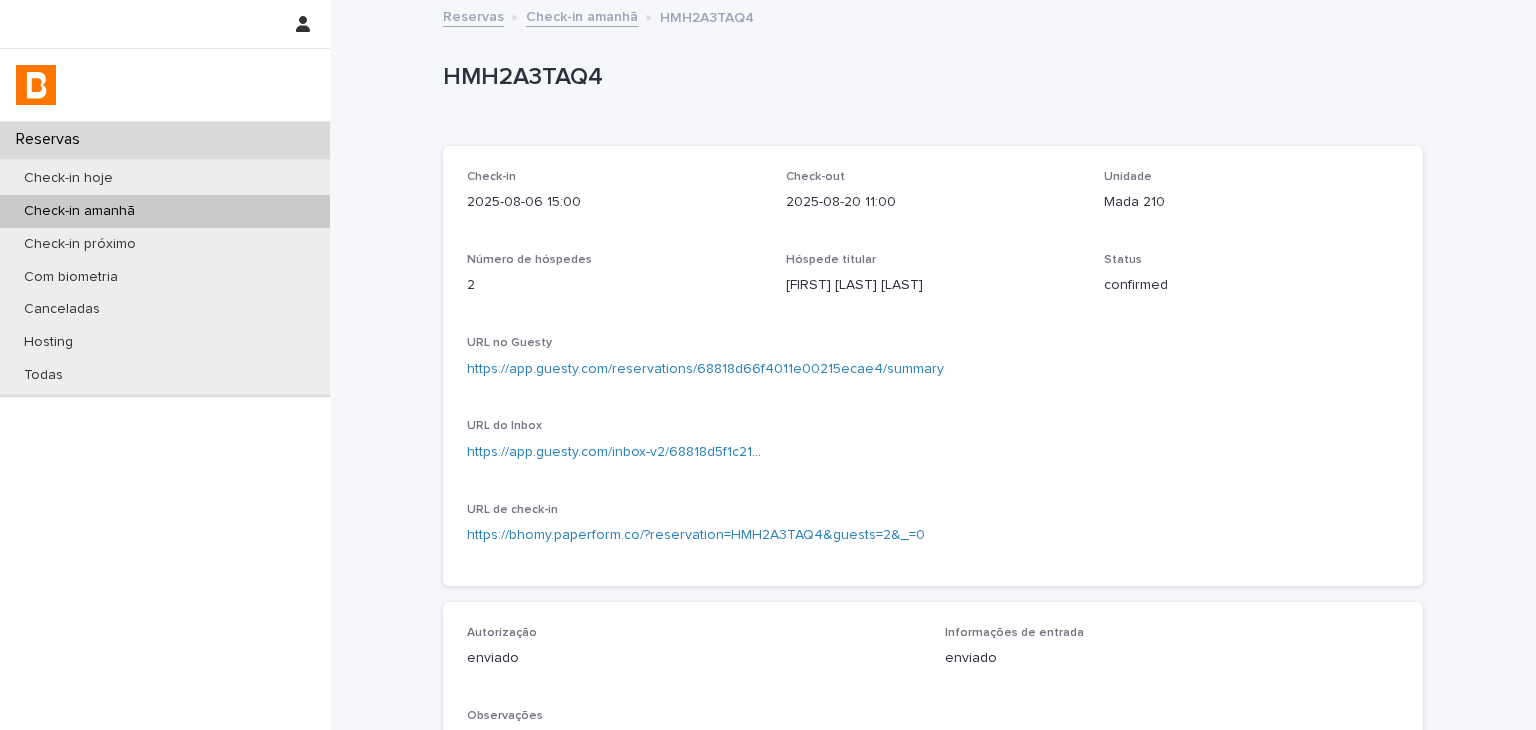 click on "HMH2A3TAQ4" at bounding box center [929, 77] 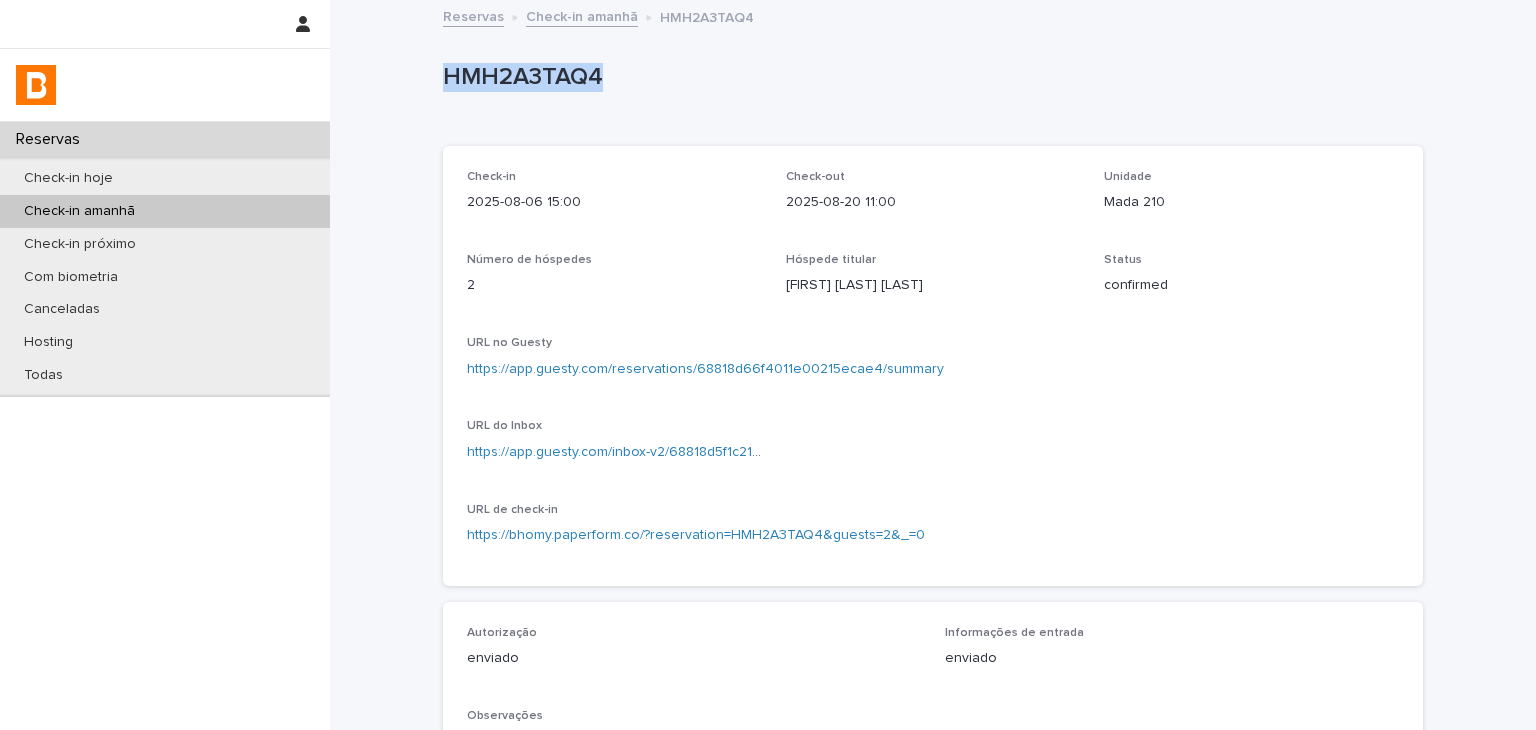 click on "HMH2A3TAQ4" at bounding box center [929, 77] 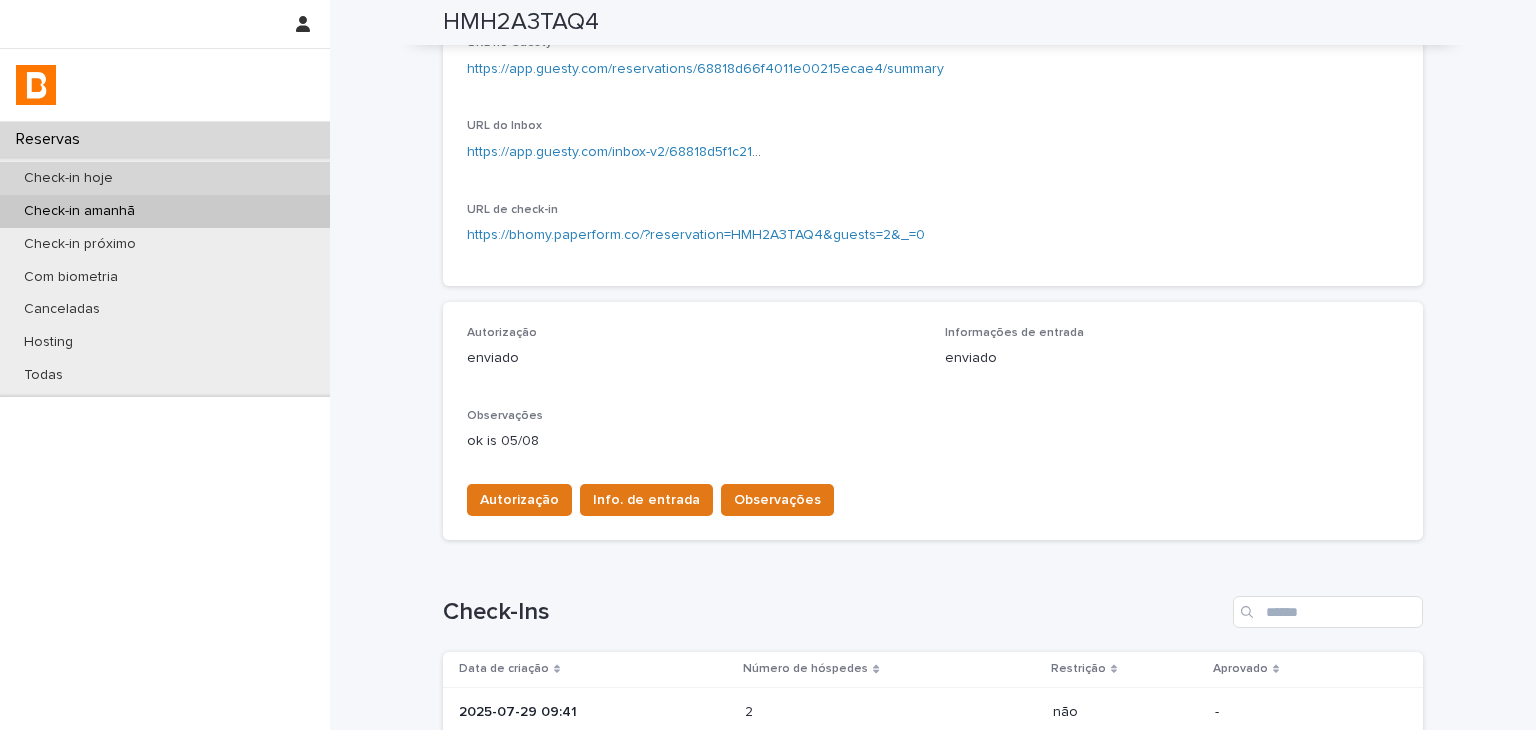 click on "Check-in hoje" at bounding box center (165, 178) 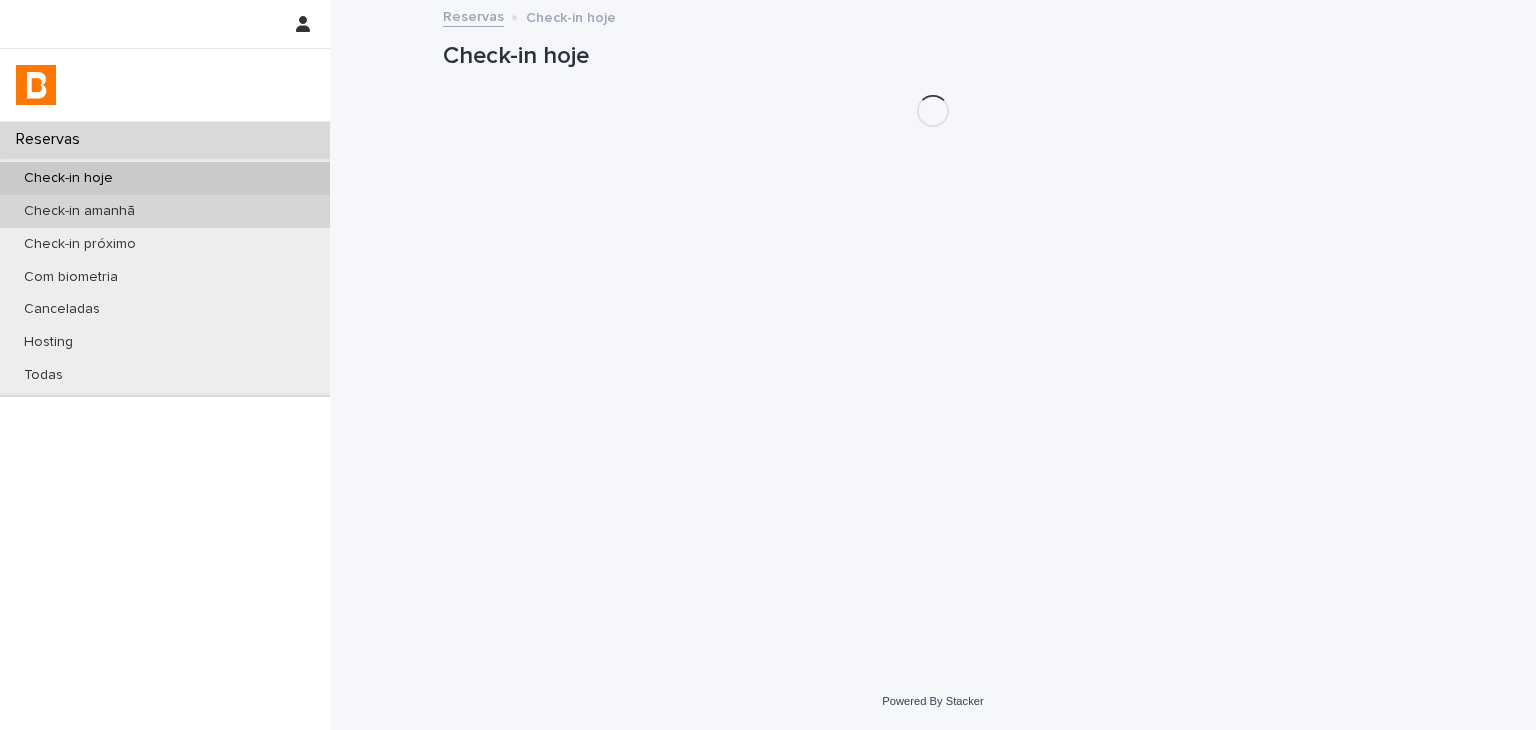 scroll, scrollTop: 0, scrollLeft: 0, axis: both 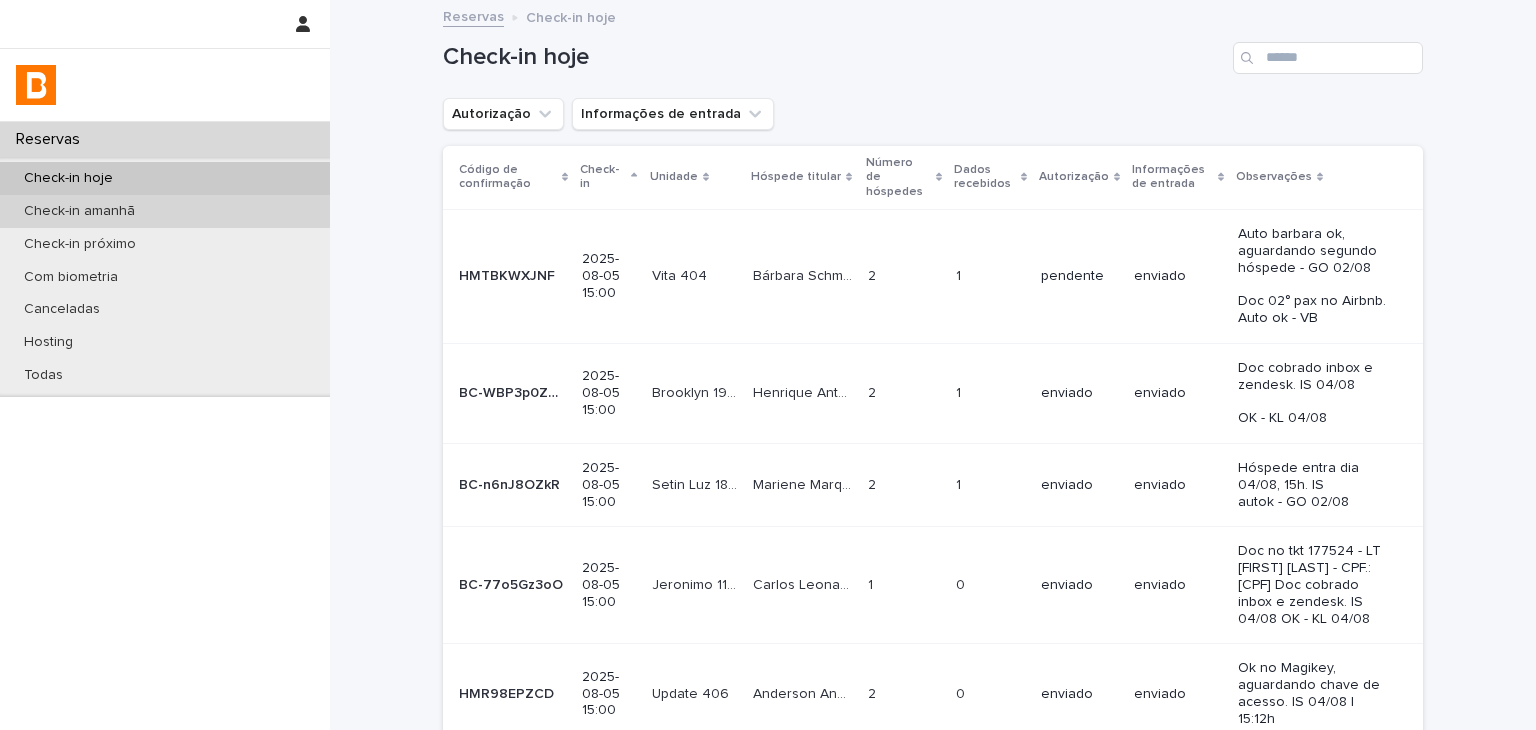 click on "Check-in amanhã" at bounding box center (165, 211) 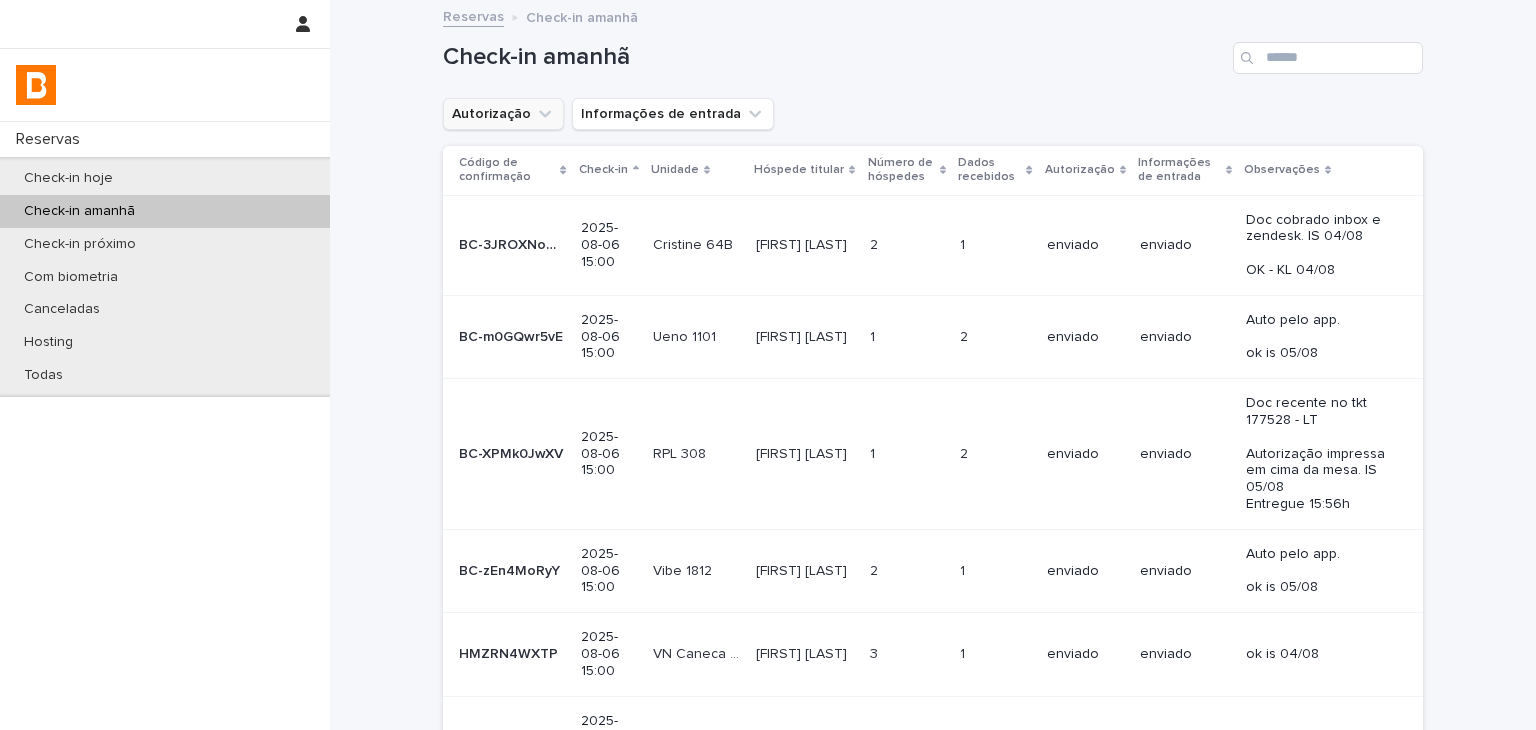 click on "Autorização" at bounding box center (503, 114) 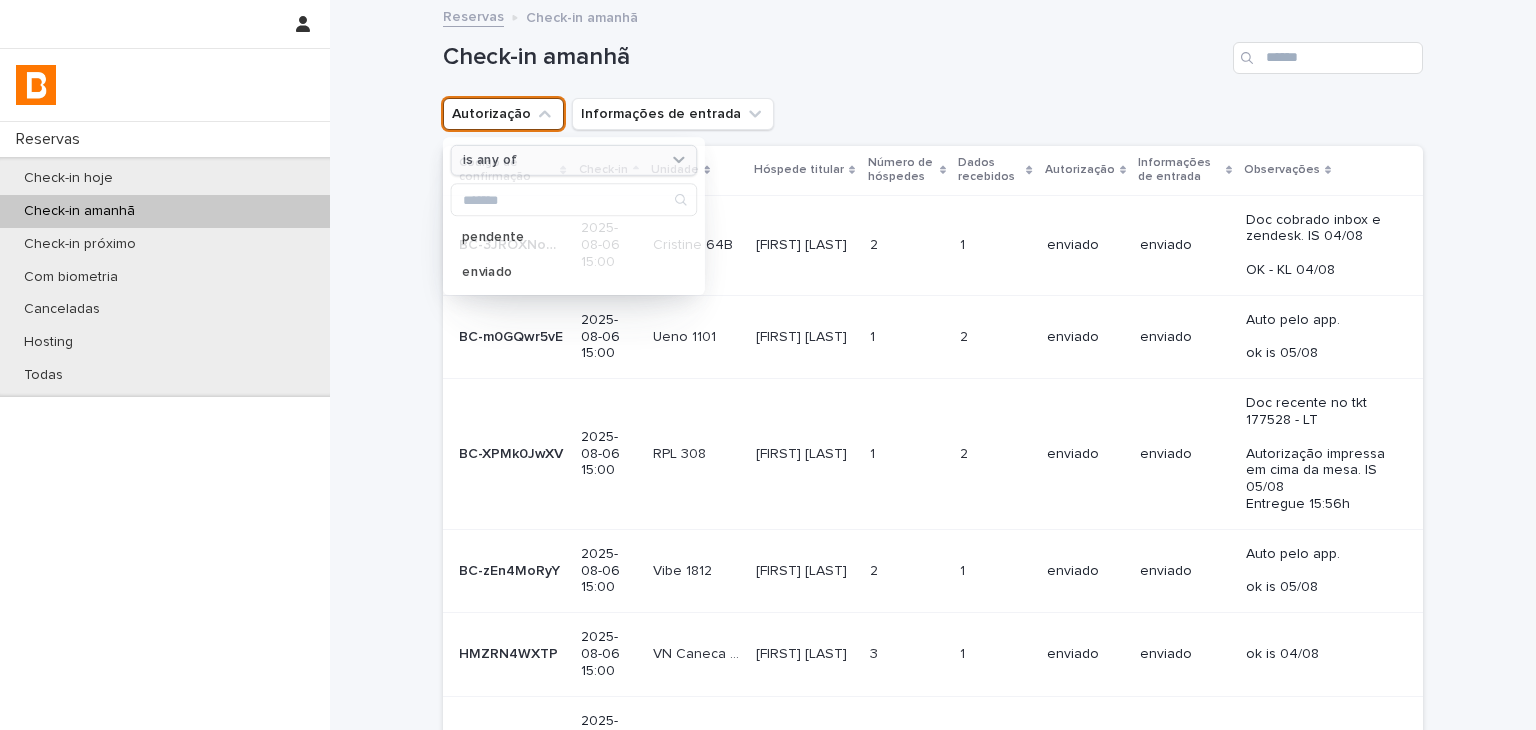 click on "is any of" at bounding box center (562, 160) 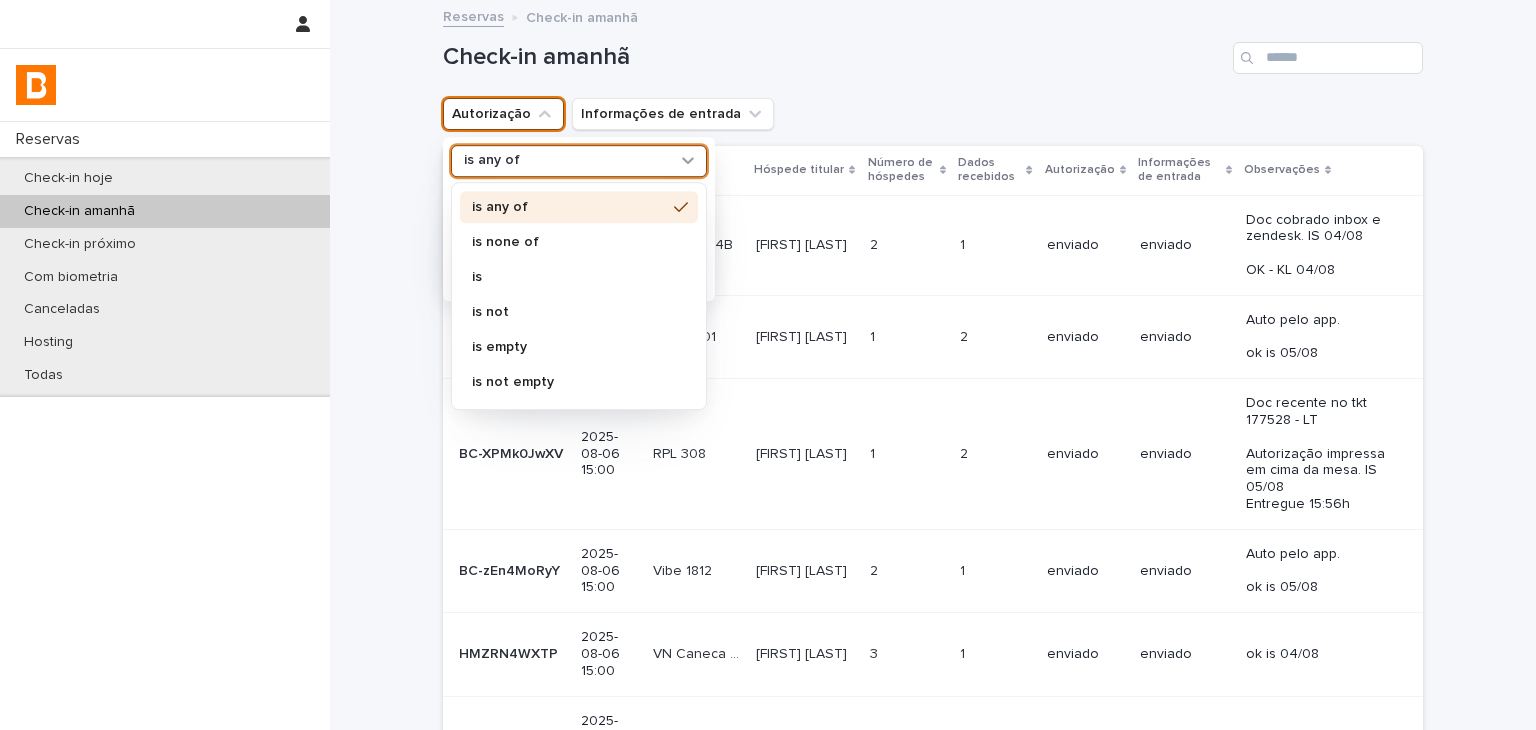 click on "is none of" at bounding box center (569, 242) 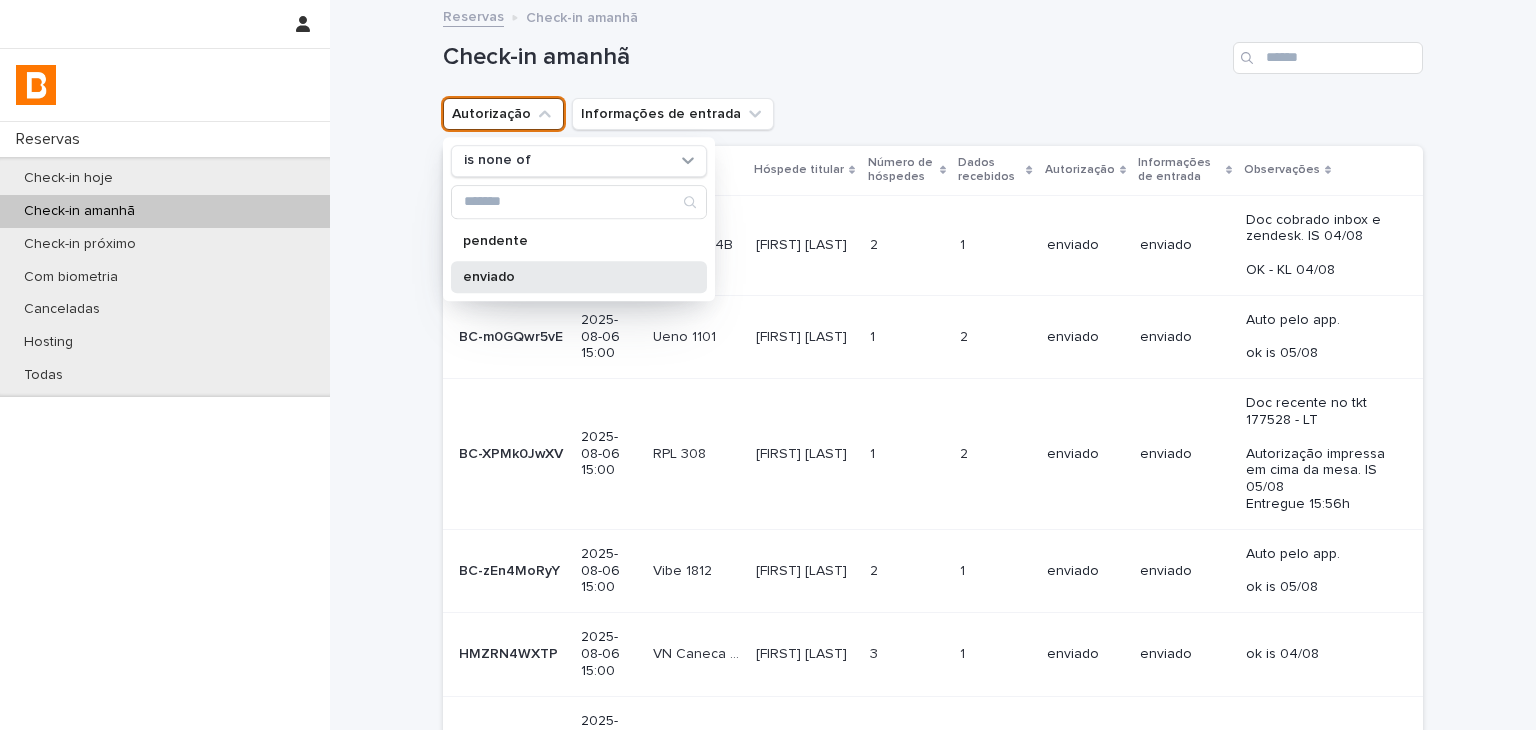 click on "enviado" at bounding box center [569, 277] 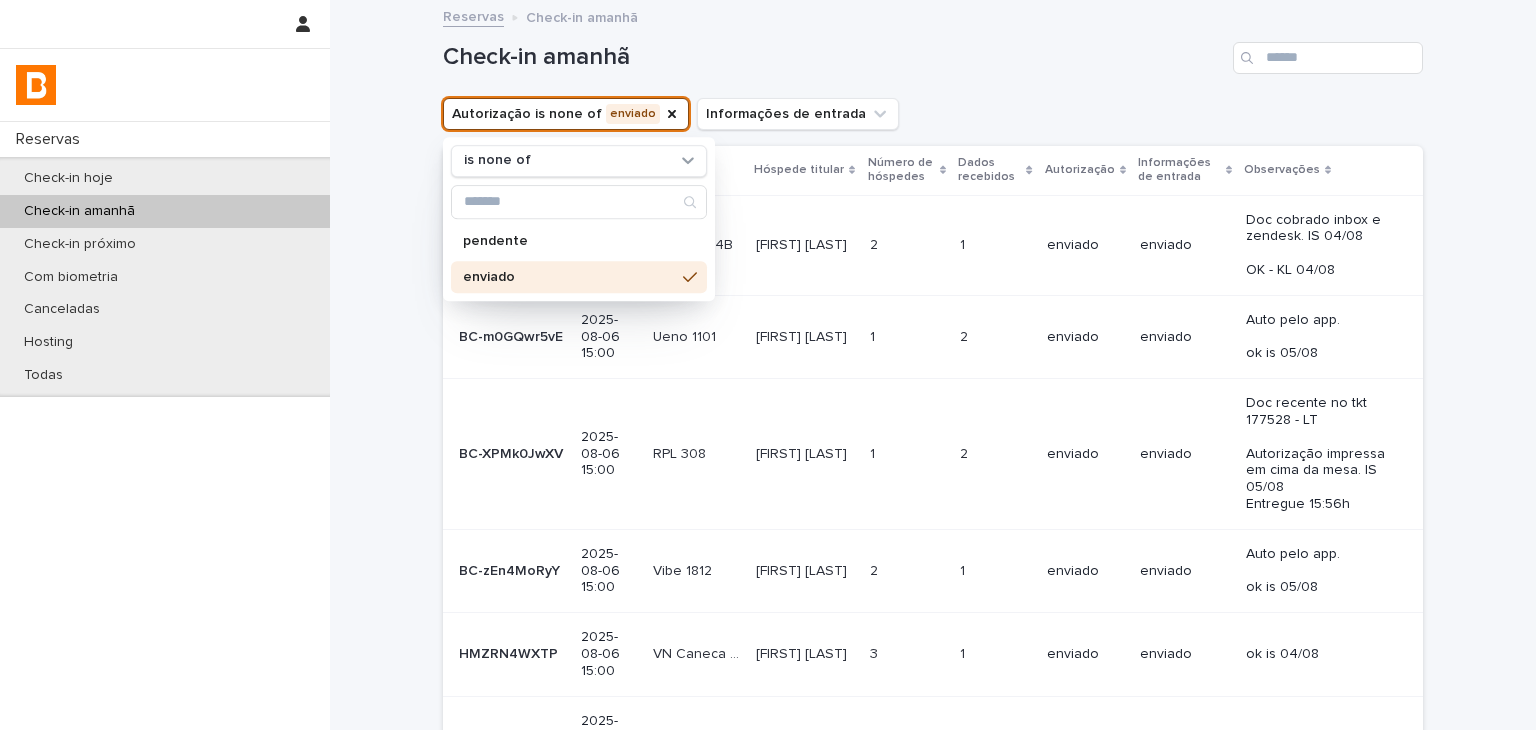 click on "Check-in amanhã" at bounding box center (834, 57) 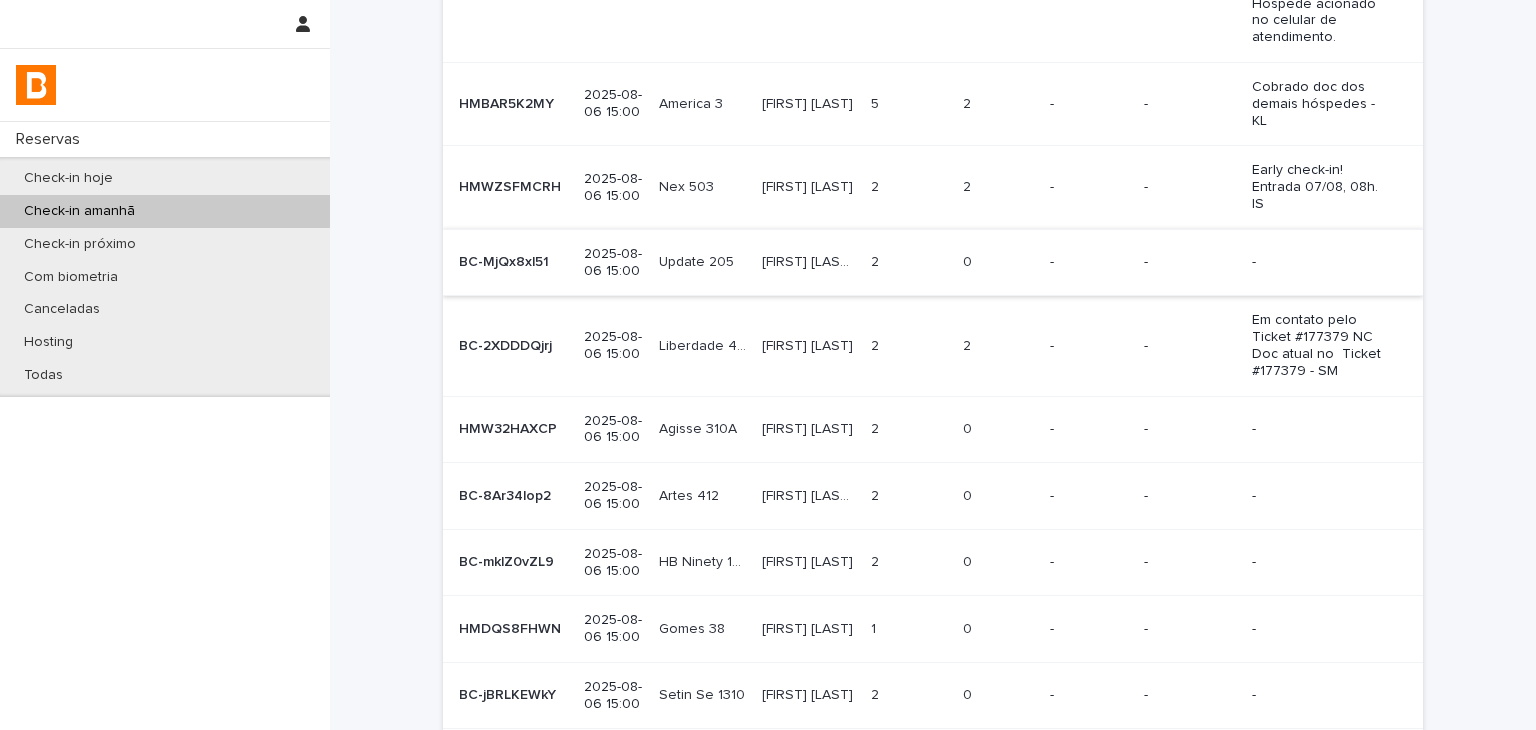 scroll, scrollTop: 0, scrollLeft: 0, axis: both 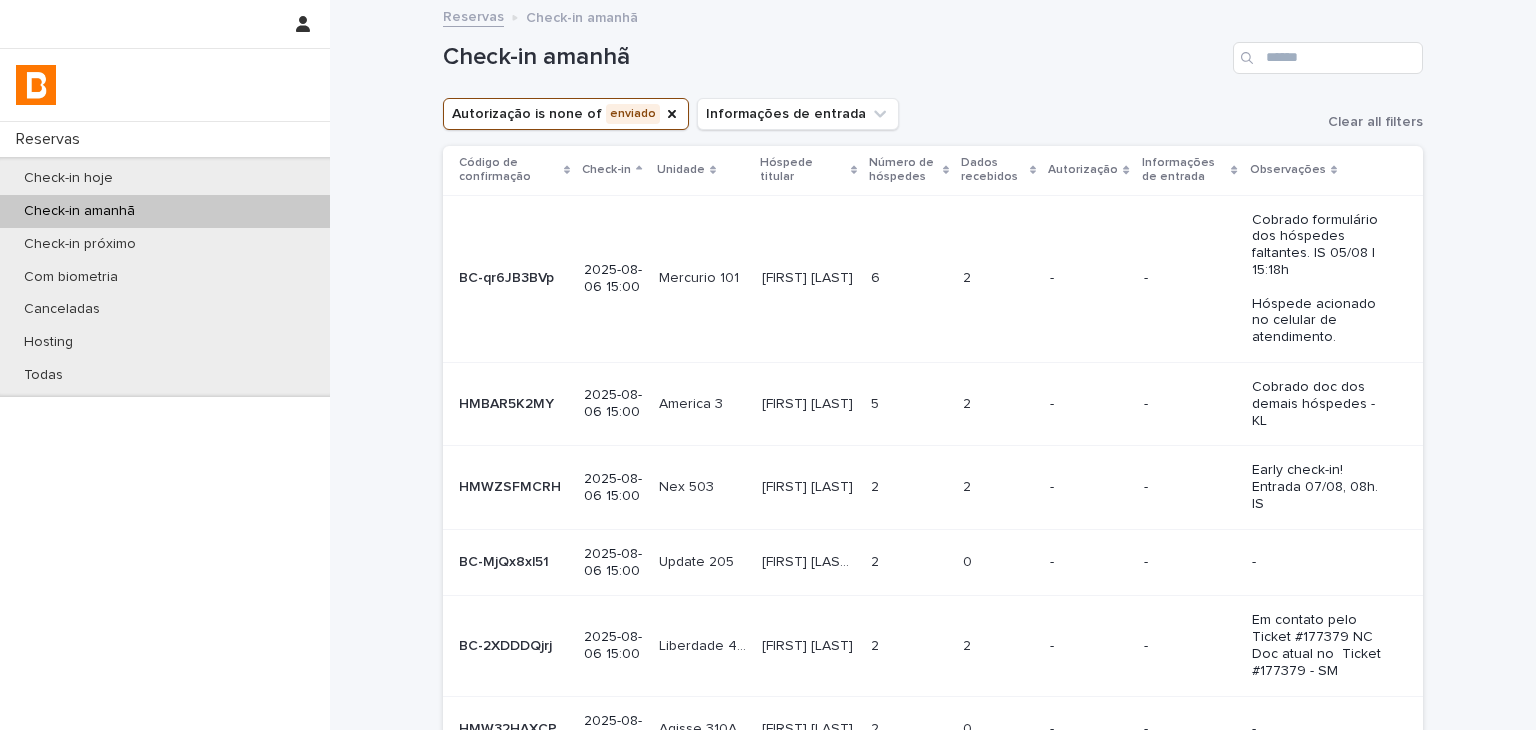 click on "-" at bounding box center [1088, 278] 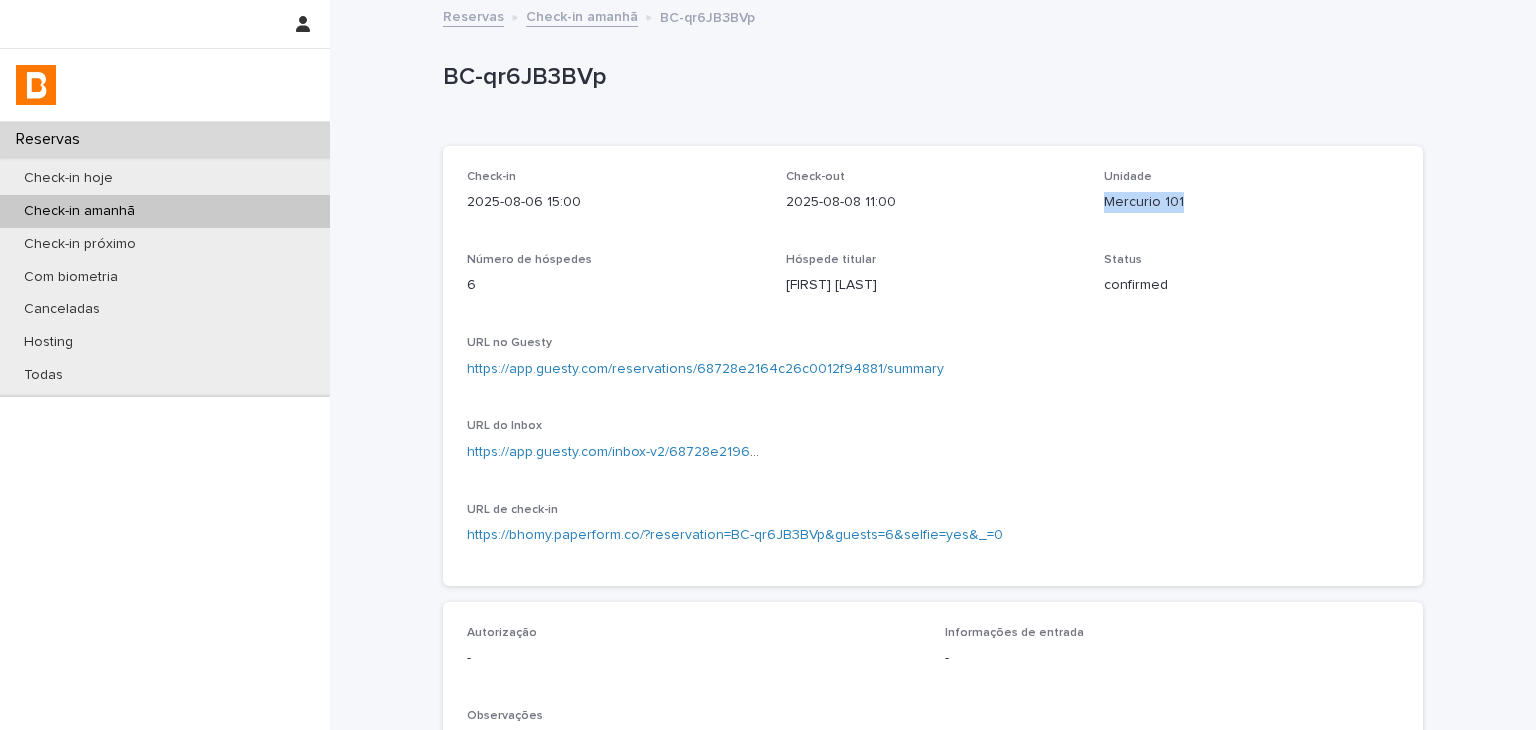 drag, startPoint x: 1097, startPoint y: 204, endPoint x: 1182, endPoint y: 217, distance: 85.98837 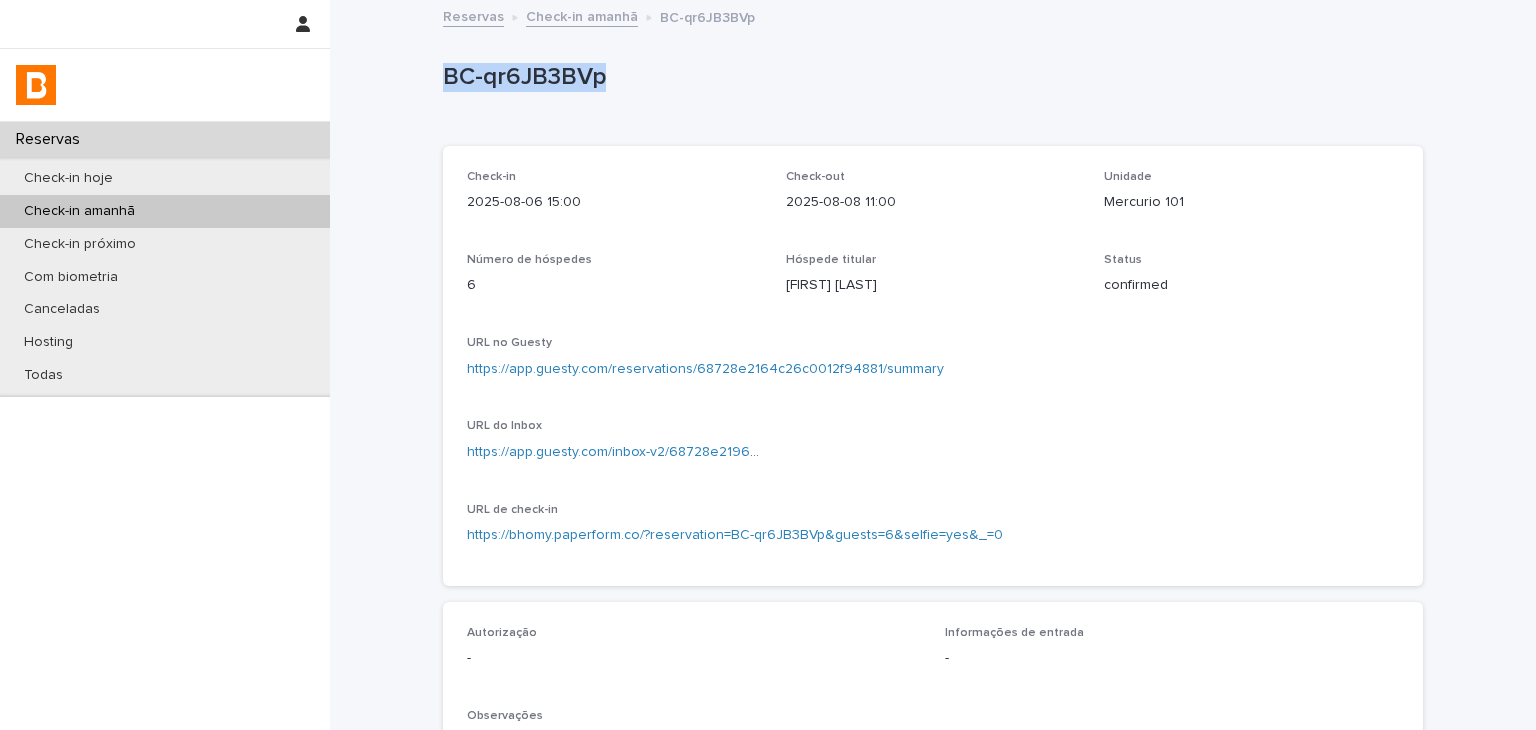 drag, startPoint x: 432, startPoint y: 71, endPoint x: 603, endPoint y: 66, distance: 171.07309 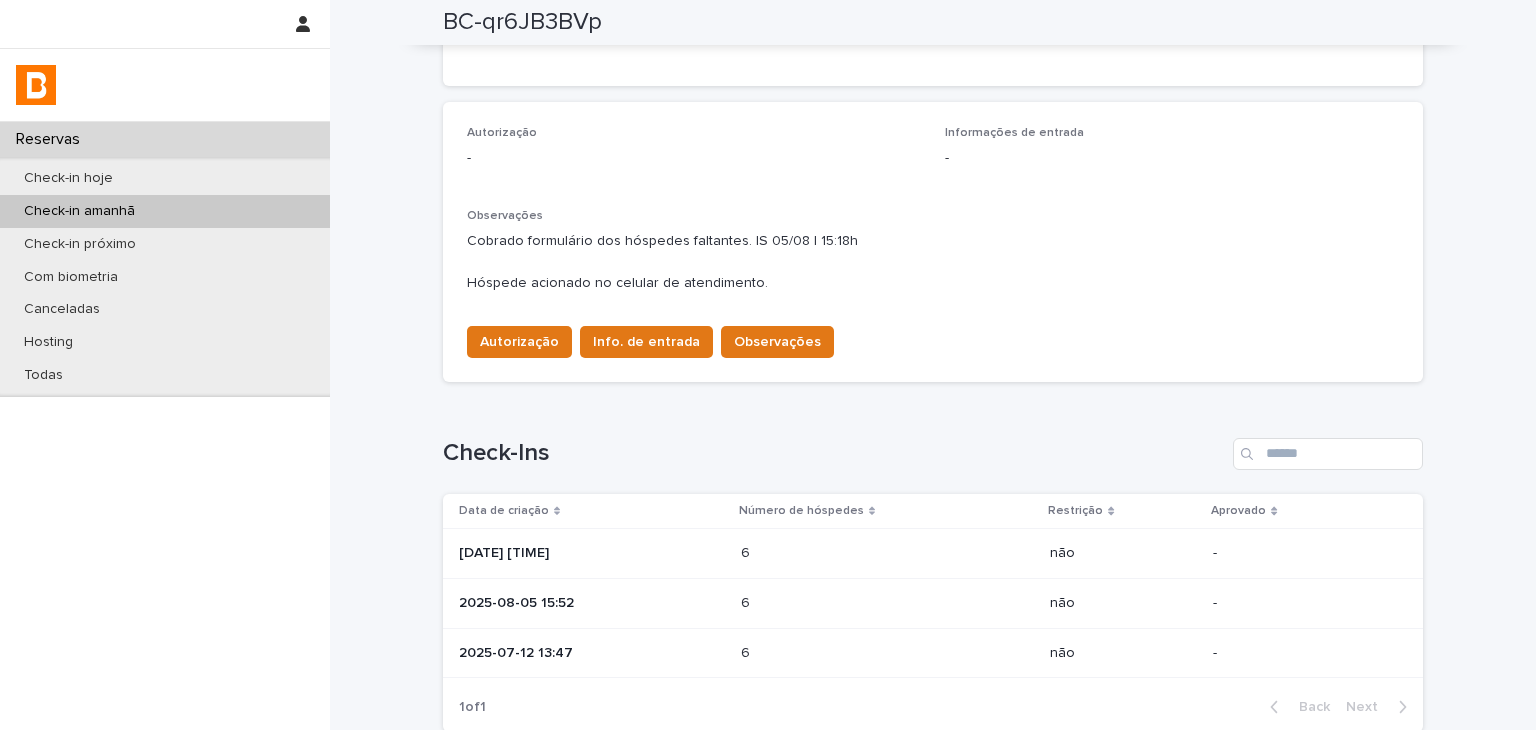 click on "Check-in [DATE] [TIME] Check-out [DATE] [TIME] Unidade Mercurio 101 Número de hóspedes 6 Hóspede titular [FIRST] [LAST] Status confirmed URL no Guesty https://app.guesty.com/reservations/68728e2164c26c0012f94881/summary URL do Inbox https://app.guesty.com/inbox-v2/68728e21963c410012715eb6?reservationId=68728e2164c26c0012f94881 URL de check-in https://bhomy.paperform.co/?reservation=BC-qr6JB3BVp&guests=6&selfie=yes&_=0 Autorização - Informações de entrada - Observações Cobrado formulário dos hóspedes faltantes. IS 05/08 | 15:18h
Hóspede acionado no celular de atendimento.  Autorização Info. de entrada Observações Loading... Saving… Check-Ins Data de criação Número de hóspedes Restrição Aprovado [DATE] [TIME] 6 6   - 6" at bounding box center (933, 175) 